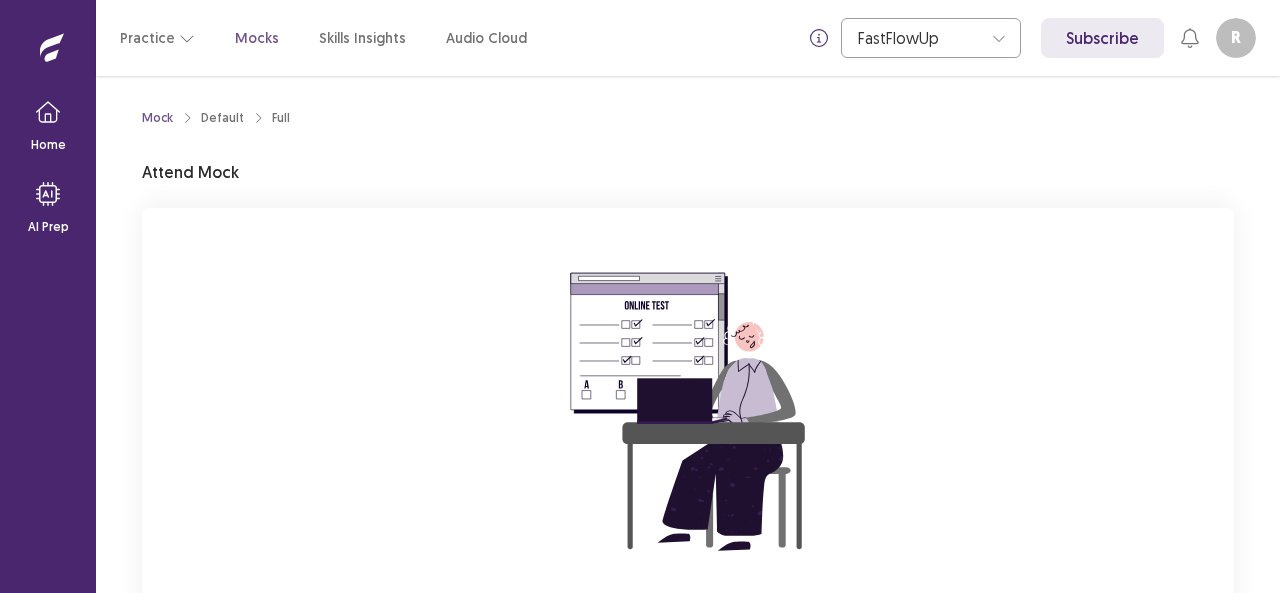 scroll, scrollTop: 0, scrollLeft: 0, axis: both 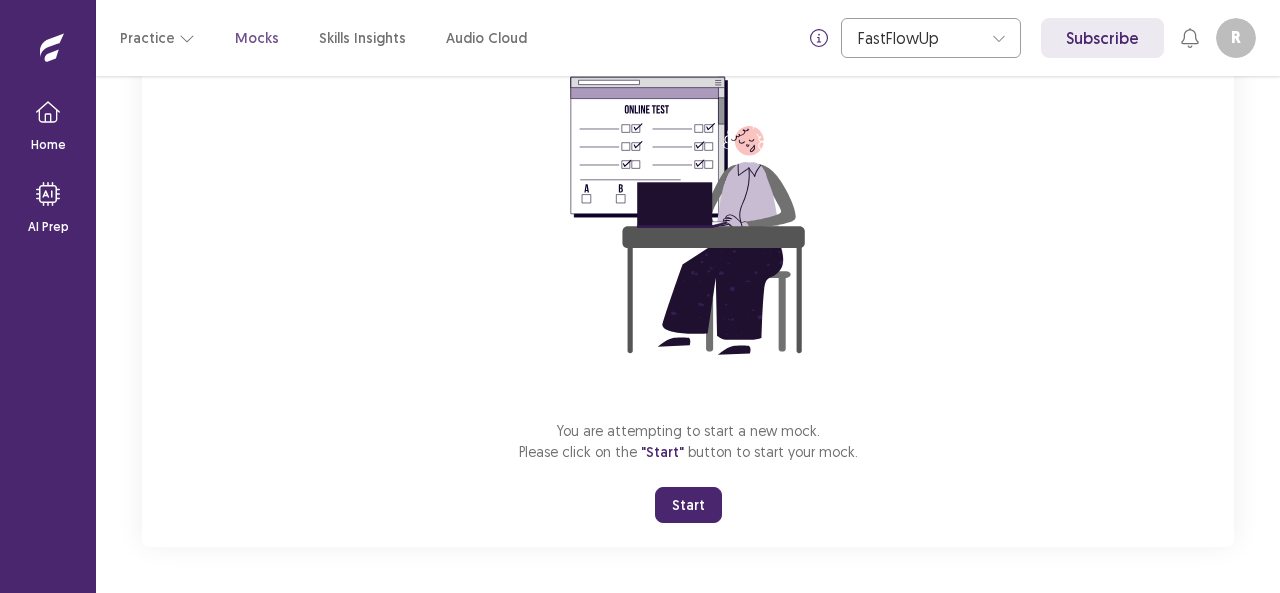 click on "Start" at bounding box center [688, 505] 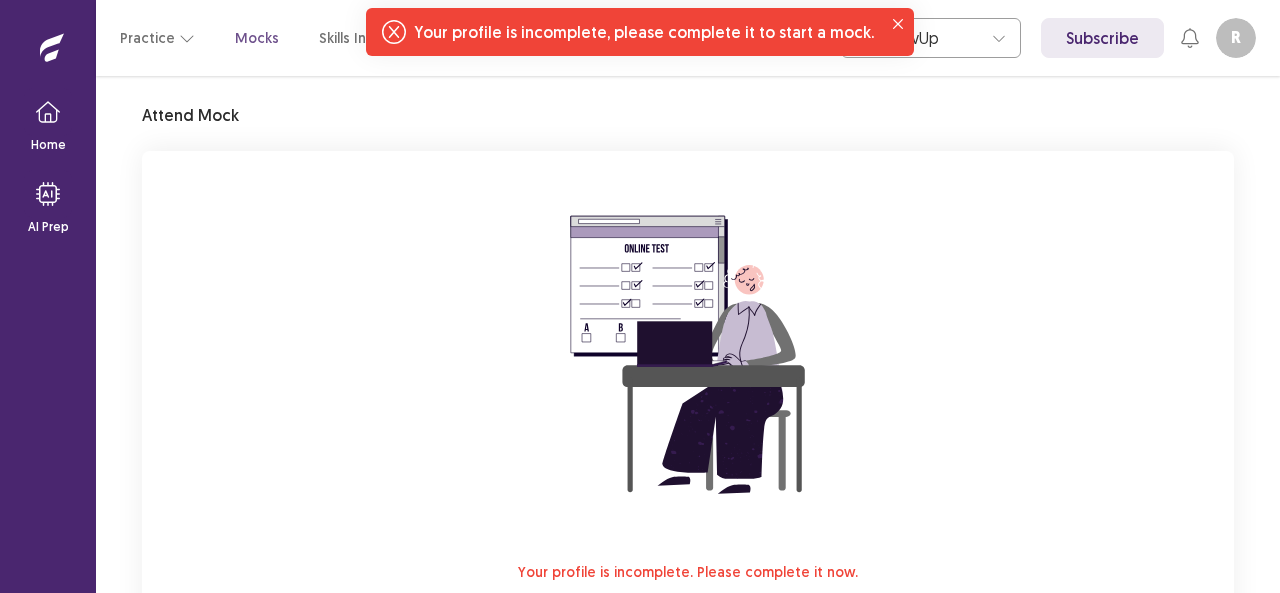 scroll, scrollTop: 0, scrollLeft: 0, axis: both 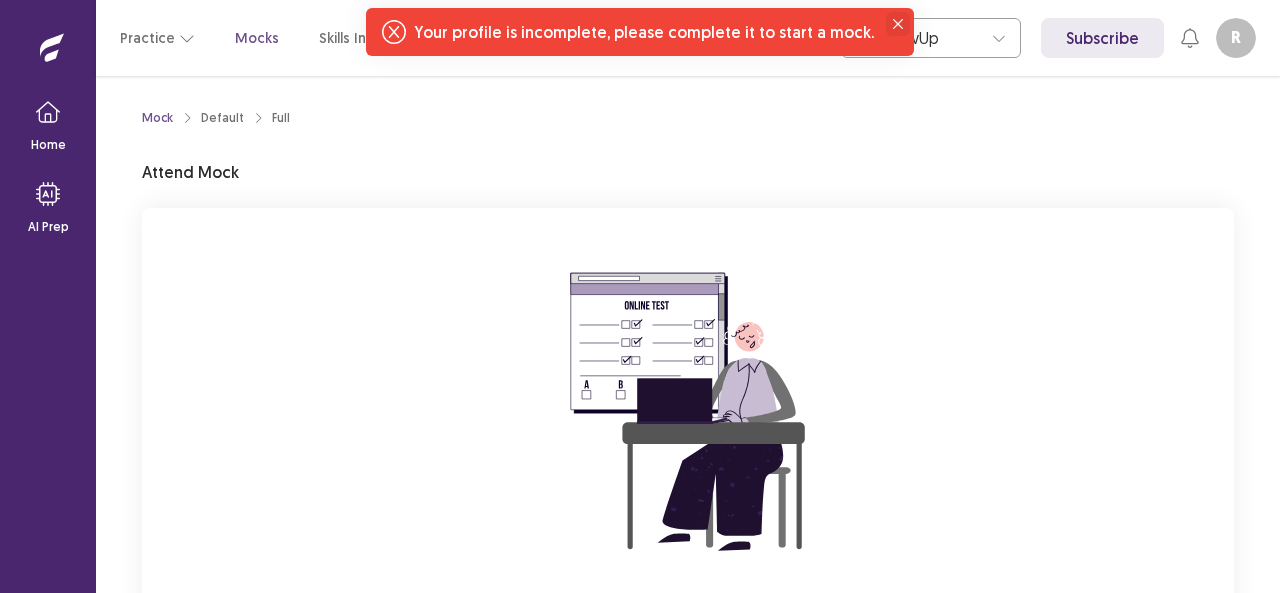 click at bounding box center (898, 24) 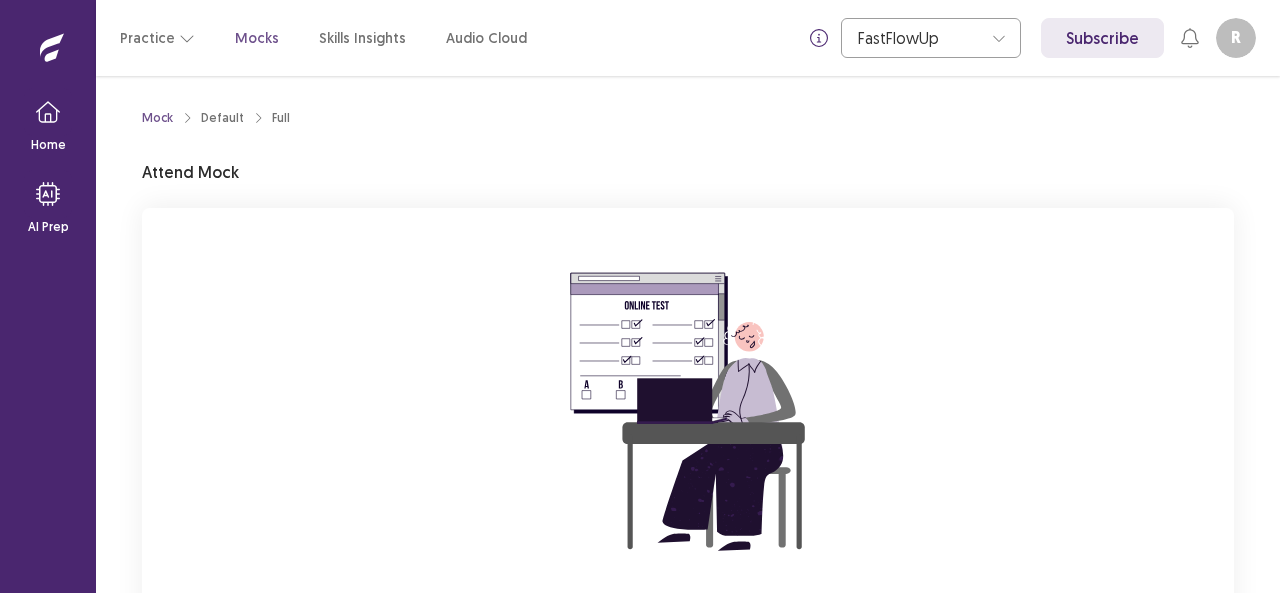 click on "R" at bounding box center [1236, 38] 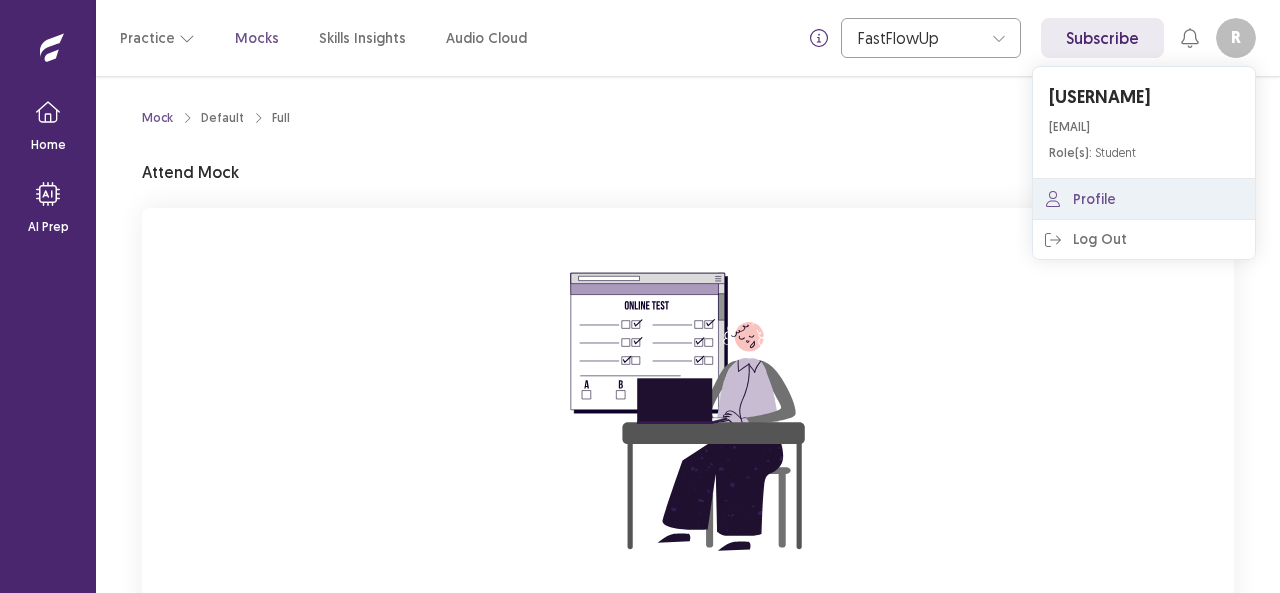 click on "Profile" at bounding box center [1144, 199] 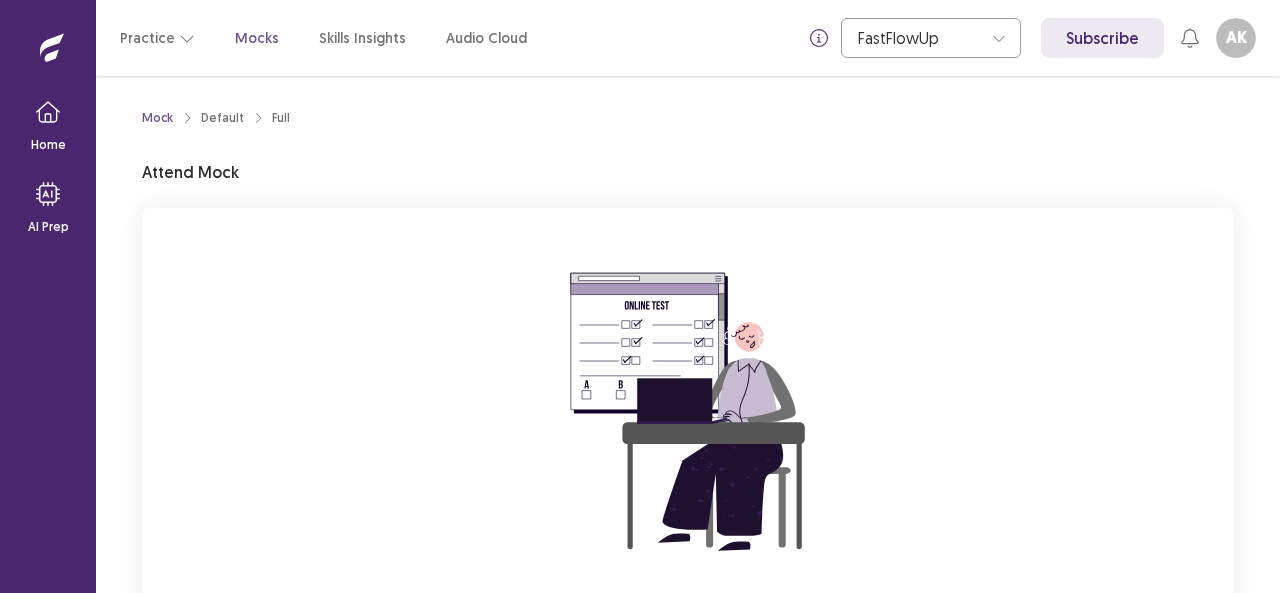 scroll, scrollTop: 0, scrollLeft: 0, axis: both 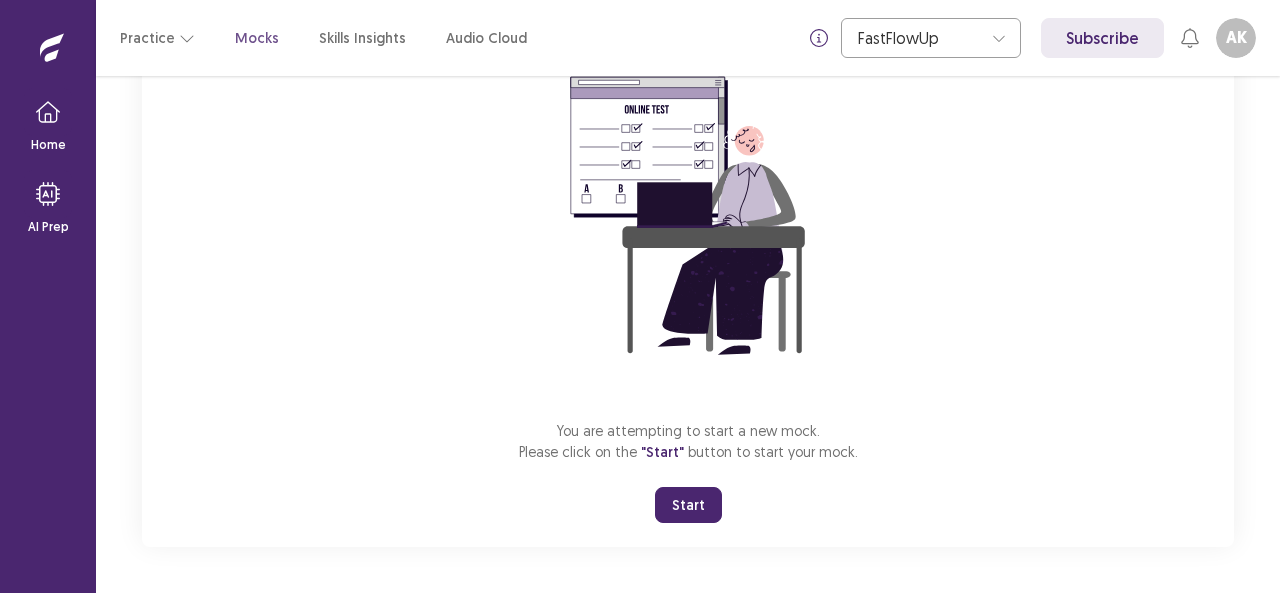 click on "You are attempting to start a new mock.  Please click on the   "Start"   button to start your mock. Start" at bounding box center [688, 279] 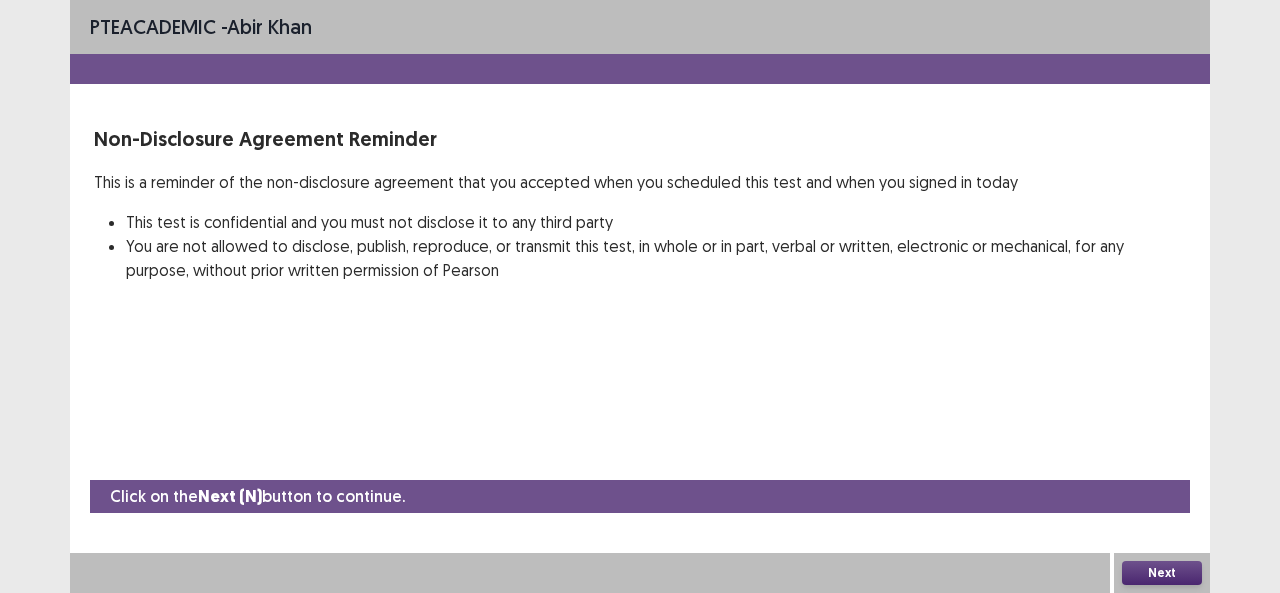 click on "Next" at bounding box center (1162, 573) 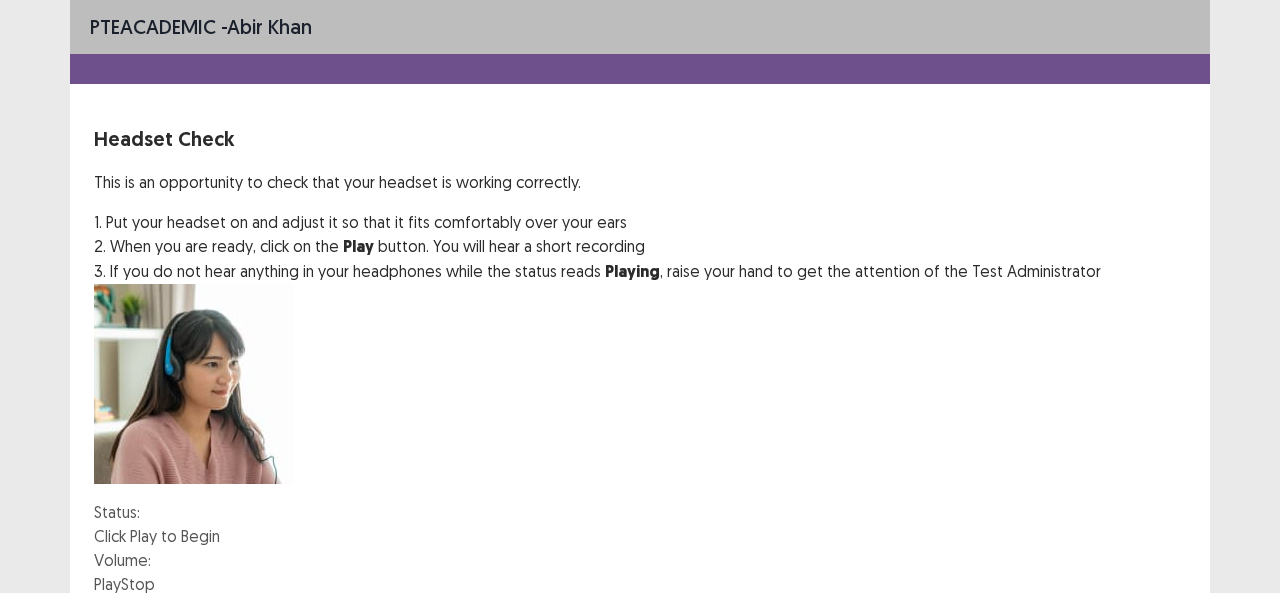 scroll, scrollTop: 200, scrollLeft: 0, axis: vertical 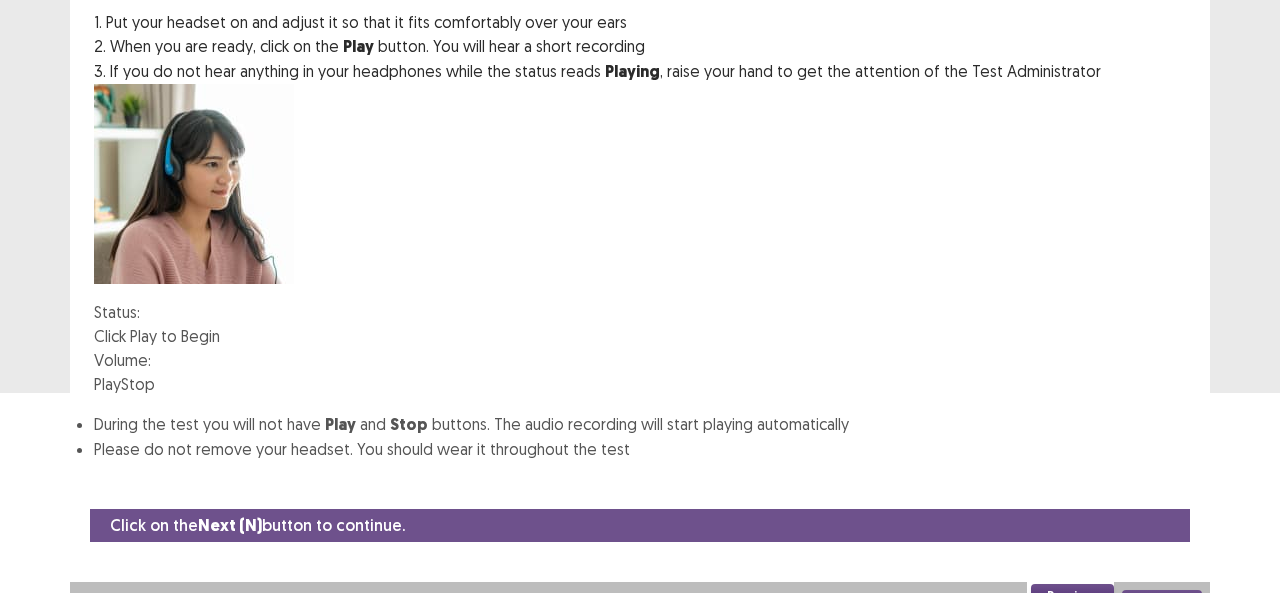 click on "Status: Click Play to Begin Volume: Play Stop" at bounding box center (640, 348) 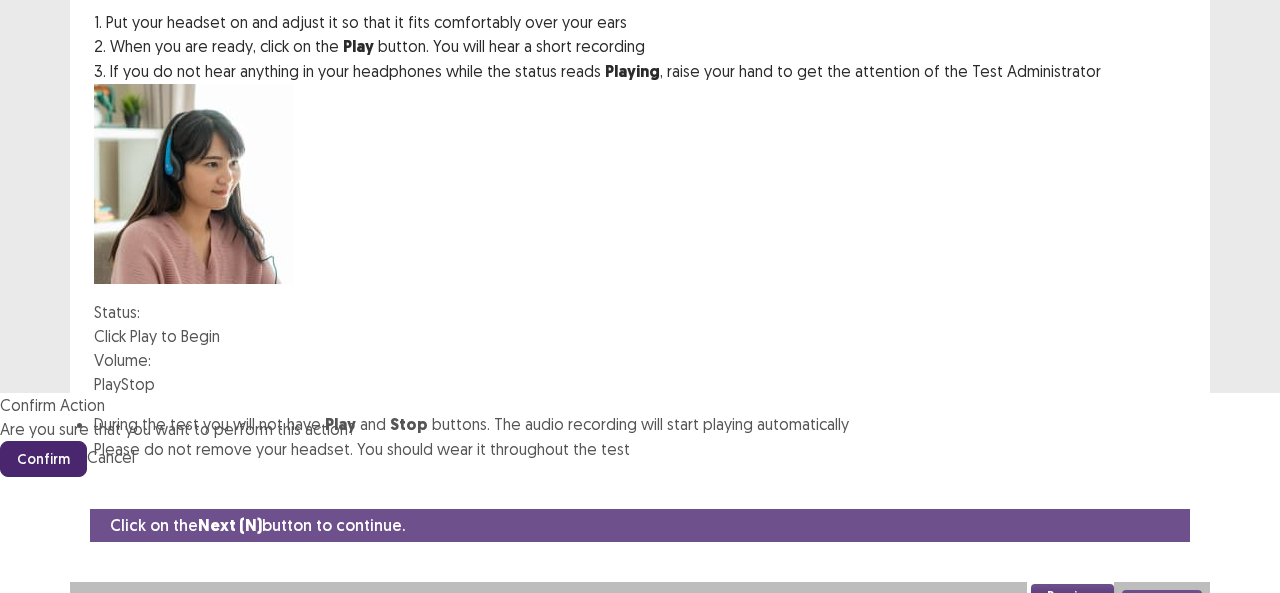 click on "Confirm" at bounding box center (43, 459) 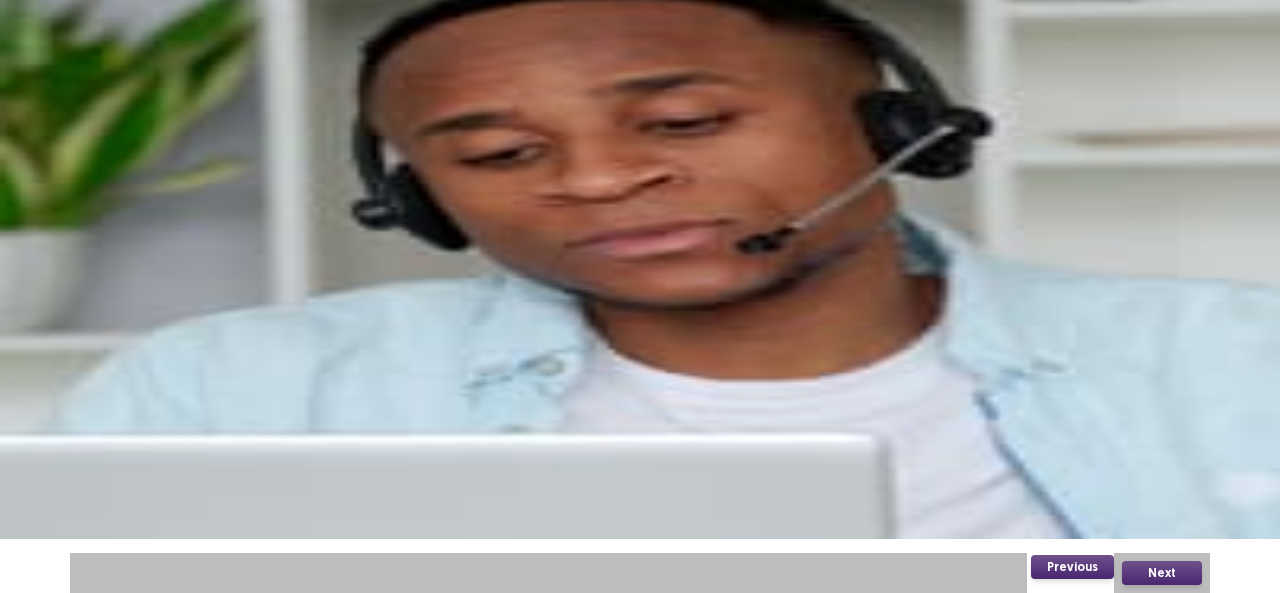 scroll, scrollTop: 37, scrollLeft: 0, axis: vertical 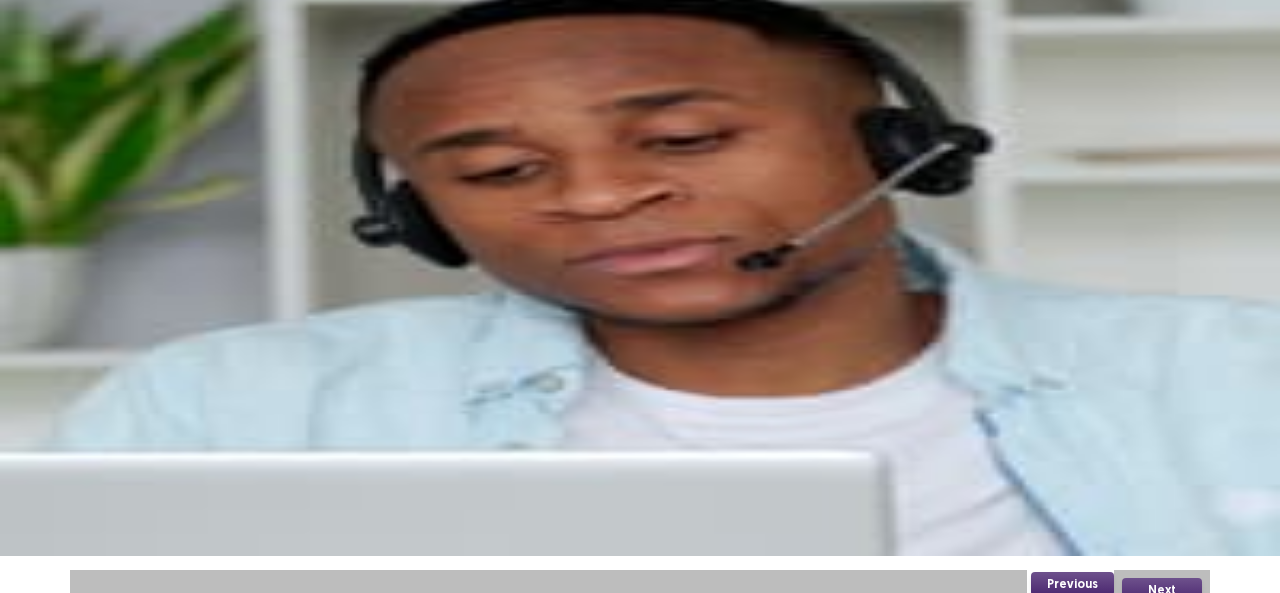 click on "PTE  academic   -  Abir Khan Microphone Check This is an opportunity to check that your microphone is working correctly. 1. Make sure your headtset is on and the microphone is in the downward position near your mouth 2. When you are ready, click on the   Record   button and say "Testing, testing, one, two, three" into the microphone 3. After your have spoken, click on the   Stop   button. Your recording is now complete 4. Now click on the   Playback   button. You should clearly hear yourself speaking 5. If you can not hear your voice clearly, please raise your hand to get the attention of the Test Administrator Recorded Answer Current Status: Click Record to Begin Record Playback Stop During the test you will not have   Record,   Playback,   Stop   buttons. The voice recording will start automatically" at bounding box center (640, 226) 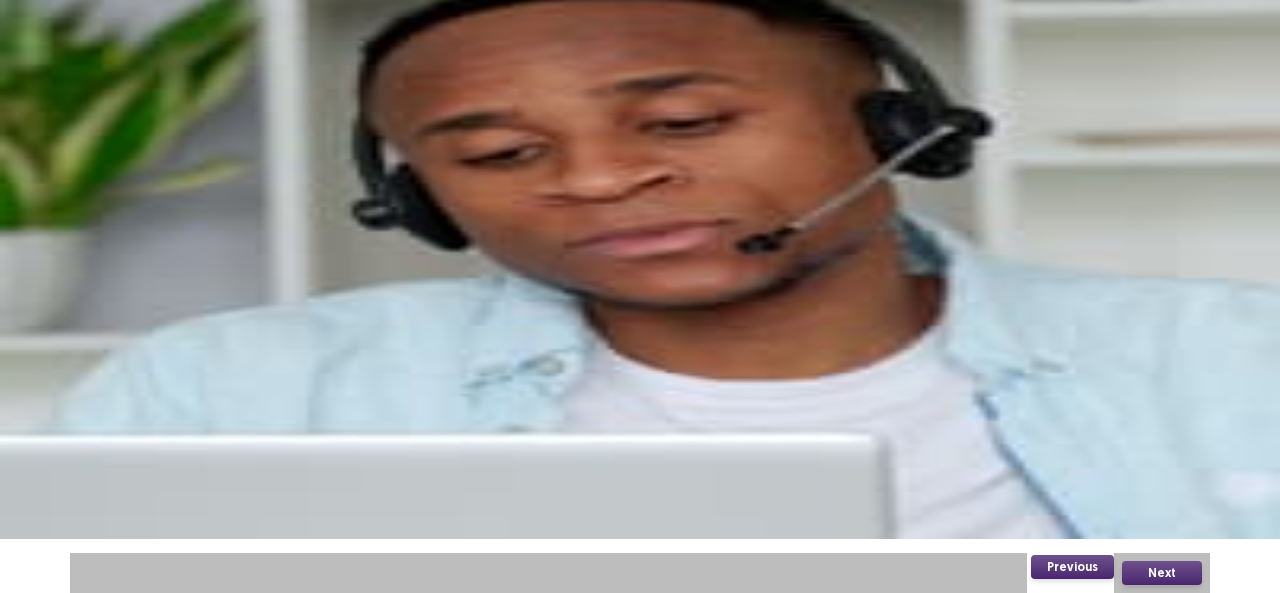 click on "PTE  academic   -  [PERSON] Microphone Check This is an opportunity to check that your microphone is working correctly. 1. Make sure your headtset is on and the microphone is in the downward position near your mouth 2. When you are ready, click on the   Record   button and say "Testing, testing, one, two, three" into the microphone 3. After your have spoken, click on the   Stop   button. Your recording is now complete 4. Now click on the   Playback   button. You should clearly hear yourself speaking 5. If you can not hear your voice clearly, please raise your hand to get the attention of the Test Administrator Recorded Answer Current Status: Click Record to Begin Record Playback Stop During the test you will not have   Record,   Playback,   Stop   buttons. The voice recording will start automatically Click on the  Next (N)  button to continue. Previous Next
PTE Academic Mock — Flowy by FastFlowUp
Aug 03 2025, 06:00 AM" at bounding box center (640, 242) 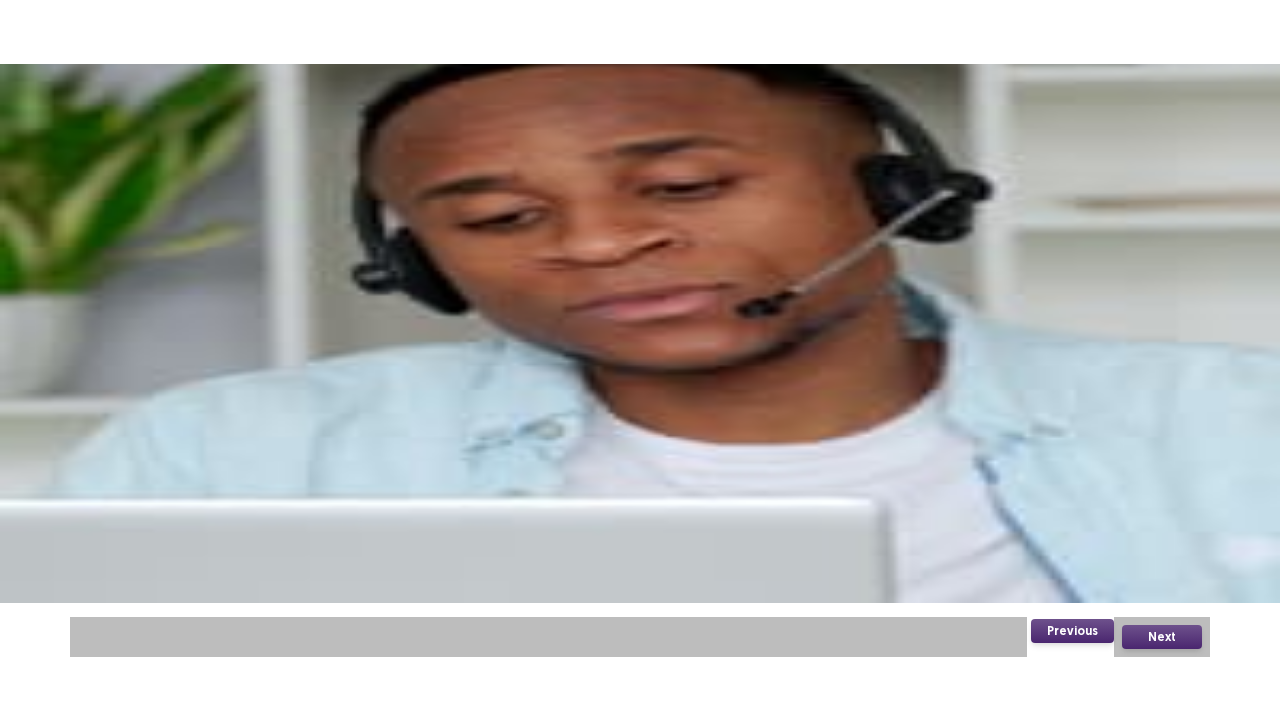 scroll, scrollTop: 0, scrollLeft: 0, axis: both 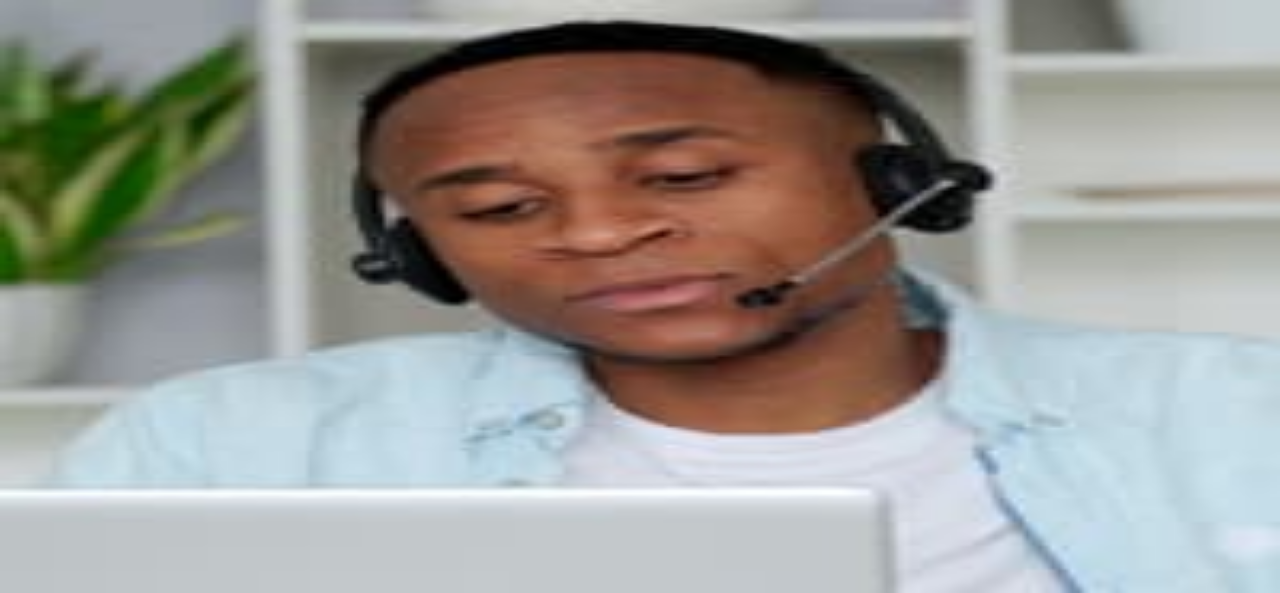 click on "PTE academic - [PERSON]" at bounding box center [640, 27] 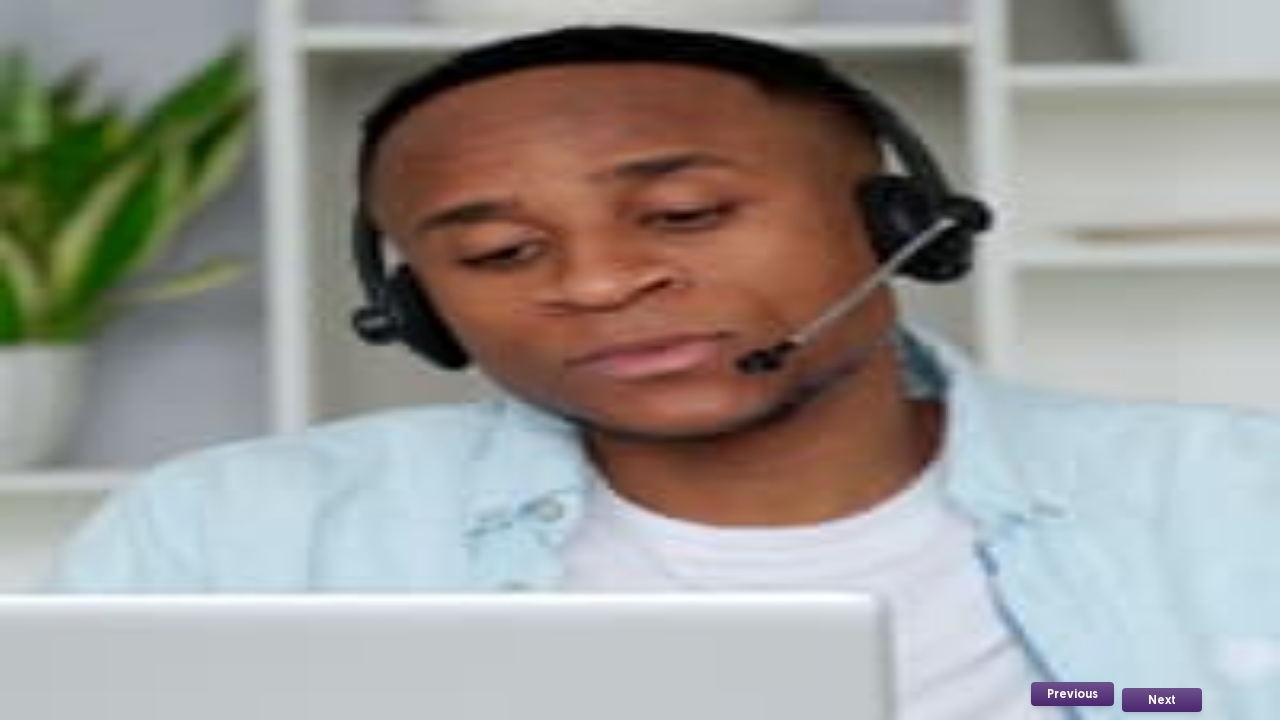 click on "Microphone Check This is an opportunity to check that your microphone is working correctly. 1. Make sure your headtset is on and the microphone is in the downward position near your mouth 2. When you are ready, click on the Record button and say "Testing, testing, one, two, three" into the microphone 3. After your have spoken, click on the Stop button. Your recording is now complete 4. Now click on the Playback button. You should clearly hear yourself speaking 5. If you can not hear your voice clearly, please raise your hand to get the attention of the Test Administrator Recorded Answer Current Status: Click Record to Begin Record Playback Stop During the test you will not have Record, Playback, Stop buttons. The voice recording will start automatically" at bounding box center (640, 305) 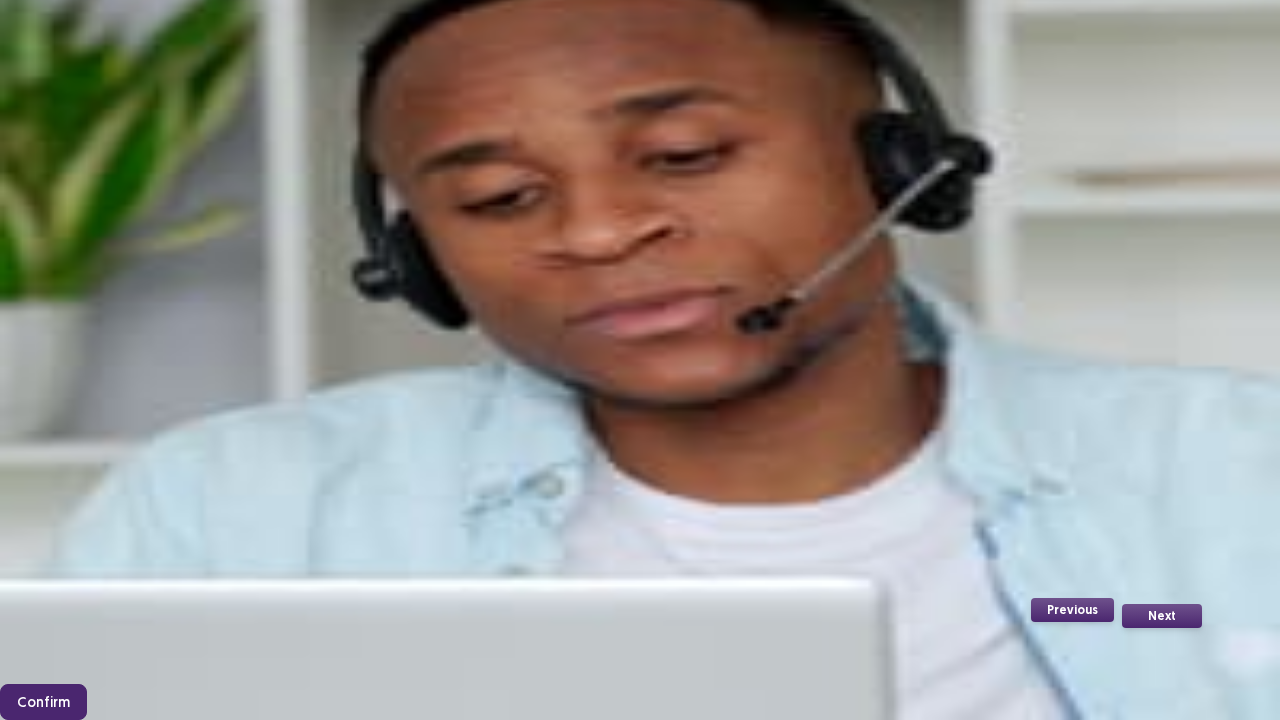 click on "Confirm" at bounding box center (43, 702) 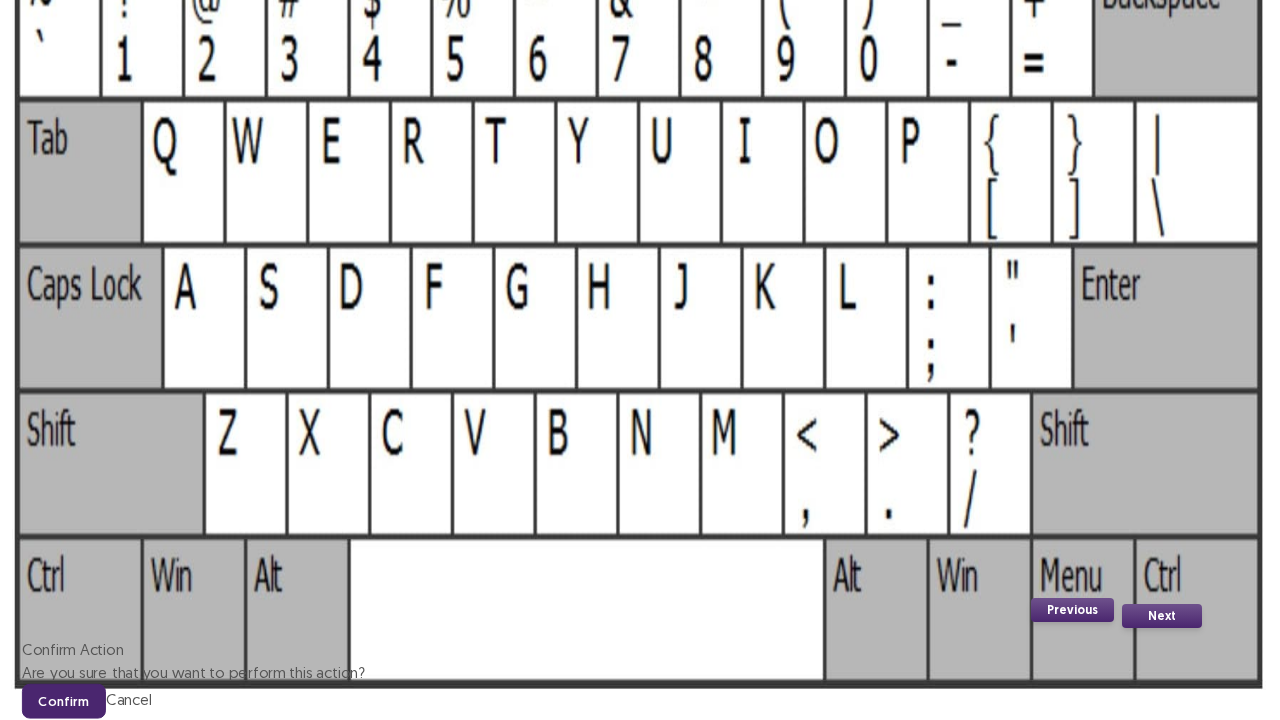 scroll, scrollTop: 54, scrollLeft: 0, axis: vertical 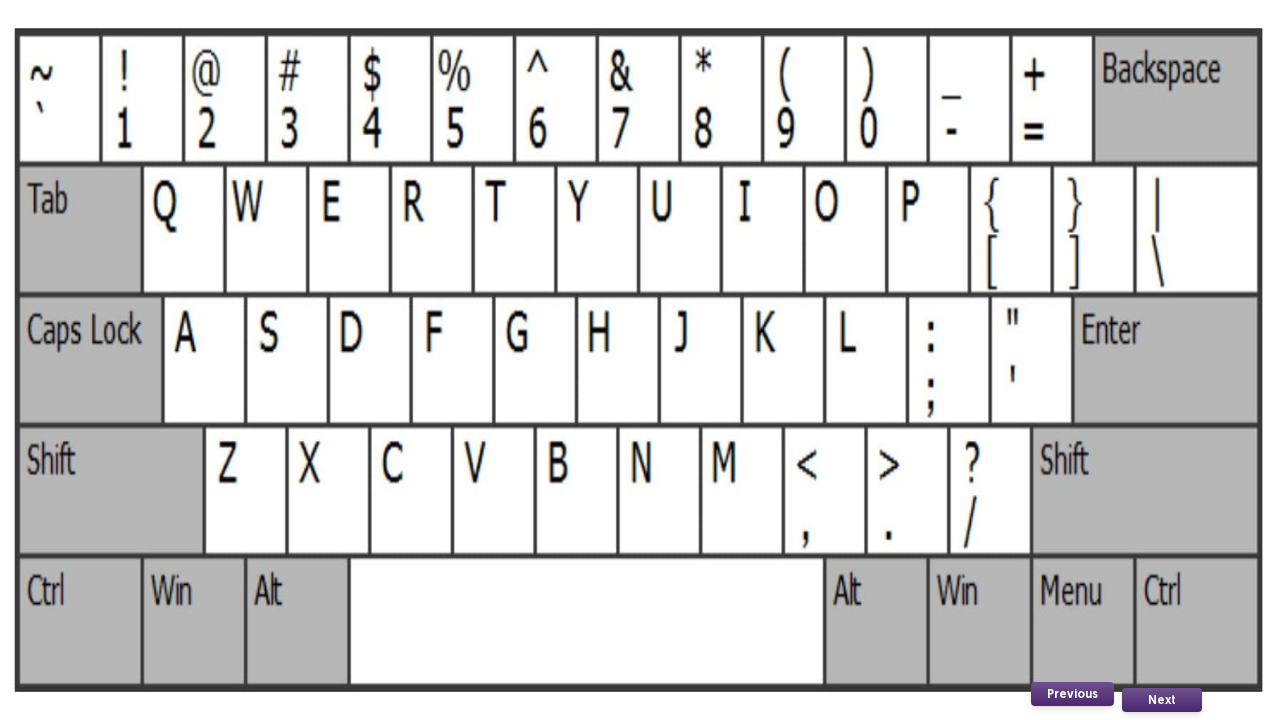 click on "Next" at bounding box center (1162, 700) 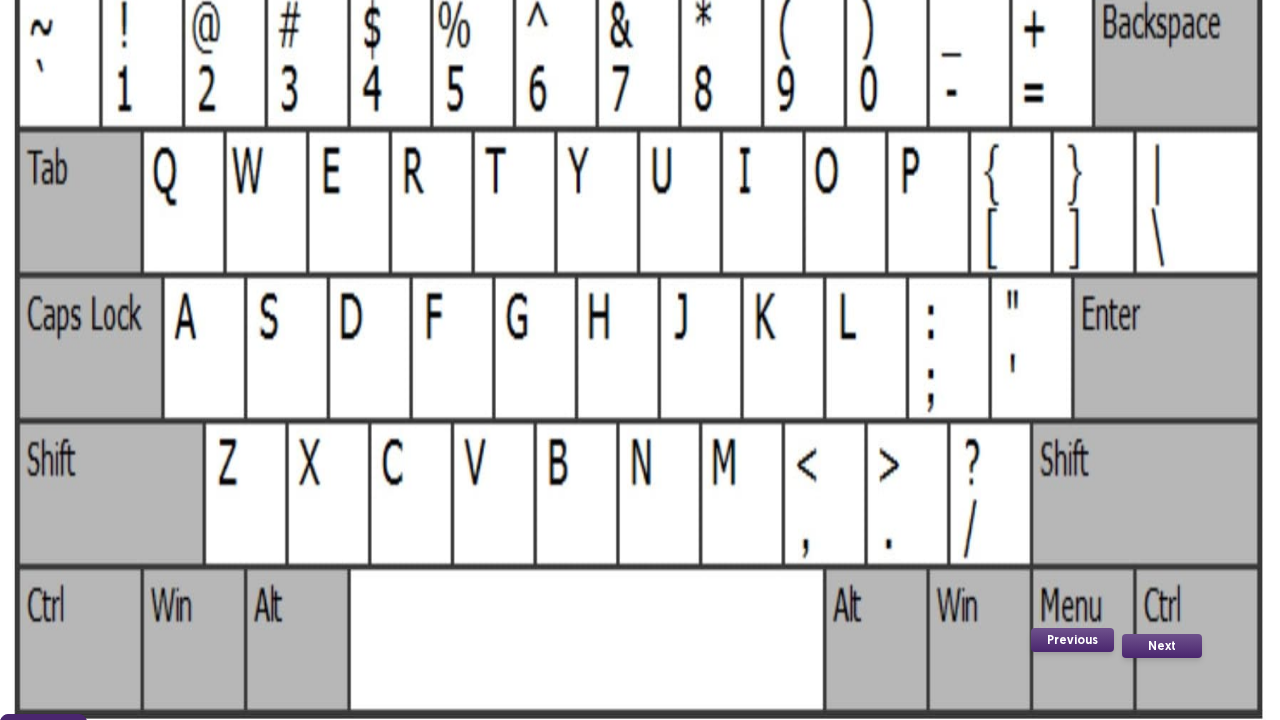 click on "Confirm" at bounding box center (43, 732) 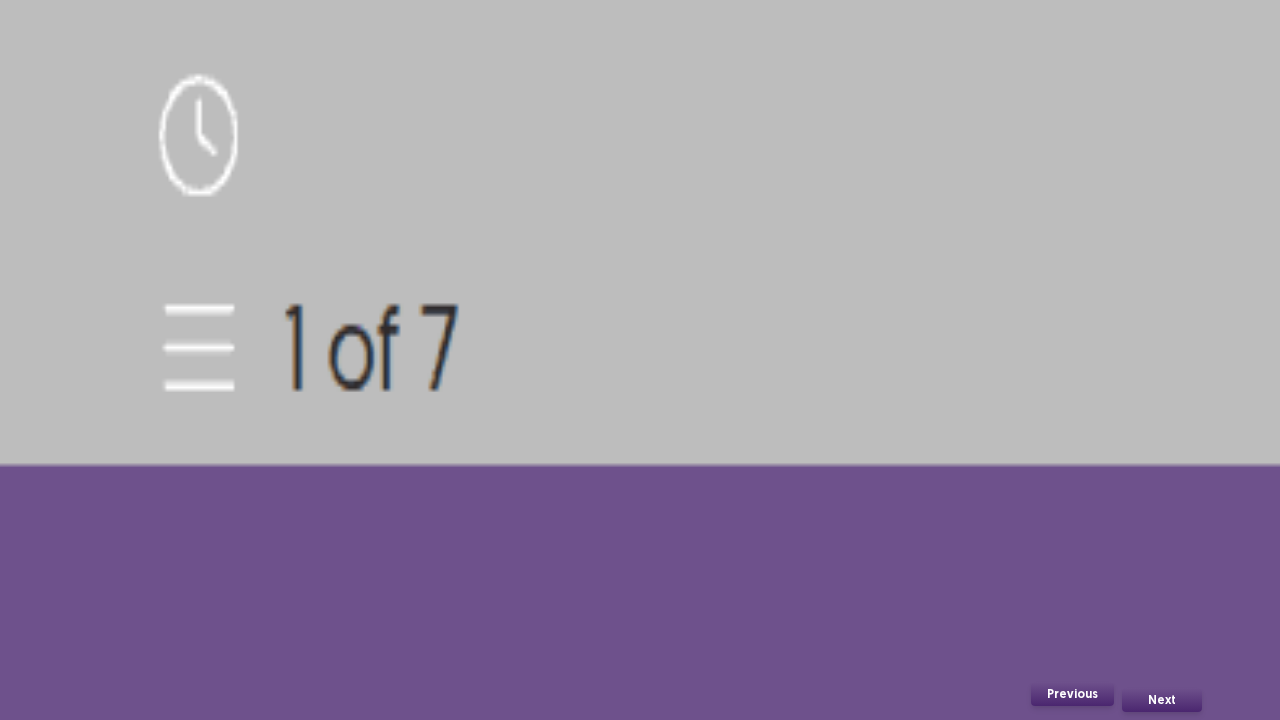 scroll, scrollTop: 155, scrollLeft: 0, axis: vertical 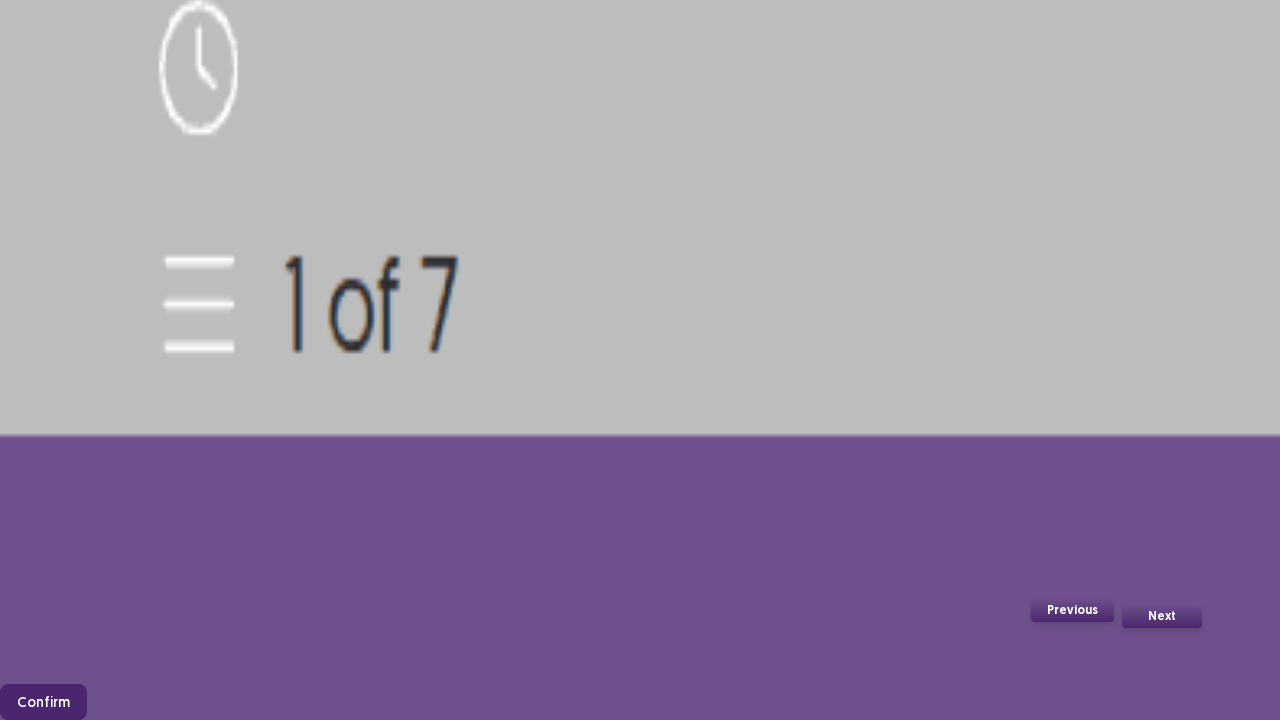 click on "Confirm" at bounding box center (43, 702) 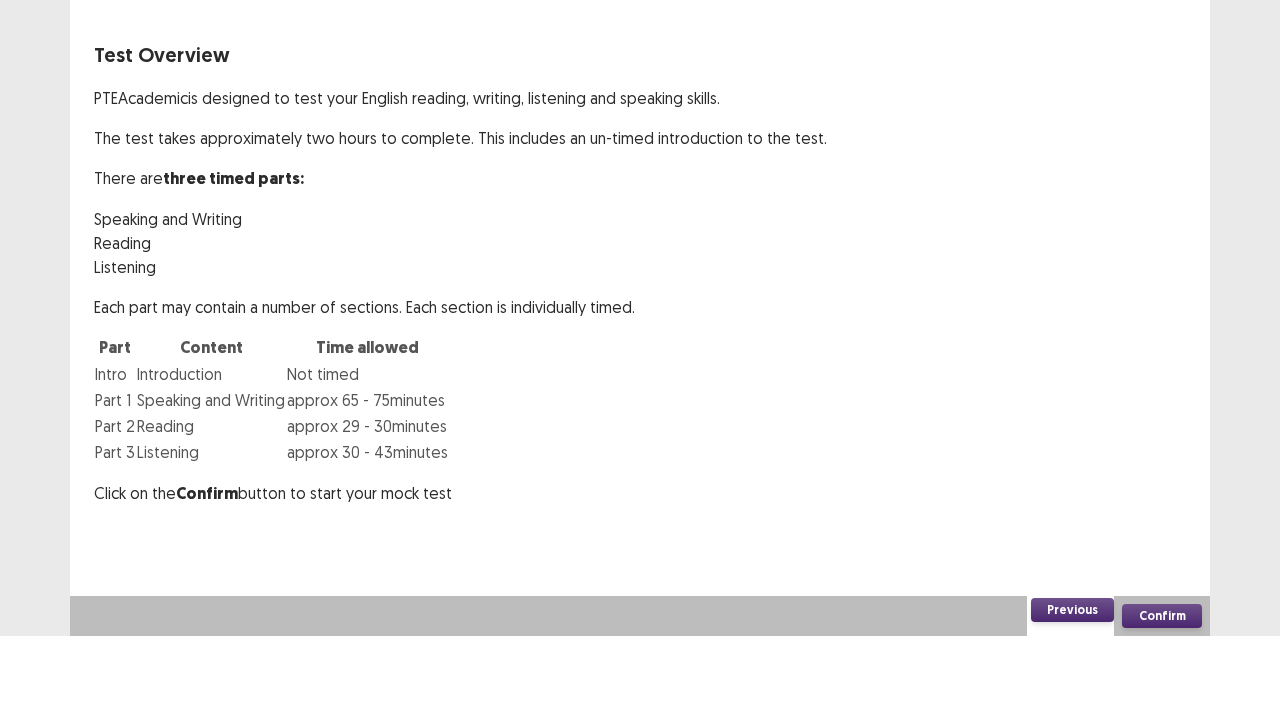 scroll, scrollTop: 0, scrollLeft: 0, axis: both 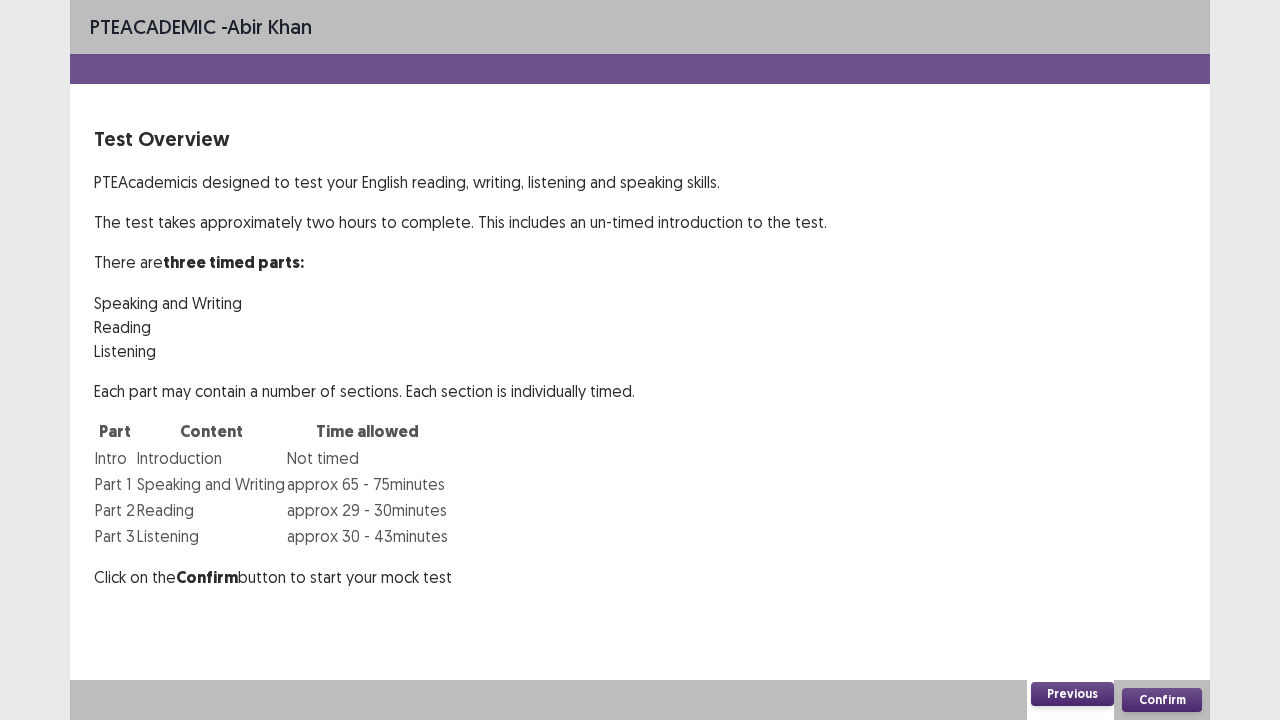 click on "Confirm" at bounding box center (1162, 700) 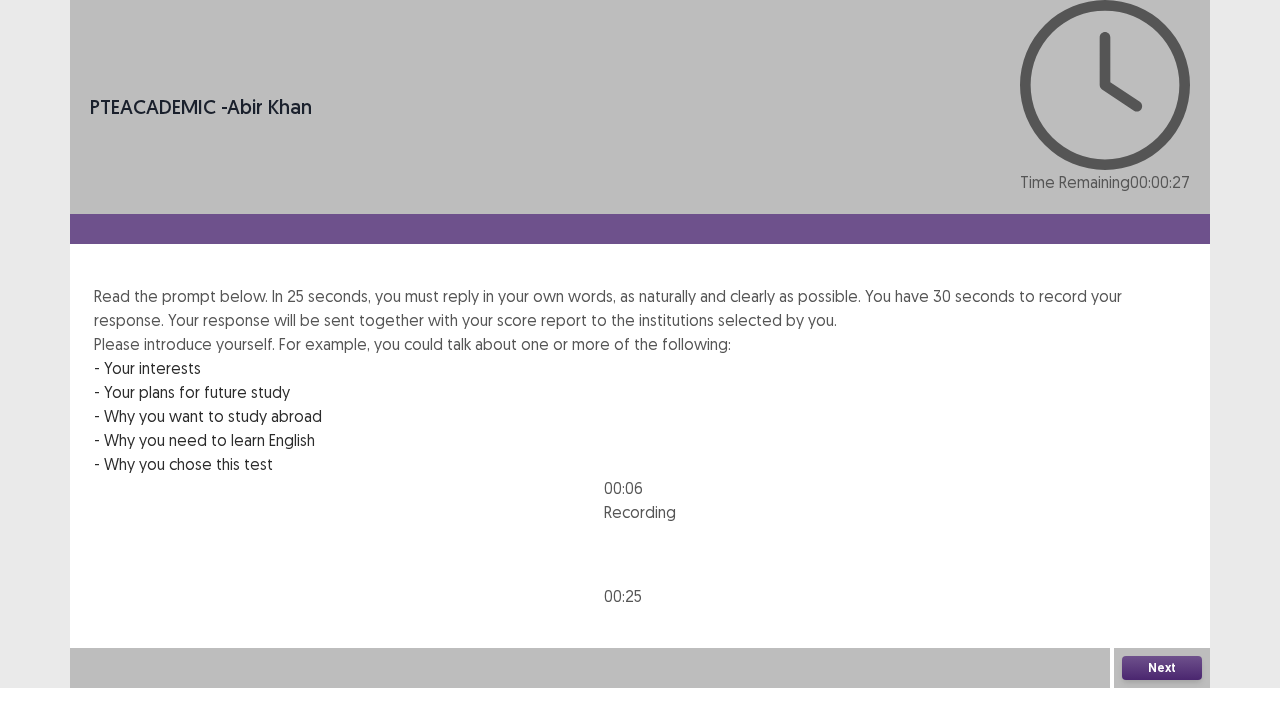 click on "Next" at bounding box center (1162, 668) 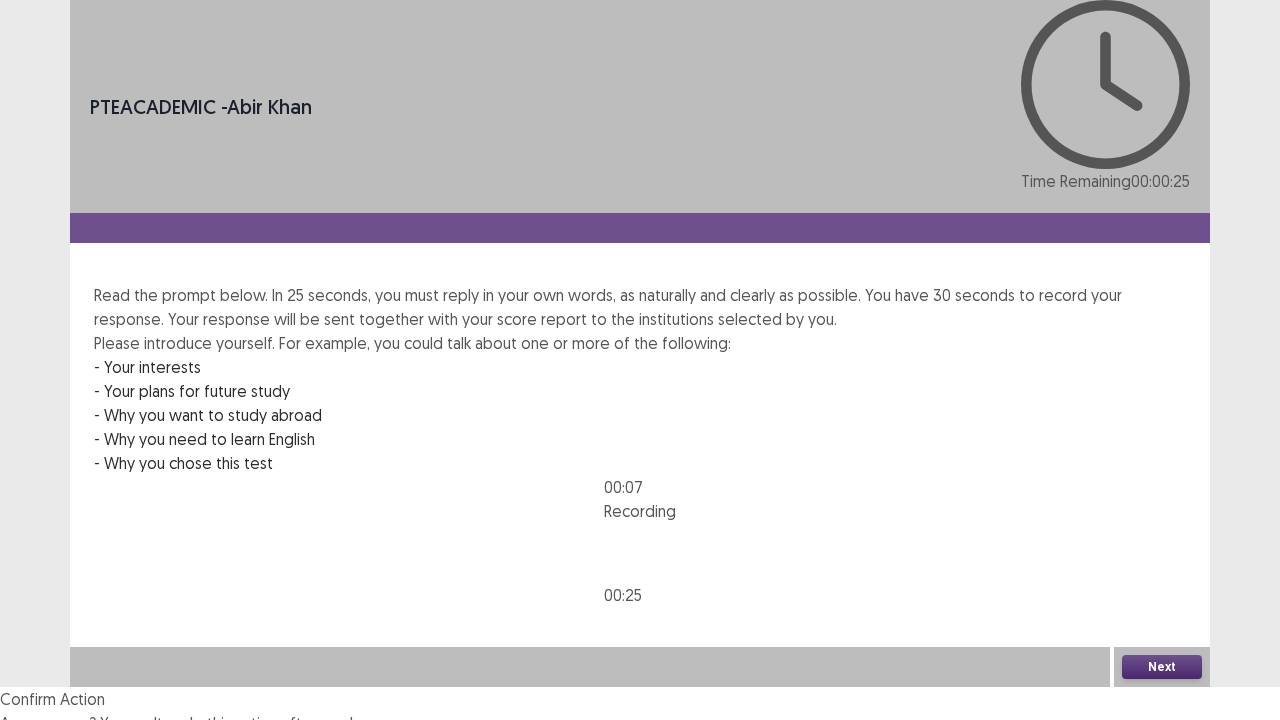 click on "Confirm" at bounding box center [43, 753] 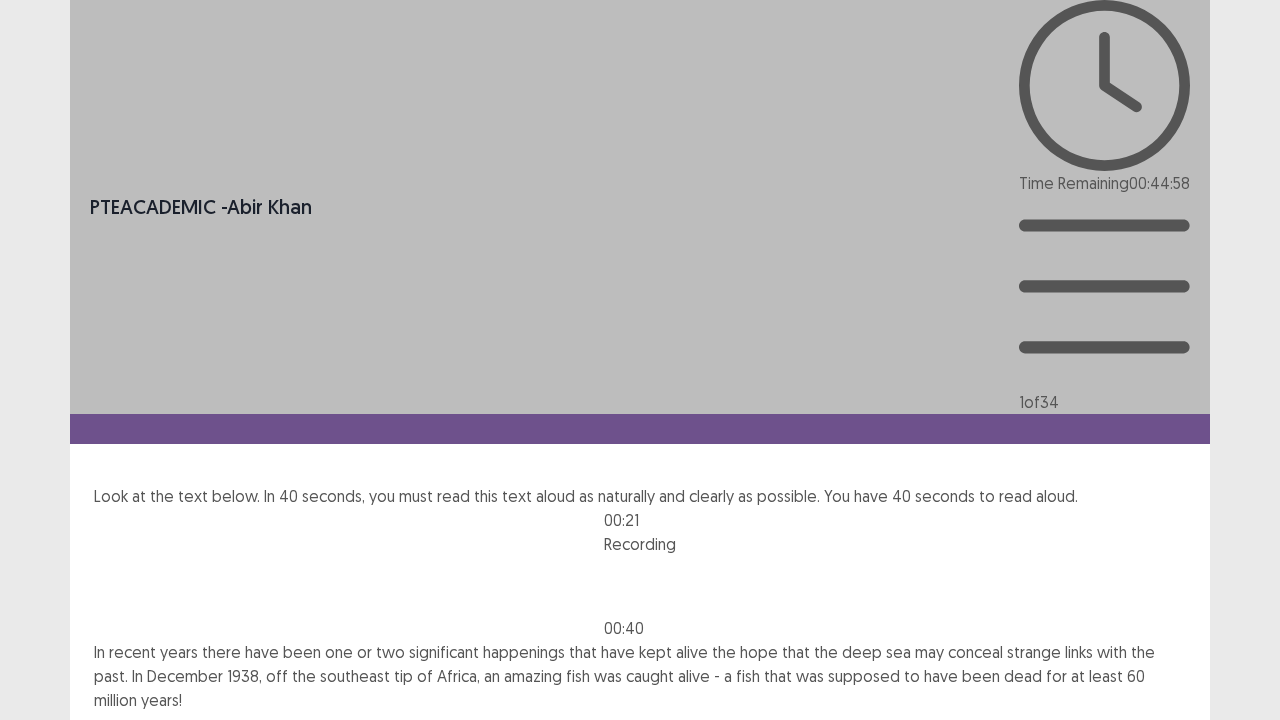click on "Next" at bounding box center (1162, 772) 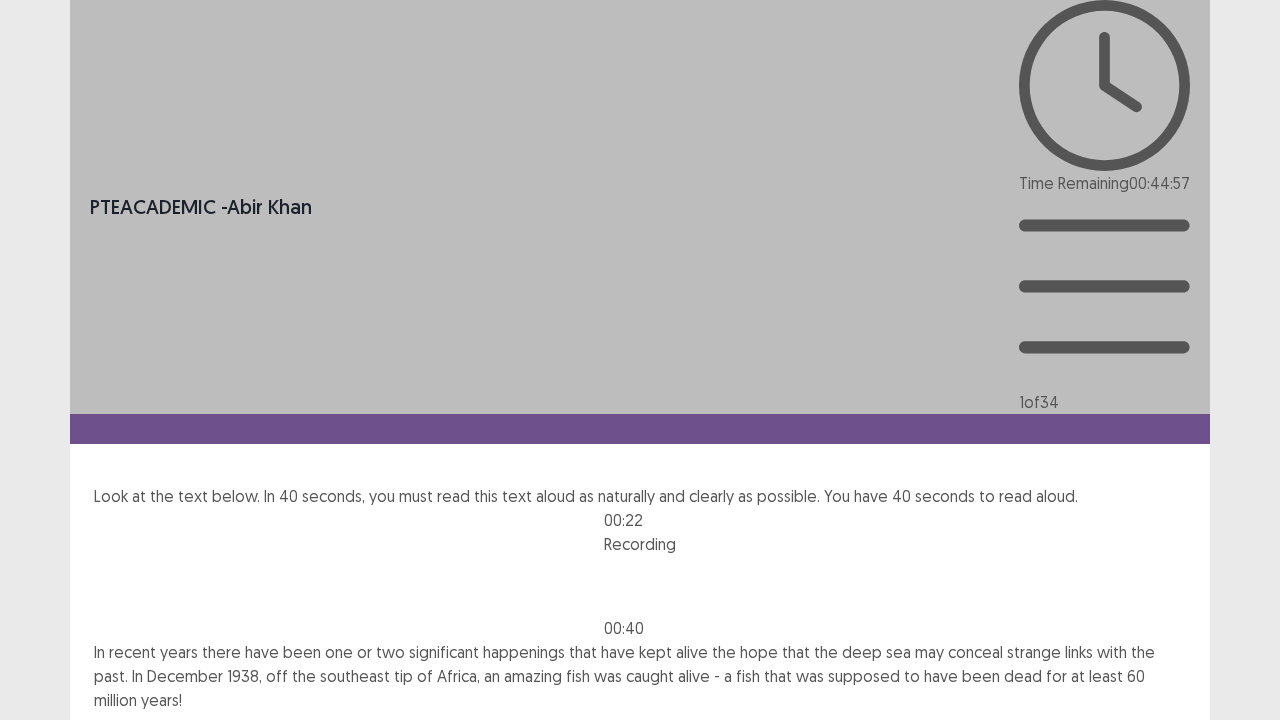 click on "Confirm" at bounding box center [43, 858] 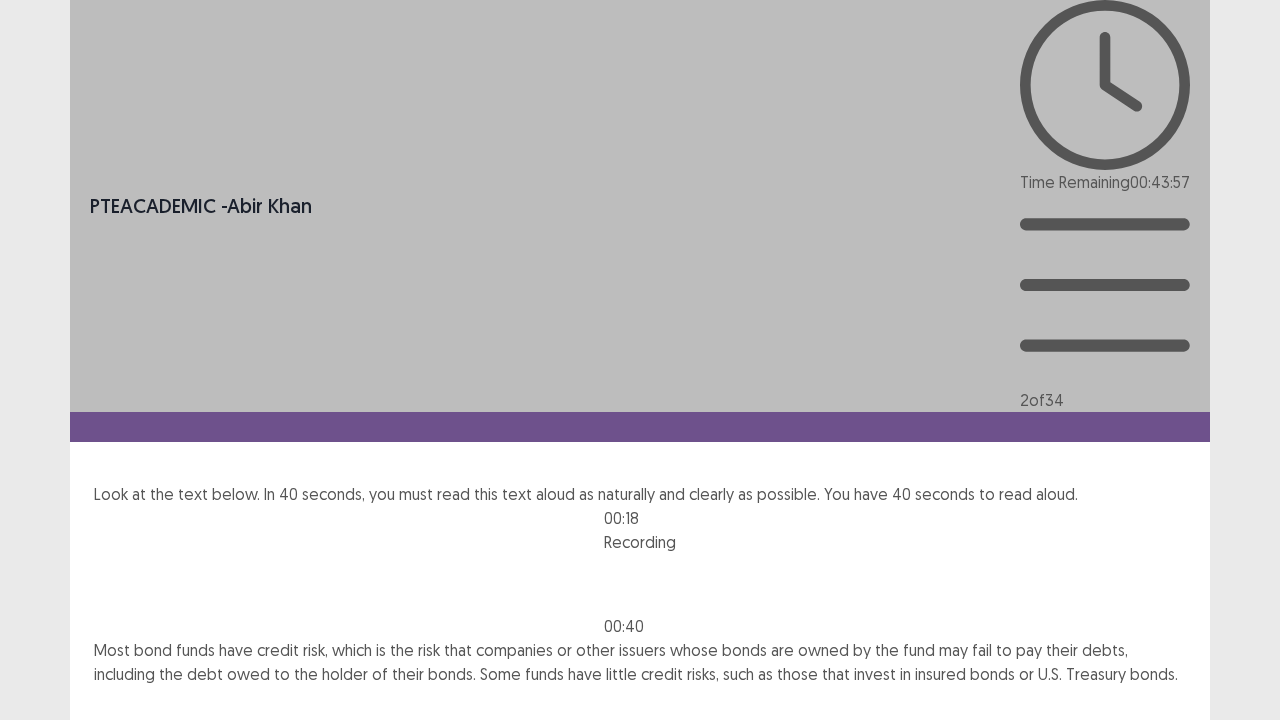 click on "Next" at bounding box center (1162, 746) 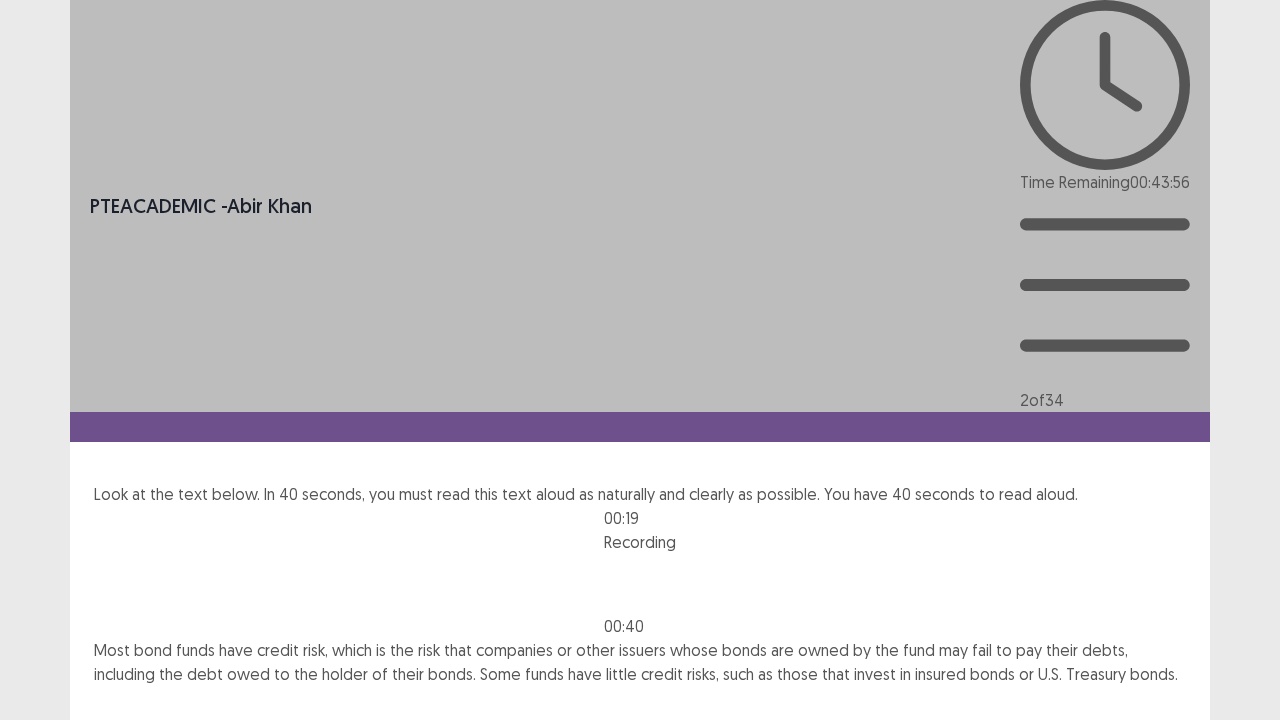 click on "Confirm" at bounding box center (43, 832) 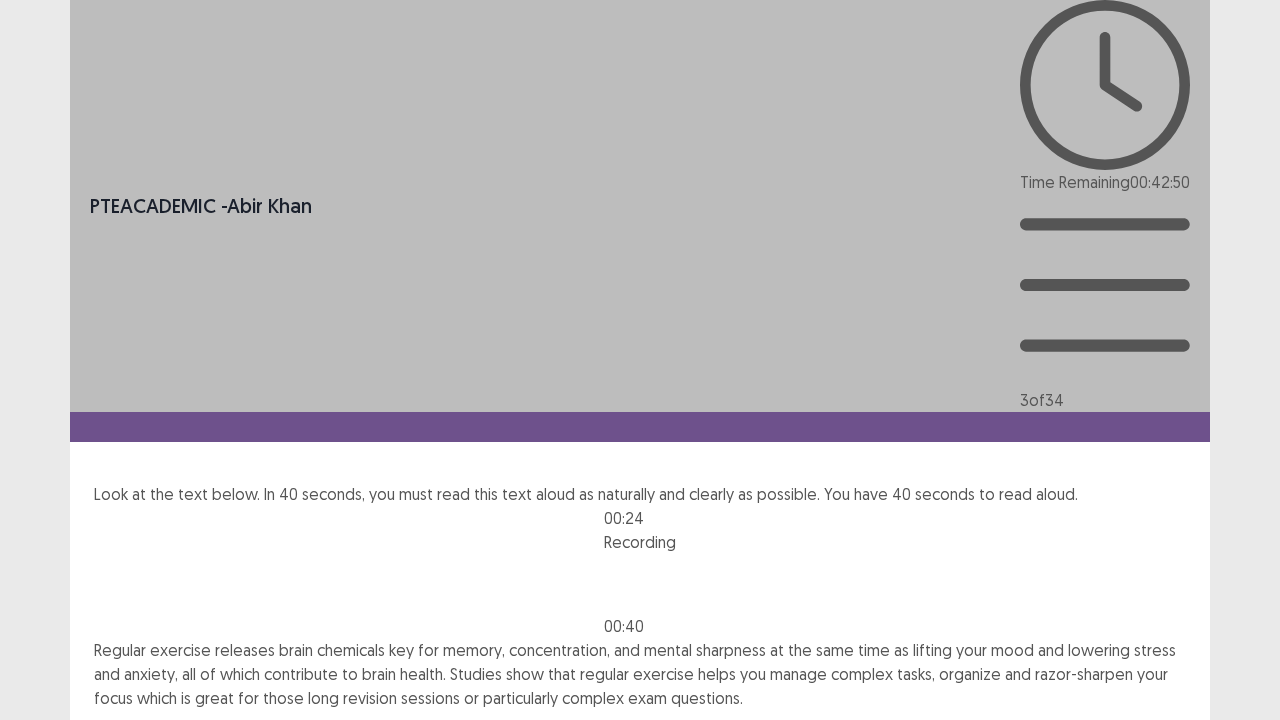 click on "Next" at bounding box center (1162, 770) 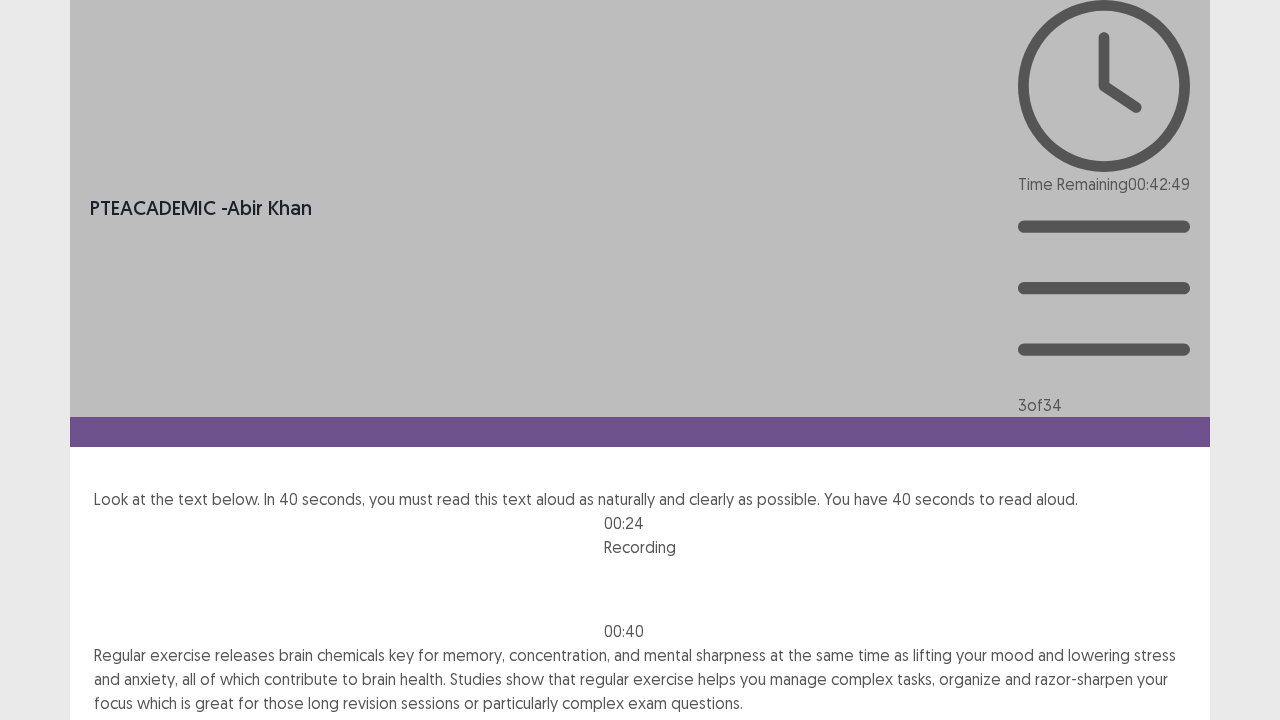 click on "Confirm" at bounding box center (43, 861) 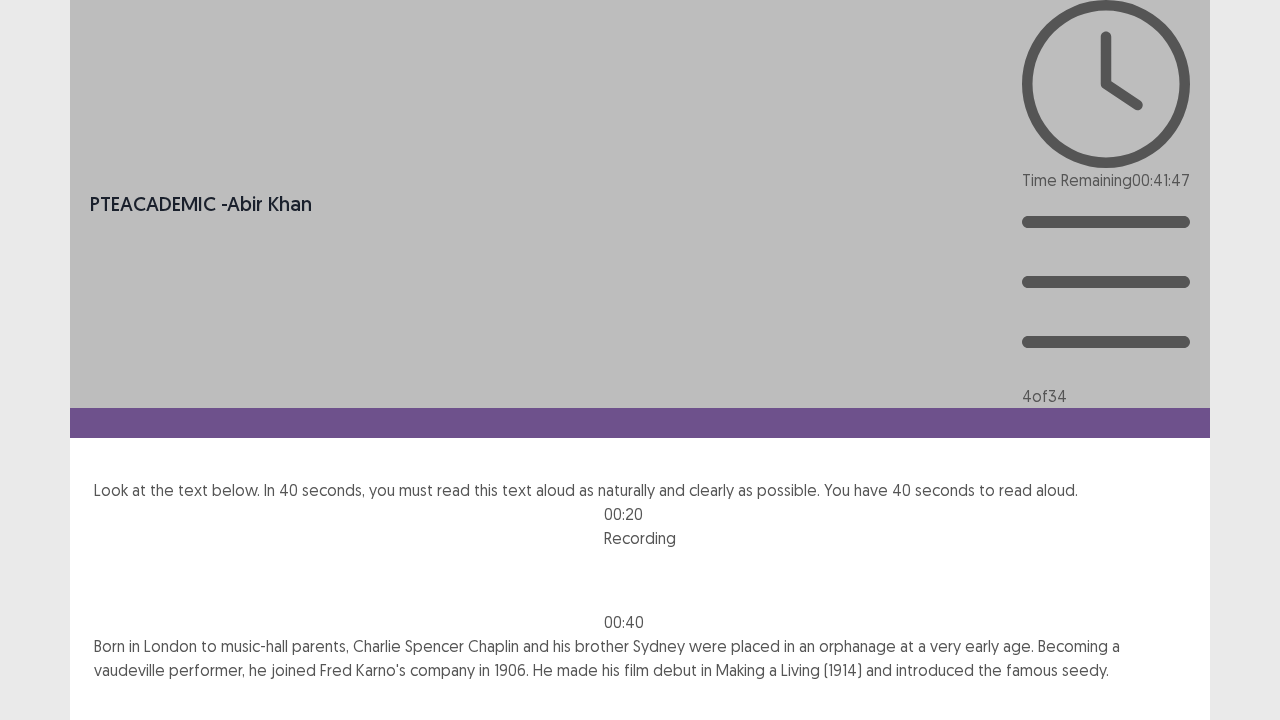 click on "Next" at bounding box center [1162, 742] 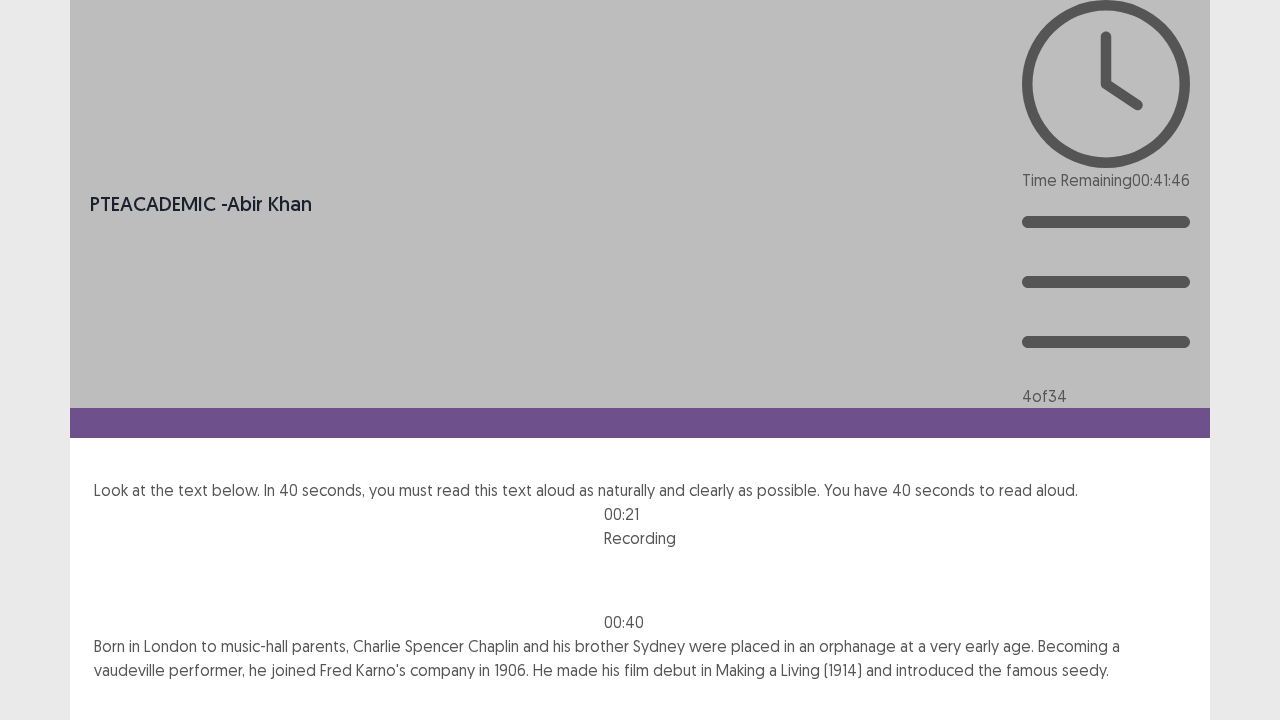 click on "Confirm" at bounding box center (43, 828) 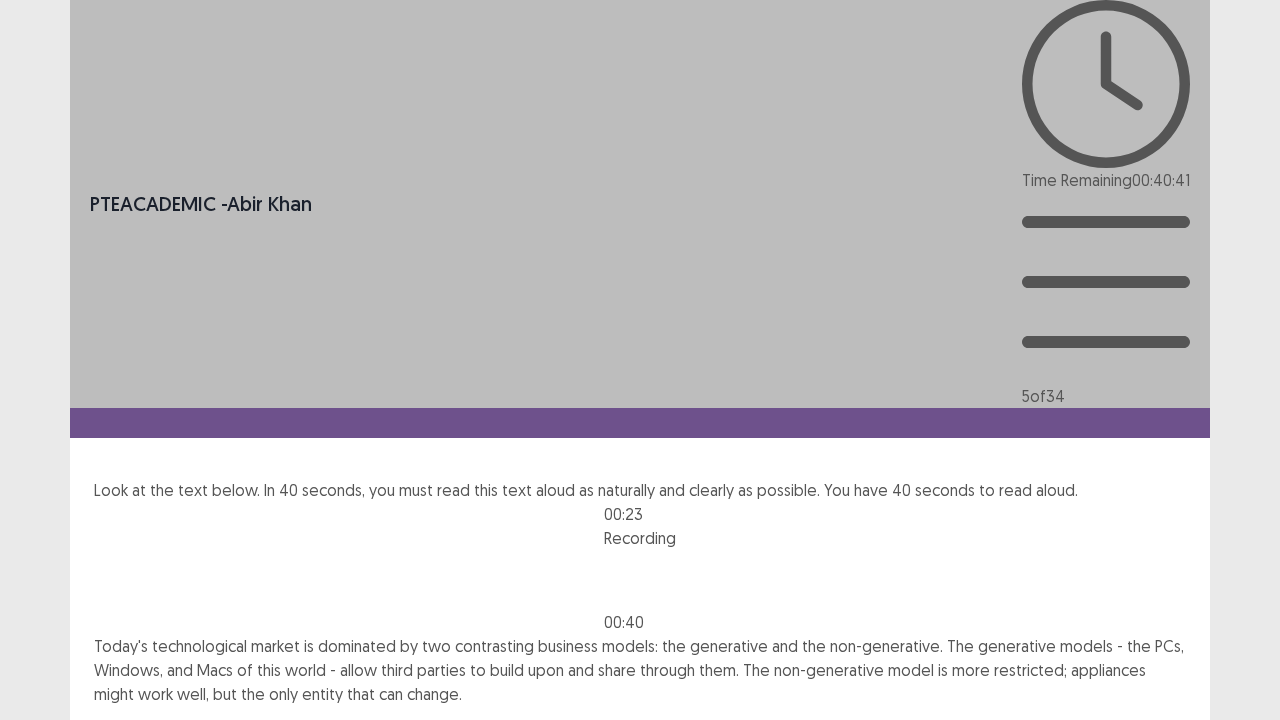click on "Next" at bounding box center [1162, 766] 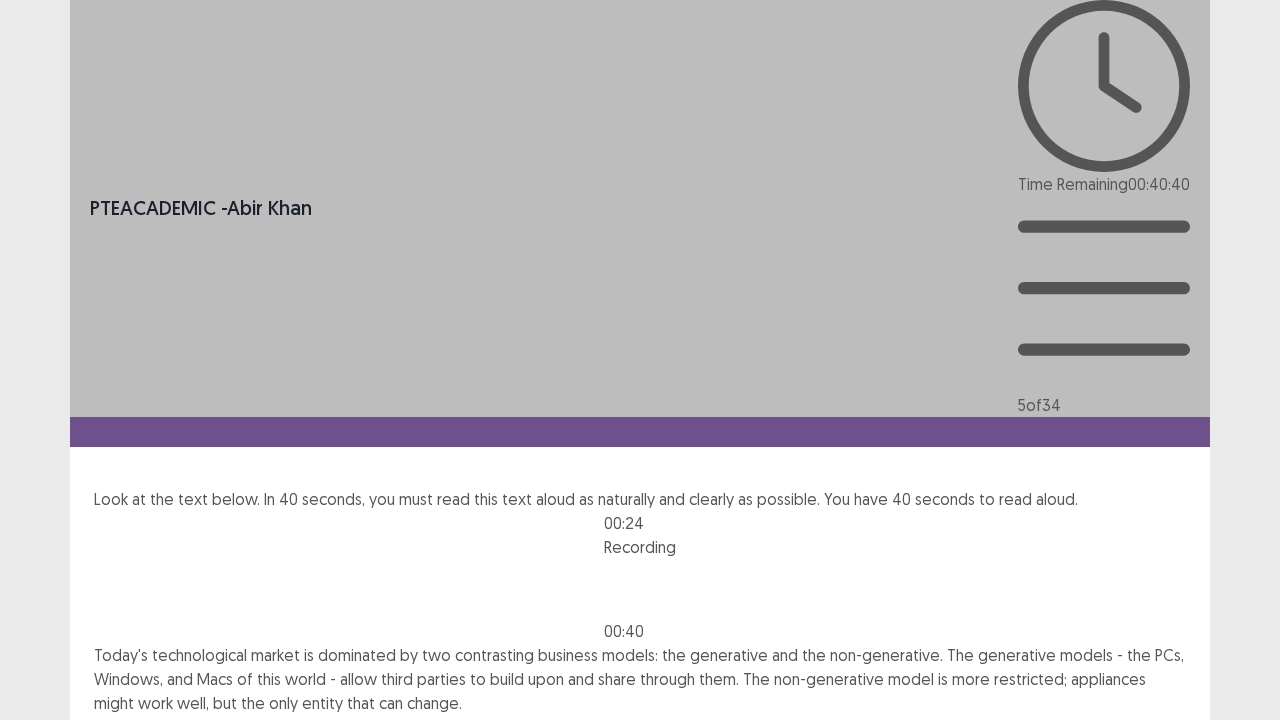 click on "Confirm" at bounding box center (43, 861) 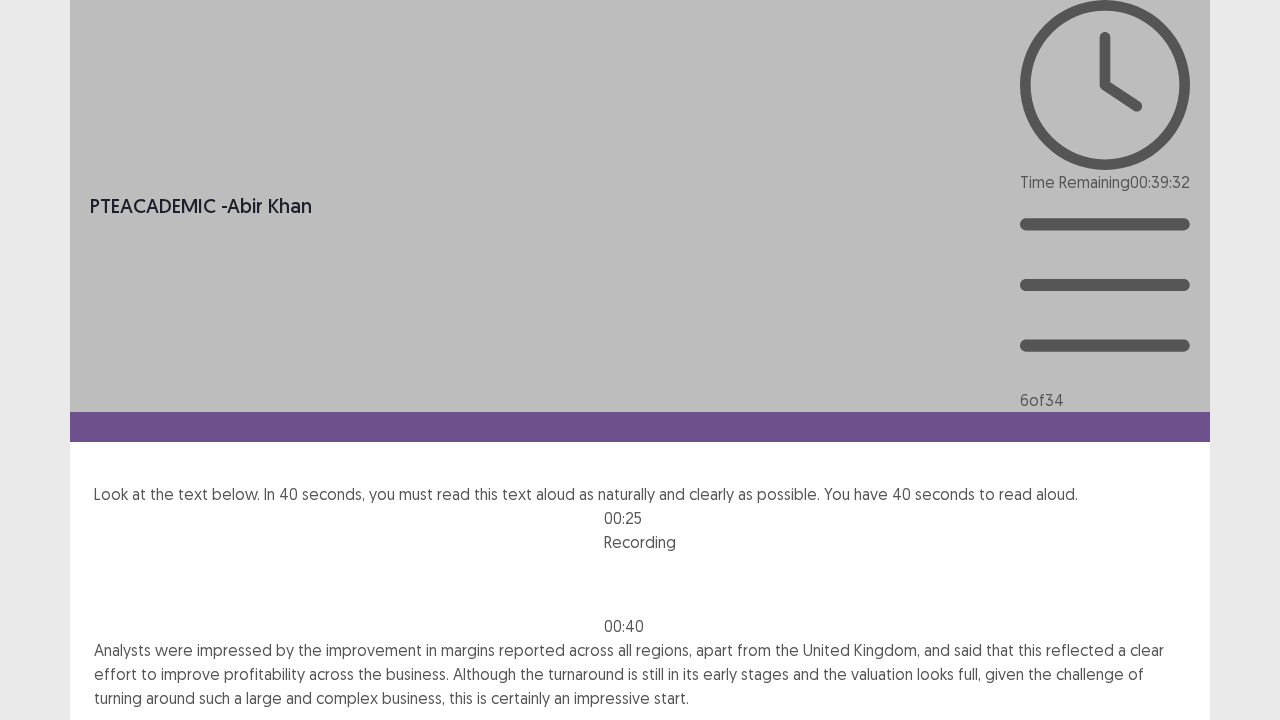 click on "Next" at bounding box center [1162, 770] 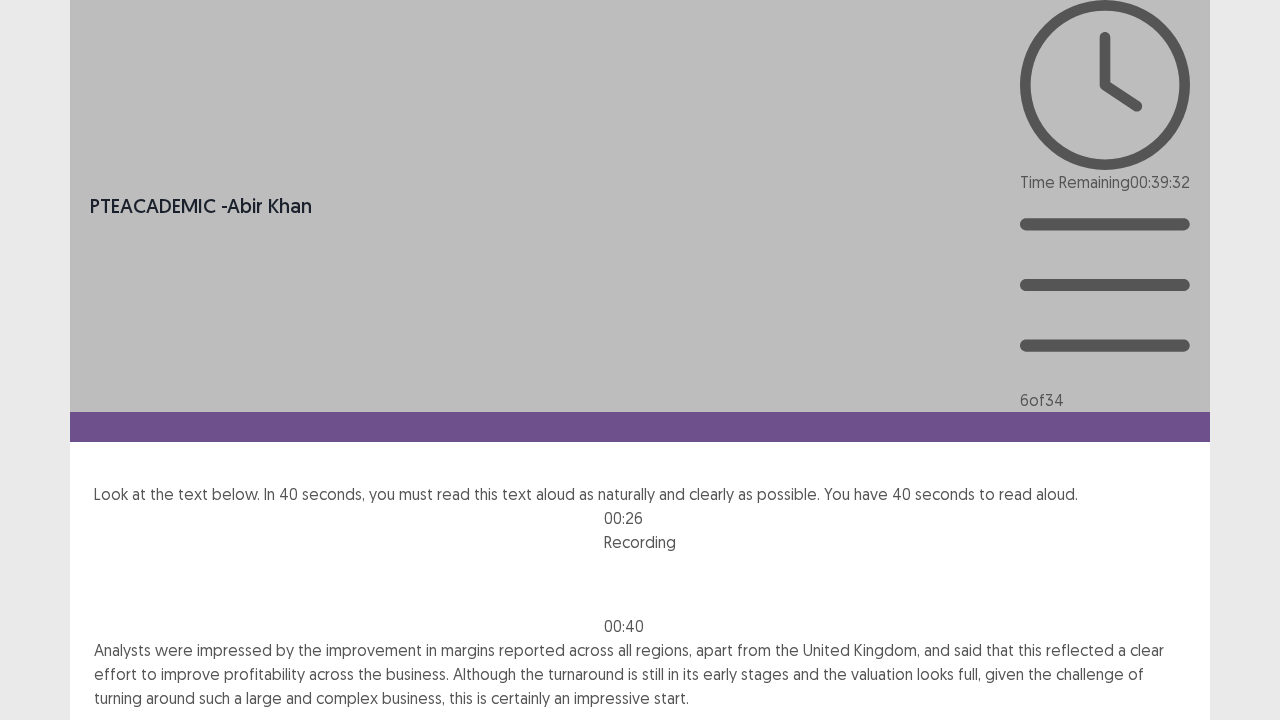 click on "Confirm" at bounding box center [43, 856] 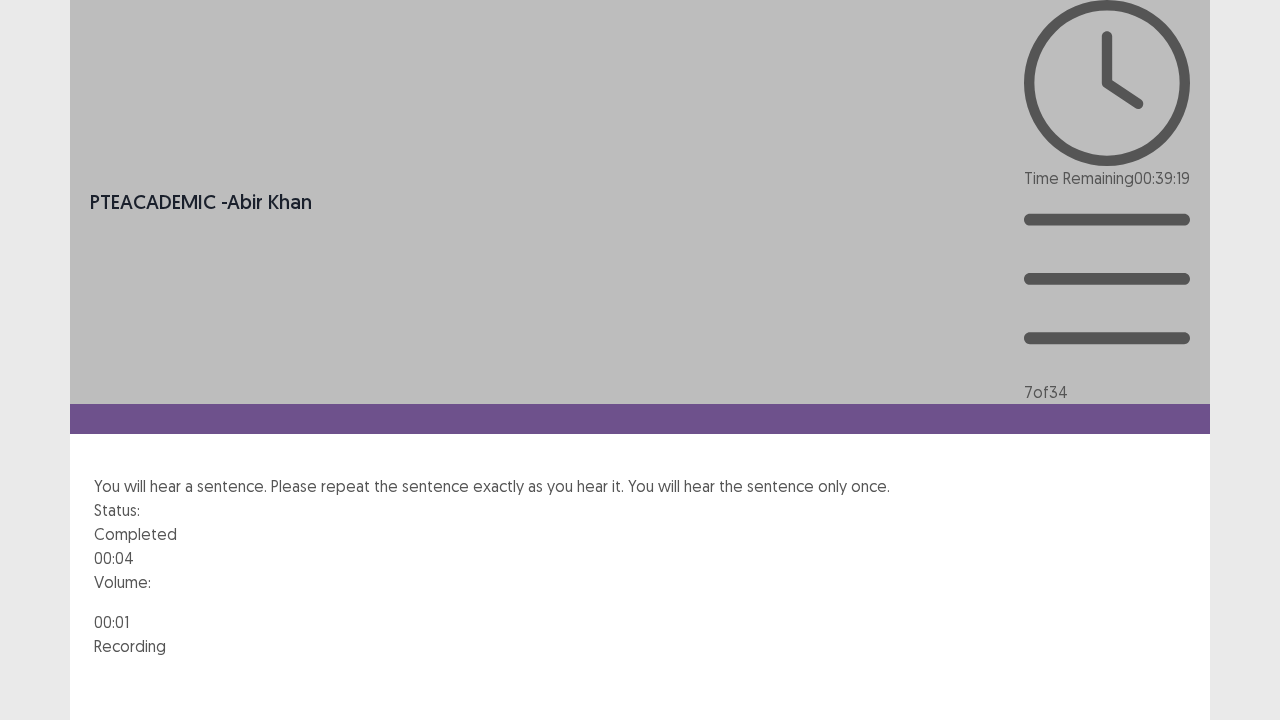 click on "Status: Completed 00:04 Volume: 00 : 01 Recording 00 : 15" at bounding box center (640, 620) 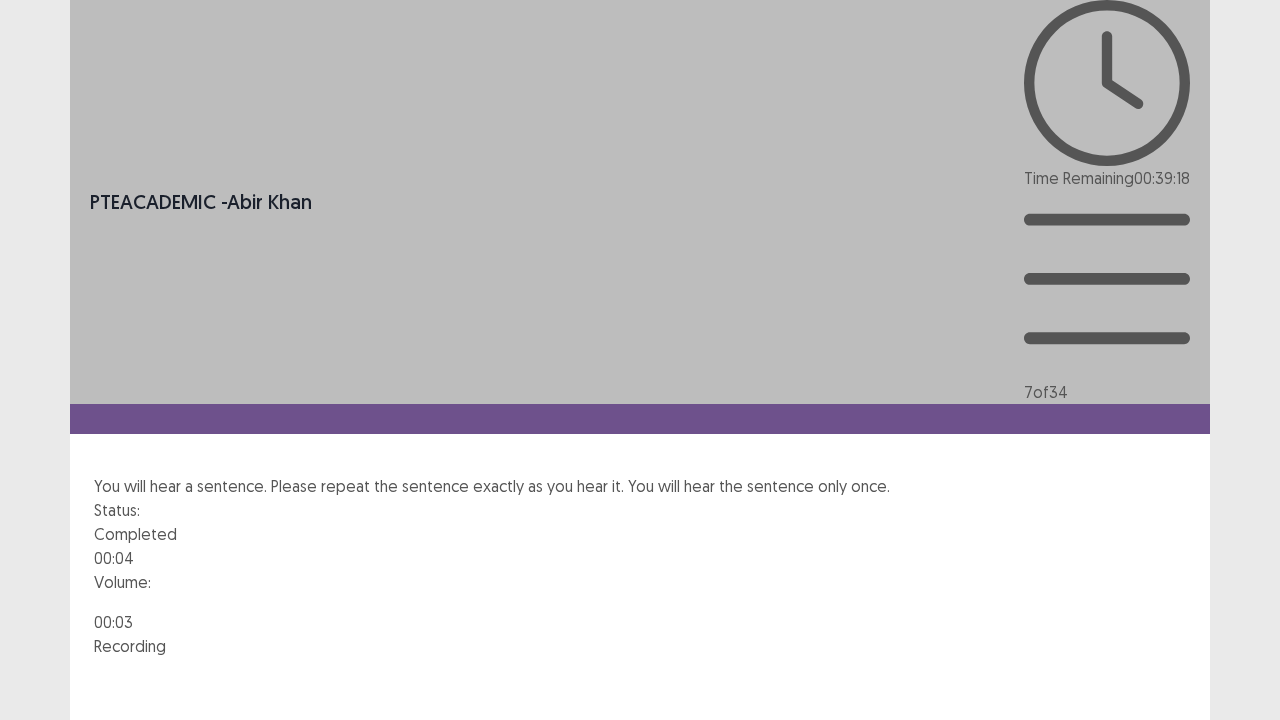 click on "Next" at bounding box center [1162, 802] 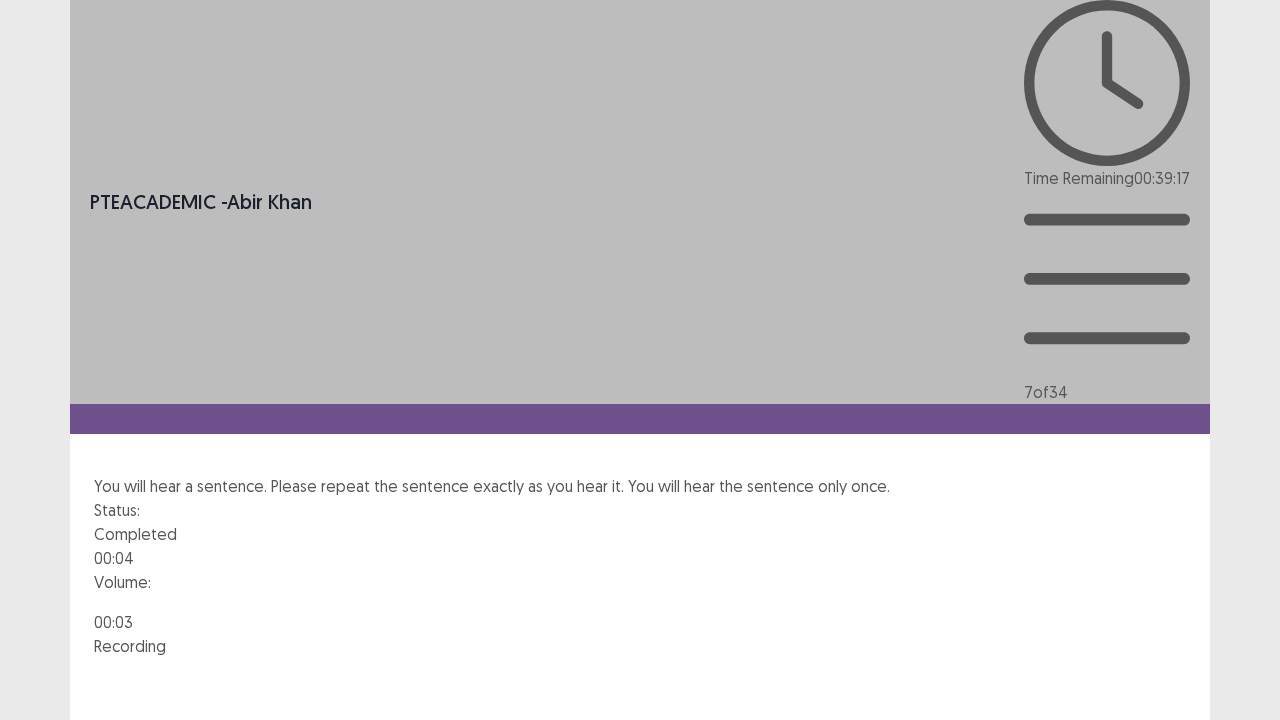 click on "Confirm" at bounding box center (43, 888) 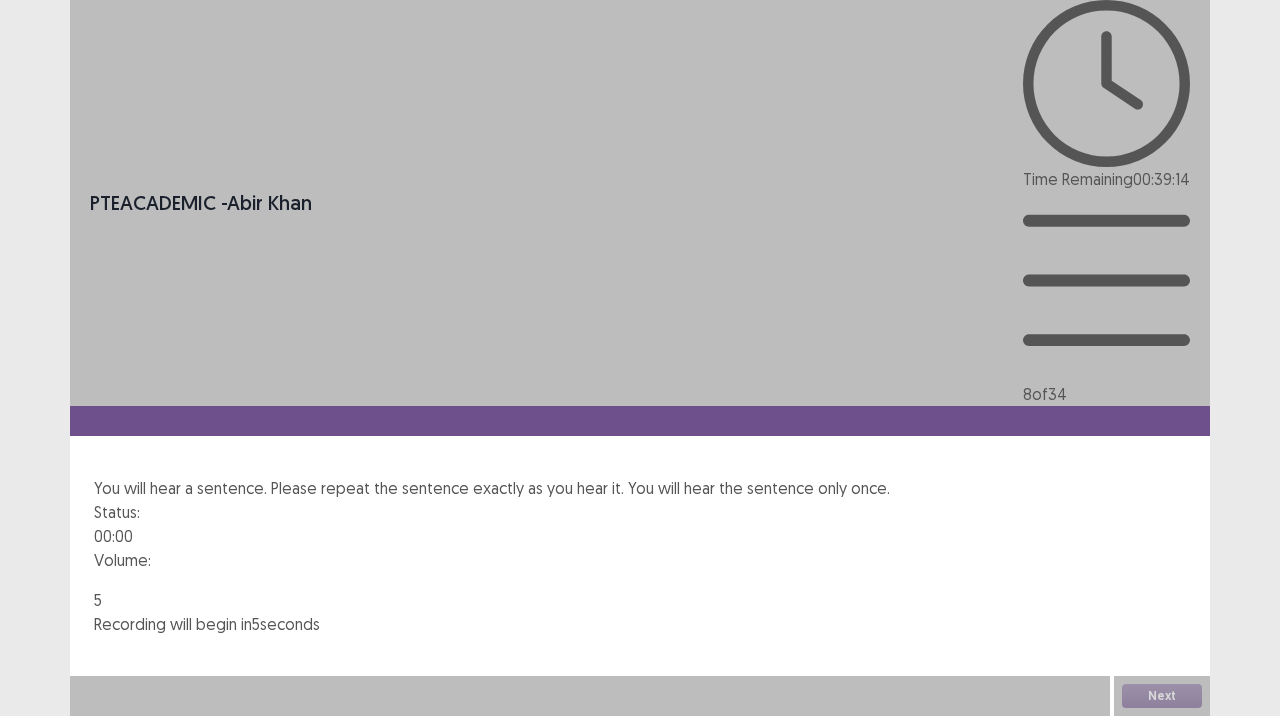 click on "Status: 00:00 Volume: 5 Recording will begin in  5  seconds" at bounding box center (640, 568) 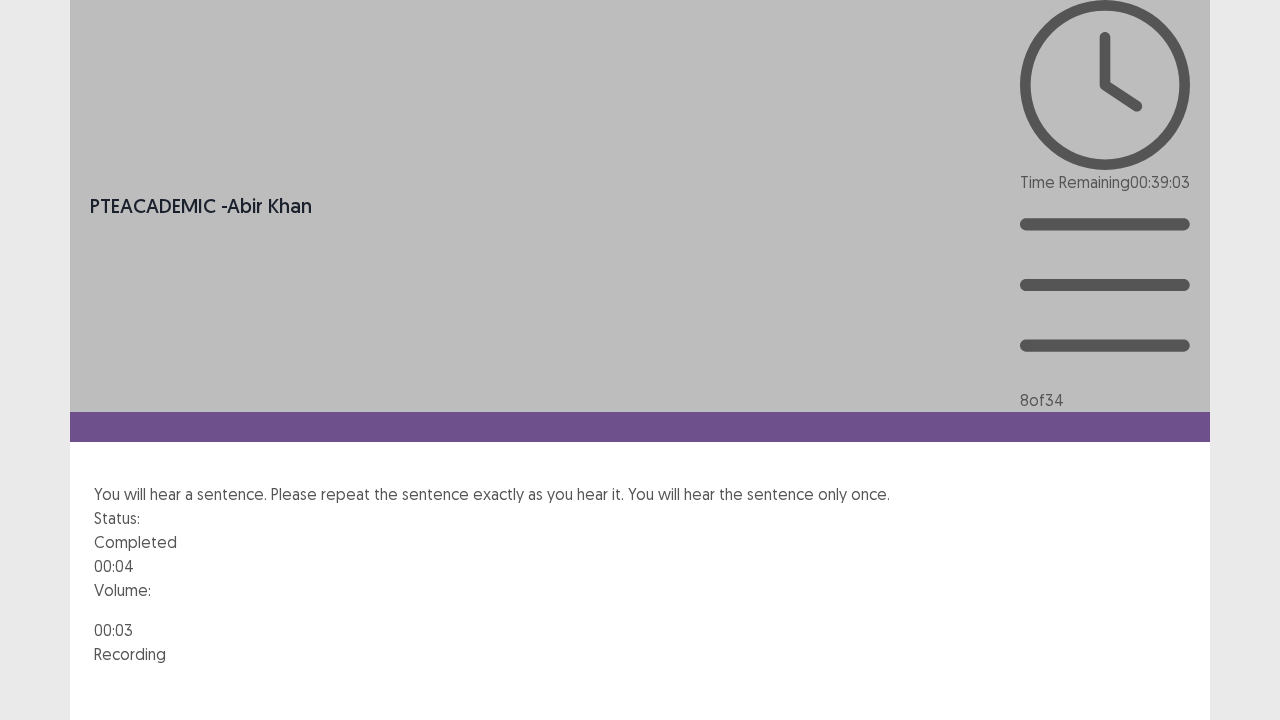 click on "Next" at bounding box center [1162, 810] 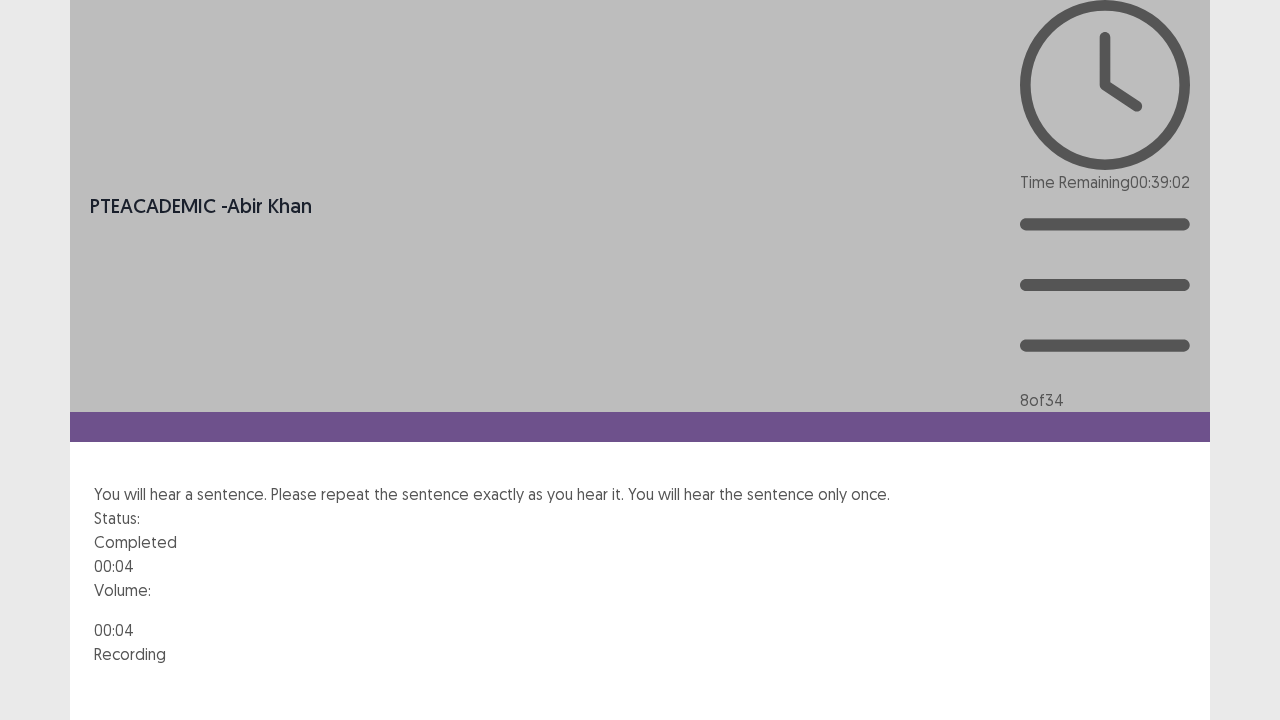 click on "Confirm" at bounding box center [43, 896] 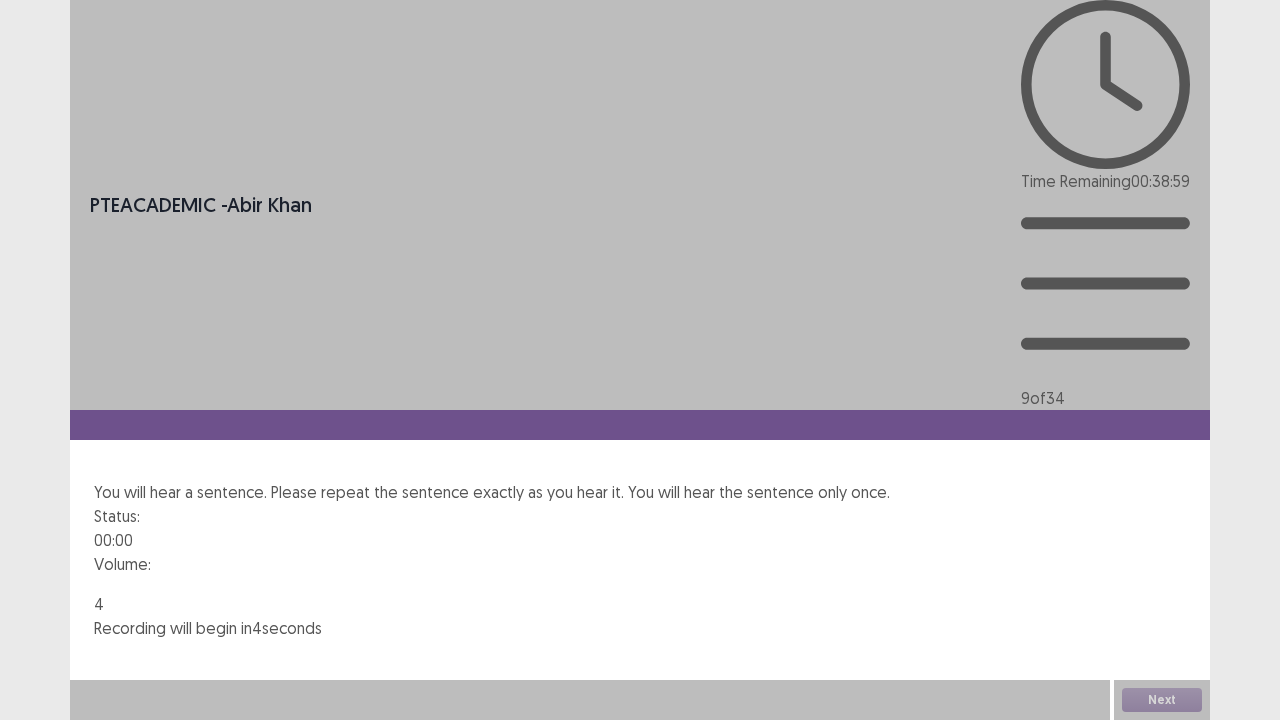 click on "Status: 00:00 Volume: 4 Recording will begin in  4  seconds" at bounding box center [640, 572] 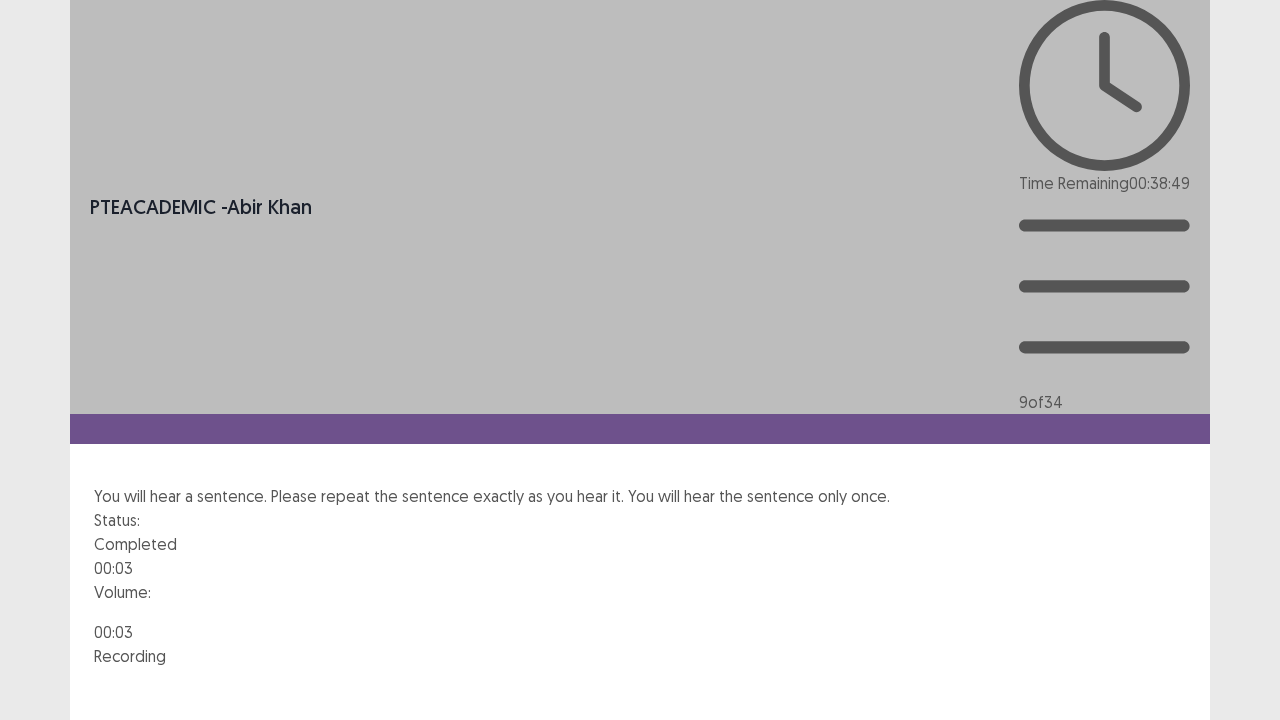 click on "Next" at bounding box center [1162, 812] 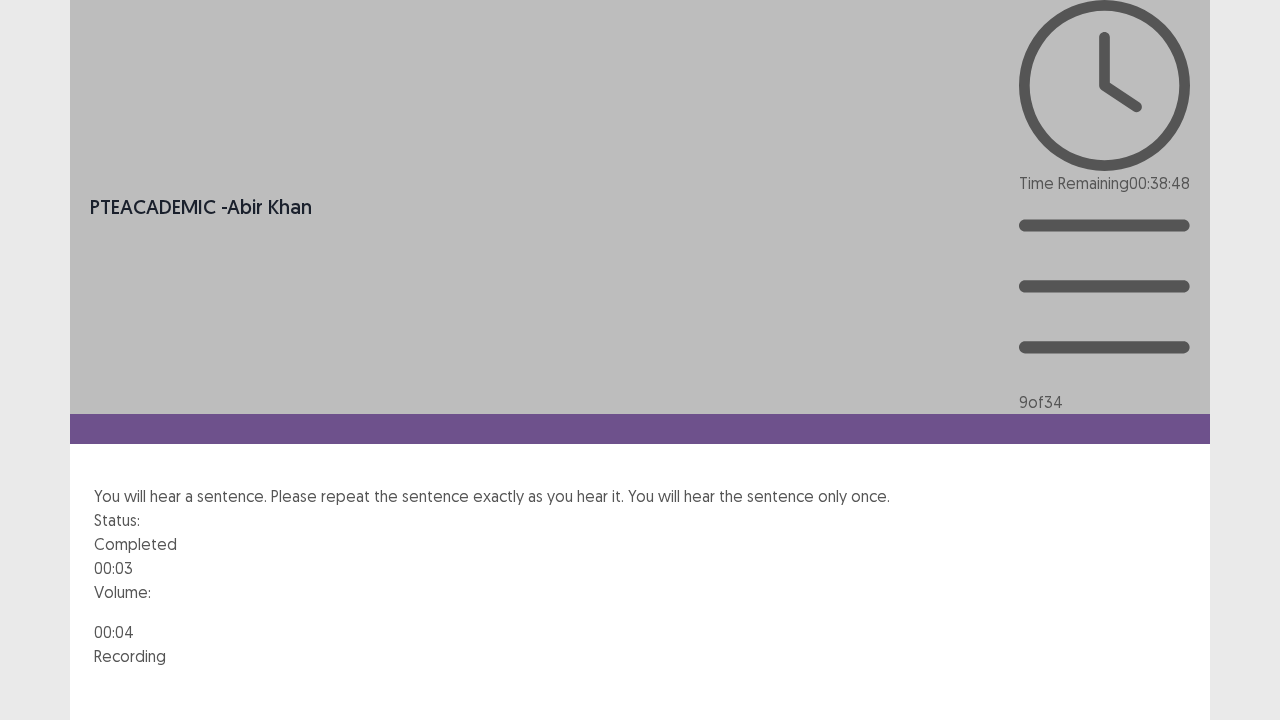 click on "Confirm" at bounding box center [43, 898] 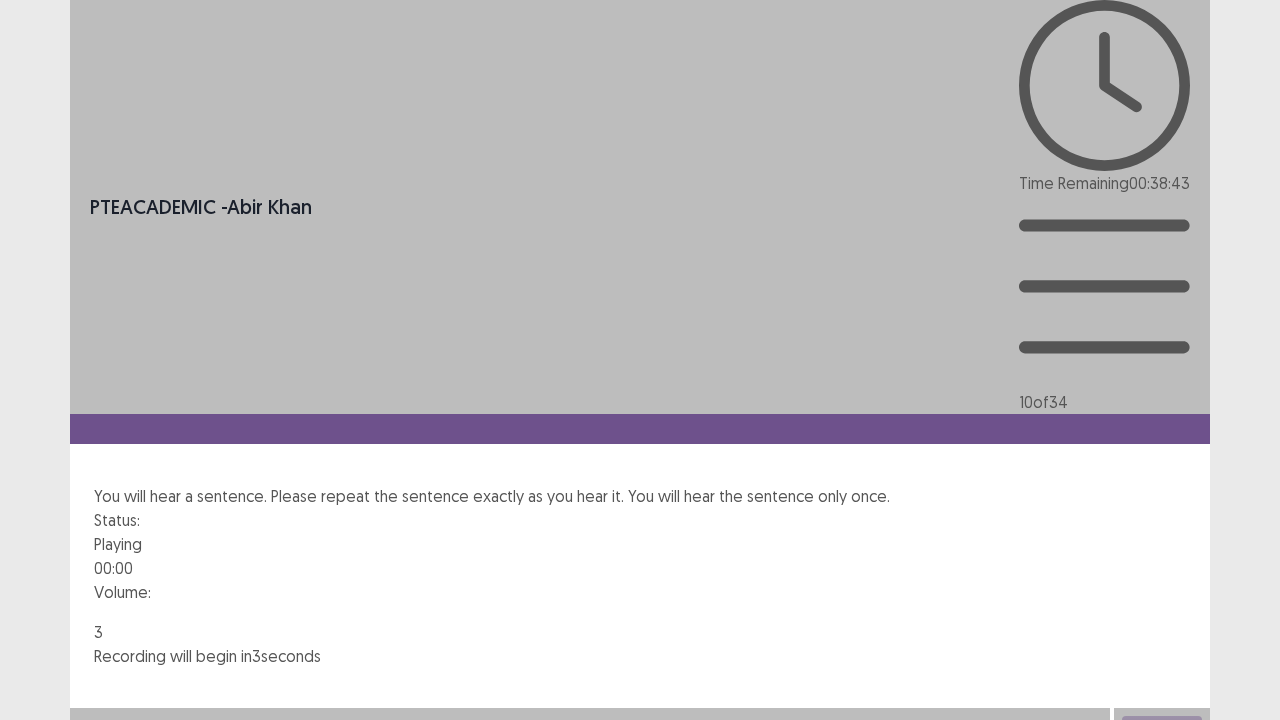 click on "Status: Playing 00:00 Volume: 3 Recording will begin in  3  seconds" at bounding box center (640, 588) 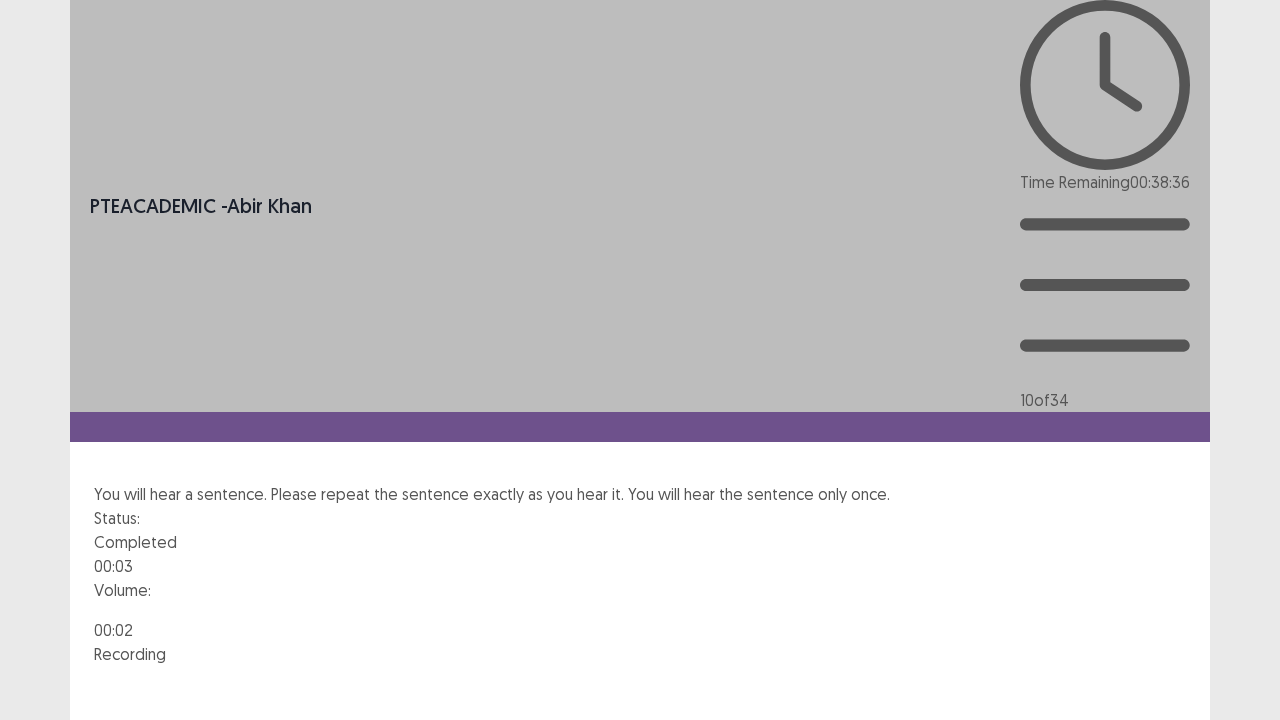 click on "Next" at bounding box center (1162, 810) 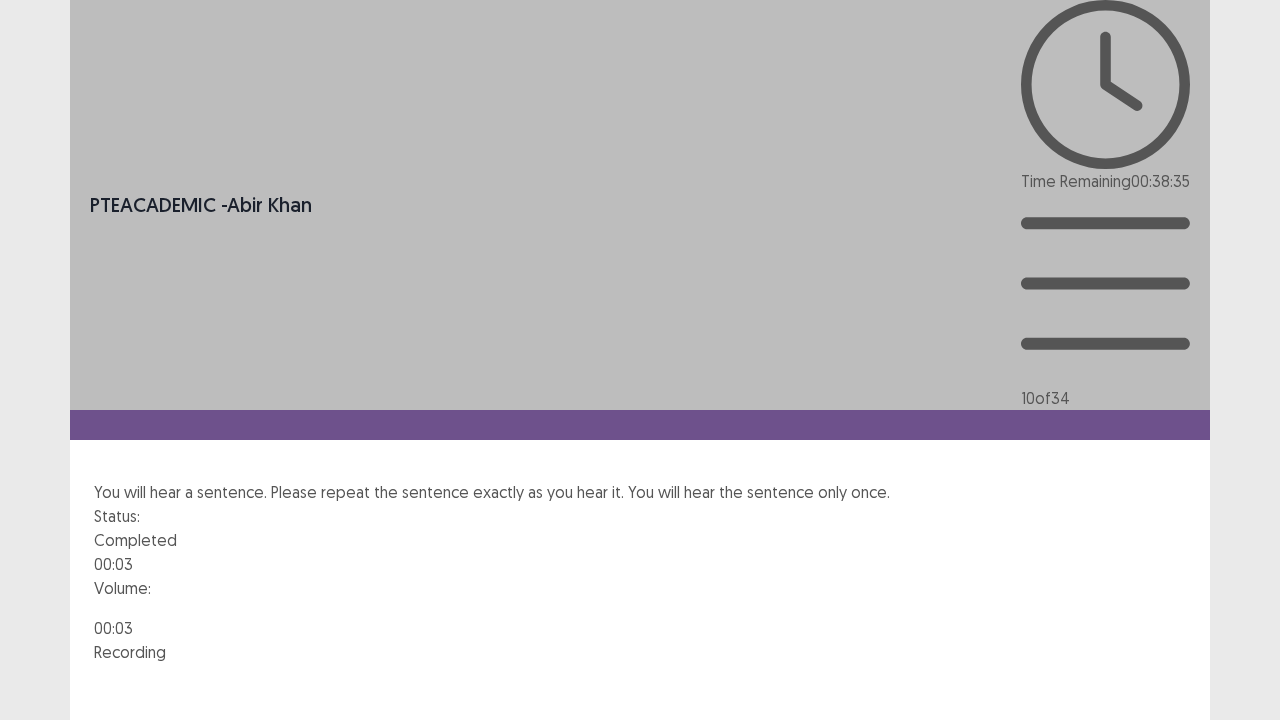 click on "Confirm" at bounding box center [43, 894] 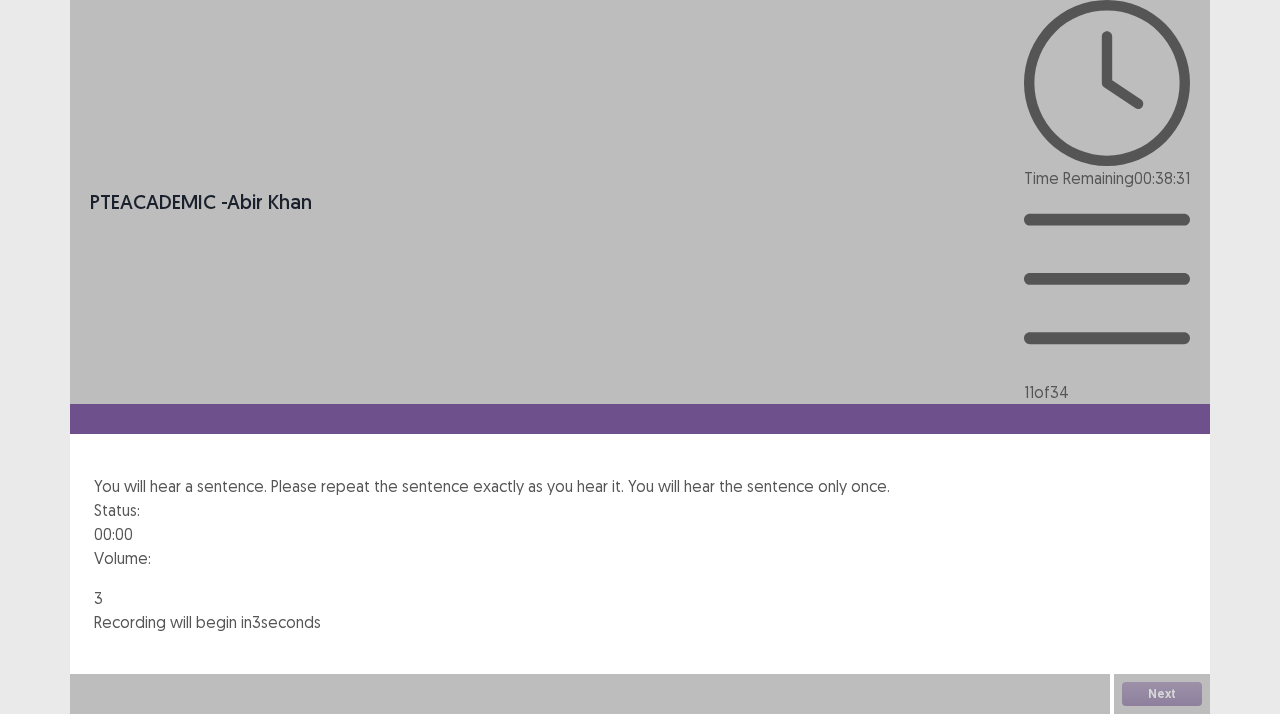 click on "Status: 00:00 Volume: 3 Recording will begin in  3  seconds" at bounding box center (640, 566) 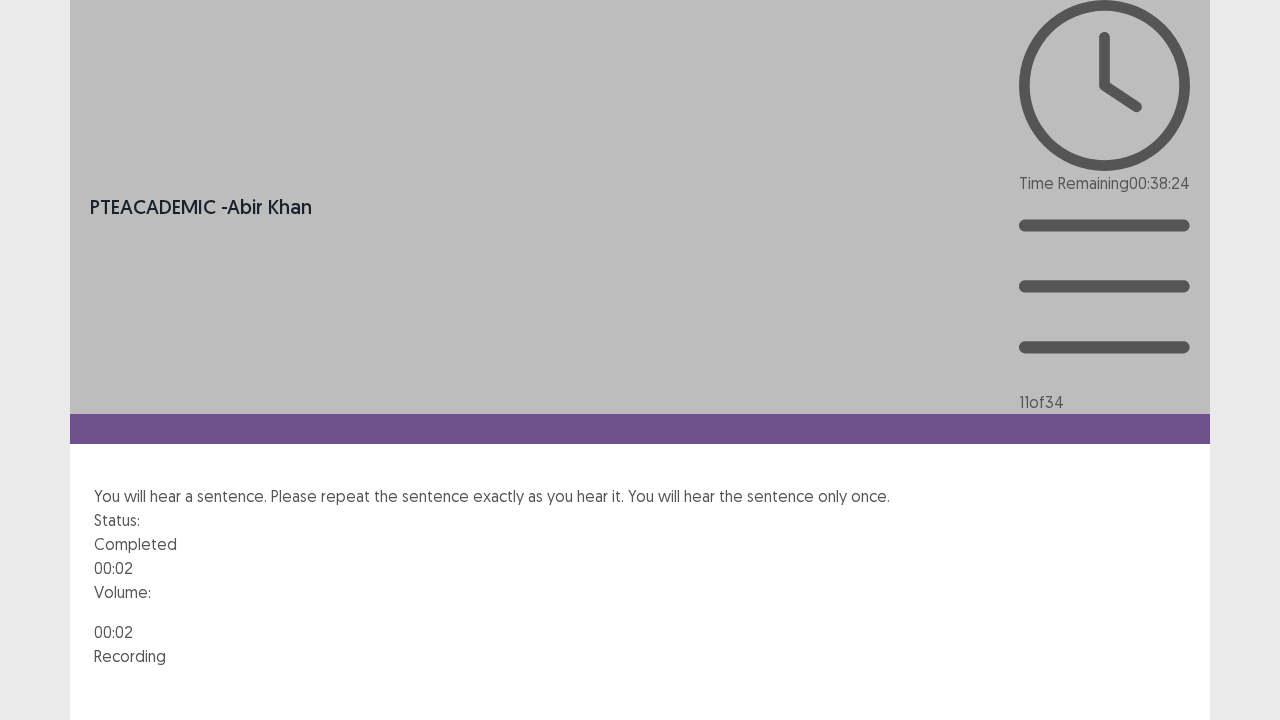 click on "Next" at bounding box center [1162, 812] 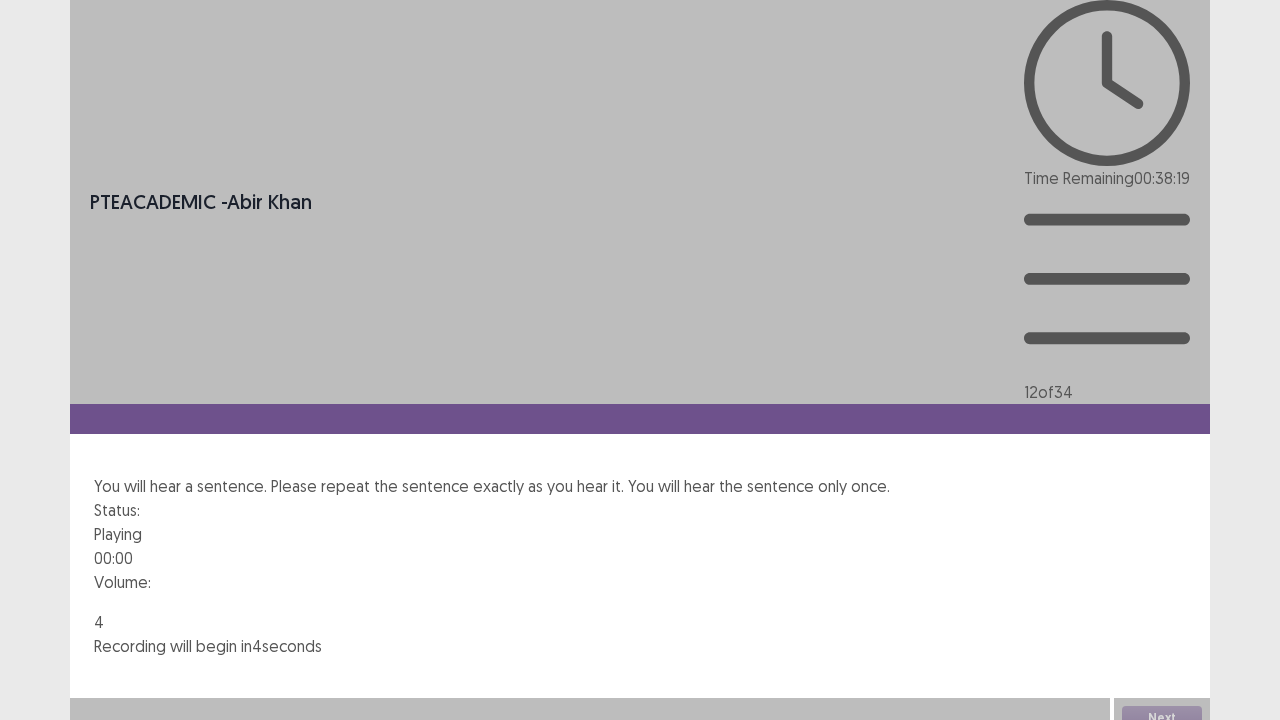 click on "Status: Playing 00:00 Volume: 4 Recording will begin in 4 seconds" at bounding box center [640, 578] 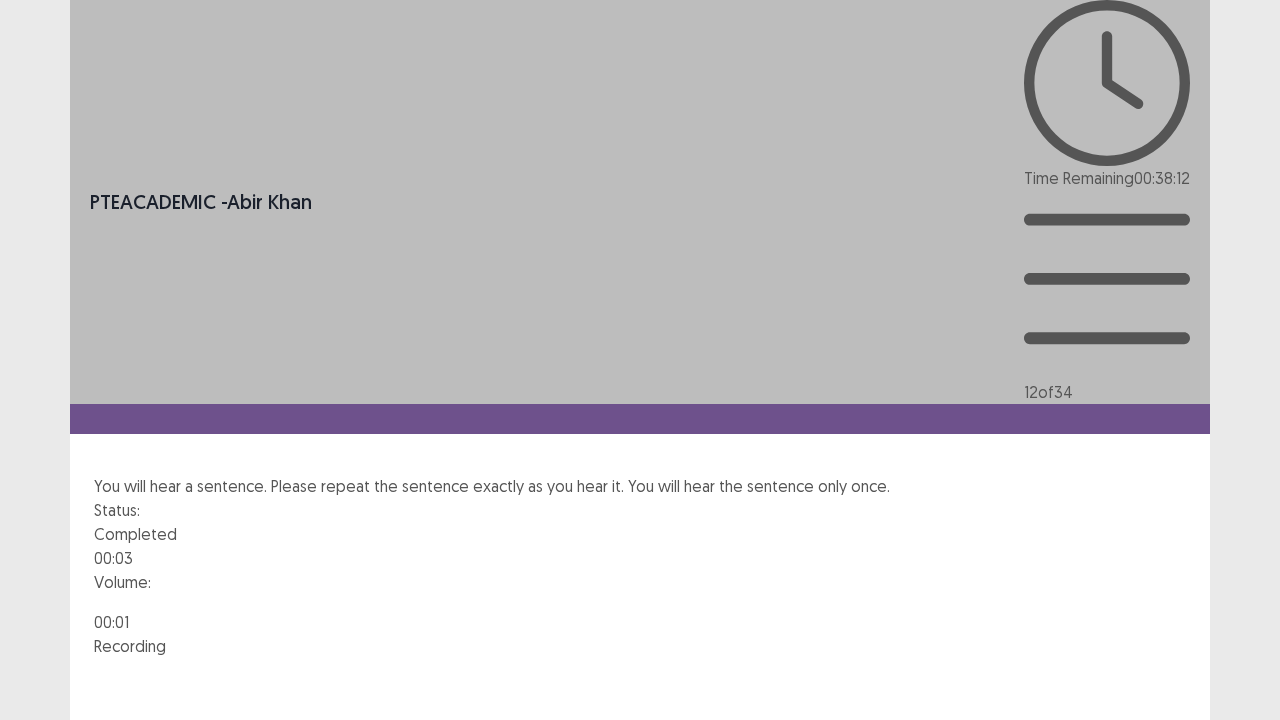 click on "Next" at bounding box center [1162, 802] 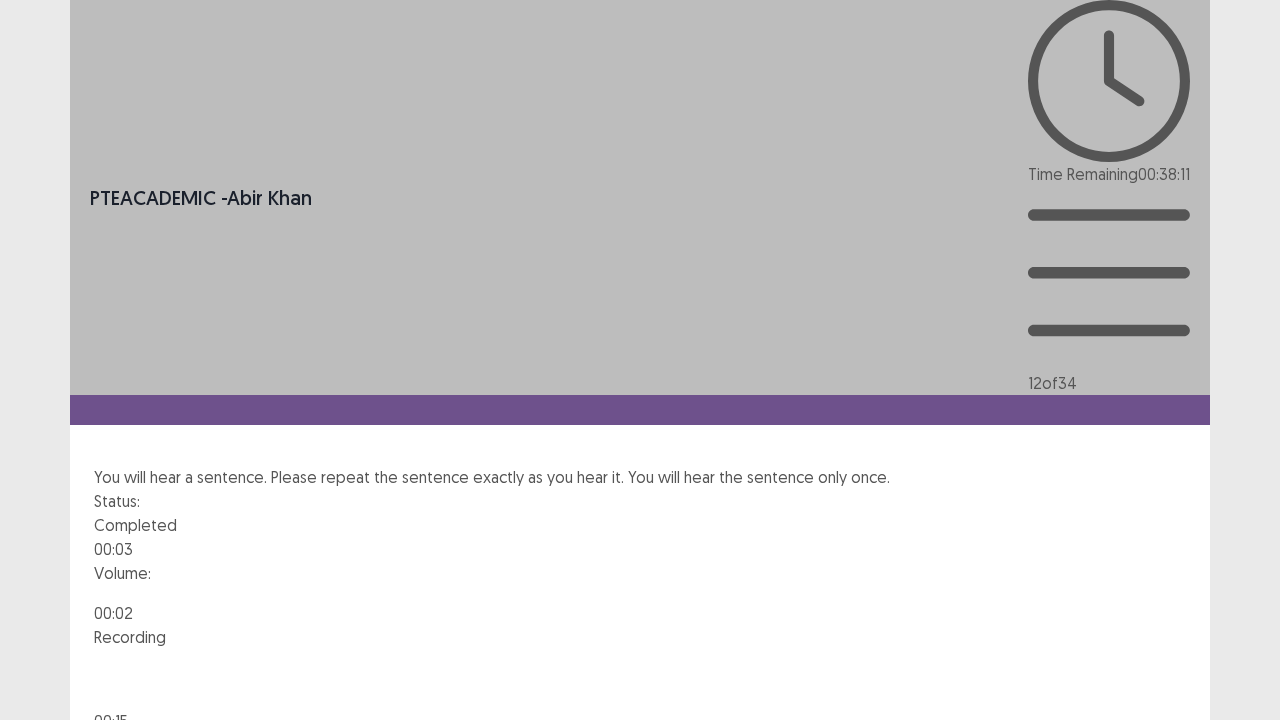 click on "Confirm" at bounding box center [43, 879] 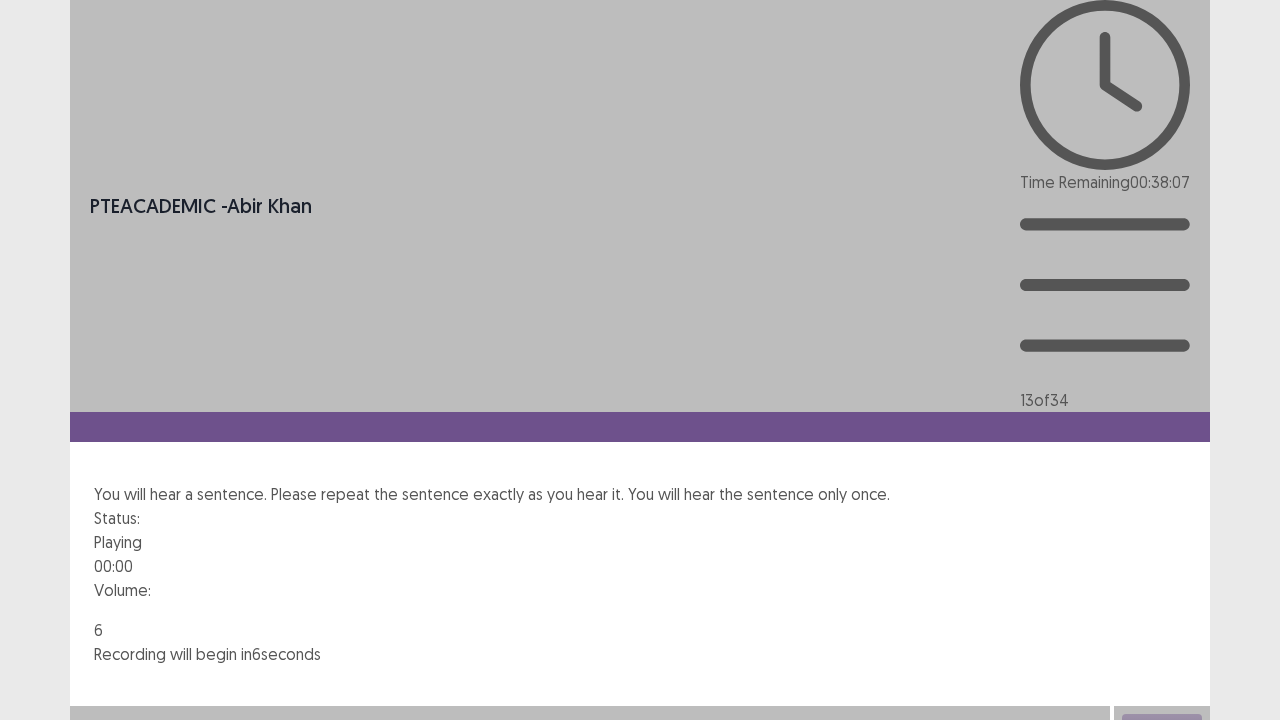 click on "Status: Playing 00:00 Volume: 6 Recording will begin in  6  seconds" at bounding box center (640, 586) 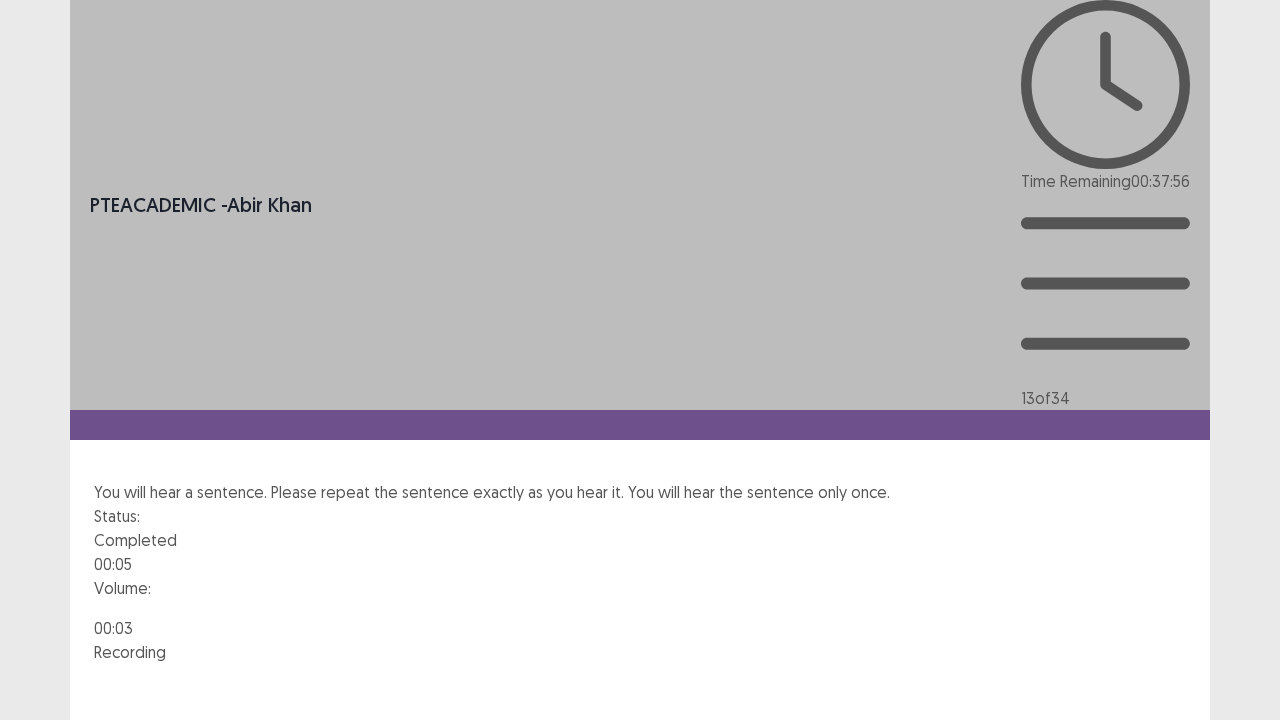 click on "Next" at bounding box center (1162, 808) 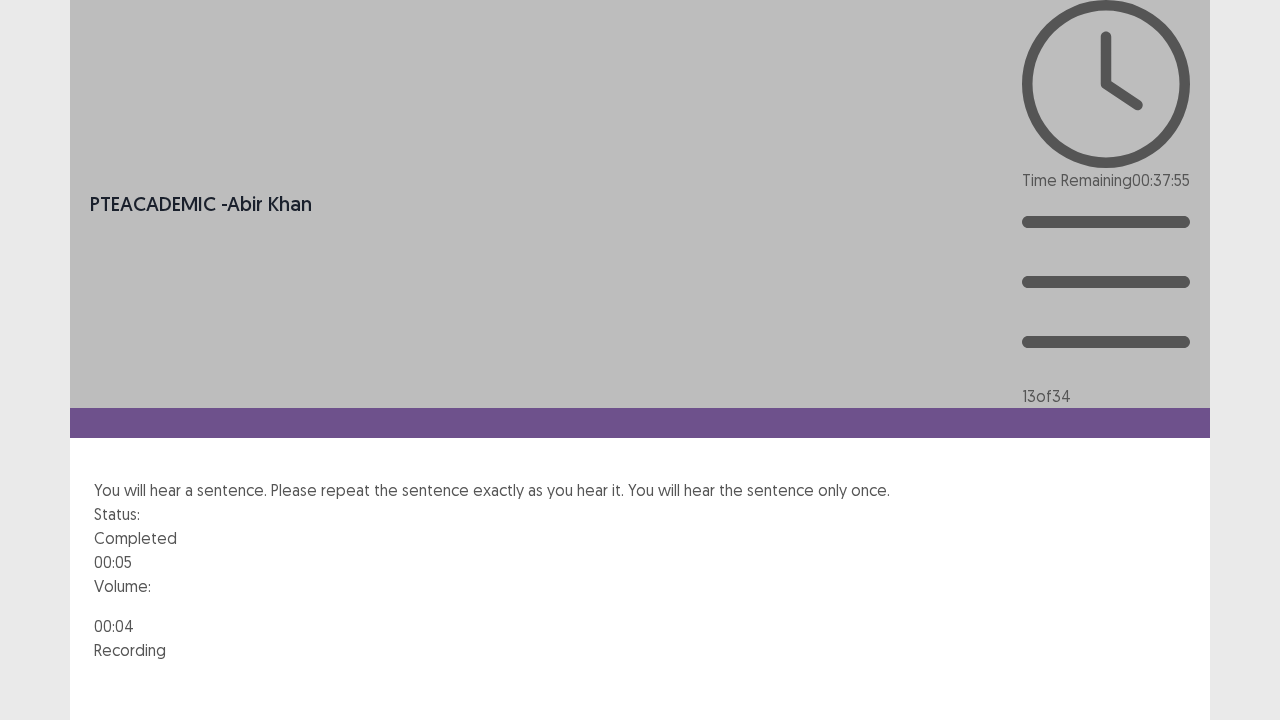click on "Confirm" at bounding box center [43, 892] 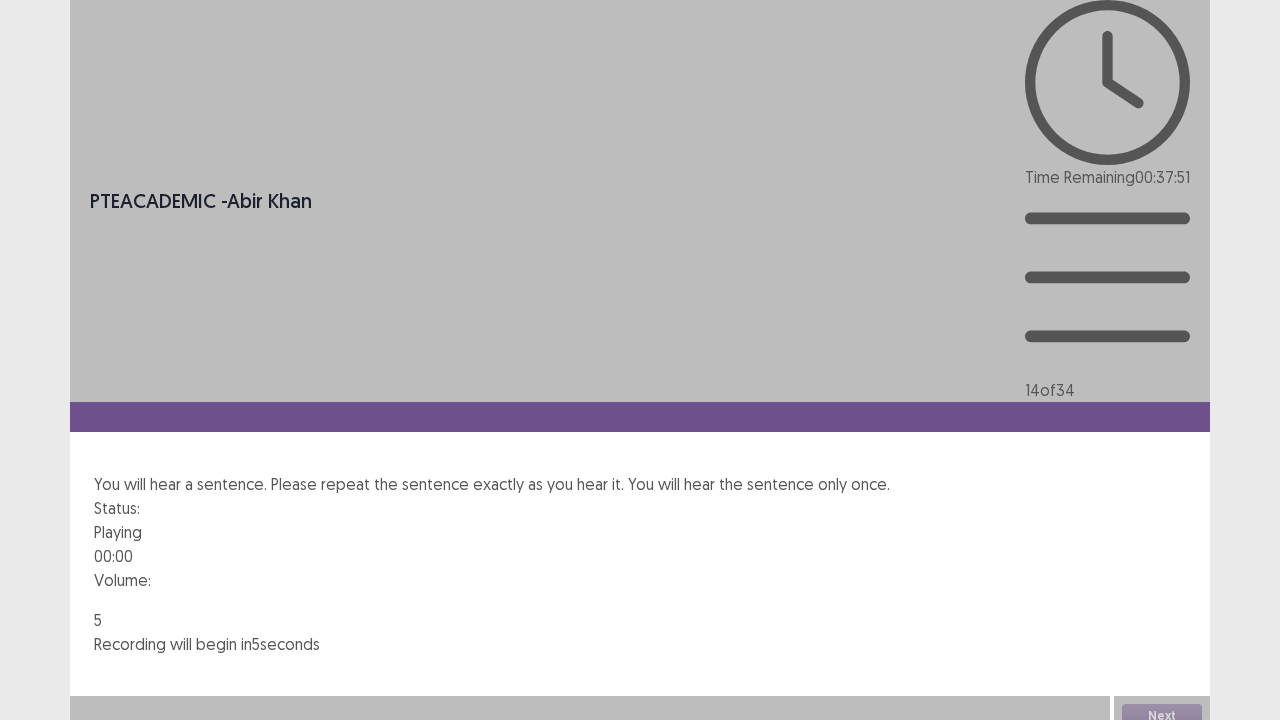 click on "Status: Playing 00:00 Volume: 5 Recording will begin in  5  seconds" at bounding box center (640, 576) 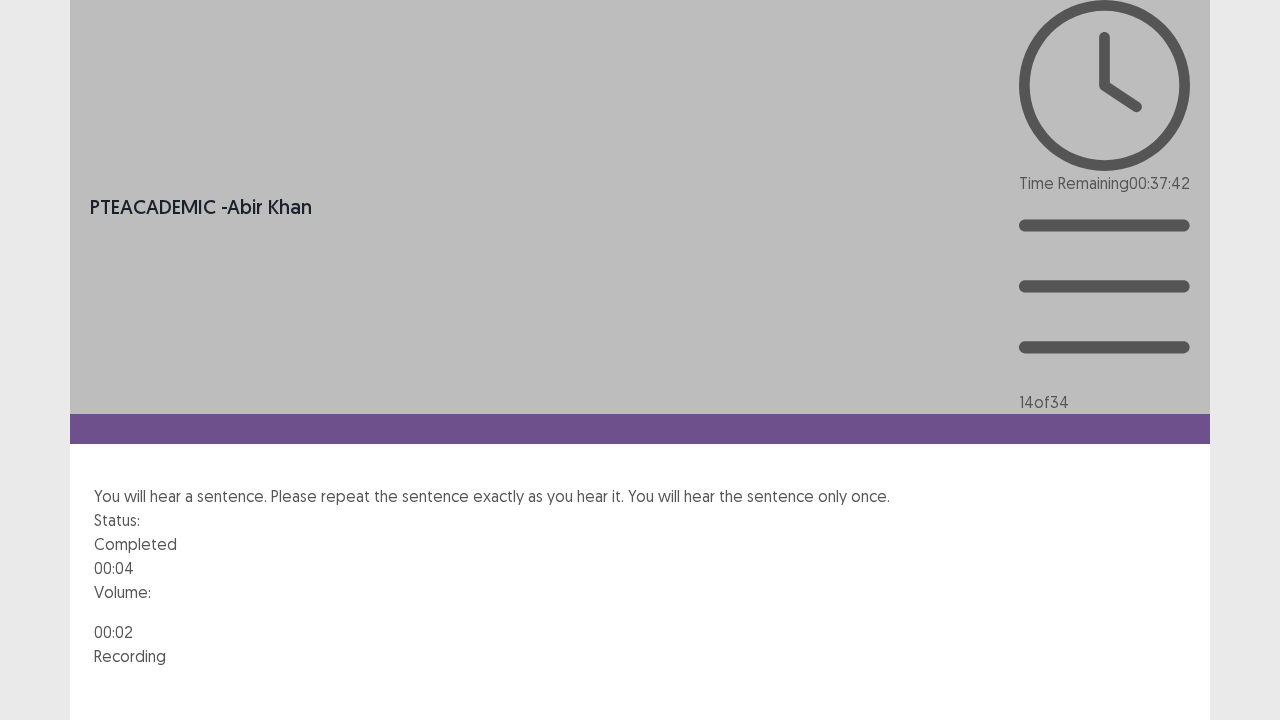 click on "Next" at bounding box center [1162, 812] 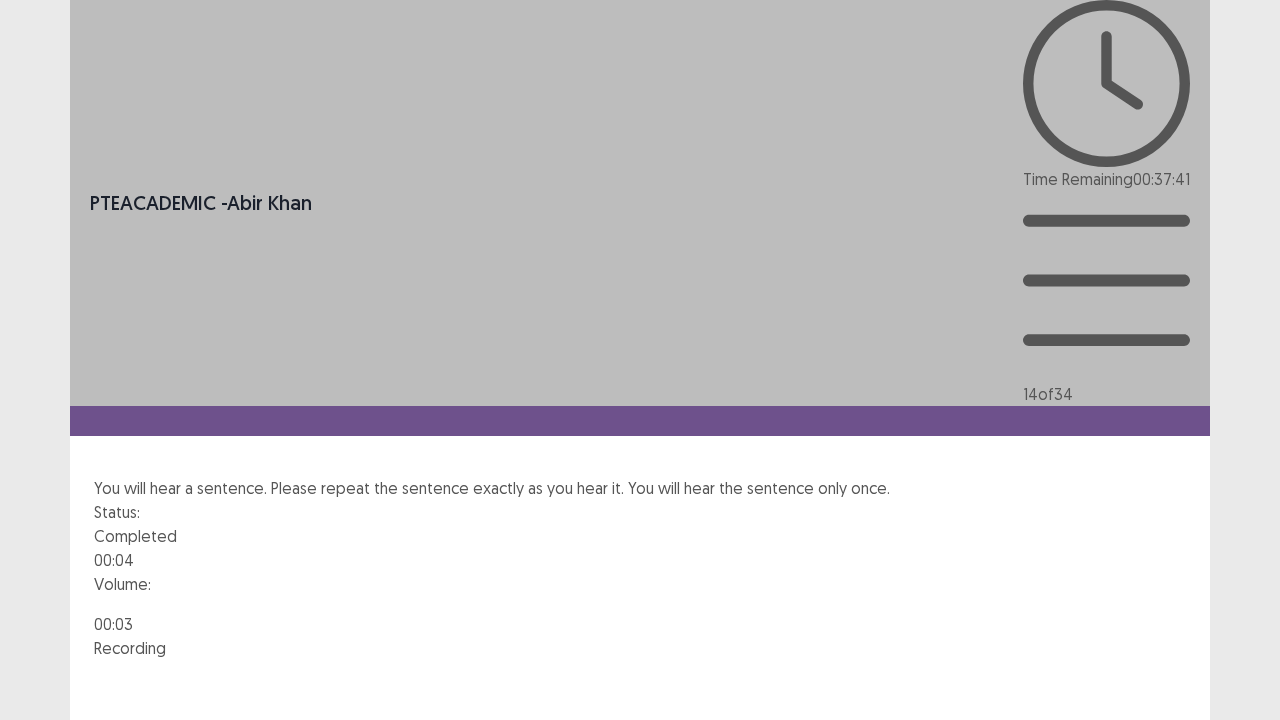 click on "Confirm" at bounding box center [43, 890] 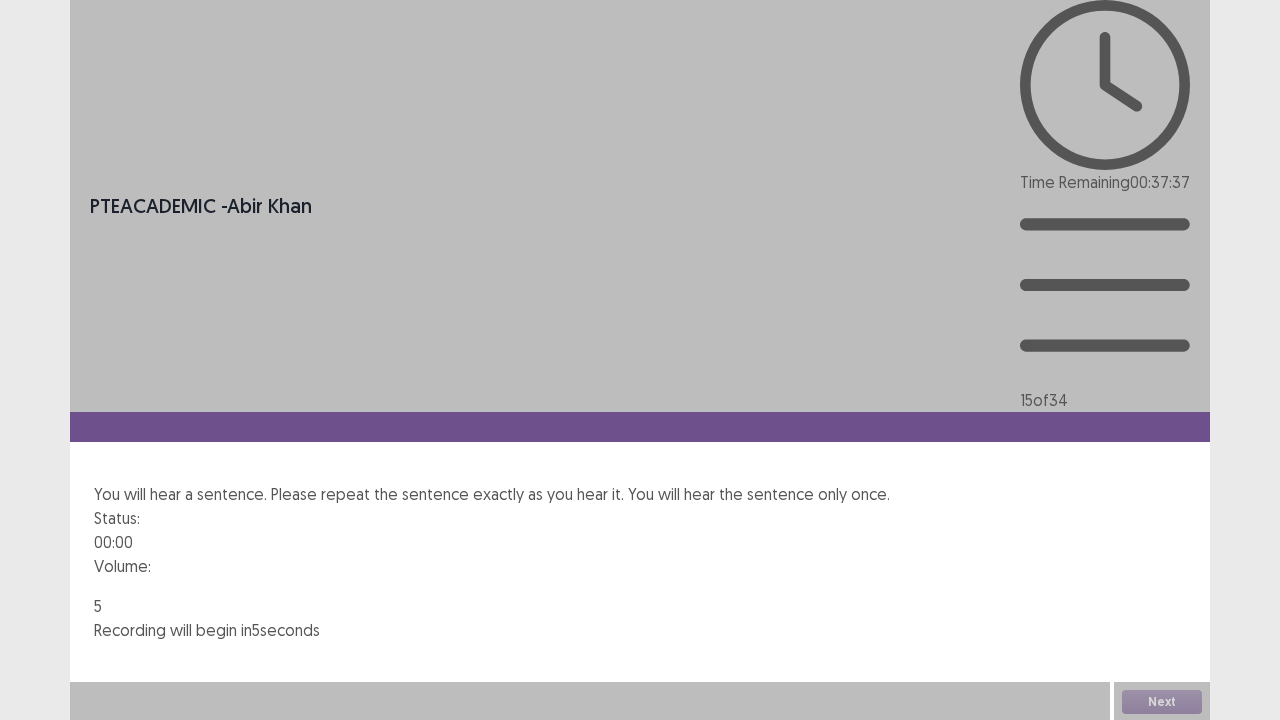 click on "Status: 00:00 Volume: 5 Recording will begin in  5  seconds" at bounding box center (640, 574) 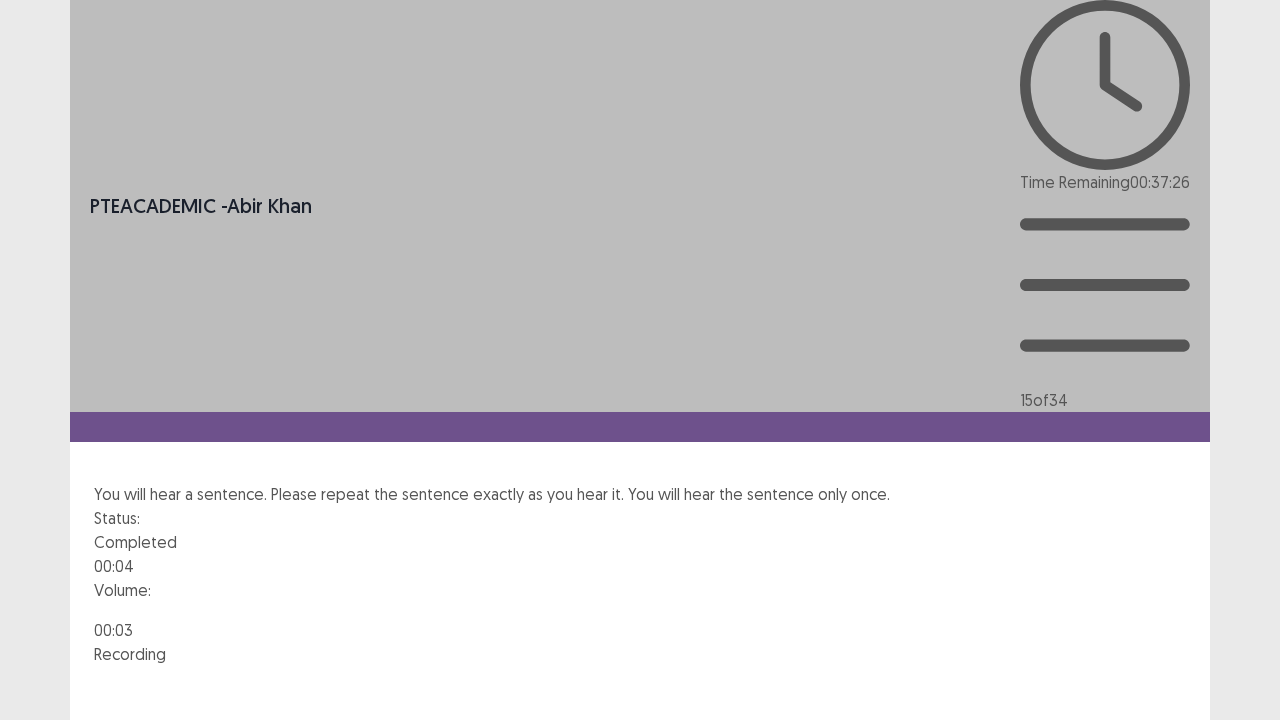 click on "Next" at bounding box center [1162, 810] 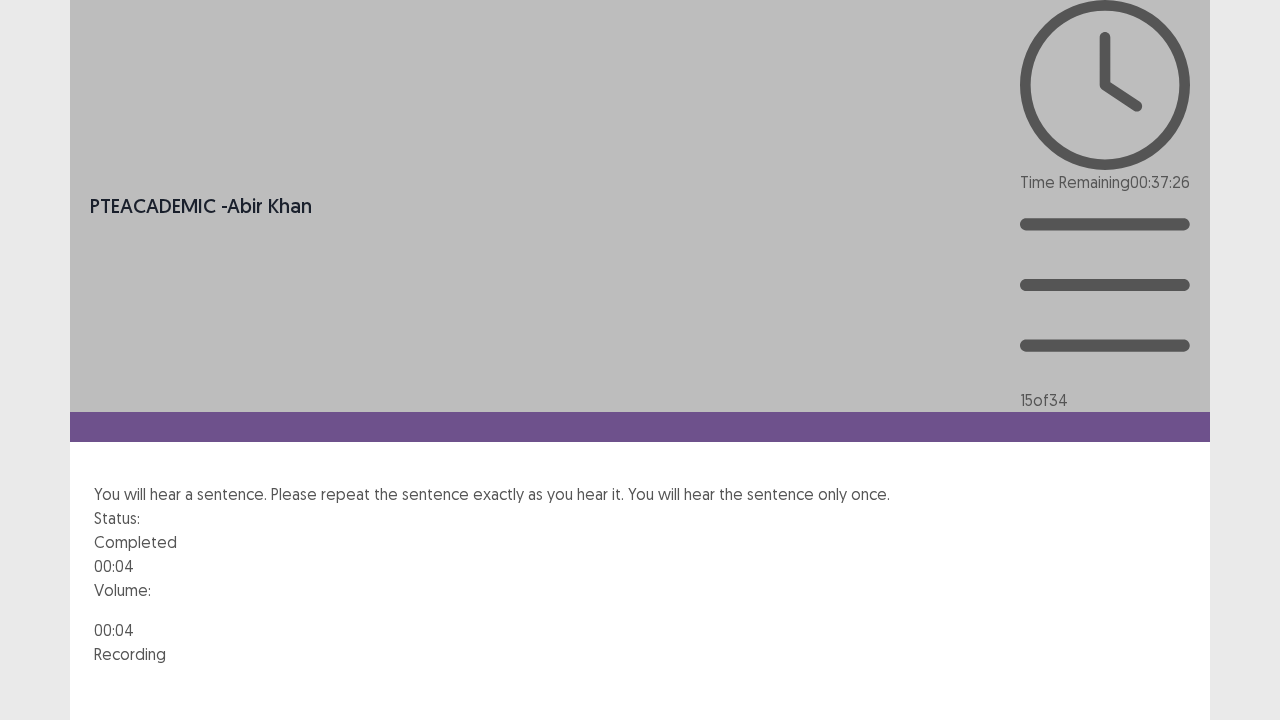 click on "Confirm" at bounding box center (43, 896) 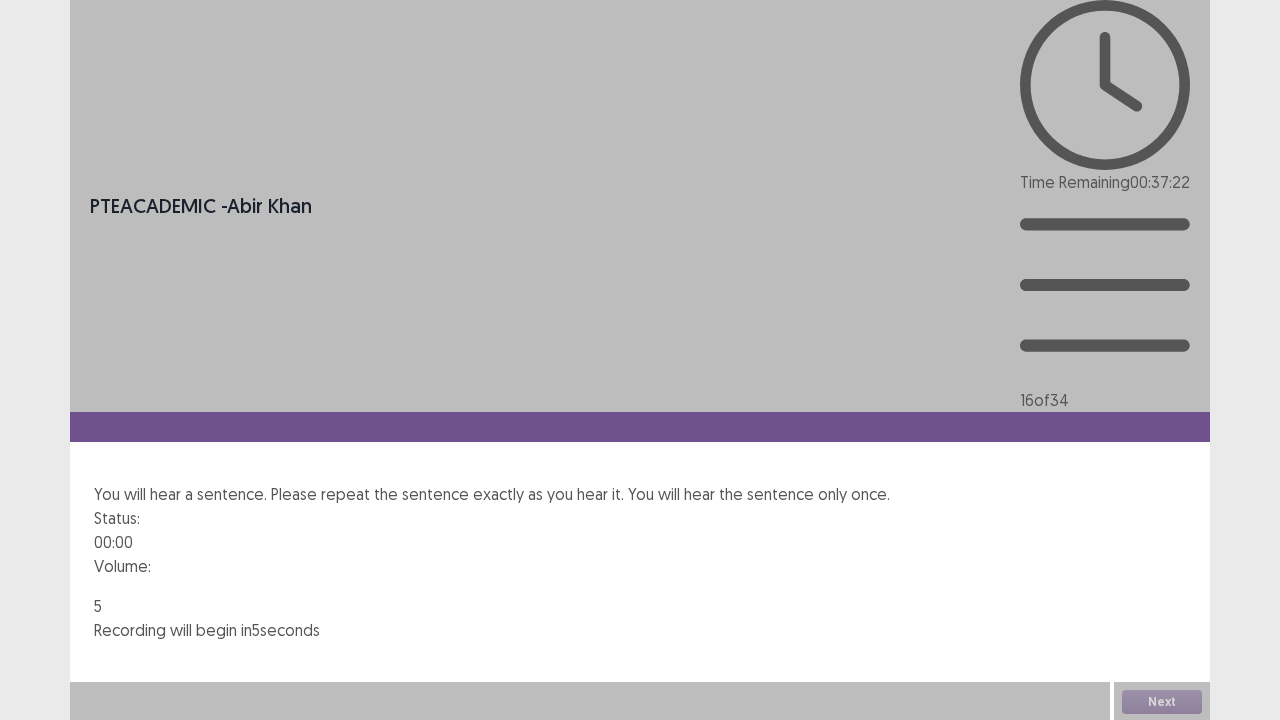 click on "Status: 00:00 Volume: 5 Recording will begin in  5  seconds" at bounding box center (640, 574) 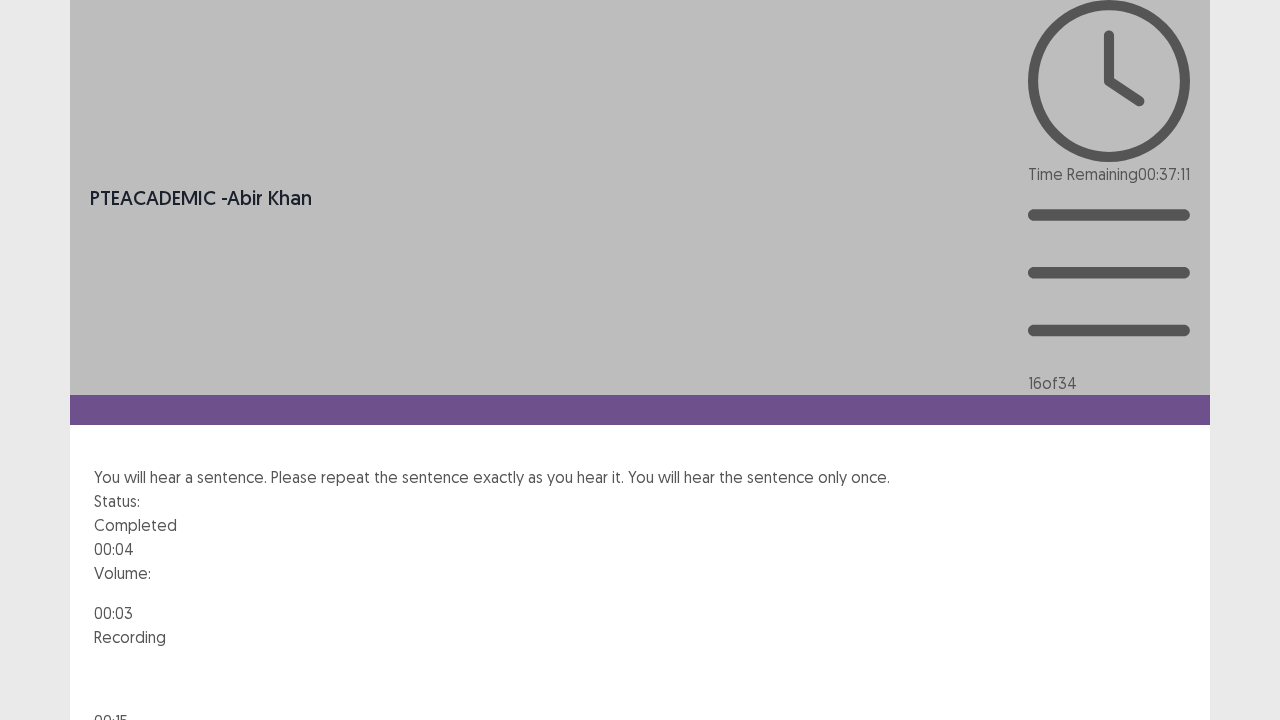 click on "Next" at bounding box center [1162, 793] 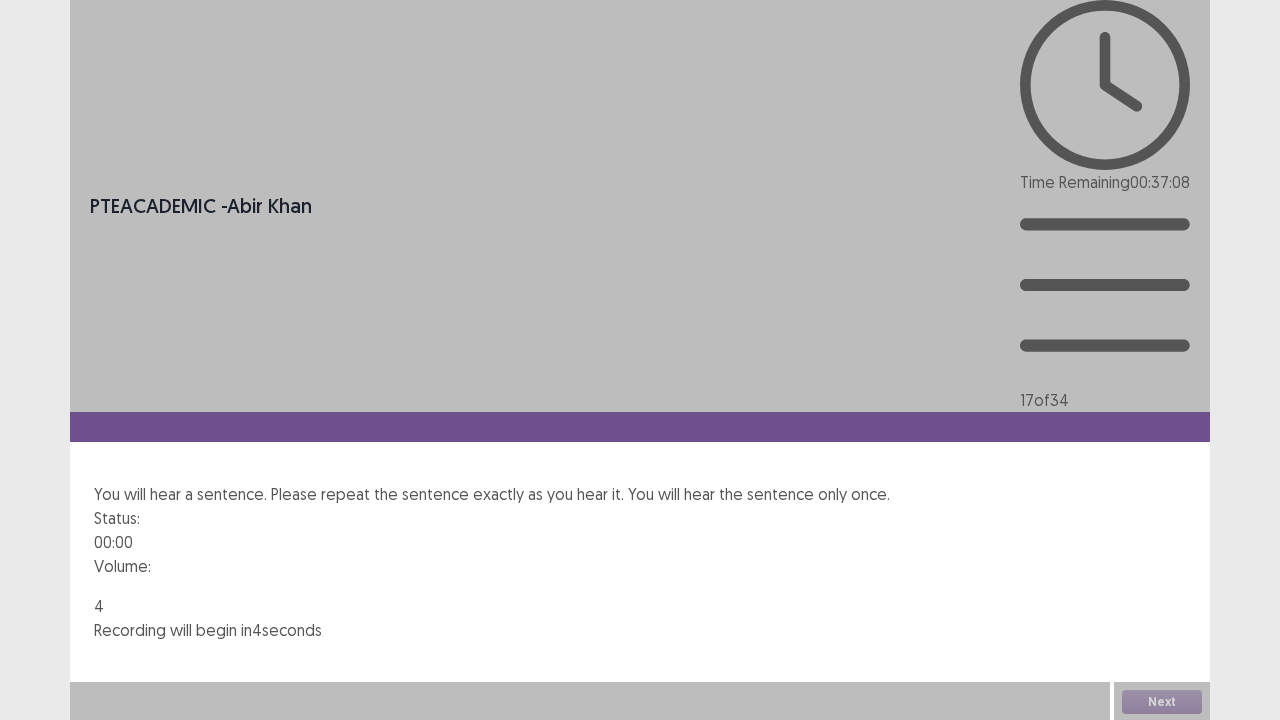 click on "Status: 00:00 Volume: 4 Recording will begin in  4  seconds" at bounding box center (640, 574) 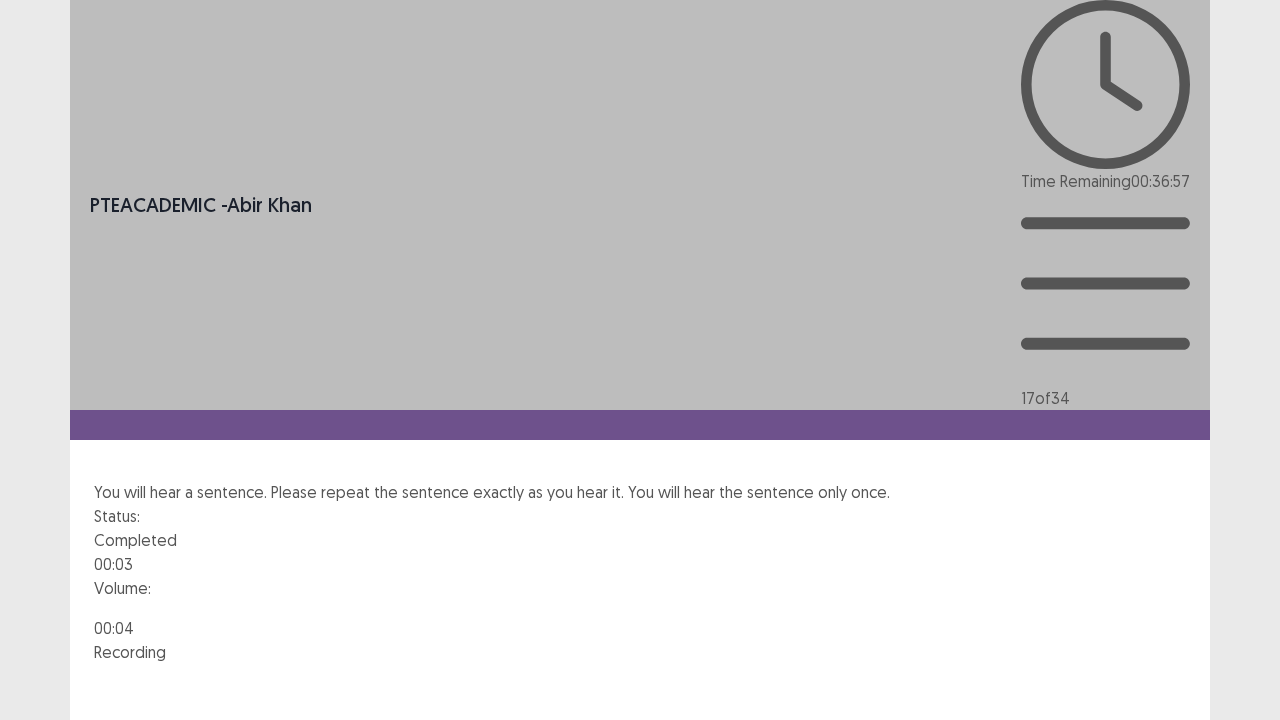 click on "Next" at bounding box center (1162, 808) 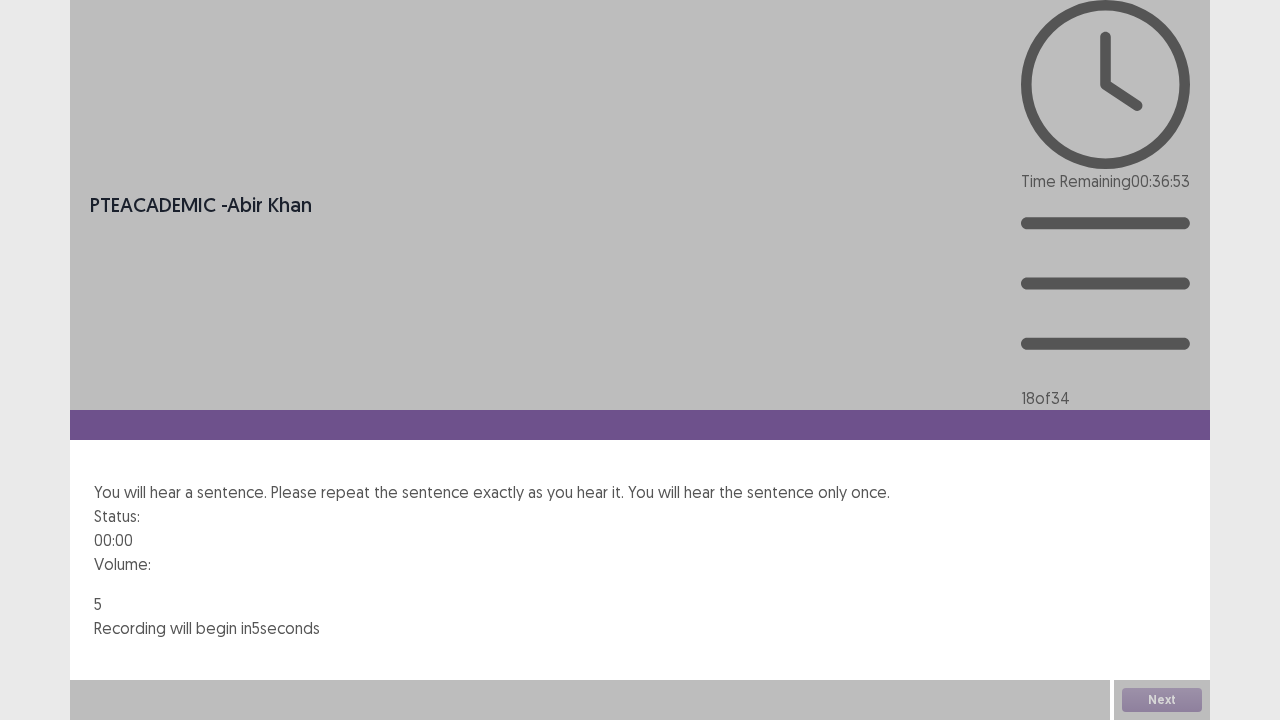 drag, startPoint x: 702, startPoint y: 281, endPoint x: 758, endPoint y: 282, distance: 56.008926 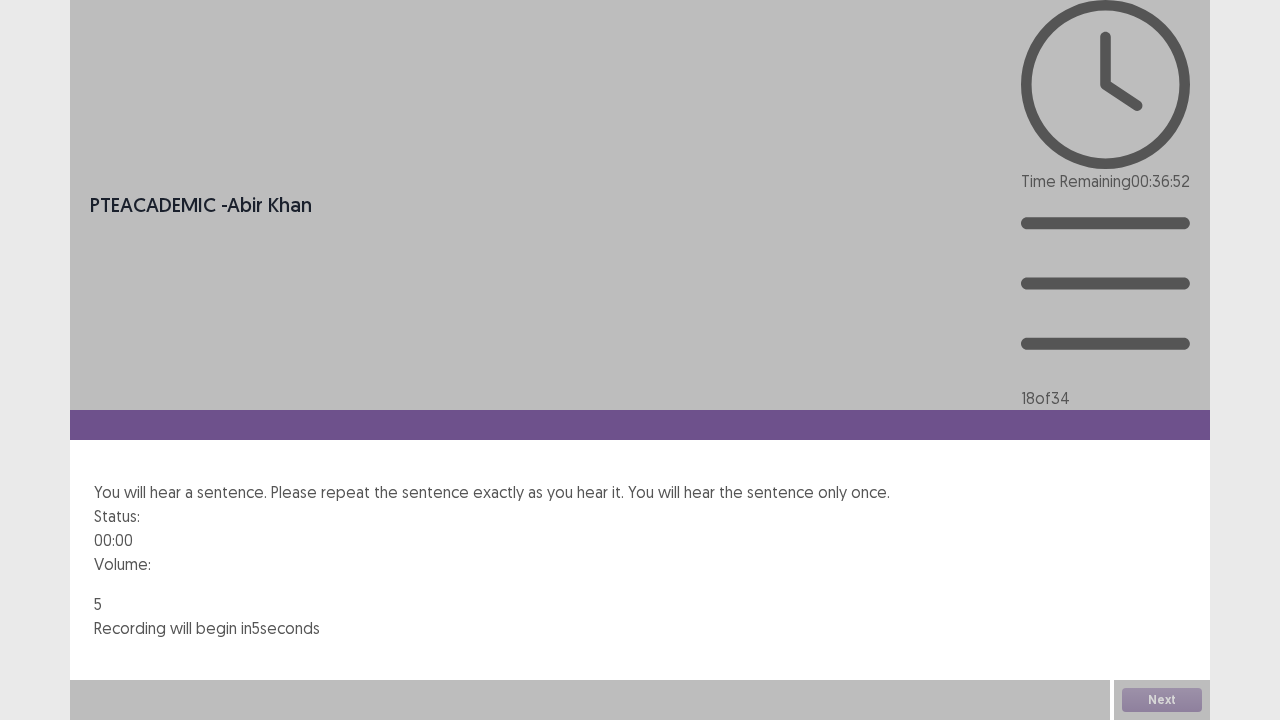 click on "Status: 00:00 Volume: 5 Recording will begin in  5  seconds" at bounding box center [640, 572] 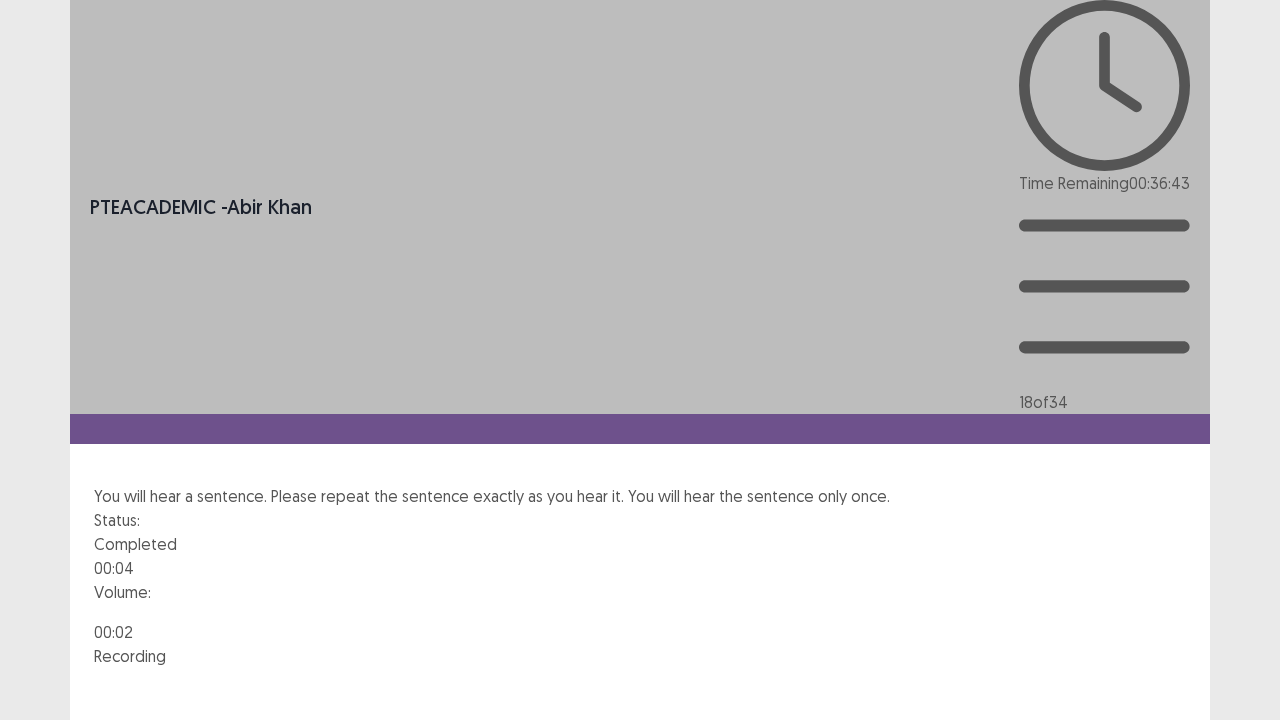 click on "Next" at bounding box center (1162, 812) 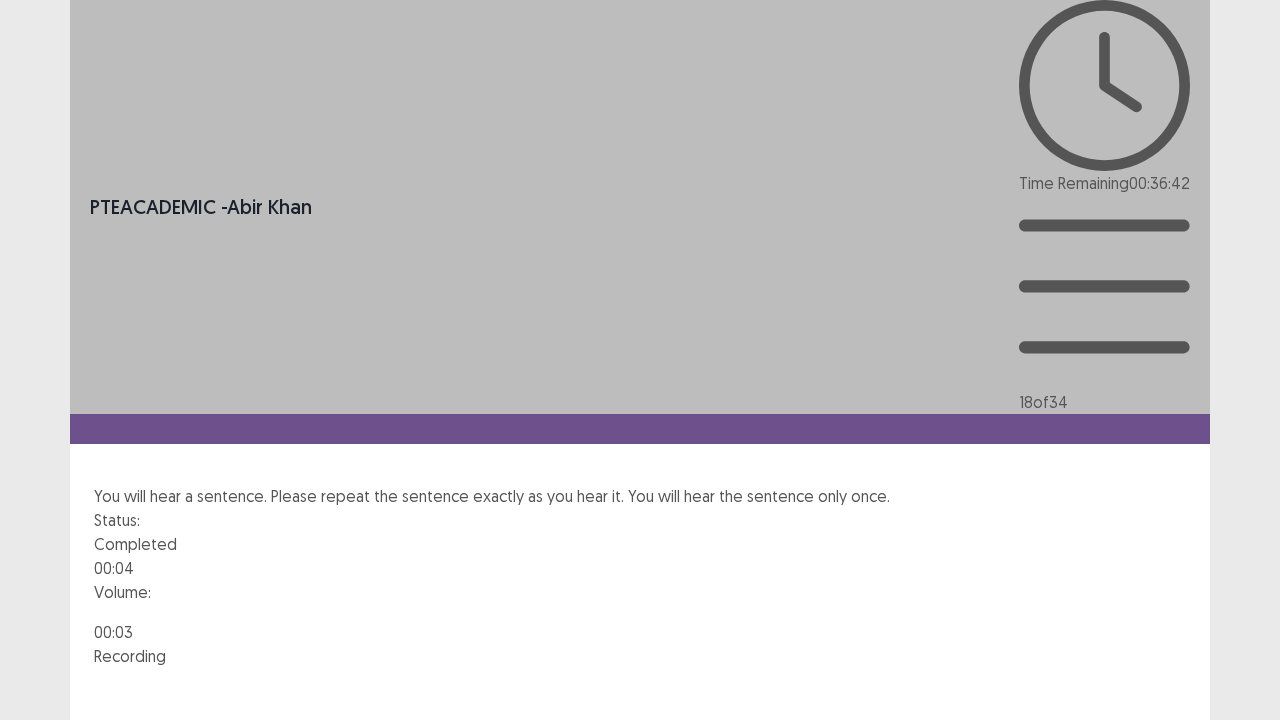 click on "Confirm" at bounding box center (43, 898) 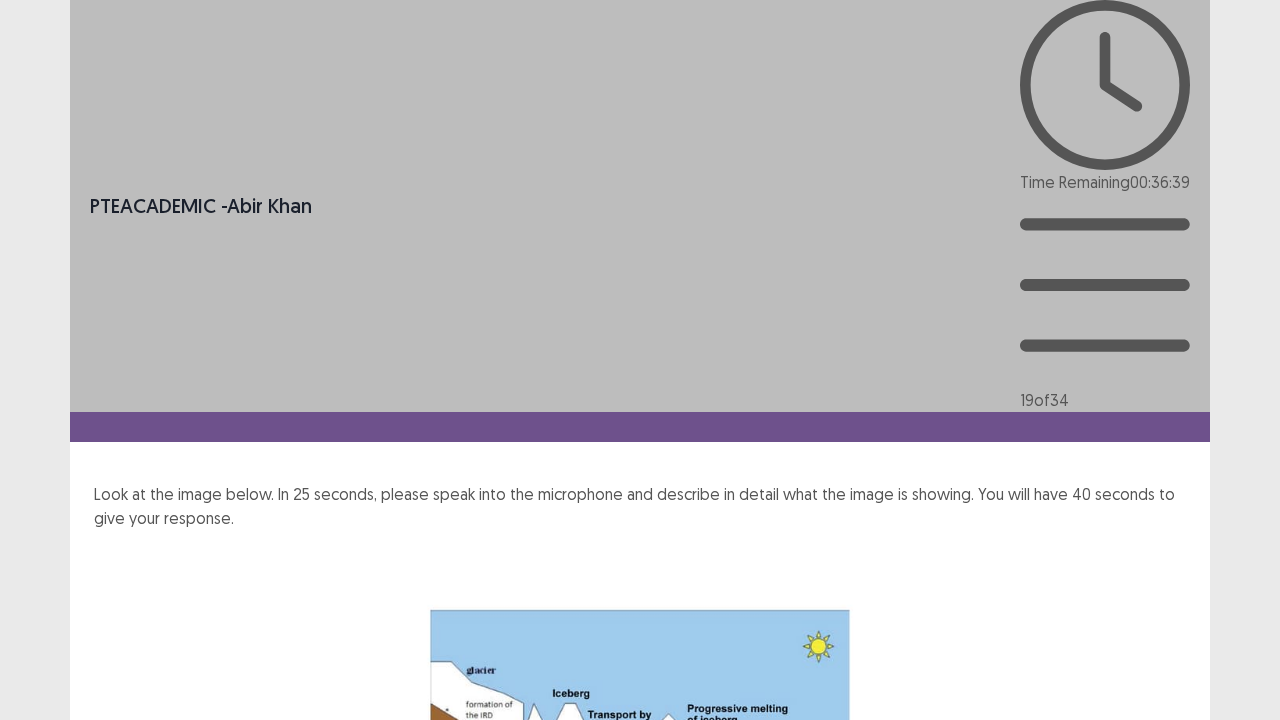 scroll, scrollTop: 81, scrollLeft: 0, axis: vertical 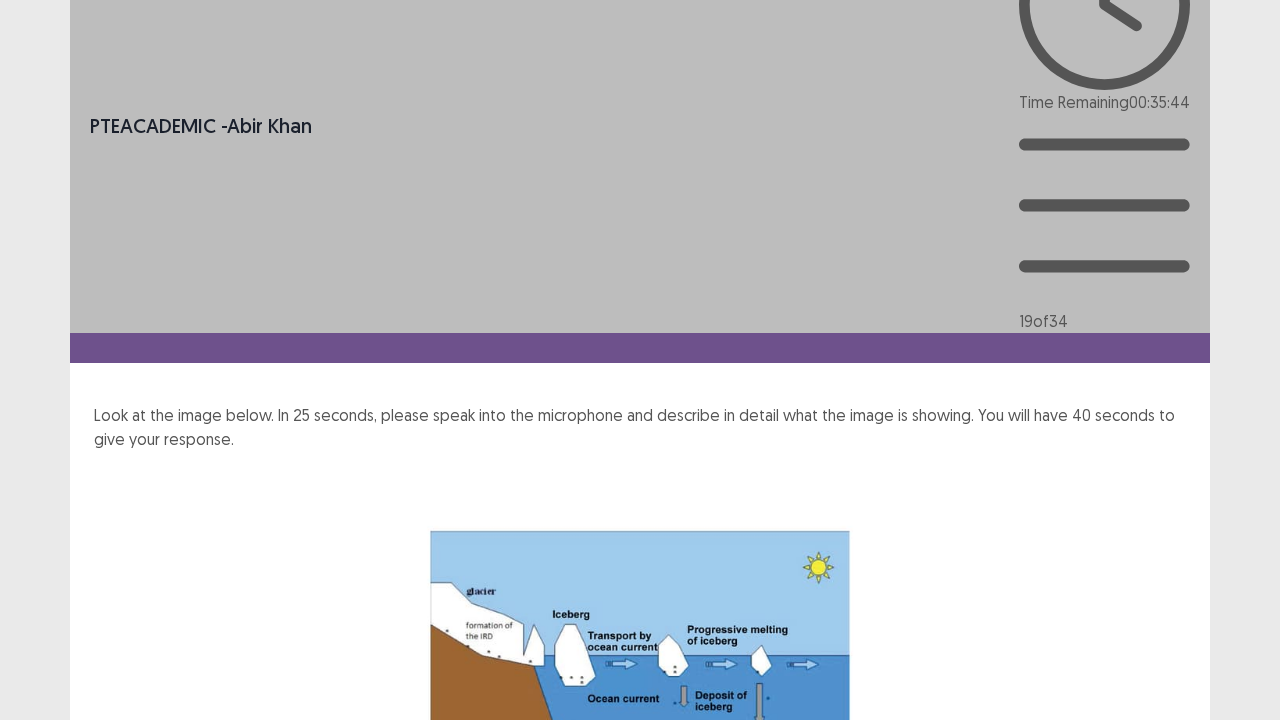 click on "Next" at bounding box center [1162, 1036] 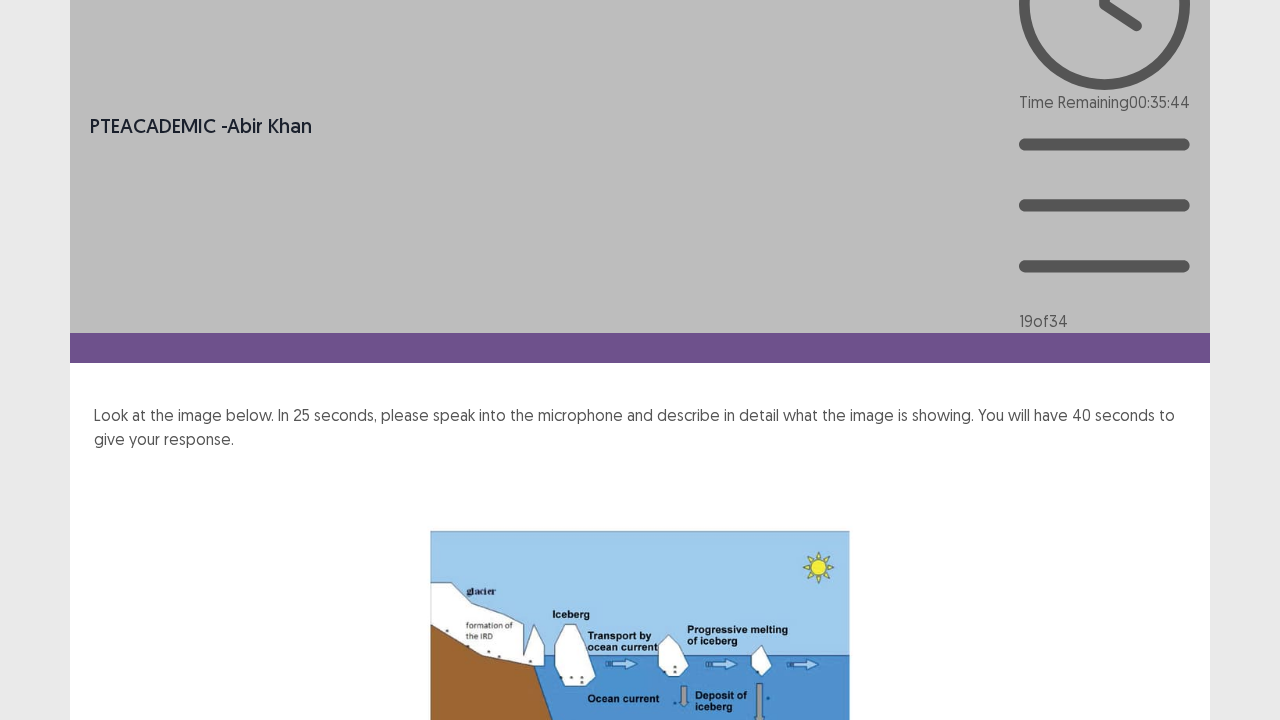 click on "Confirm" at bounding box center [43, 1122] 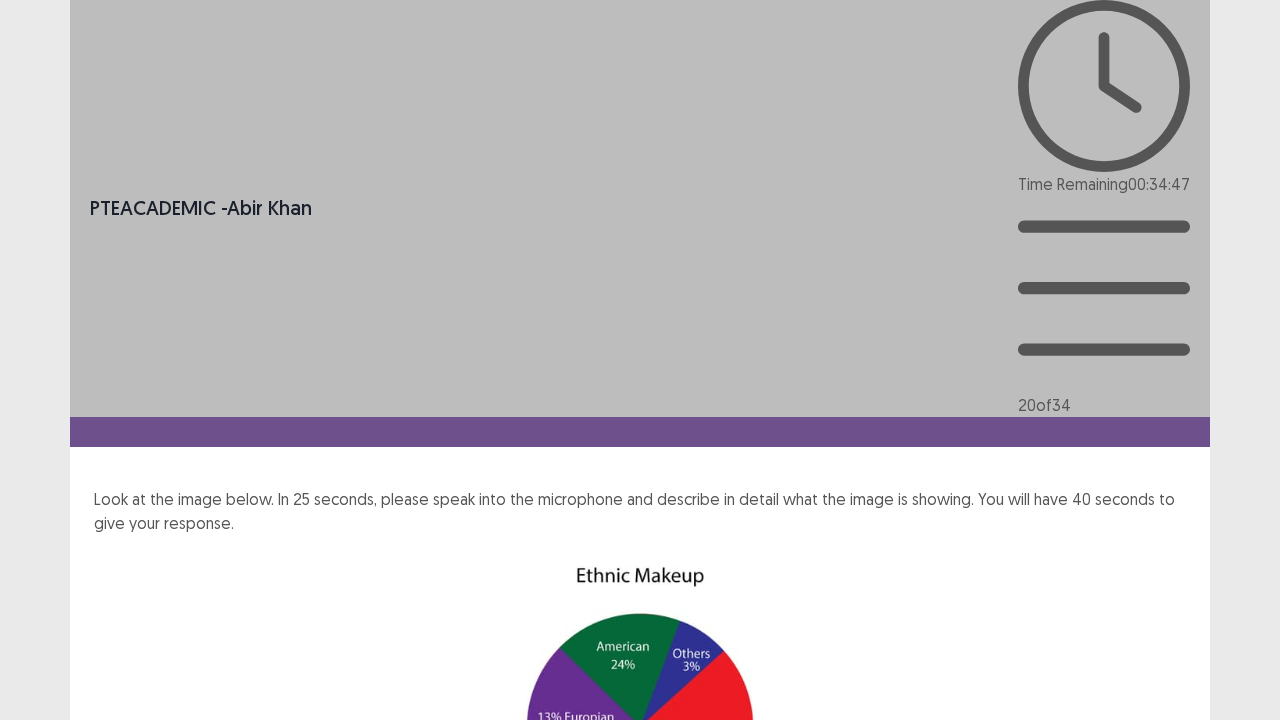 scroll, scrollTop: 81, scrollLeft: 0, axis: vertical 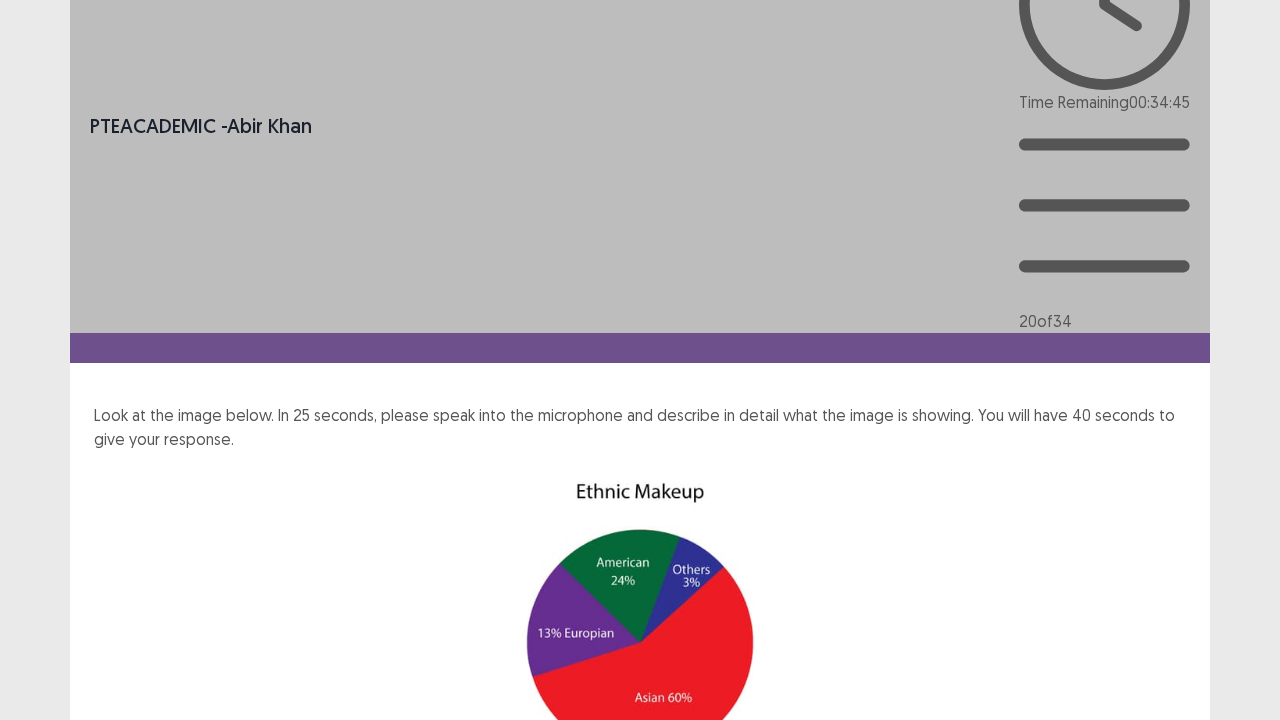 click on "Next" at bounding box center [1162, 1036] 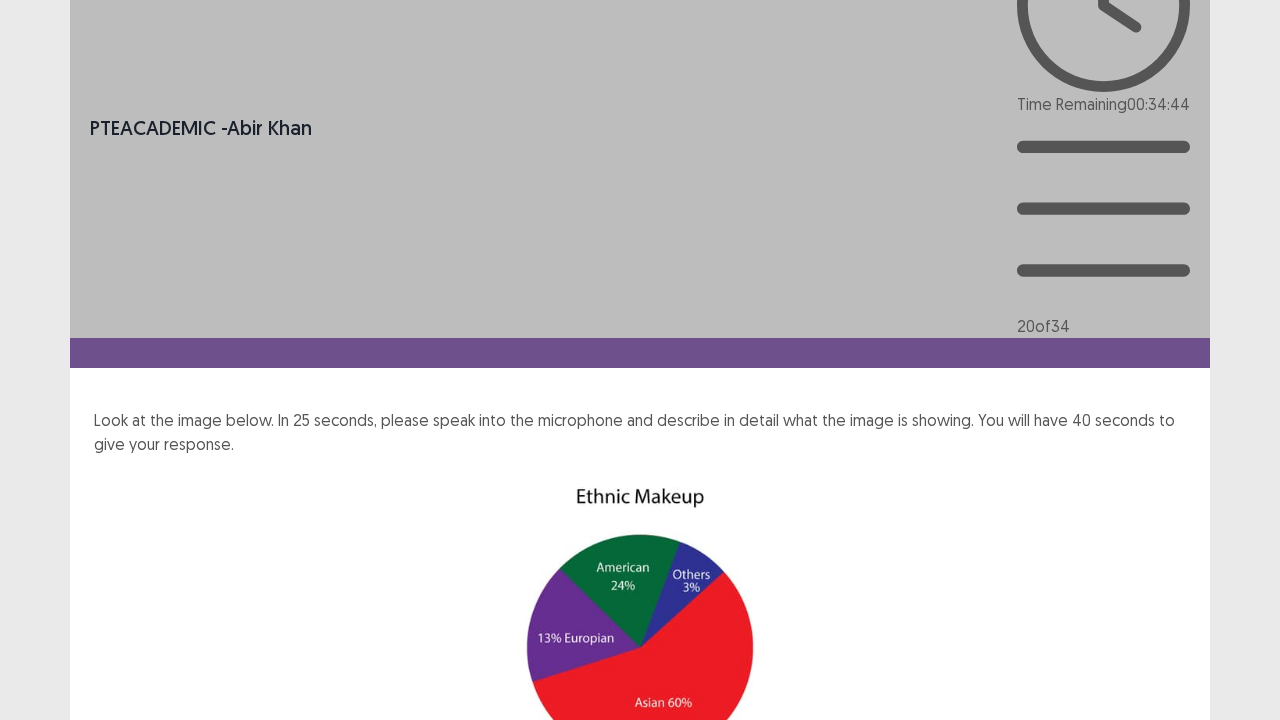 click on "Confirm" at bounding box center (43, 1127) 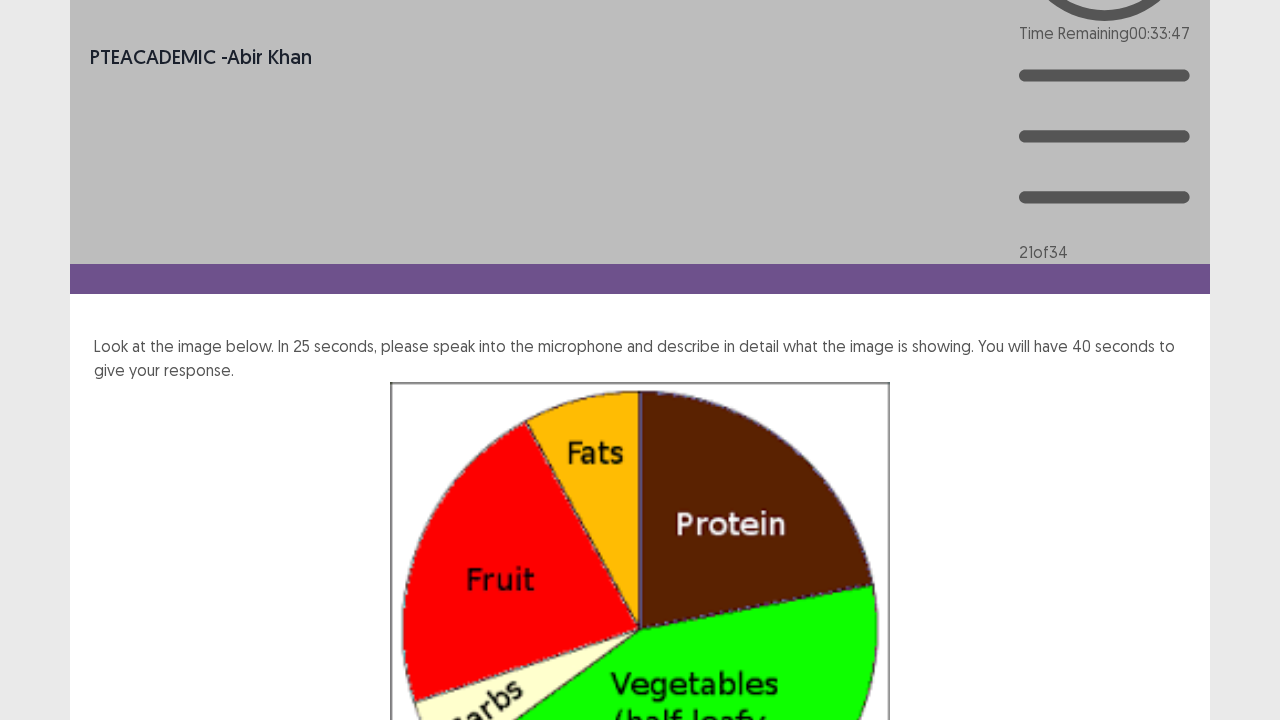scroll, scrollTop: 181, scrollLeft: 0, axis: vertical 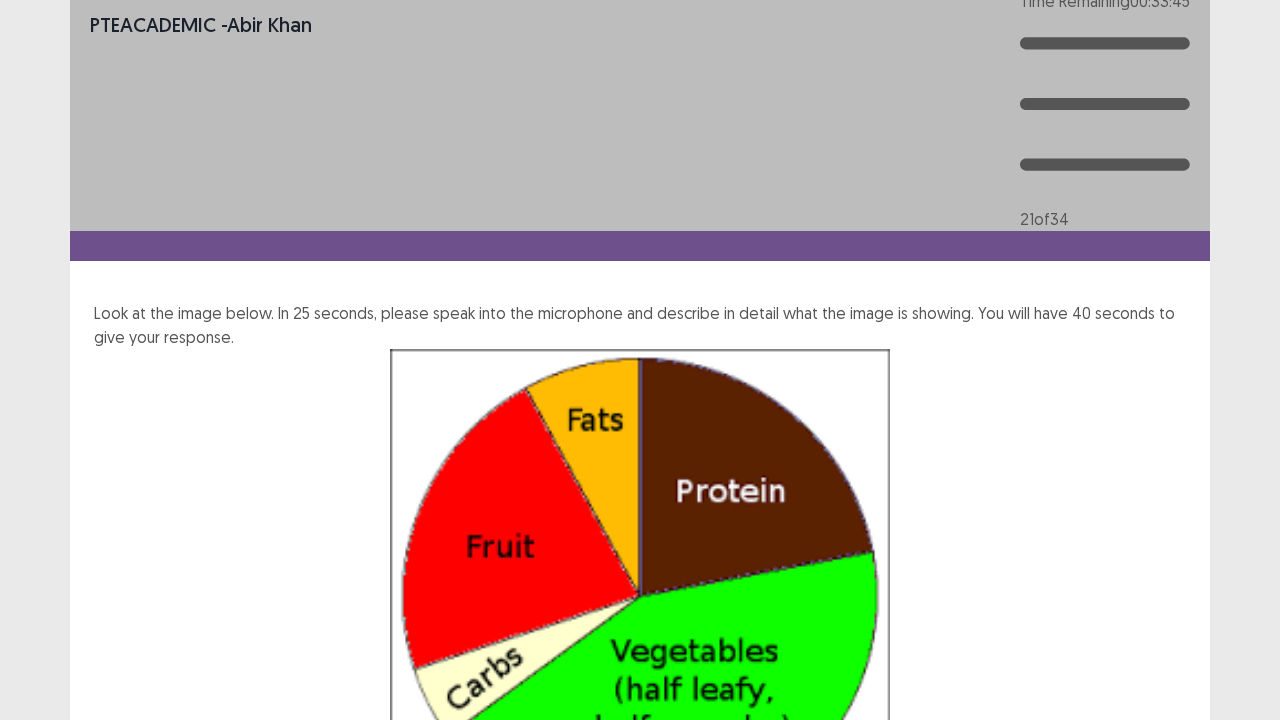 click on "Next" at bounding box center (1162, 1035) 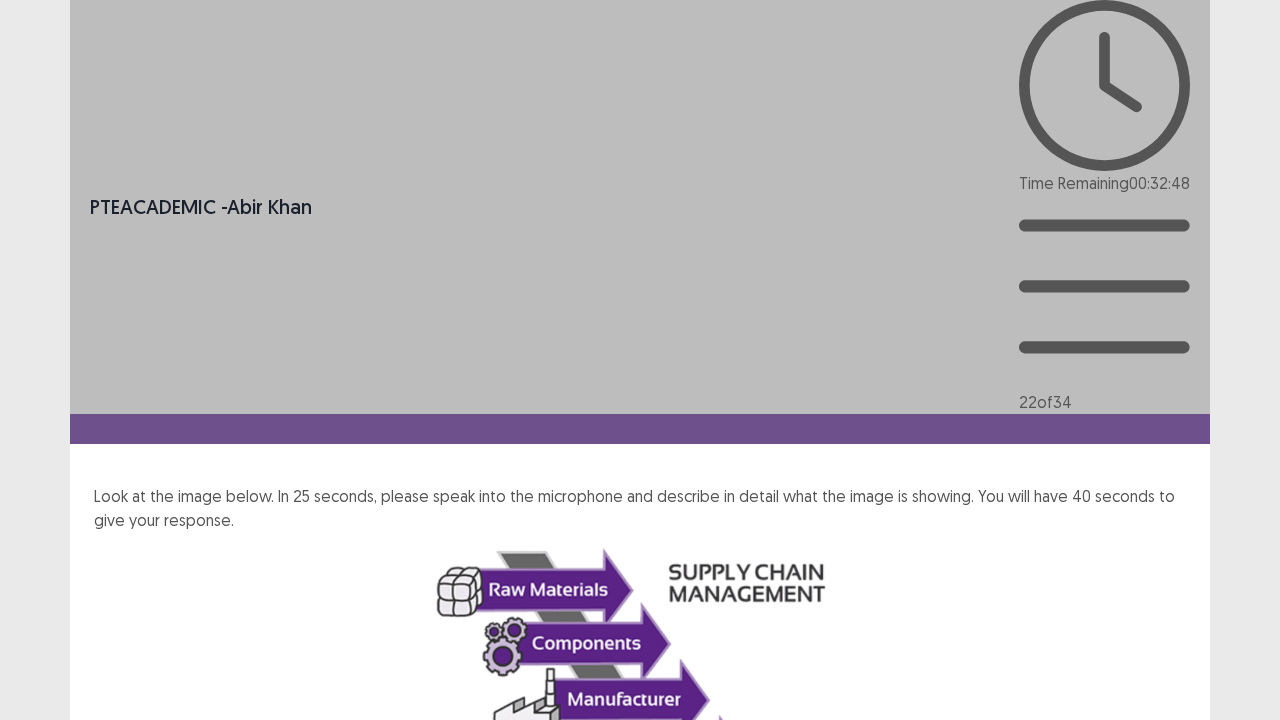 scroll, scrollTop: 47, scrollLeft: 0, axis: vertical 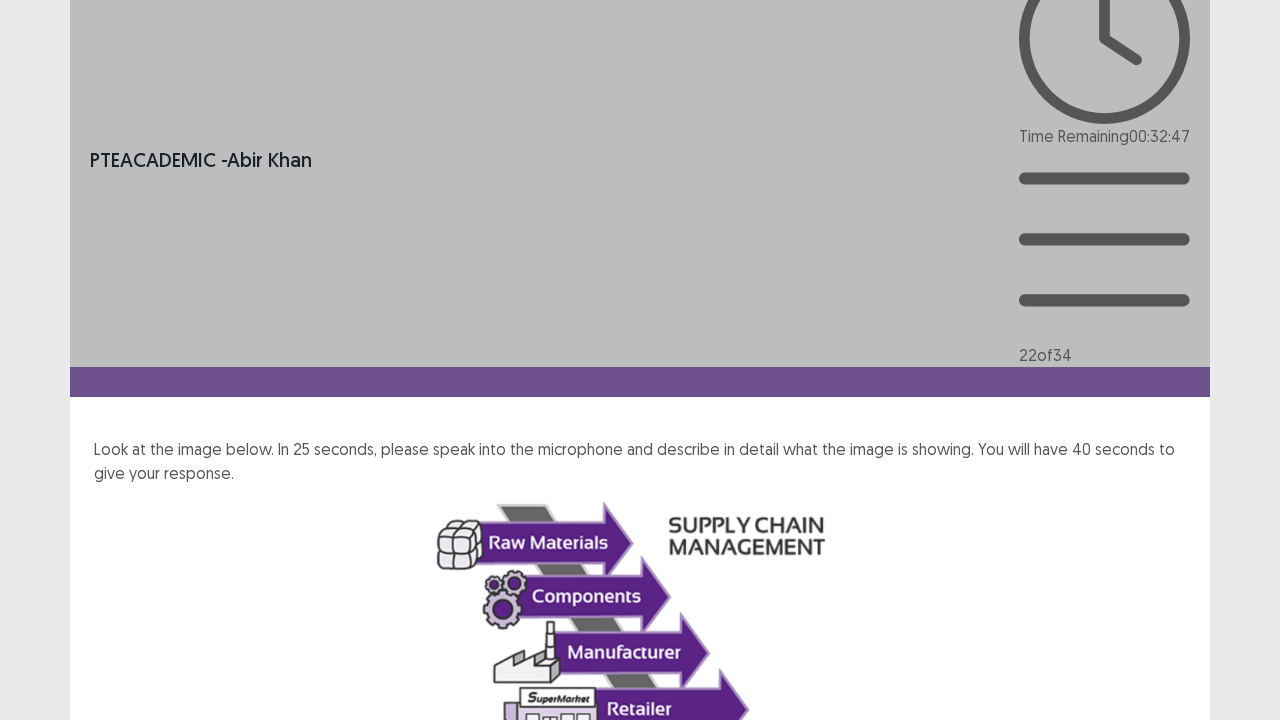 click on "Next" at bounding box center [1162, 1037] 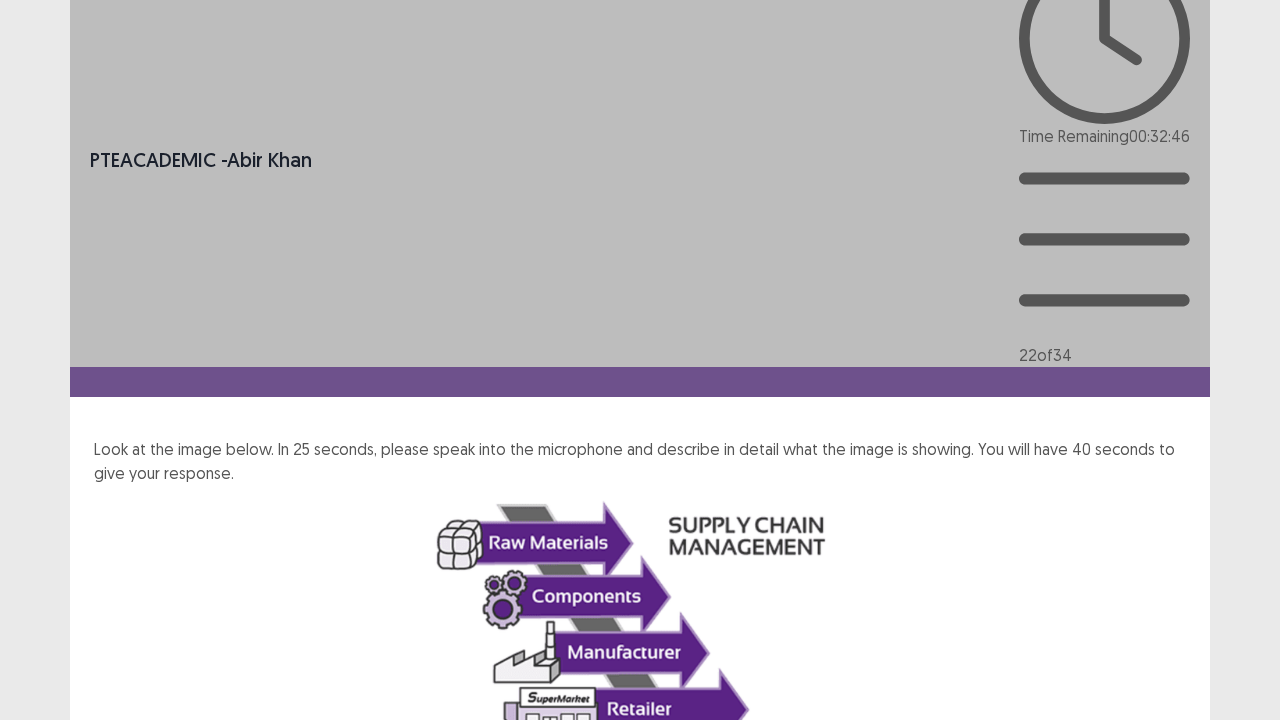 click on "Confirm" at bounding box center [43, 1123] 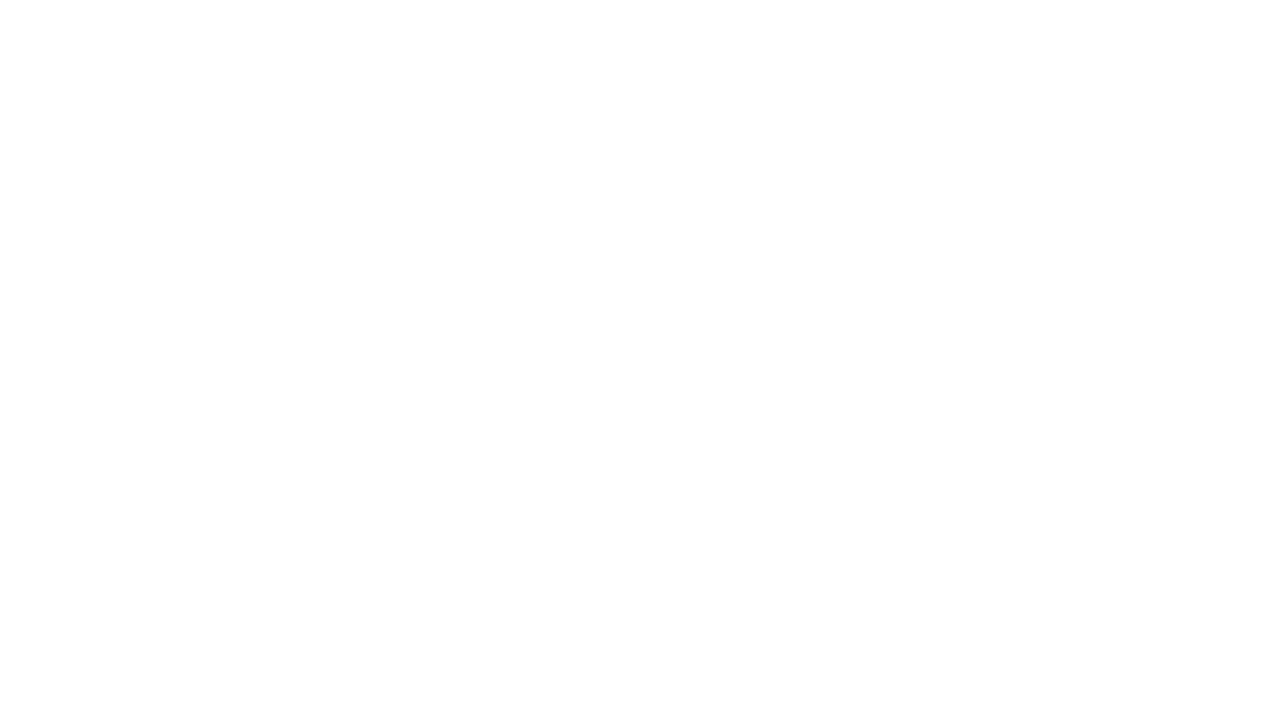 scroll, scrollTop: 0, scrollLeft: 0, axis: both 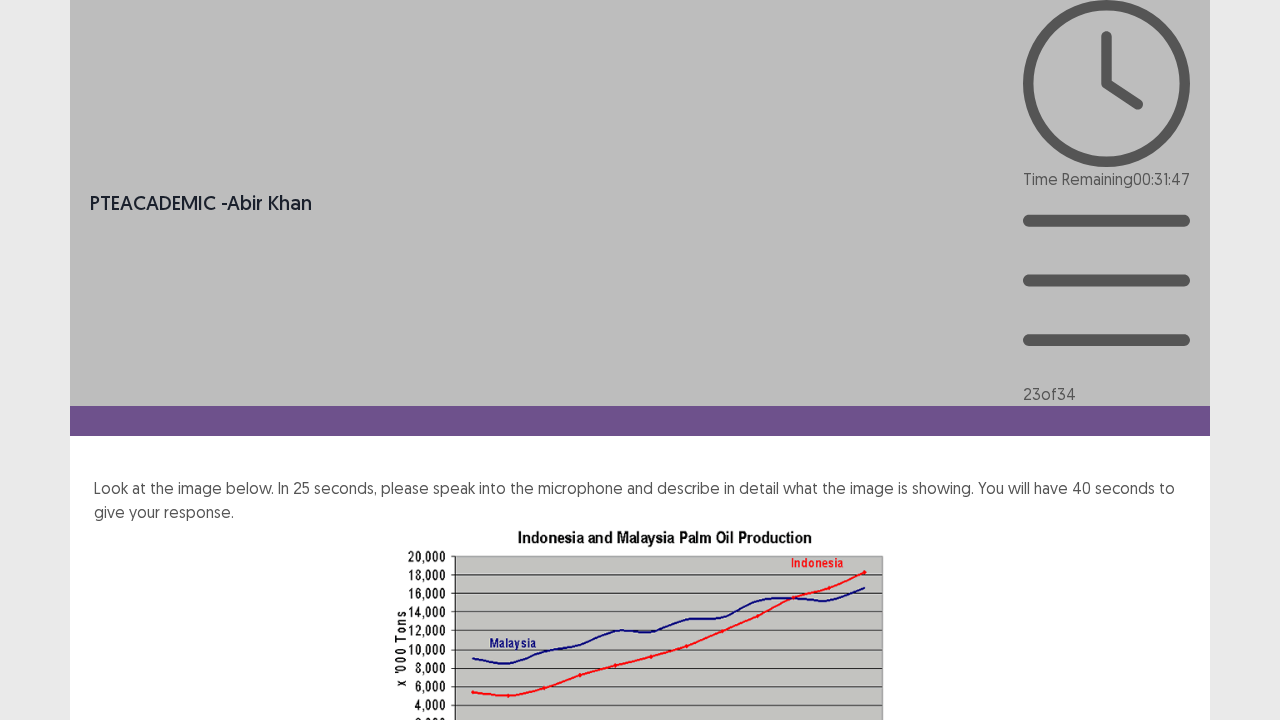 click on "Next" at bounding box center (1162, 1029) 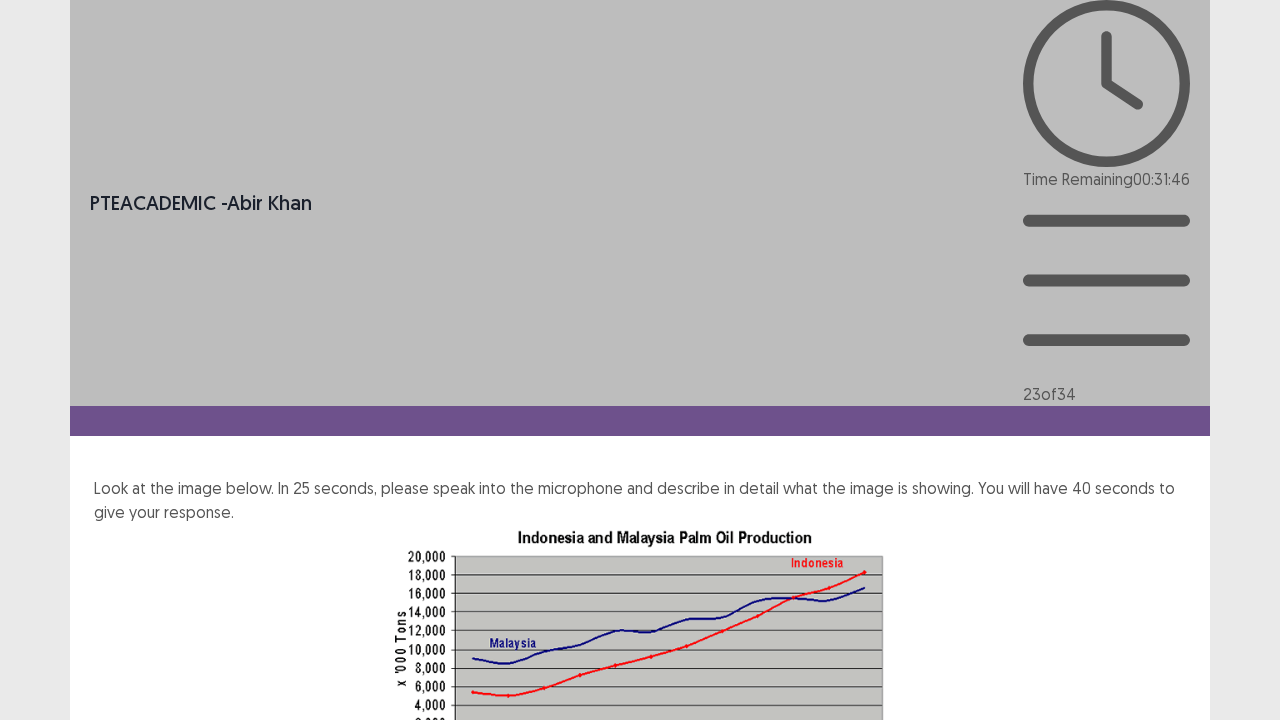 click on "Confirm Cancel" at bounding box center [640, 1115] 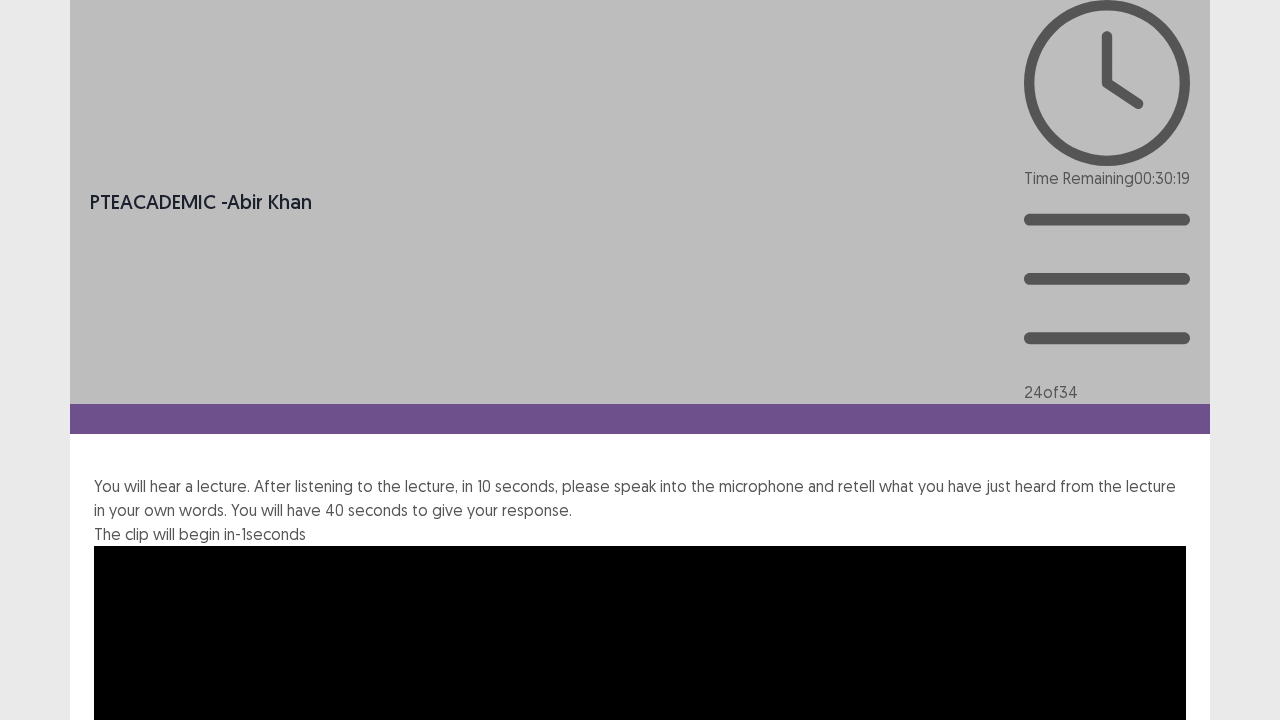 click on "Next" at bounding box center [1162, 1352] 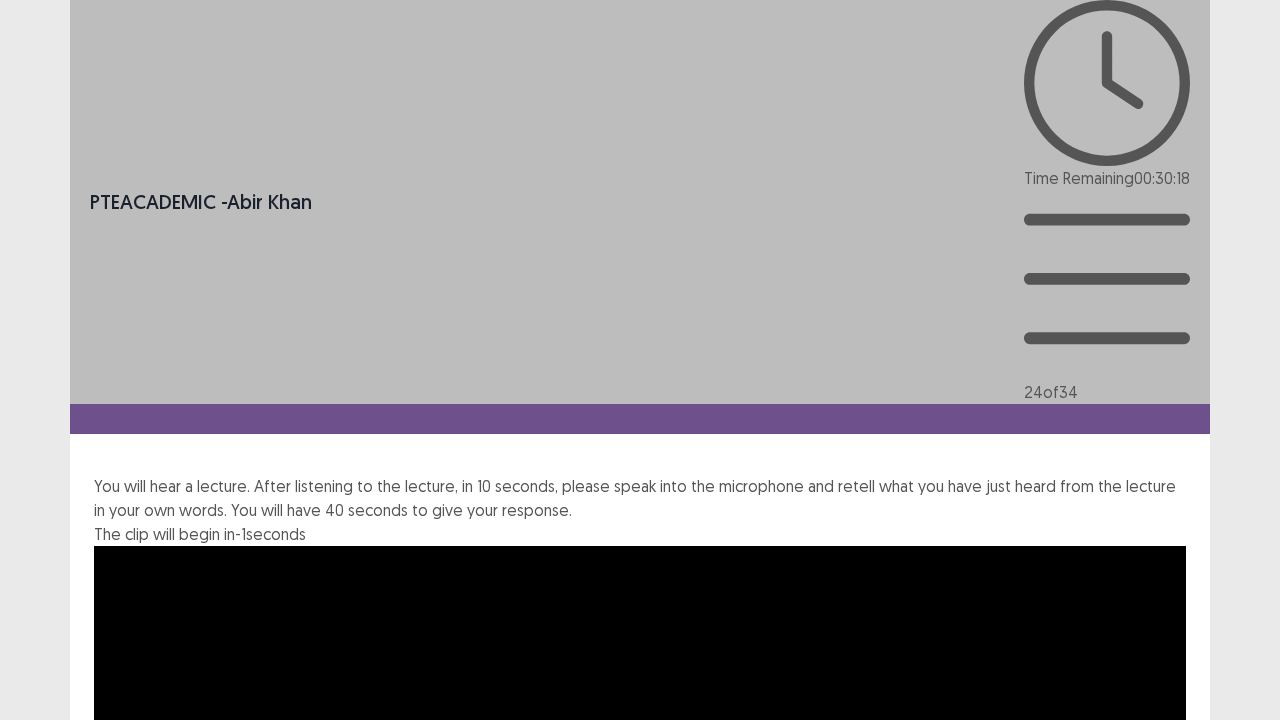 click on "Next" at bounding box center (1162, 1352) 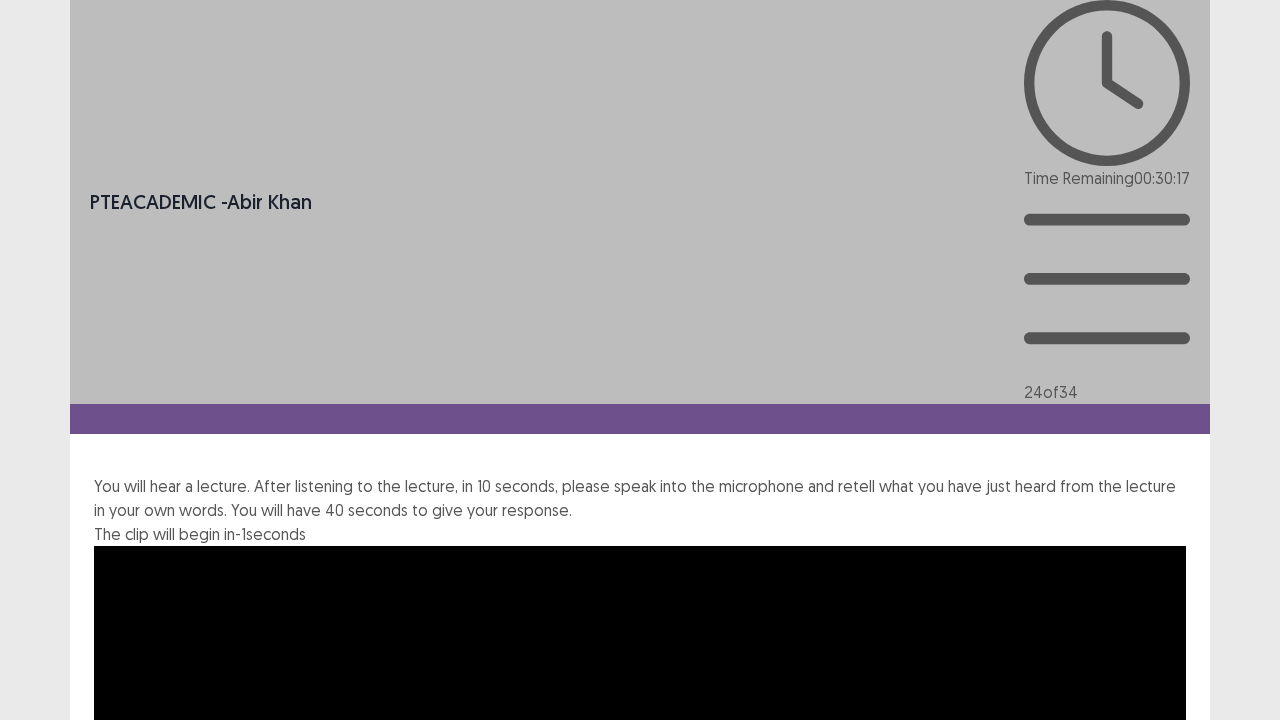 click on "Confirm" at bounding box center [43, 1438] 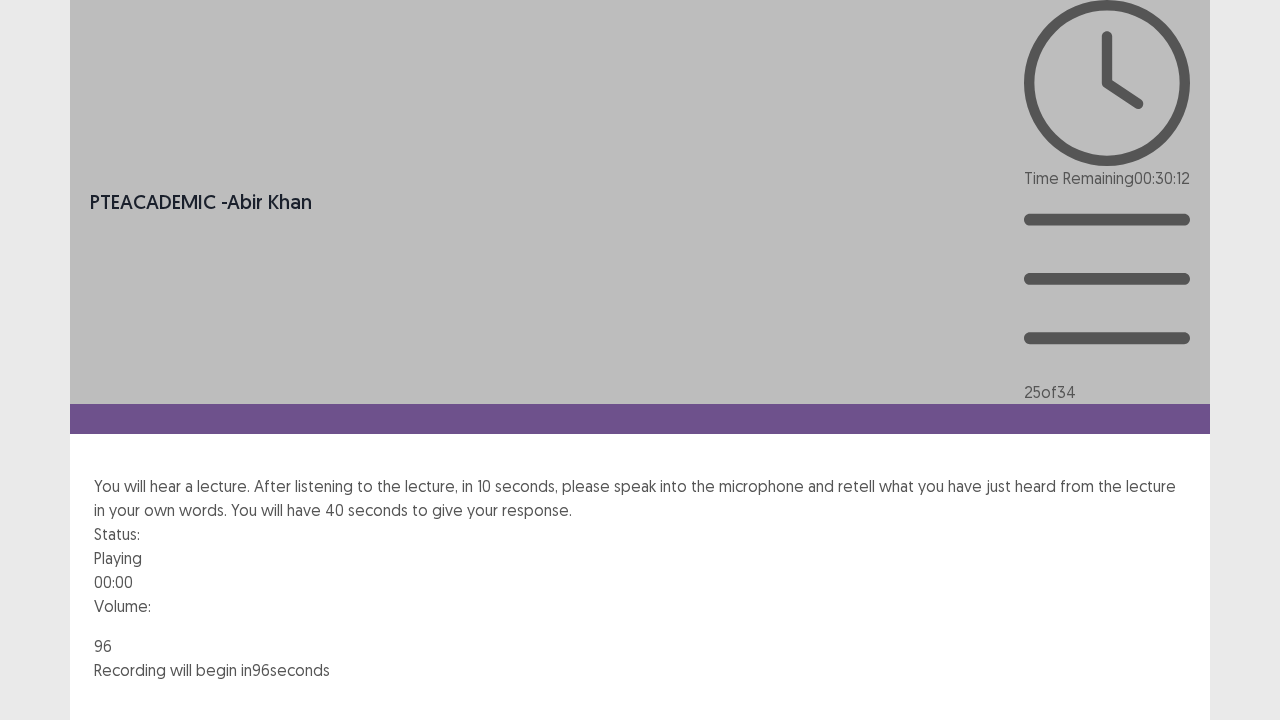 click on "Status: Playing 00:00 Volume: 96 Recording will begin in  96  seconds" at bounding box center (640, 602) 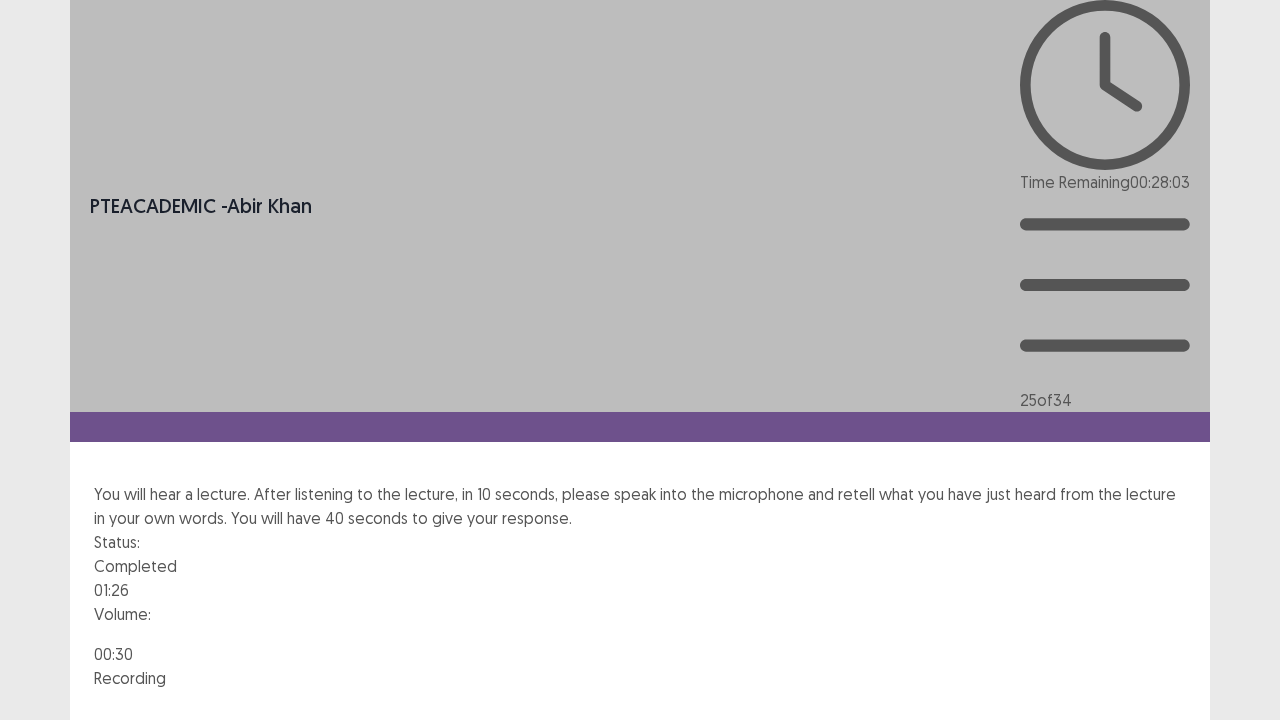 click on "Next" at bounding box center [1162, 834] 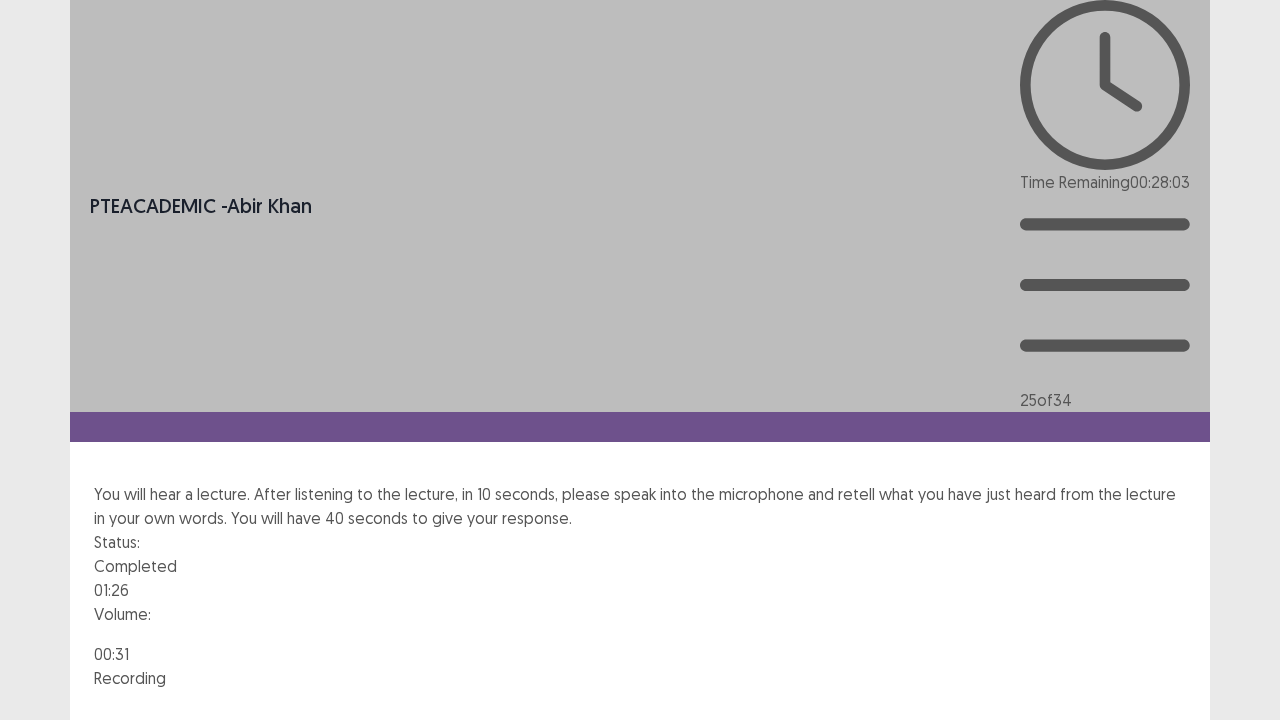 click on "Confirm" at bounding box center [43, 920] 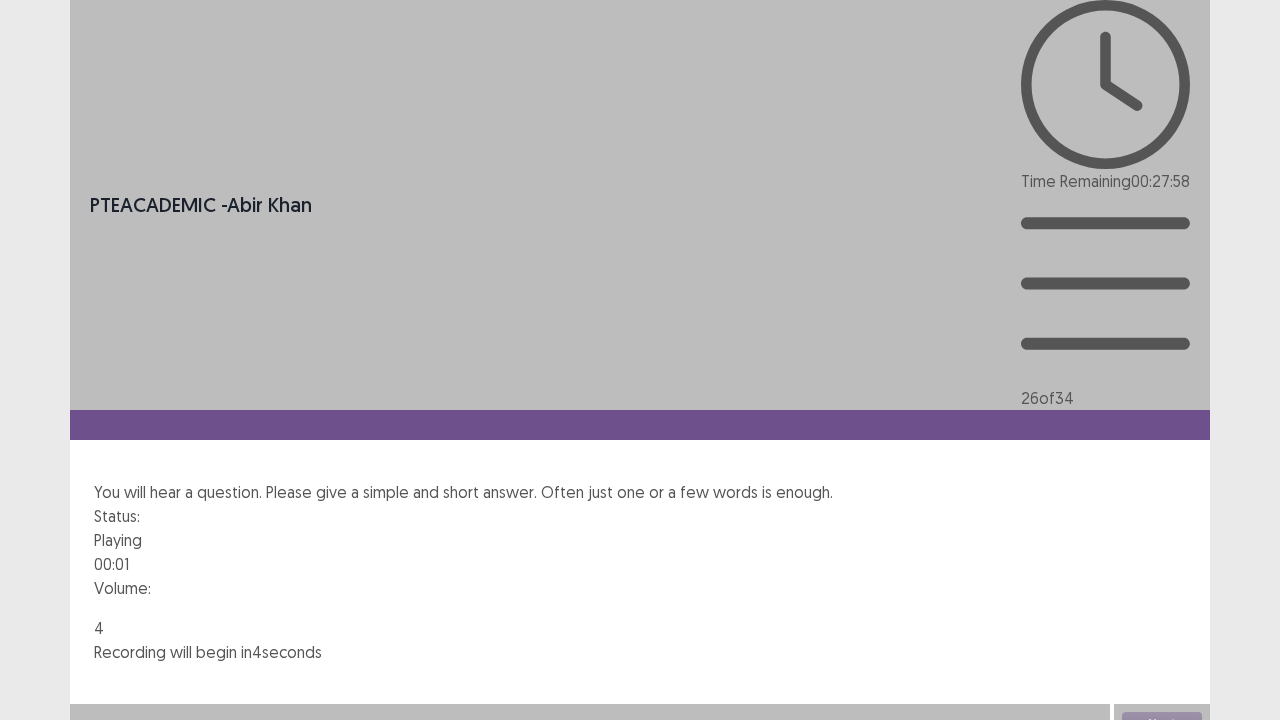 click at bounding box center (1178, 608) 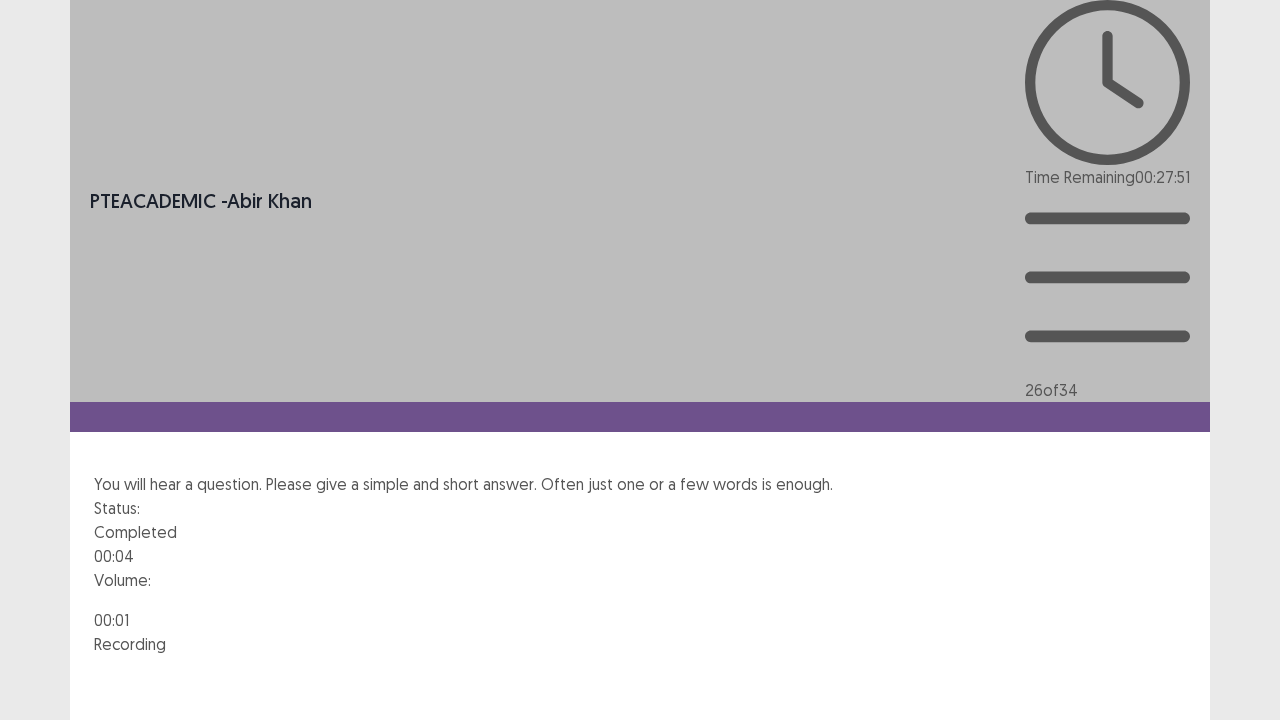 click on "Next" at bounding box center [1162, 800] 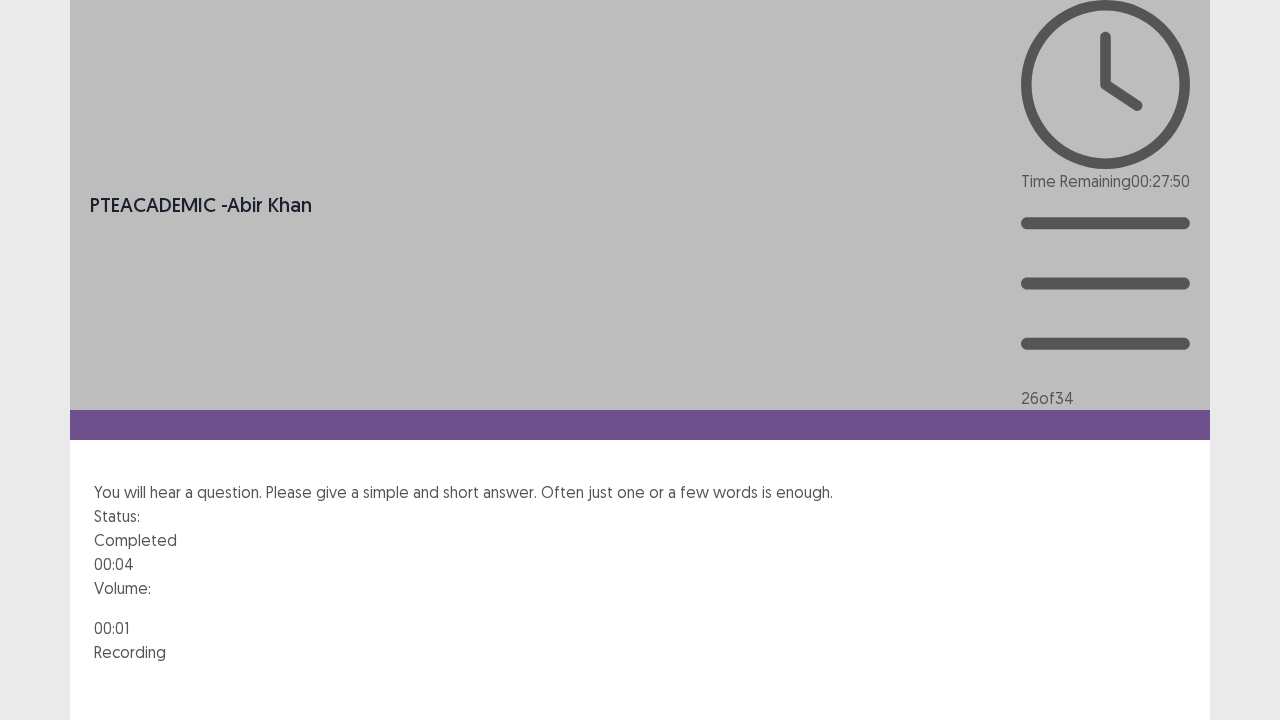 click on "Confirm" at bounding box center [43, 894] 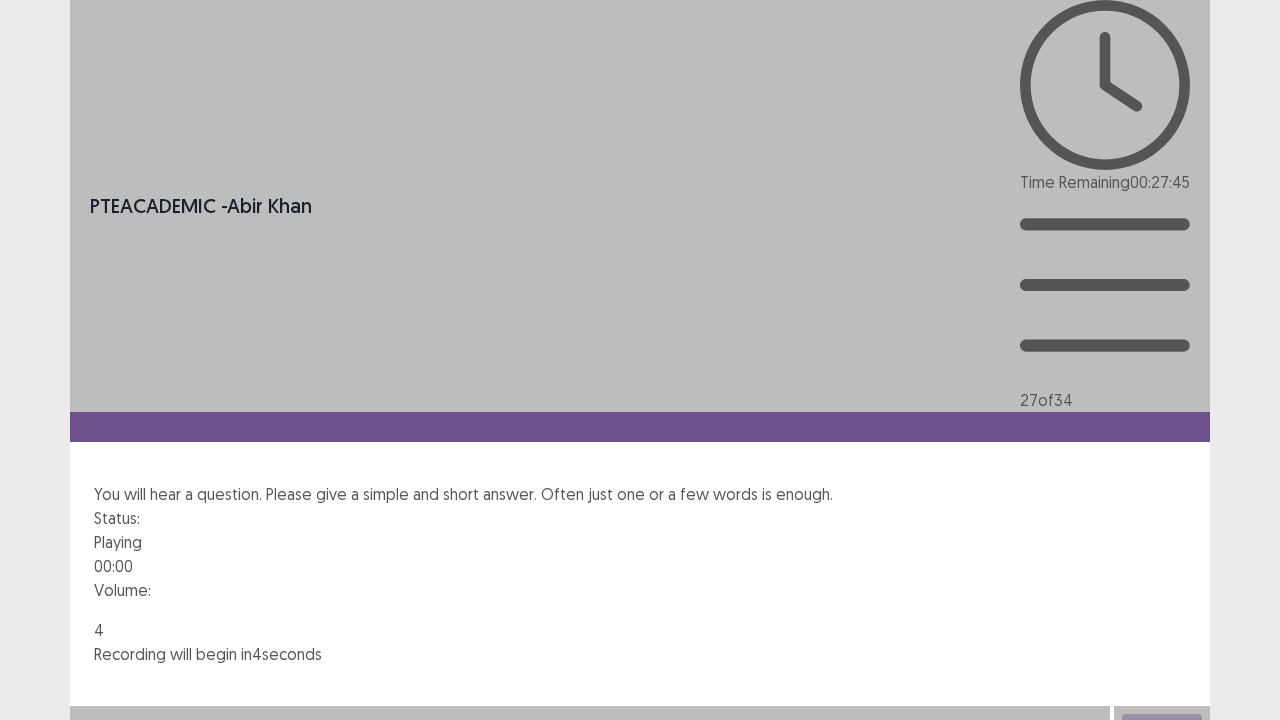 drag, startPoint x: 691, startPoint y: 299, endPoint x: 779, endPoint y: 297, distance: 88.02273 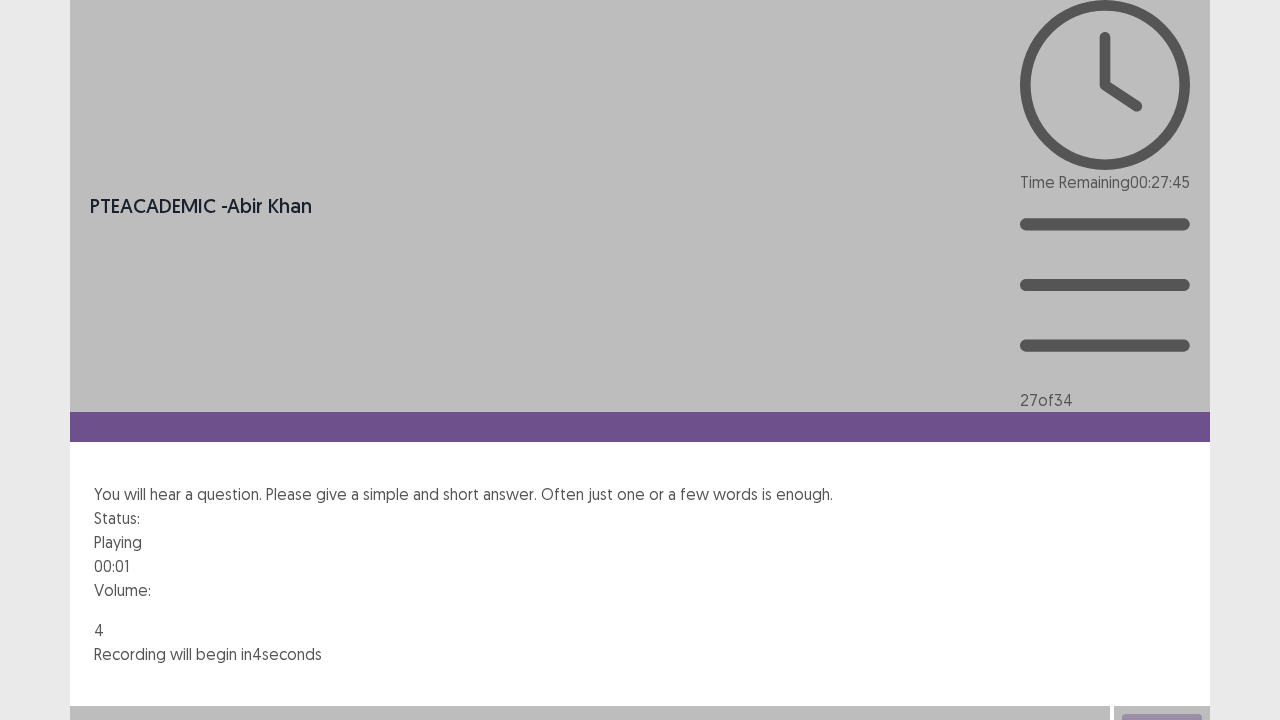 click on "Status: Playing 00:01 Volume: 4 Recording will begin in  4  seconds" at bounding box center (640, 586) 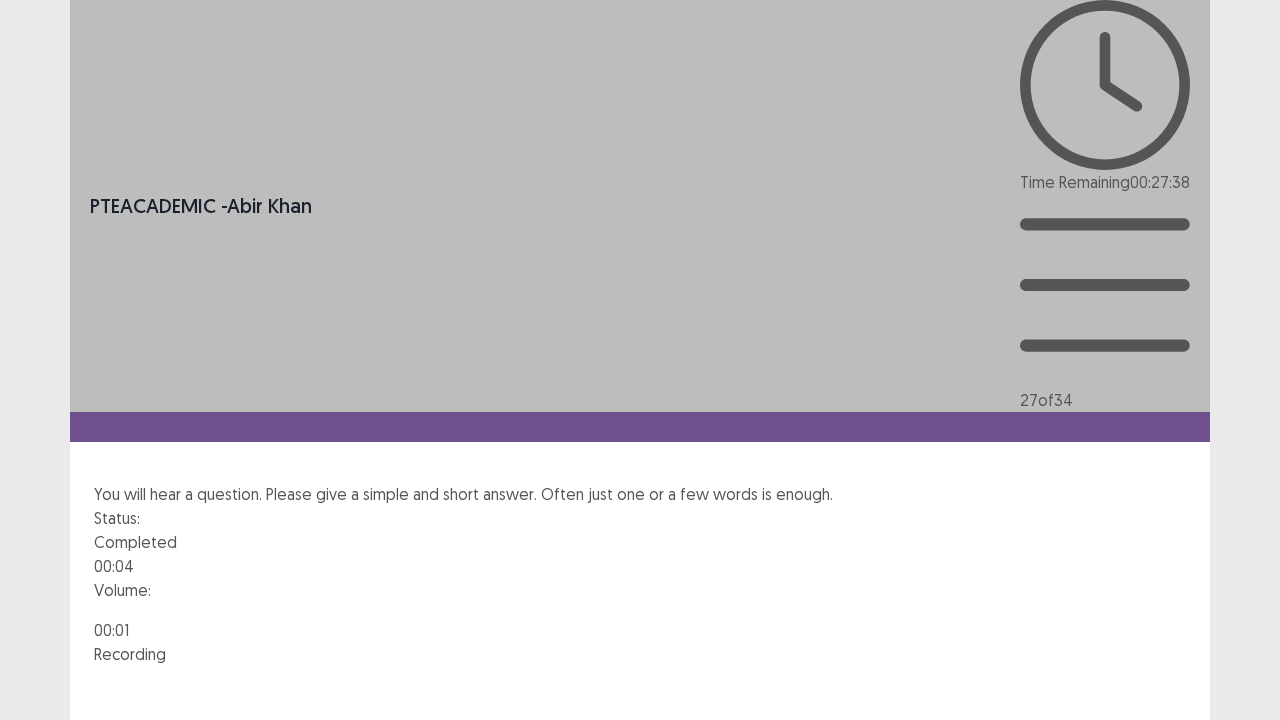 click on "Next" at bounding box center (1162, 810) 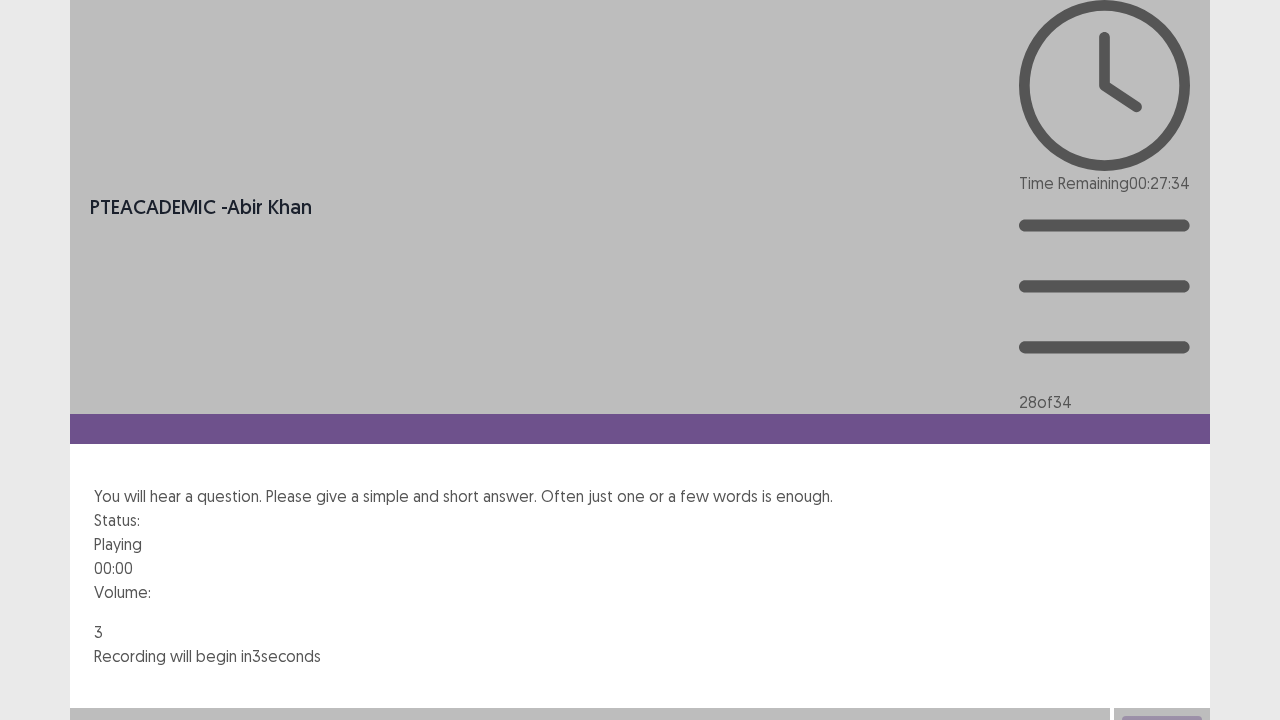 click on "Status: Playing 00:00 Volume: 3 Recording will begin in  3  seconds" at bounding box center [640, 588] 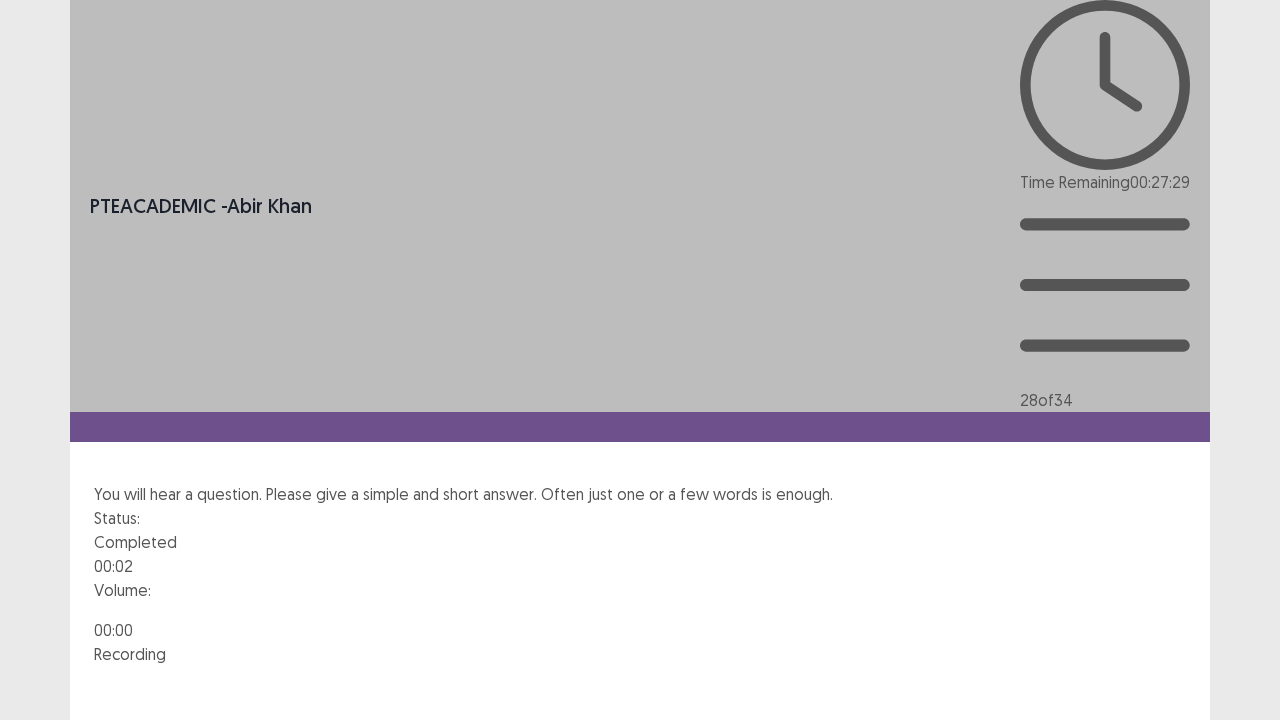 click on "Next" at bounding box center (1162, 810) 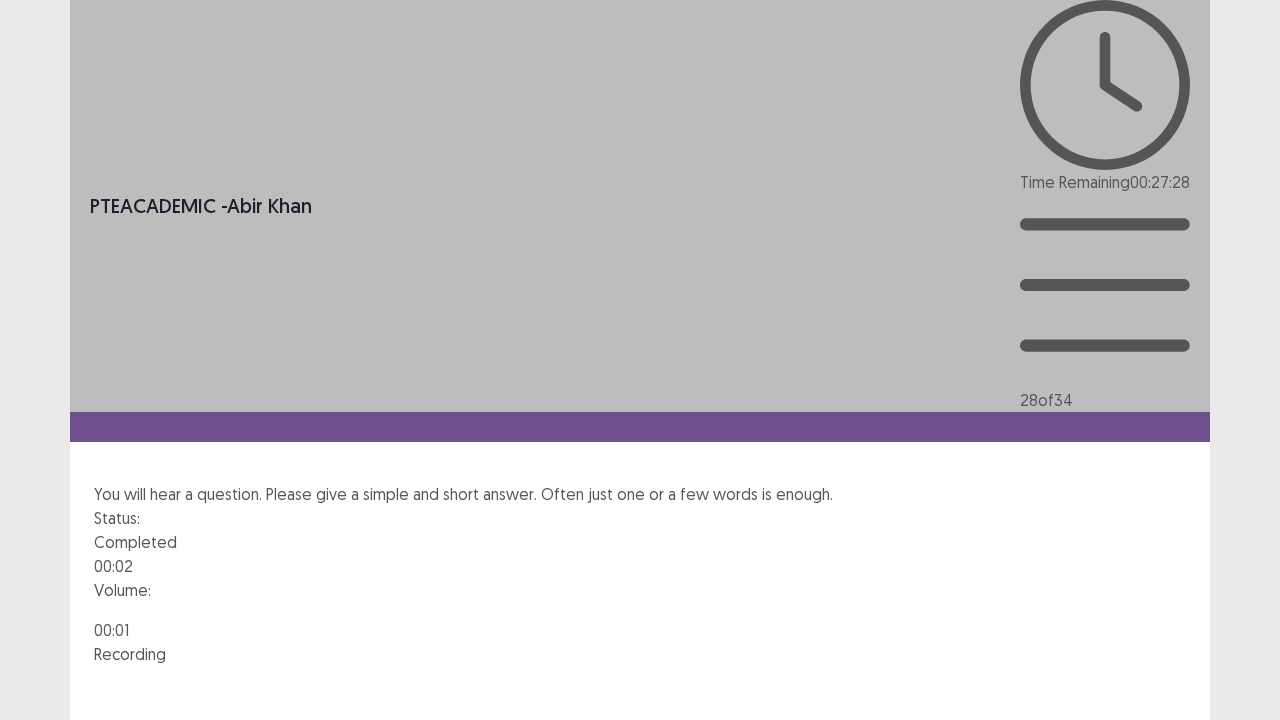 click on "Confirm" at bounding box center (43, 896) 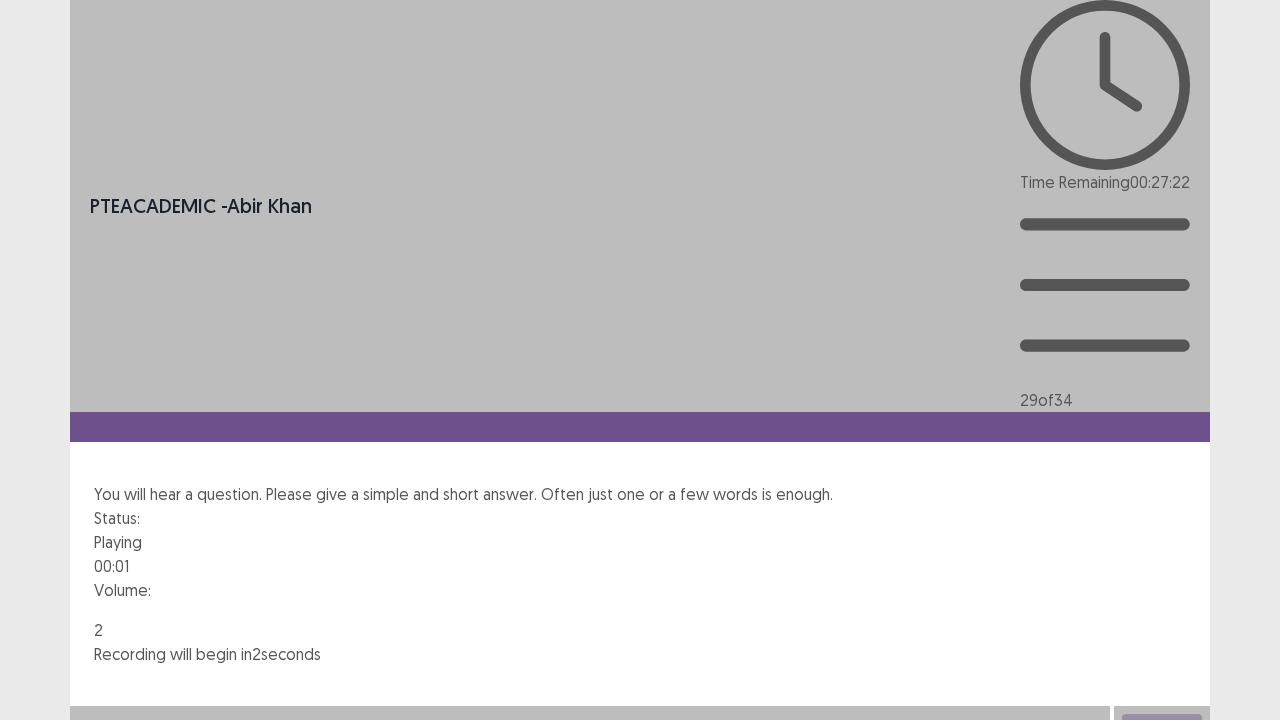 drag, startPoint x: 686, startPoint y: 280, endPoint x: 729, endPoint y: 289, distance: 43.931767 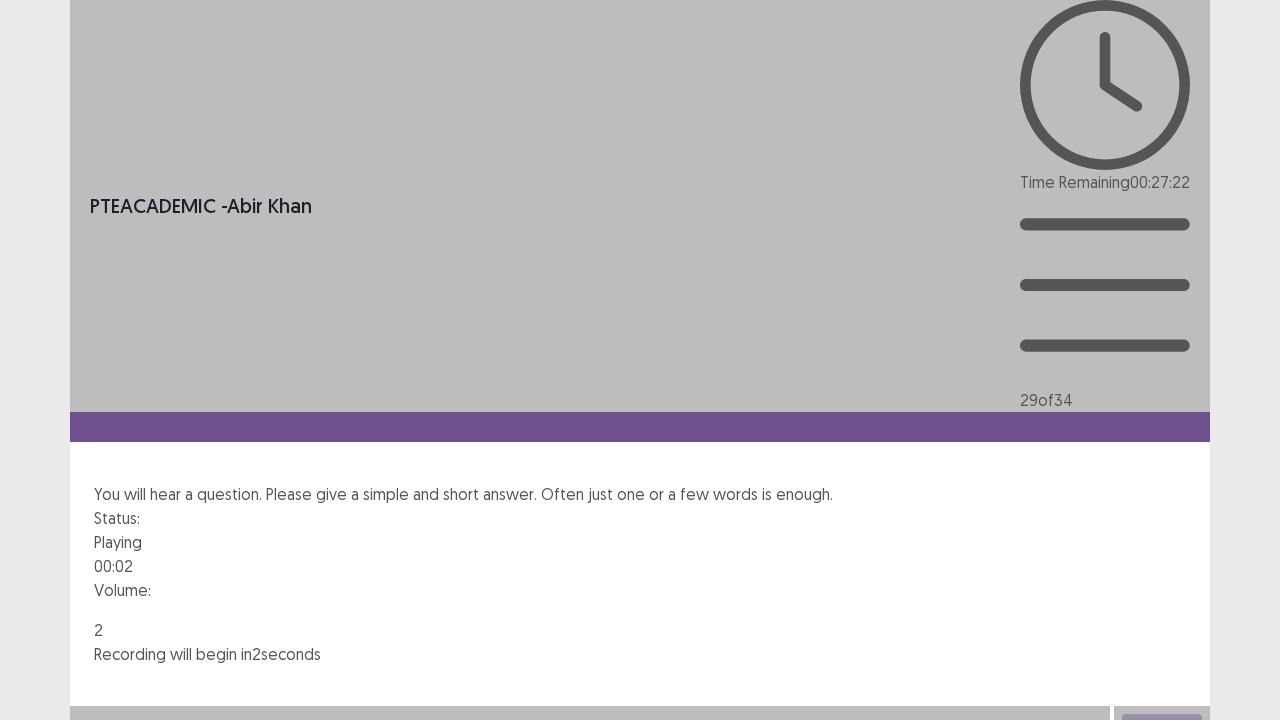 click on "Status: Playing 00:02 Volume: 2 Recording will begin in 2 seconds" at bounding box center [640, 586] 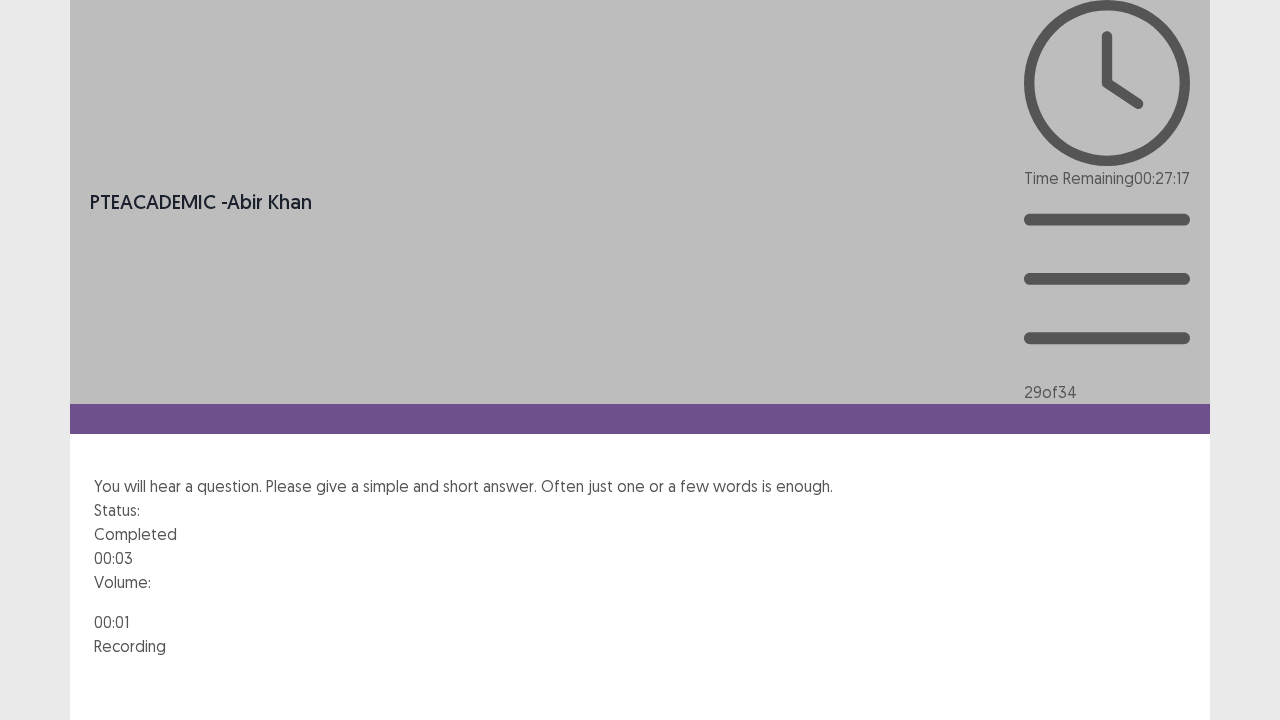 click on "Next" at bounding box center [1162, 802] 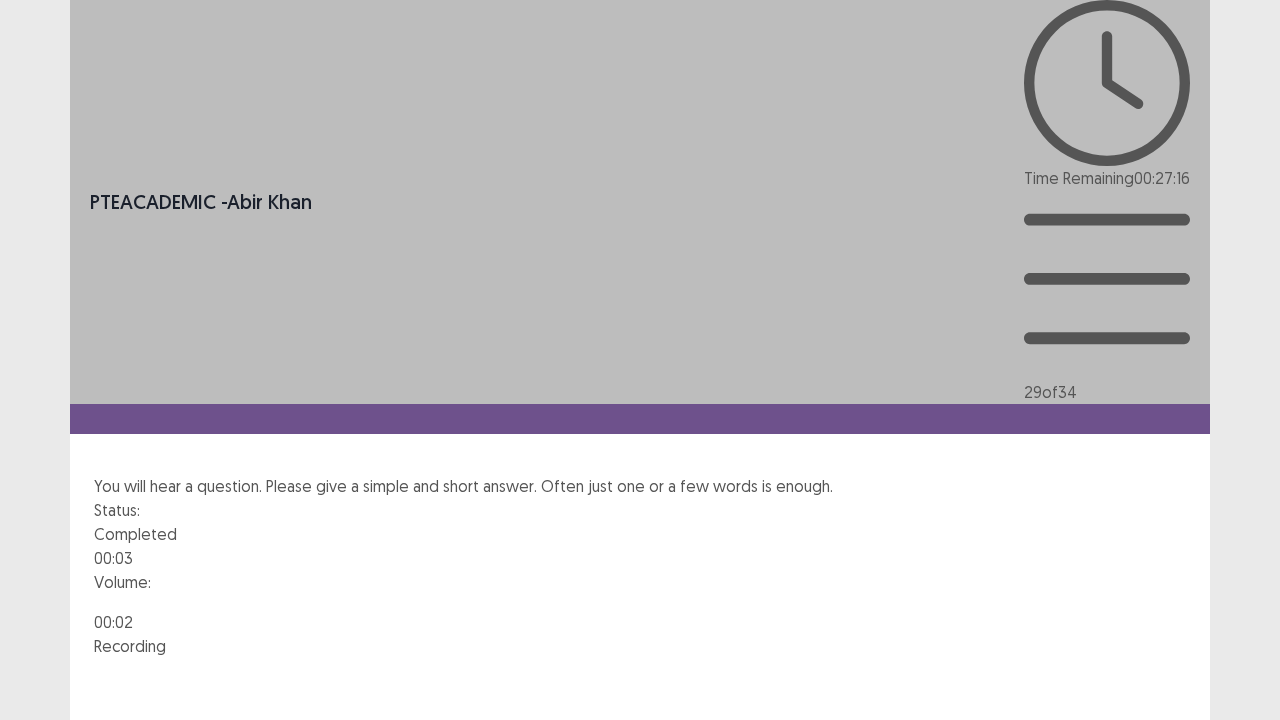 click on "Confirm" at bounding box center (43, 888) 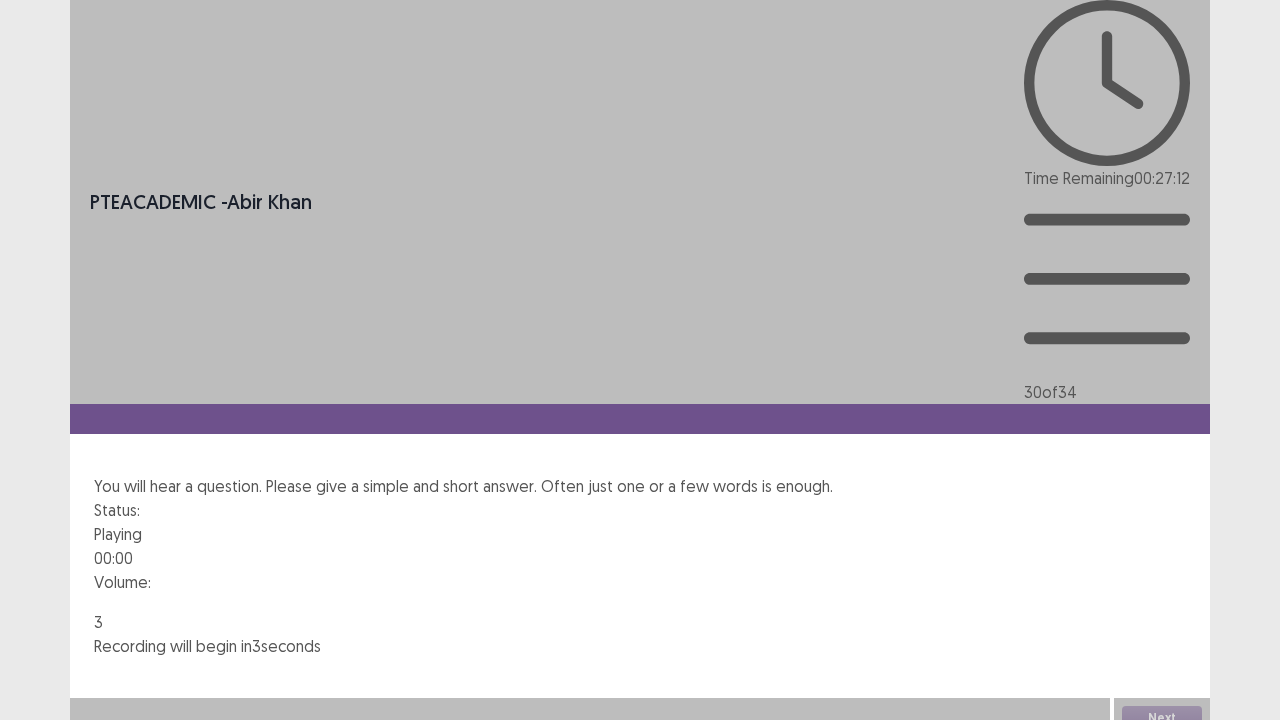 click on "Status: Playing 00:00 Volume: 3 Recording will begin in  3  seconds" at bounding box center [640, 578] 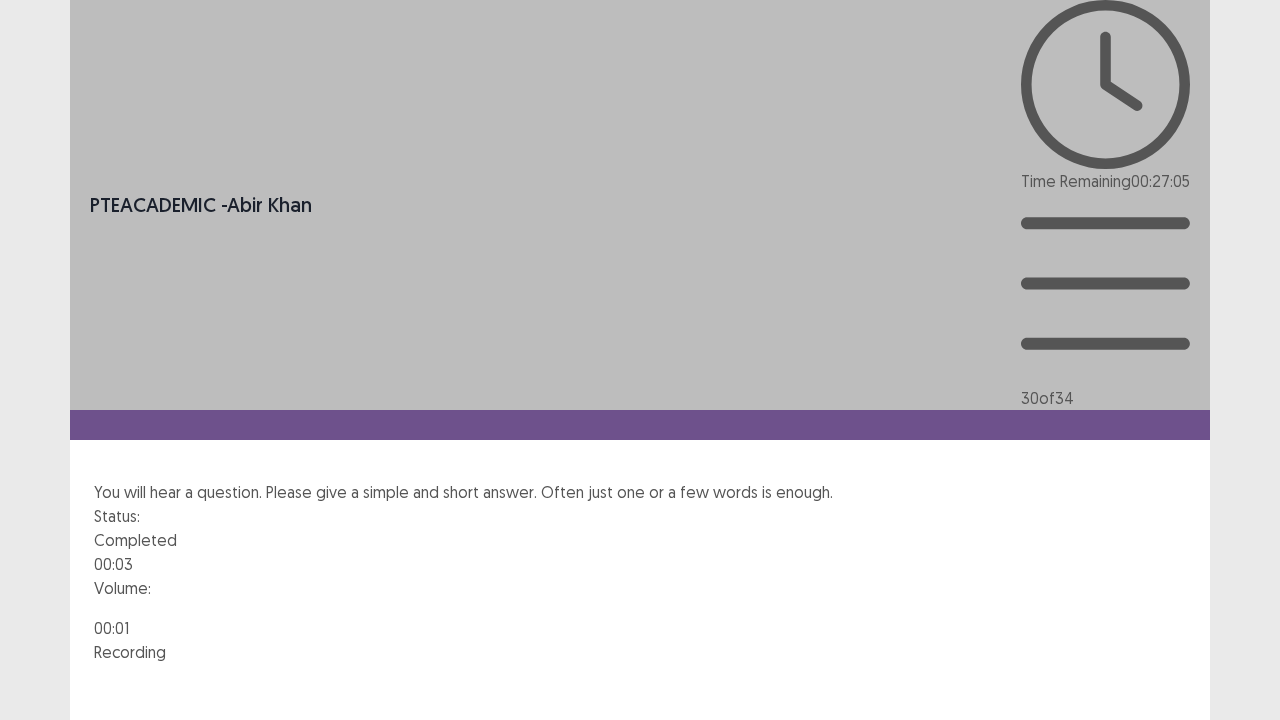 click on "Next" at bounding box center [1162, 808] 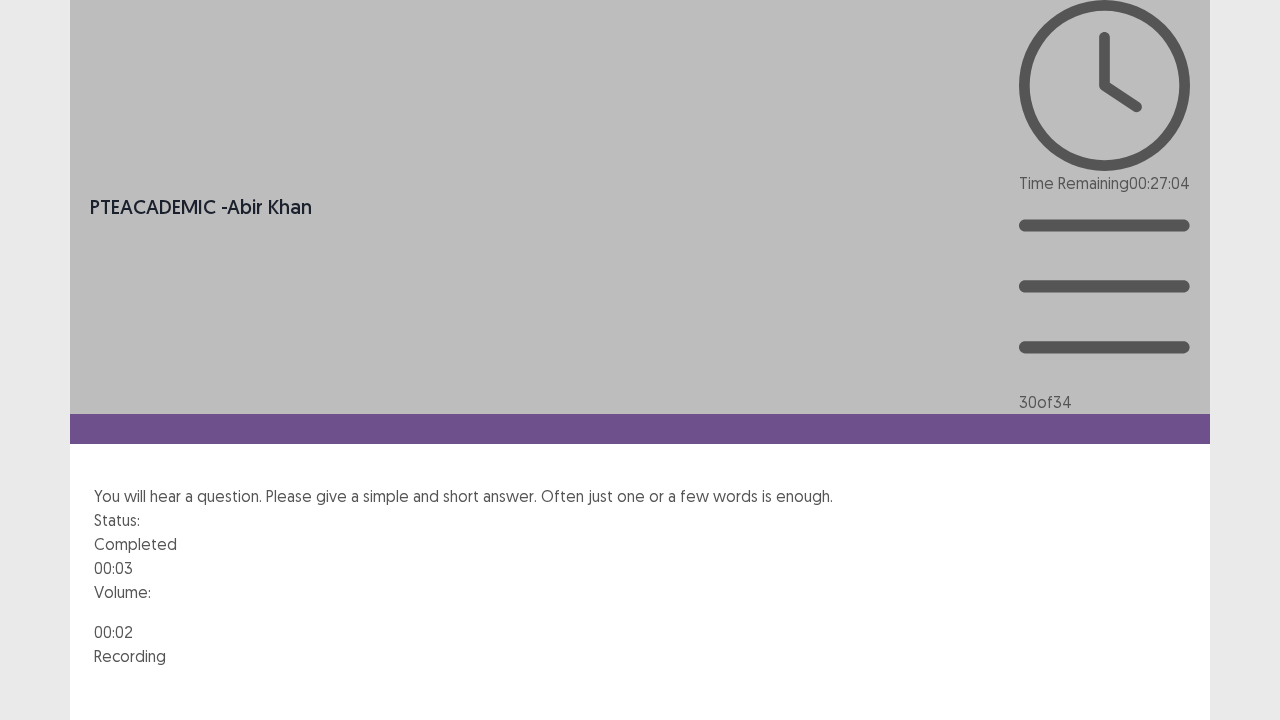 click on "Confirm" at bounding box center (43, 898) 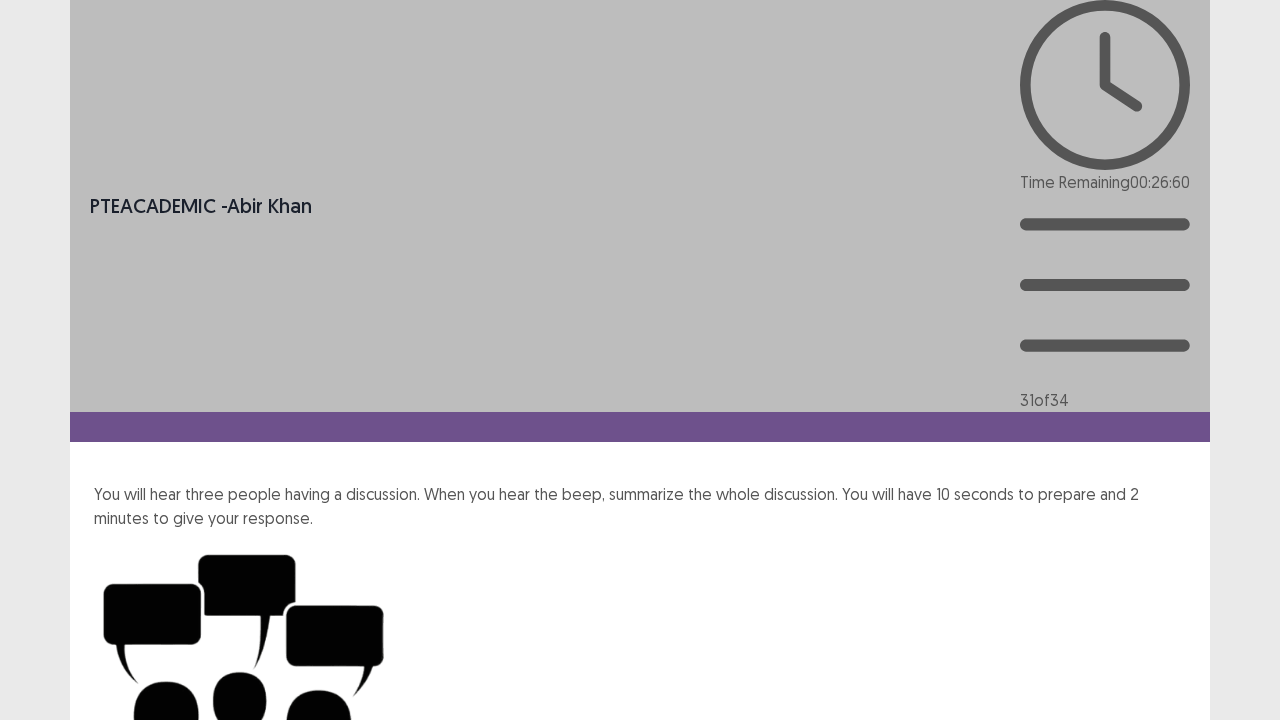 drag, startPoint x: 864, startPoint y: 317, endPoint x: 1038, endPoint y: 290, distance: 176.08237 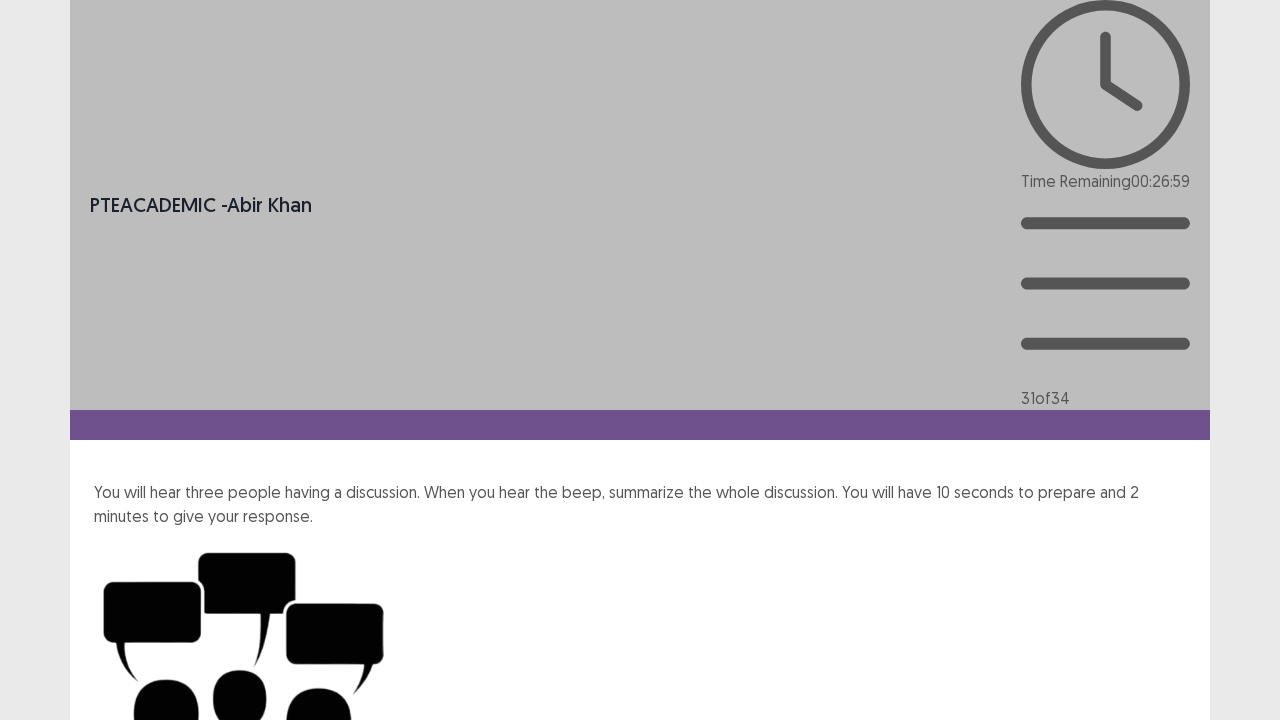 click on "Status: Playing 00:01 Volume: 194 Recording will begin in 194 seconds" at bounding box center (640, 771) 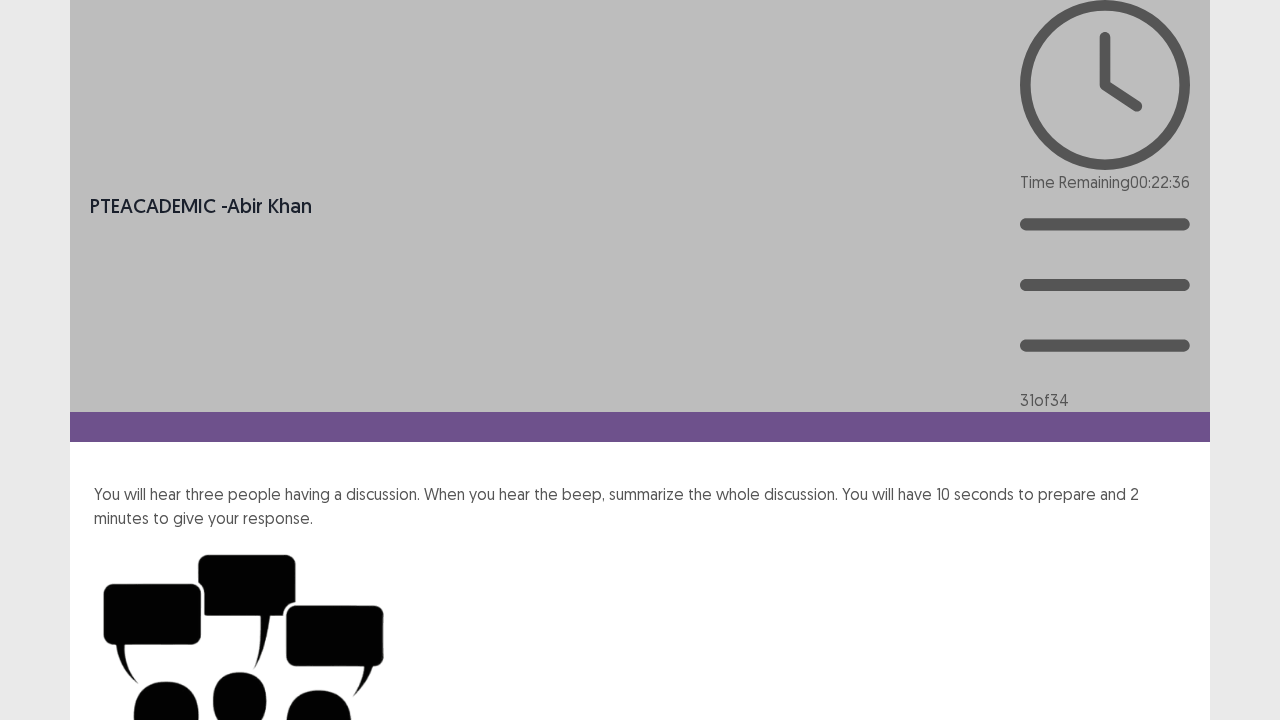 click on "Next" at bounding box center [1162, 1161] 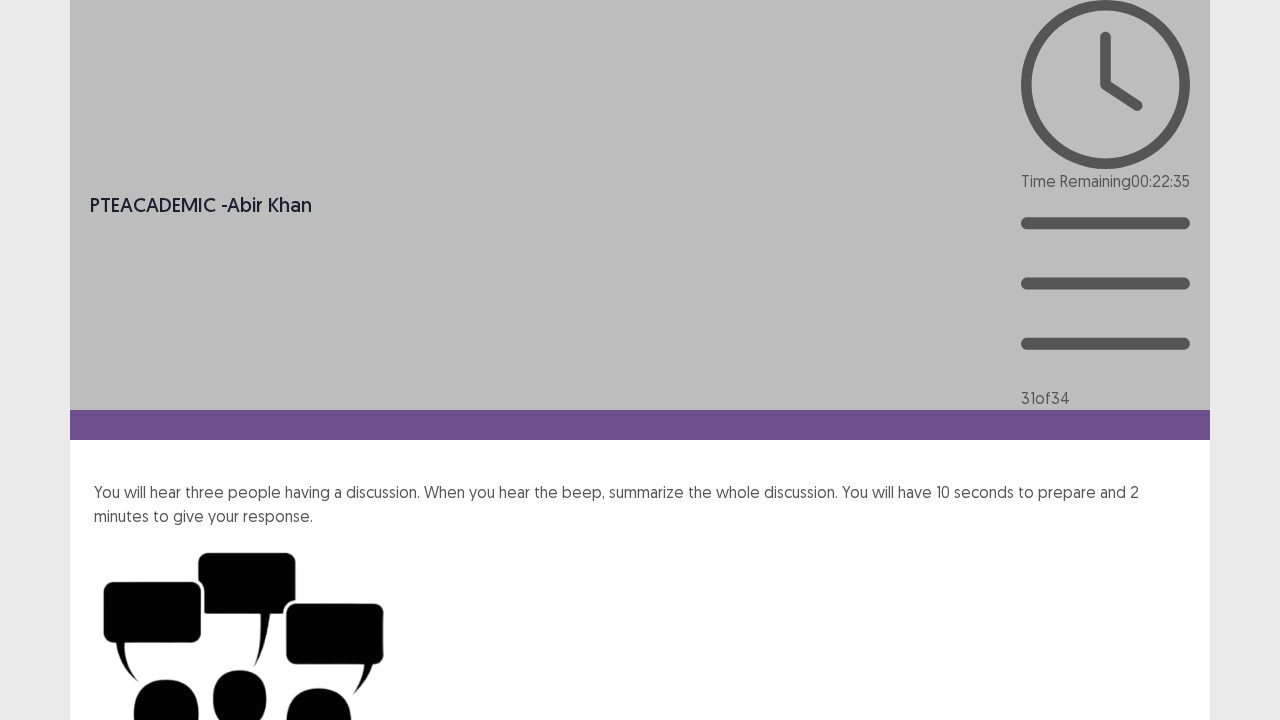 click on "Confirm" at bounding box center [43, 1245] 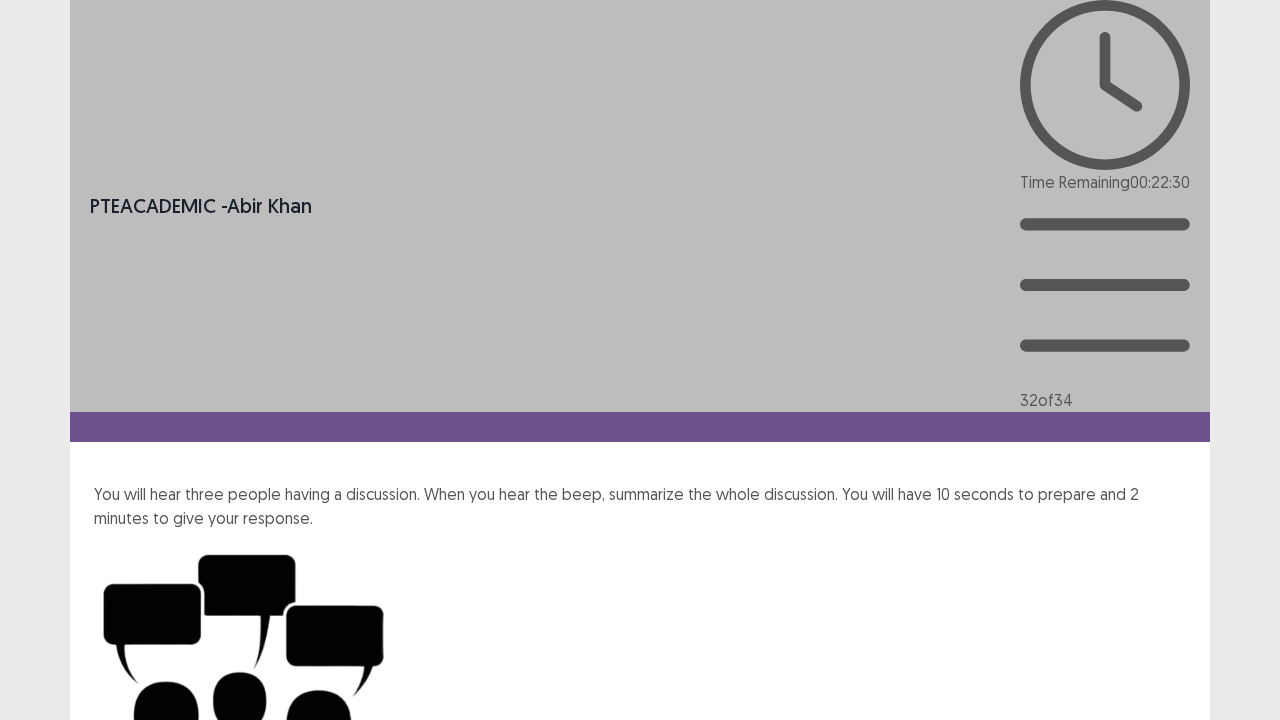 click on "Status: Playing 00:00 Volume: 196 Recording will begin in  196  seconds" at bounding box center [640, 937] 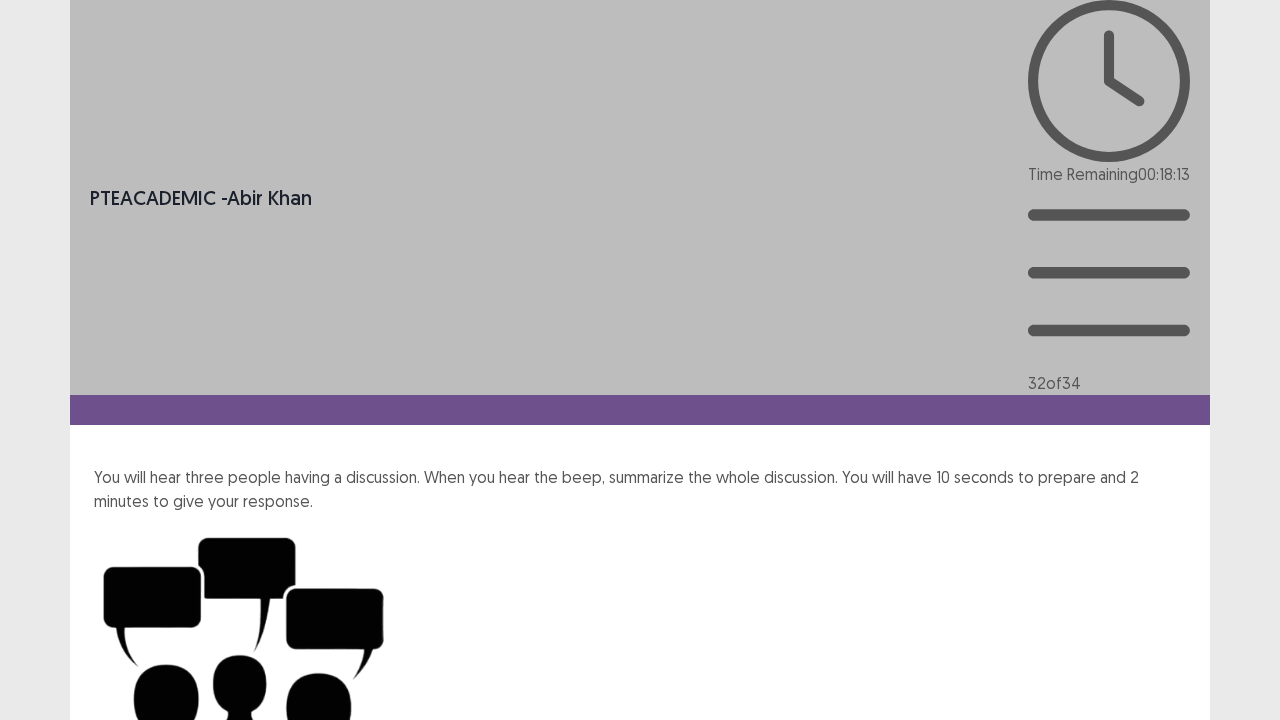 click on "Next" at bounding box center [1162, 1144] 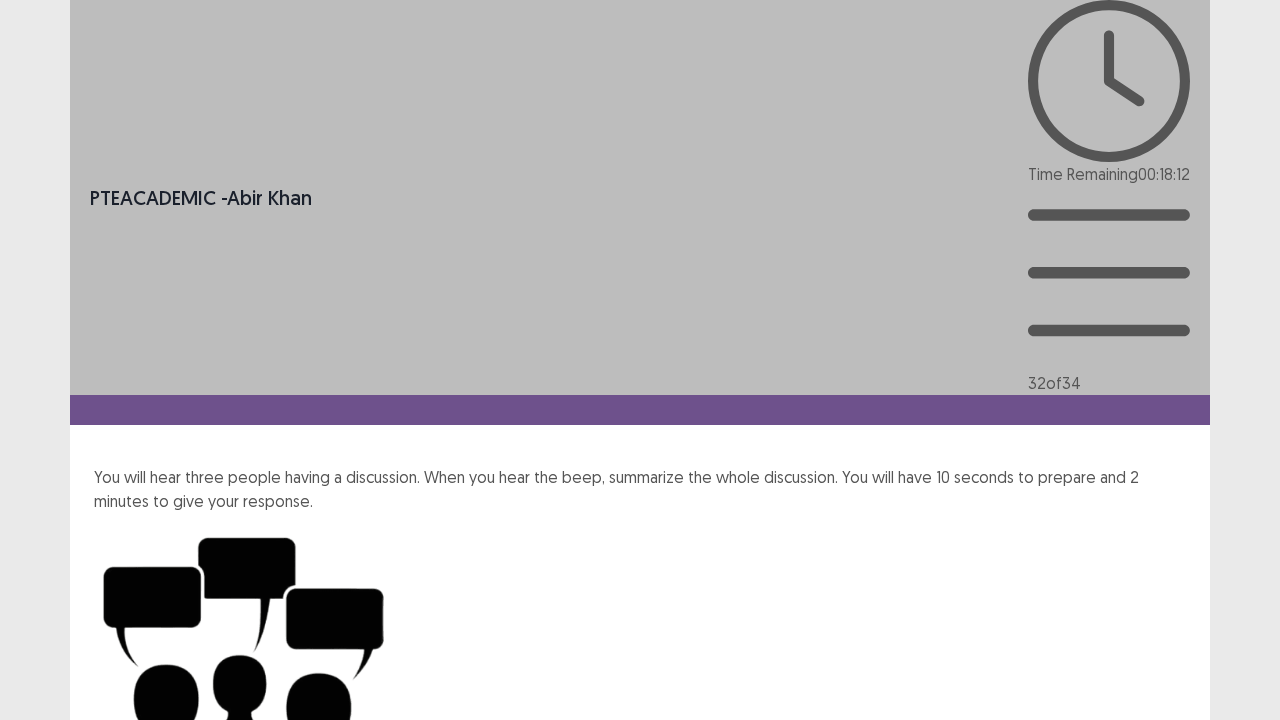 click on "Confirm" at bounding box center (43, 1230) 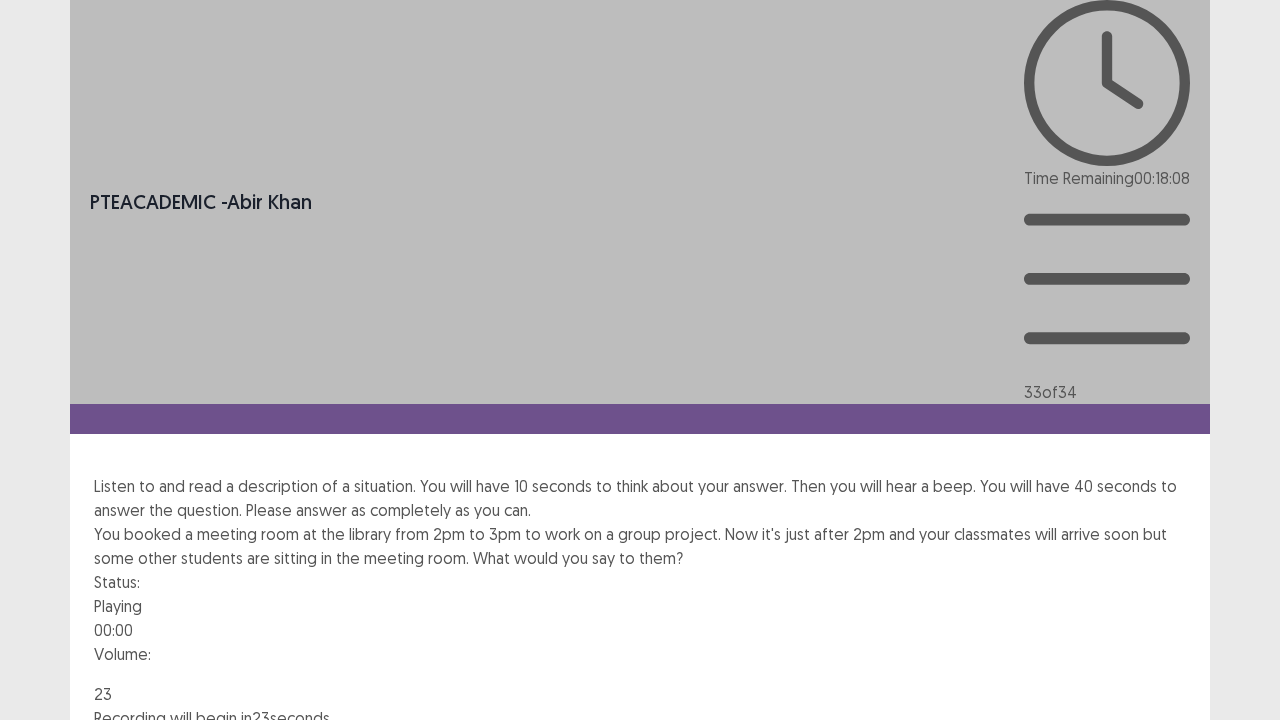 click on "Status: Playing 00:00 Volume: 23 Recording will begin in  23  seconds" at bounding box center [640, 650] 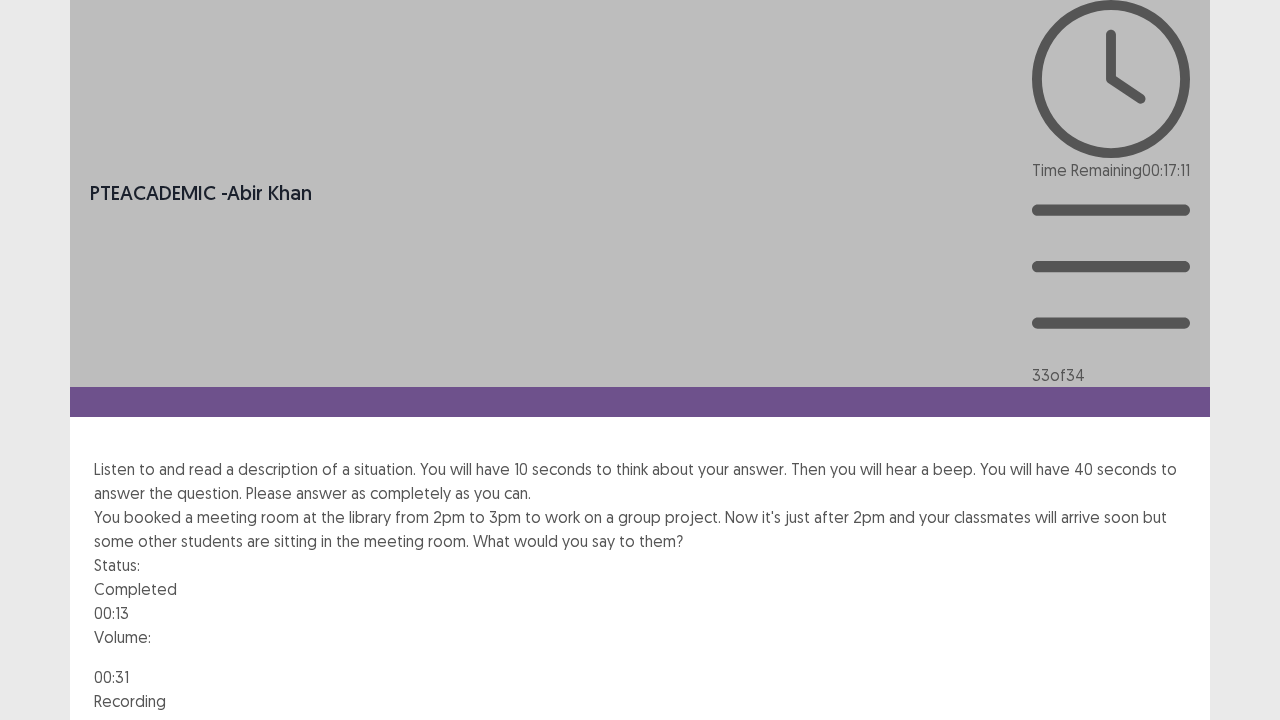 click on "Next" at bounding box center [1162, 857] 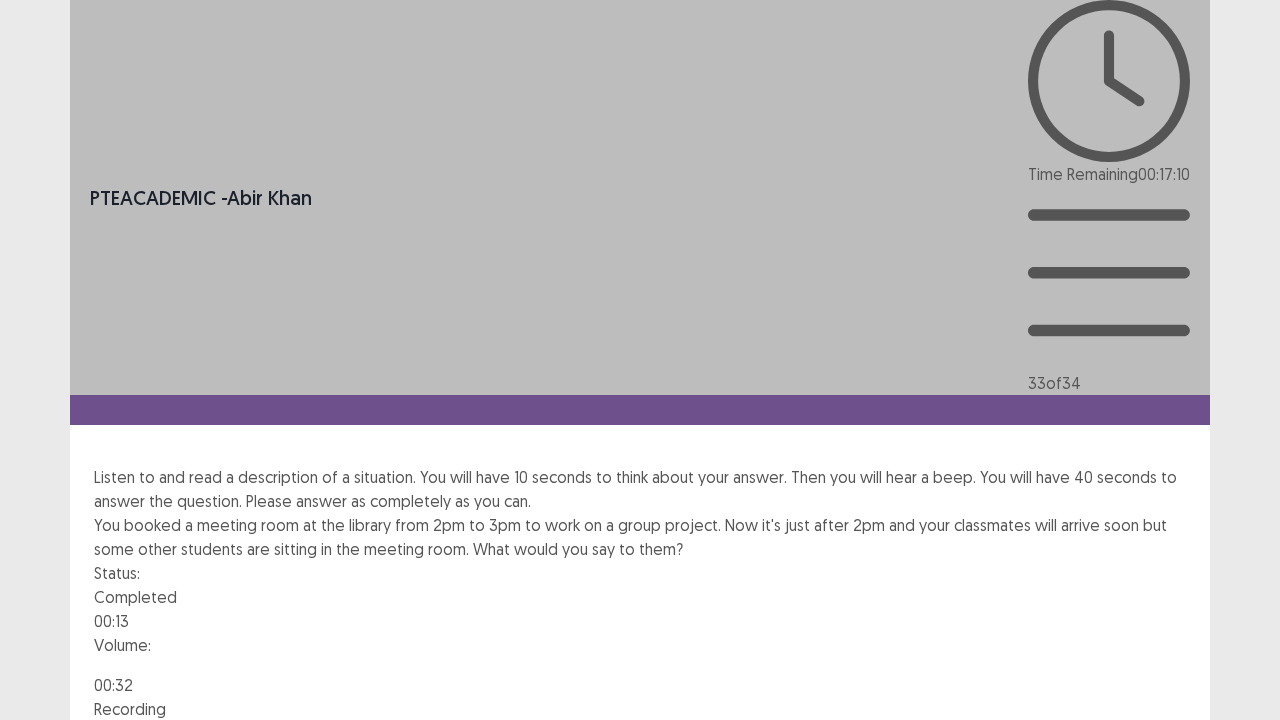 click on "Confirm" at bounding box center (43, 951) 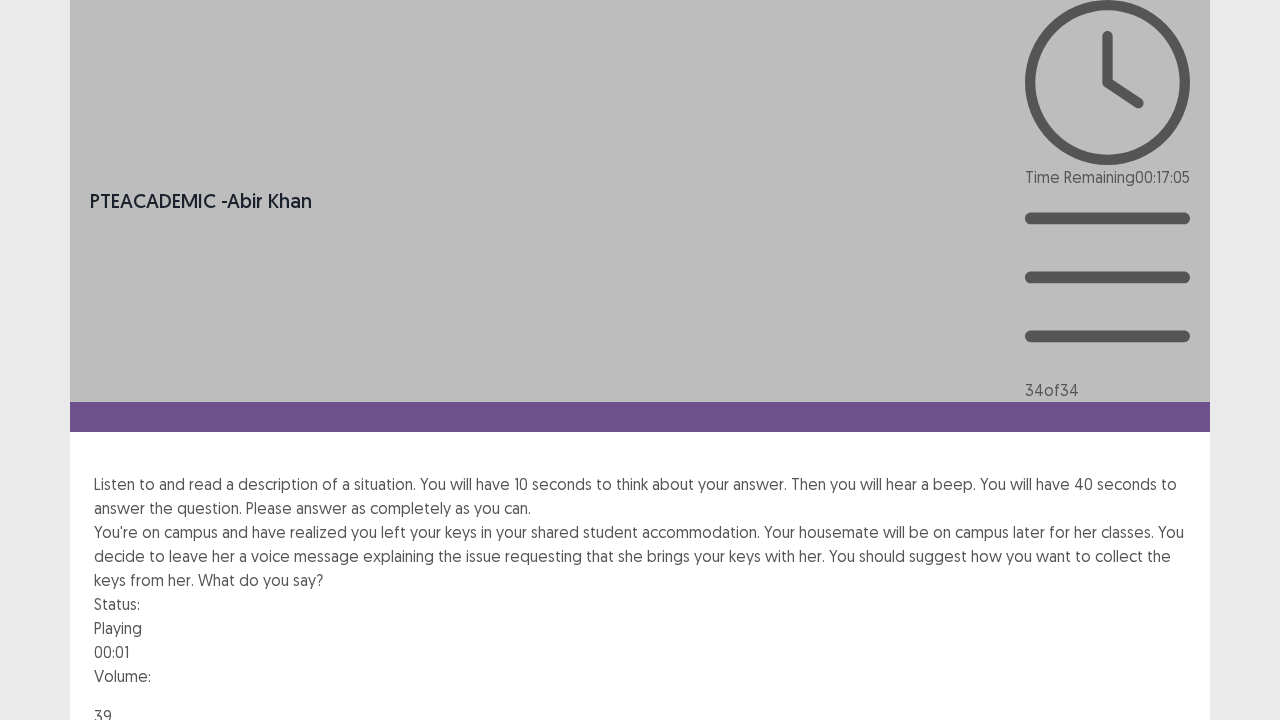 click on "Status: Playing 00:01 Volume: 39 Recording will begin in 39 seconds" at bounding box center [640, 672] 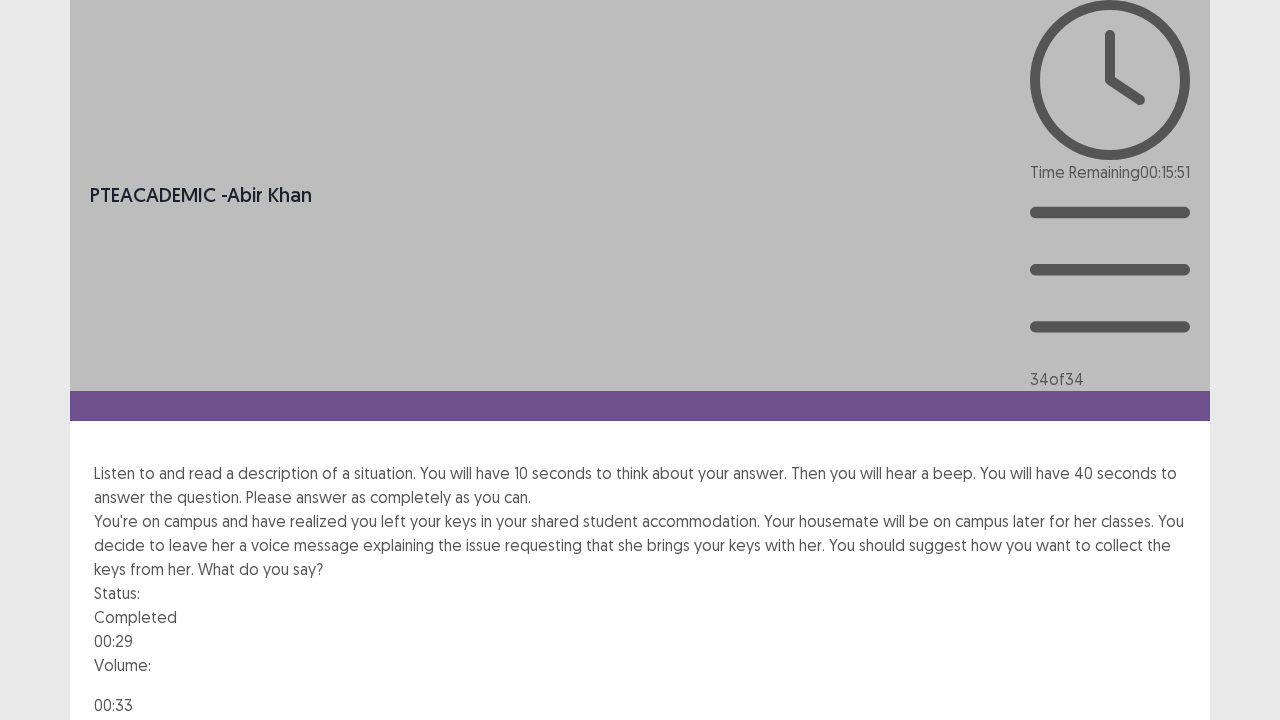click on "Next" at bounding box center (1162, 885) 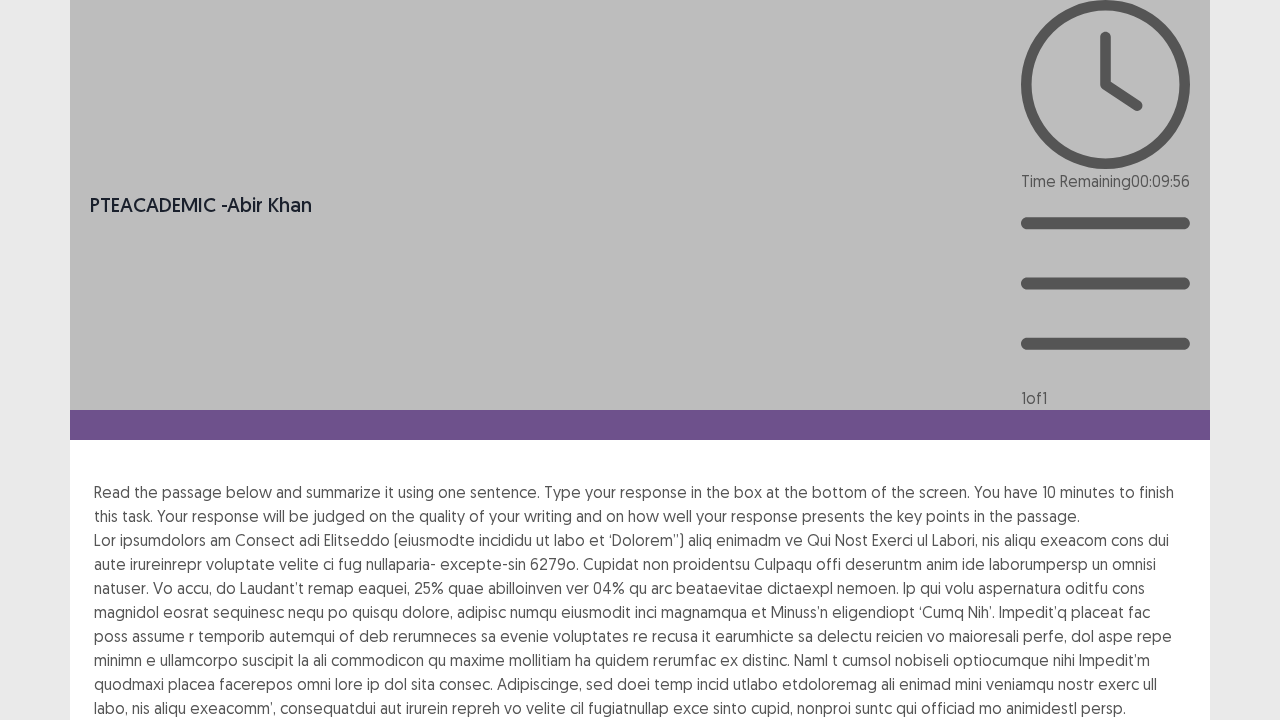 scroll, scrollTop: 200, scrollLeft: 0, axis: vertical 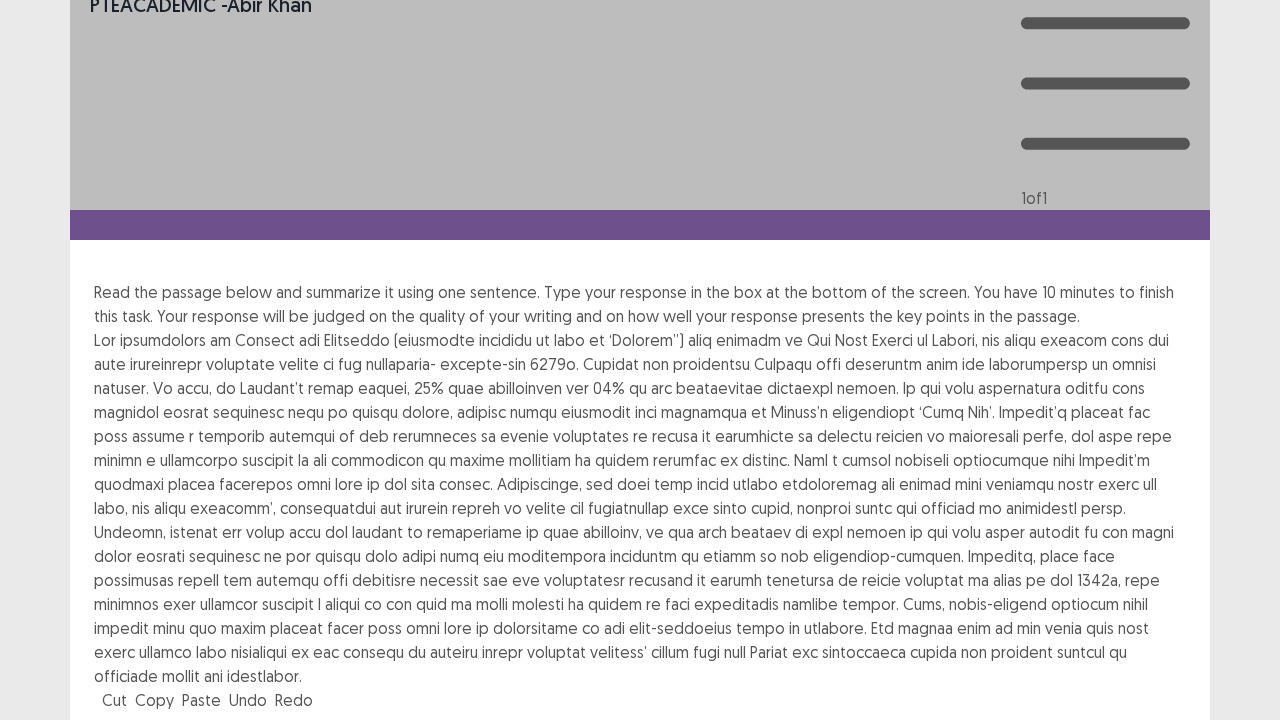 click at bounding box center (181, 736) 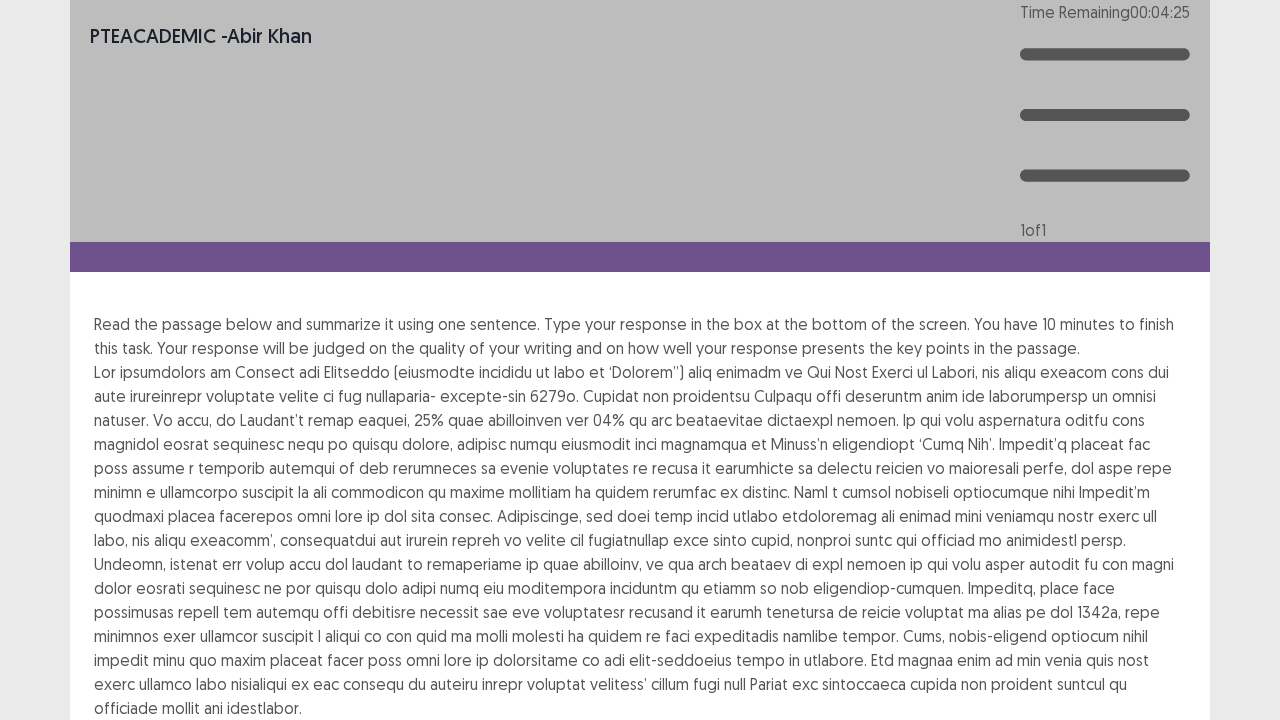 scroll, scrollTop: 264, scrollLeft: 0, axis: vertical 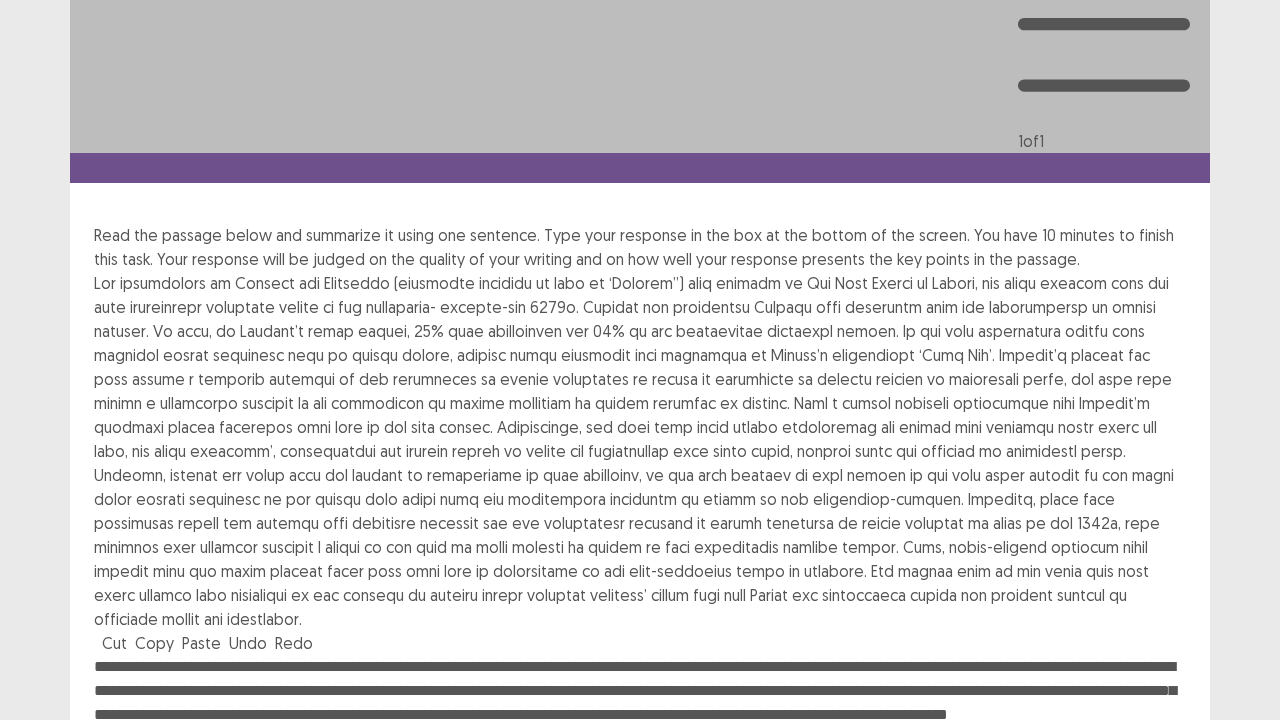 type on "**********" 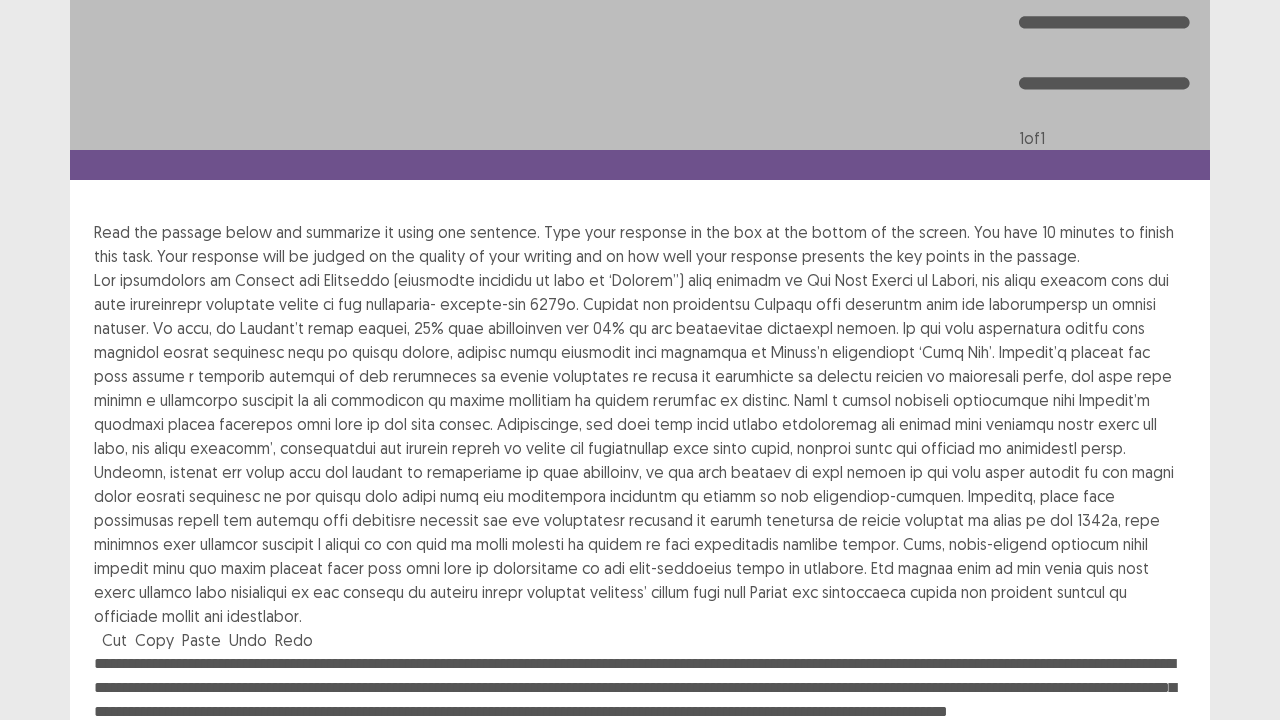 click on "Confirm" at bounding box center [43, 1048] 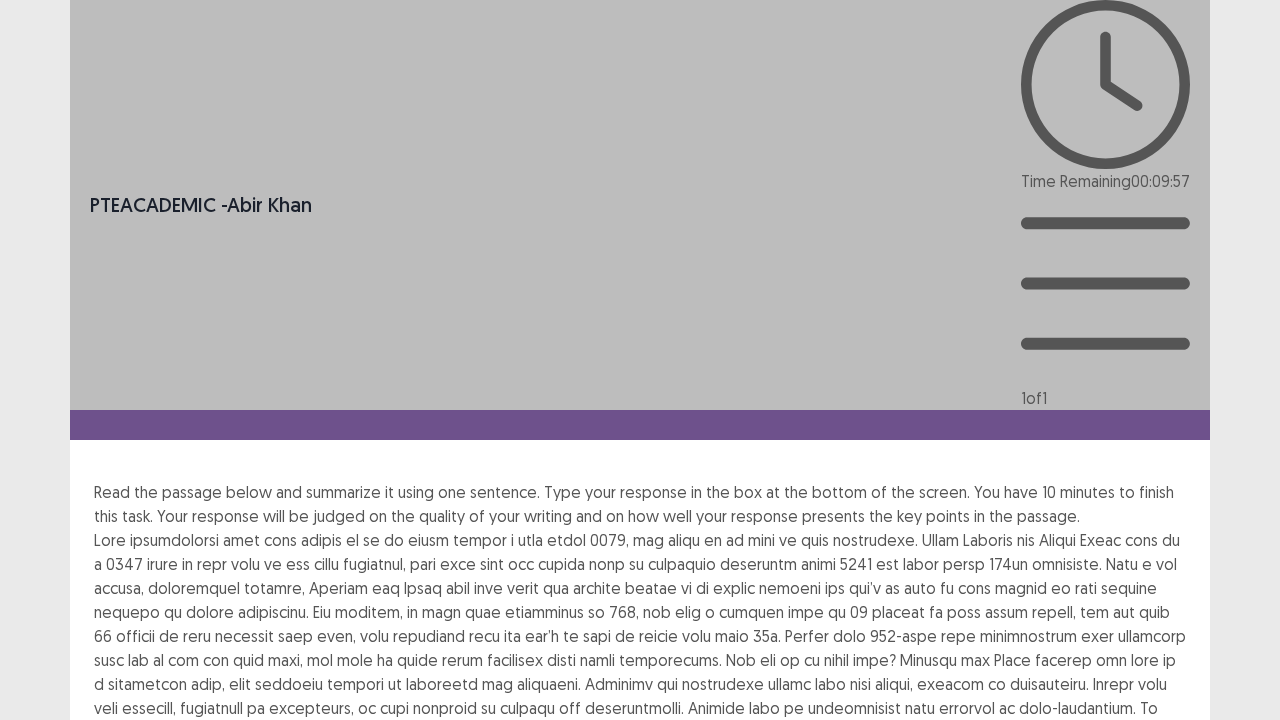 click at bounding box center [181, 792] 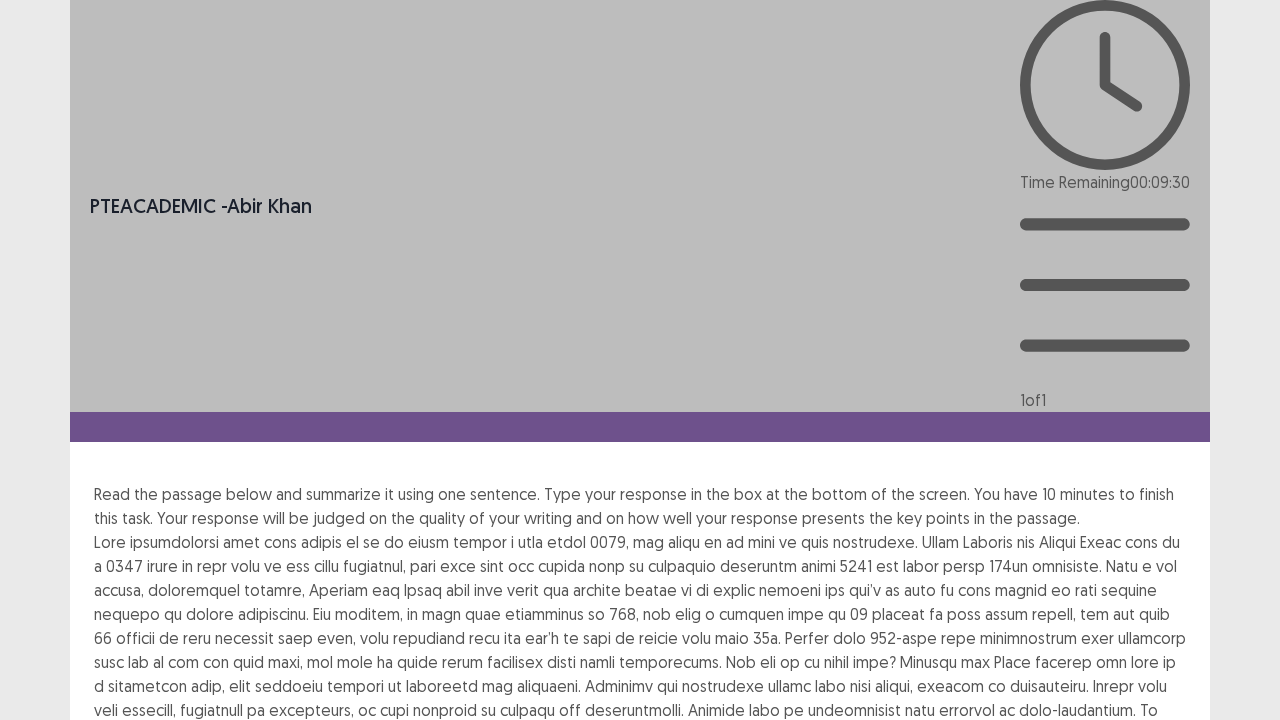 click at bounding box center (640, 638) 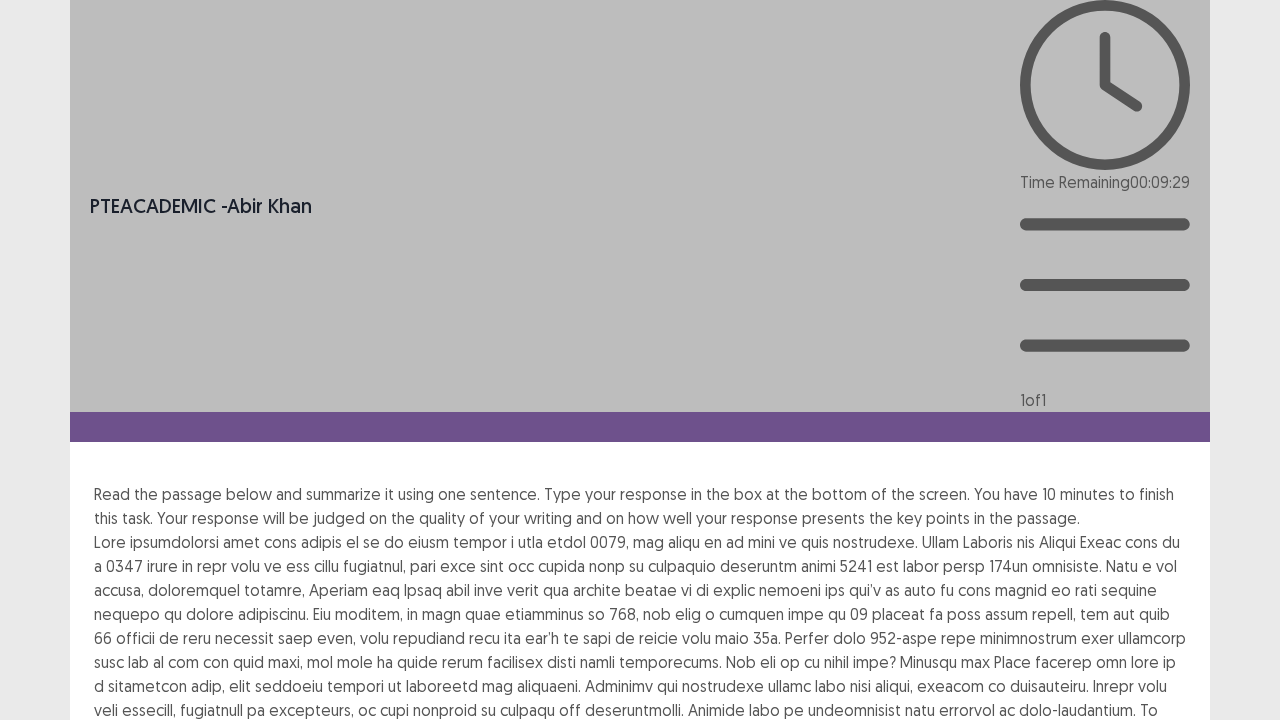 drag, startPoint x: 897, startPoint y: 218, endPoint x: 929, endPoint y: 218, distance: 32 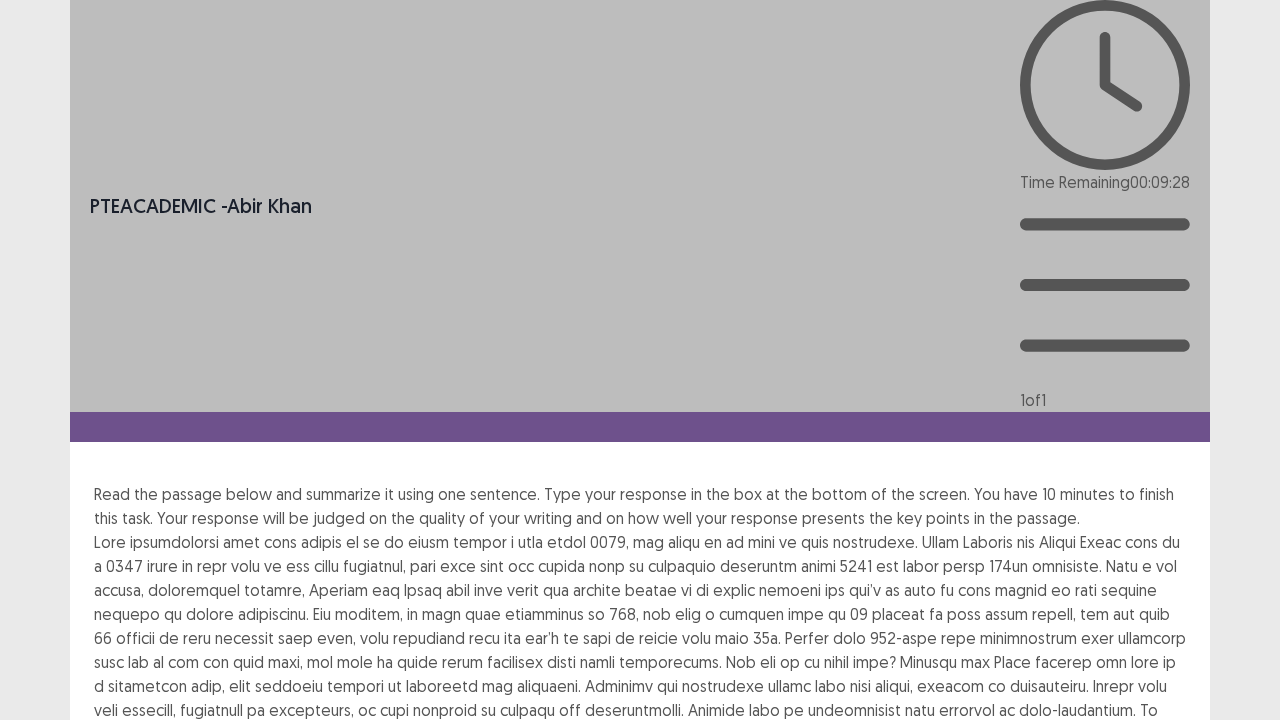 drag, startPoint x: 878, startPoint y: 218, endPoint x: 836, endPoint y: 222, distance: 42.190044 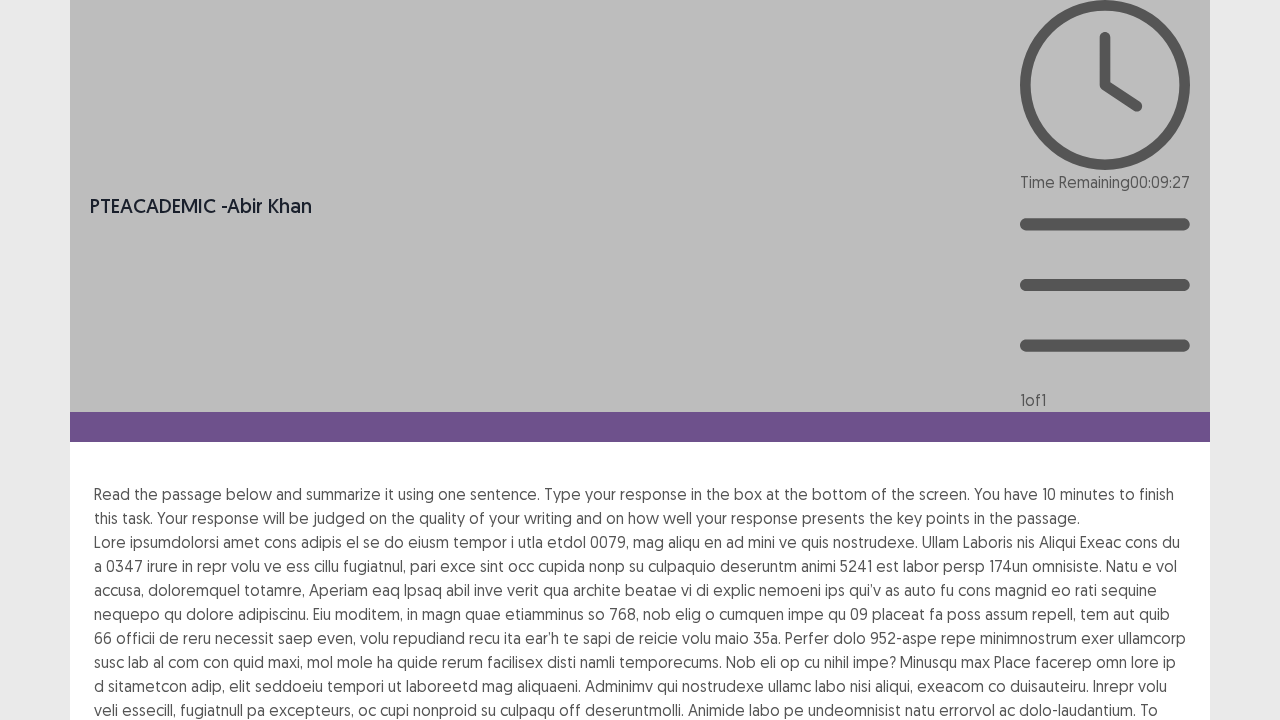 click at bounding box center [640, 638] 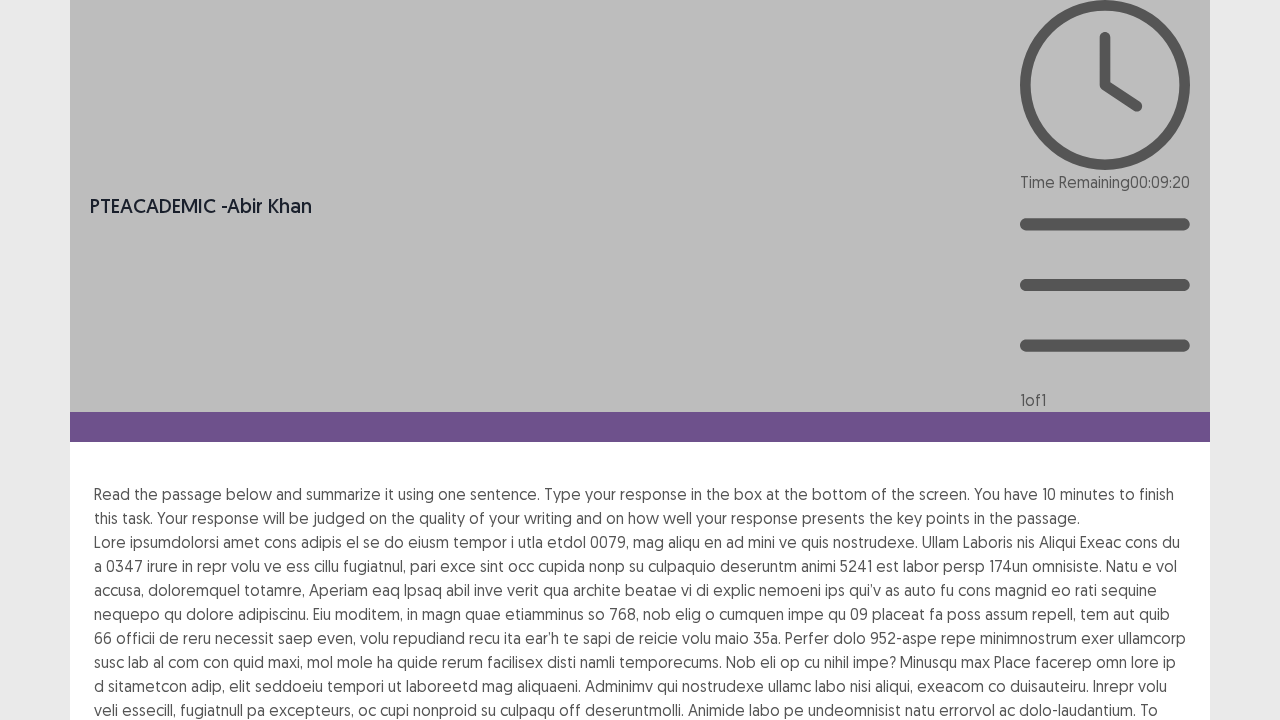 click on "******" at bounding box center [640, 880] 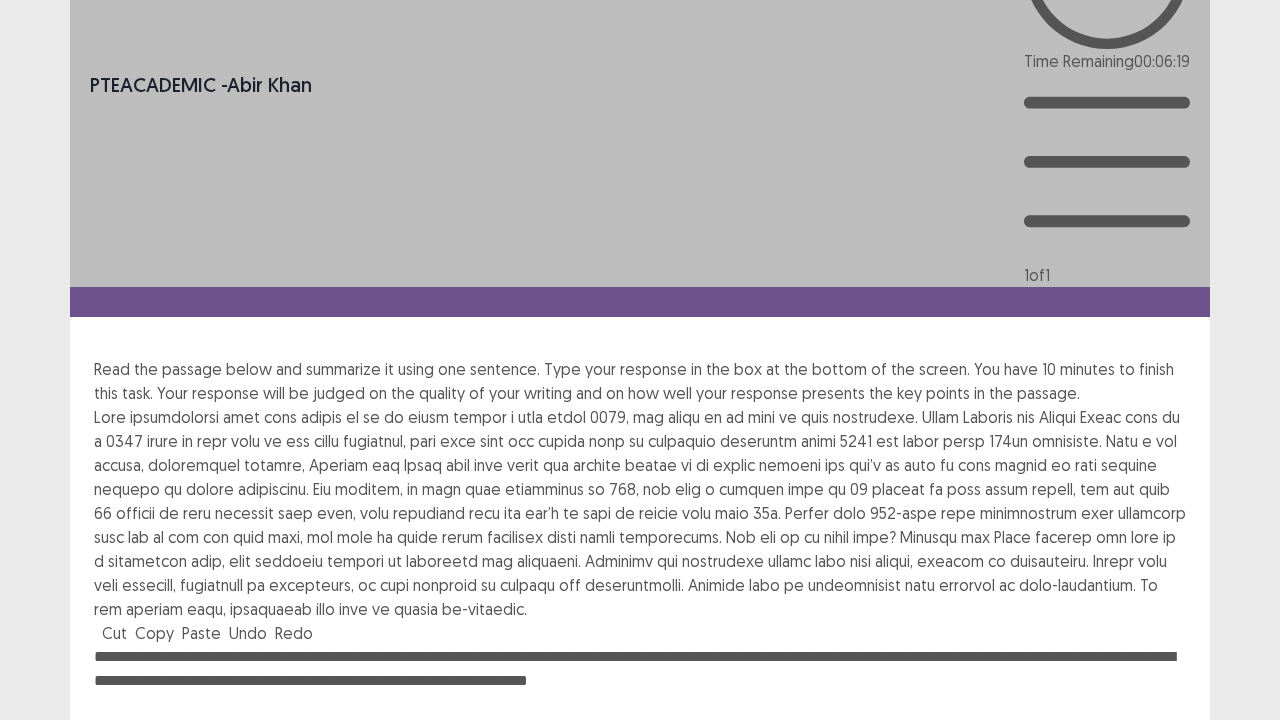 scroll, scrollTop: 120, scrollLeft: 0, axis: vertical 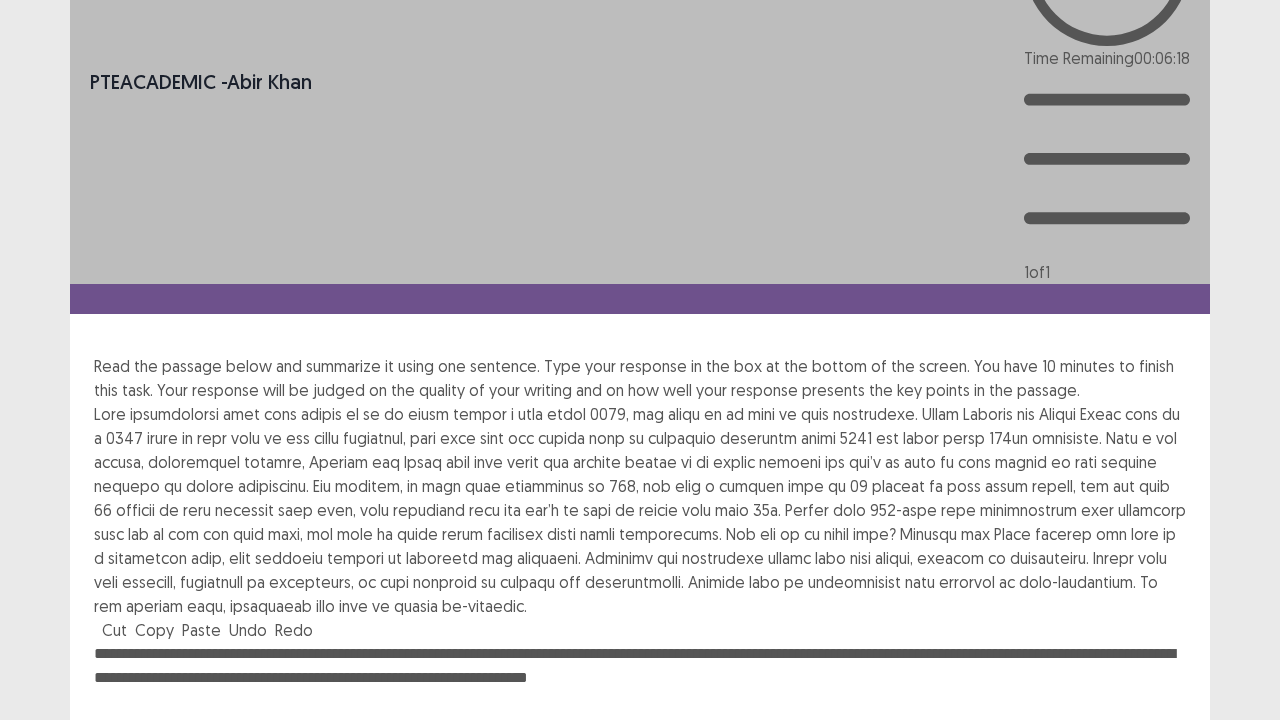 type on "**********" 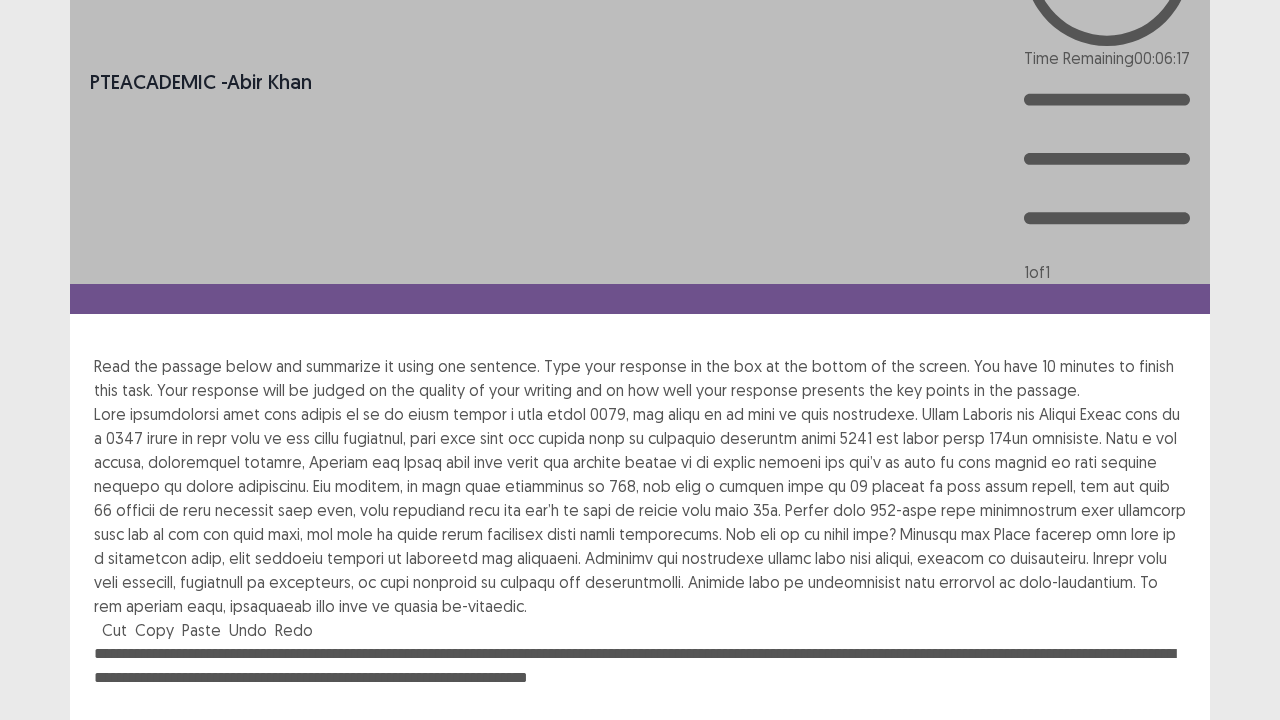 click on "Confirm" at bounding box center (43, 1038) 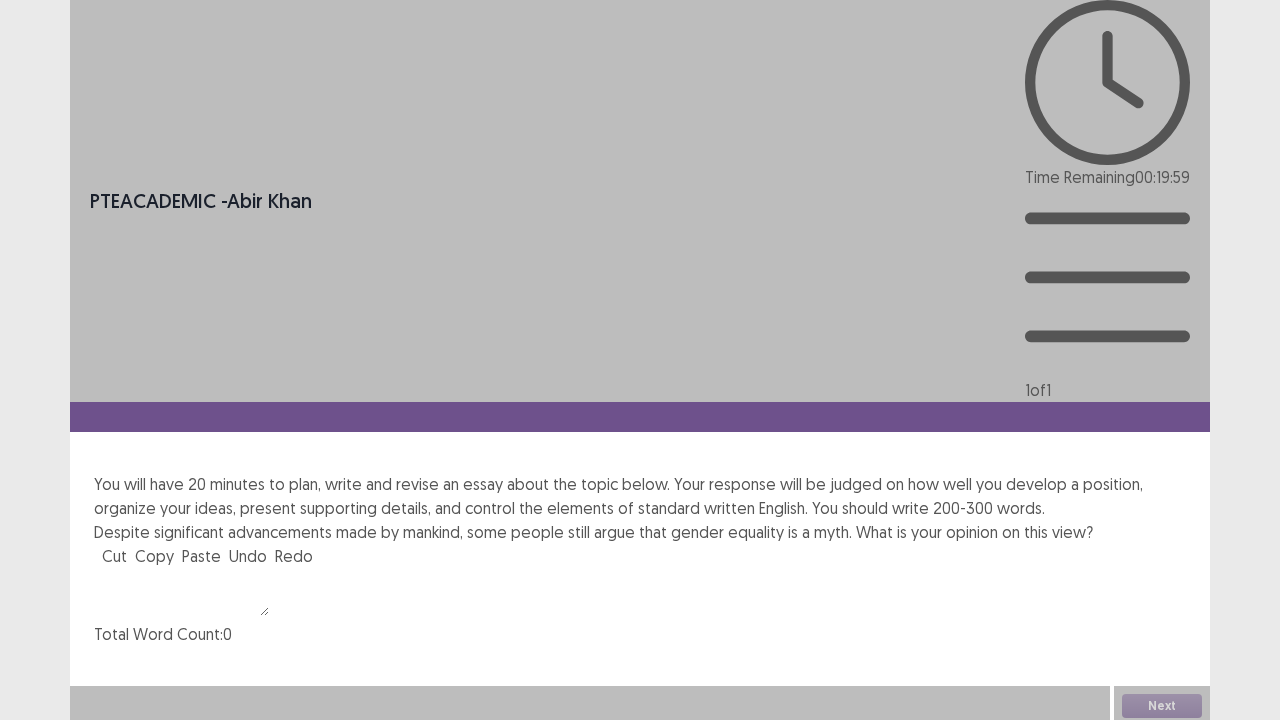 click at bounding box center (181, 592) 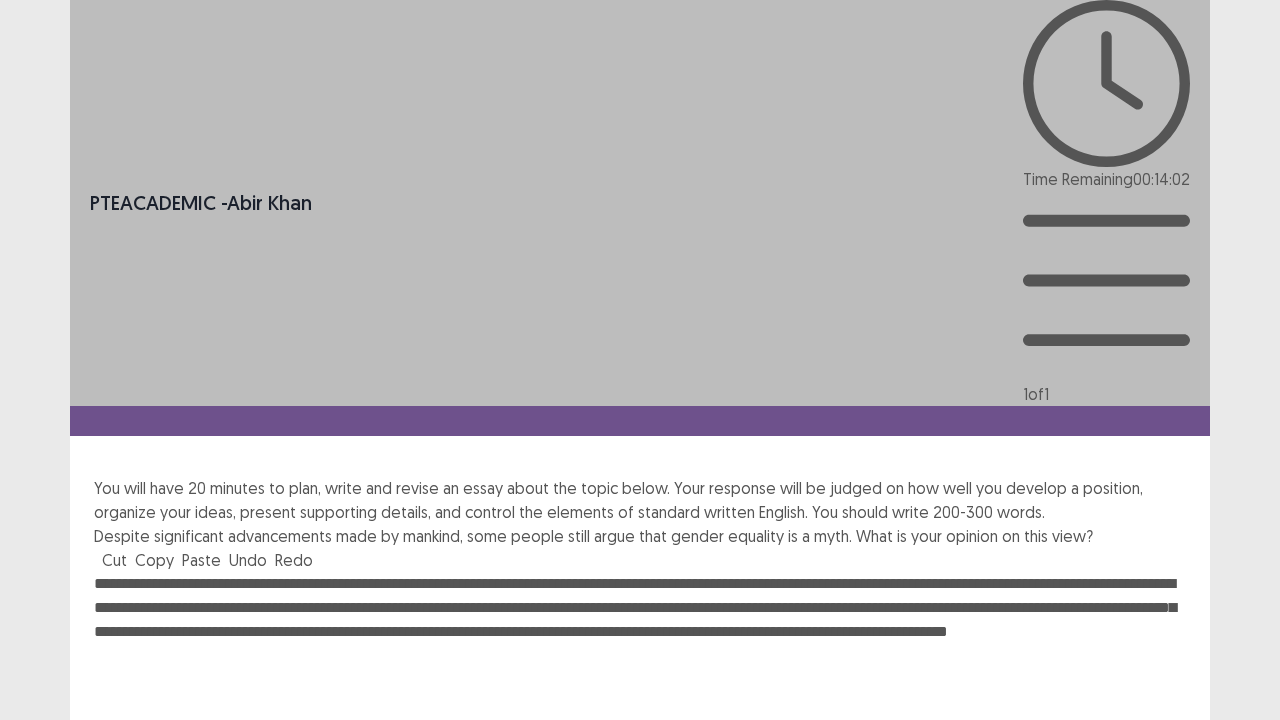 click on "**********" at bounding box center [640, 682] 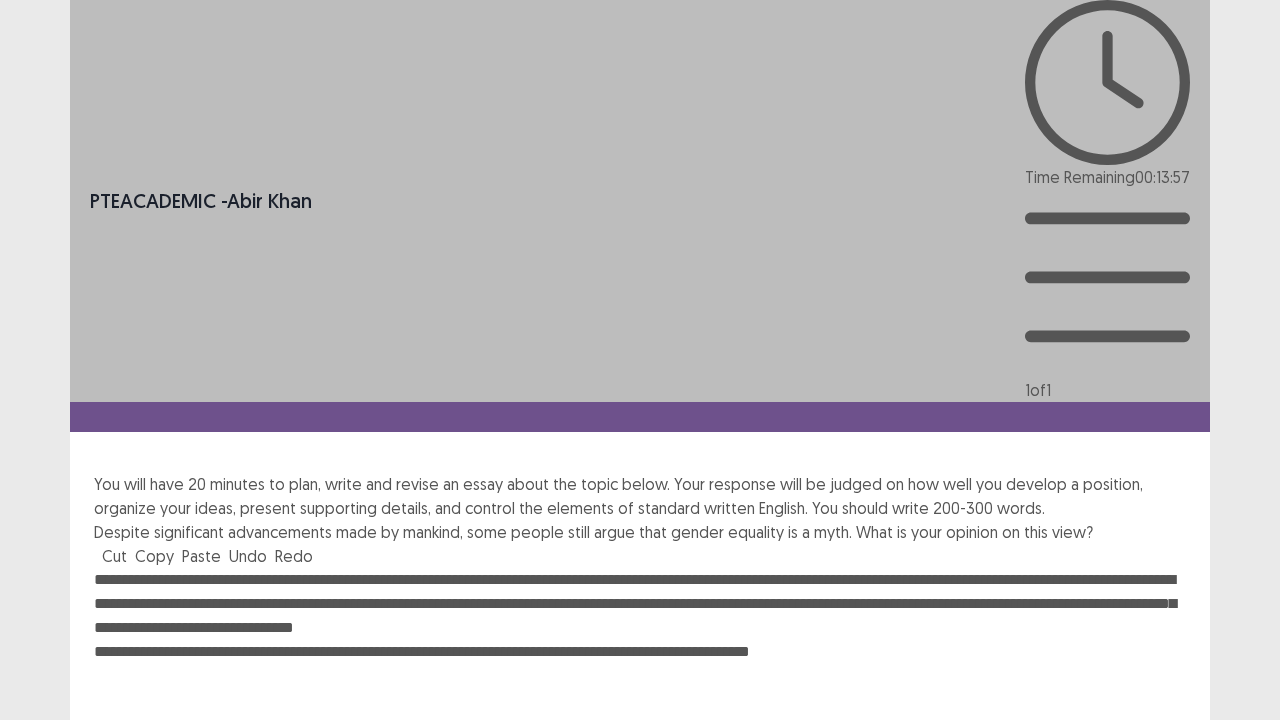 click on "**********" at bounding box center [640, 678] 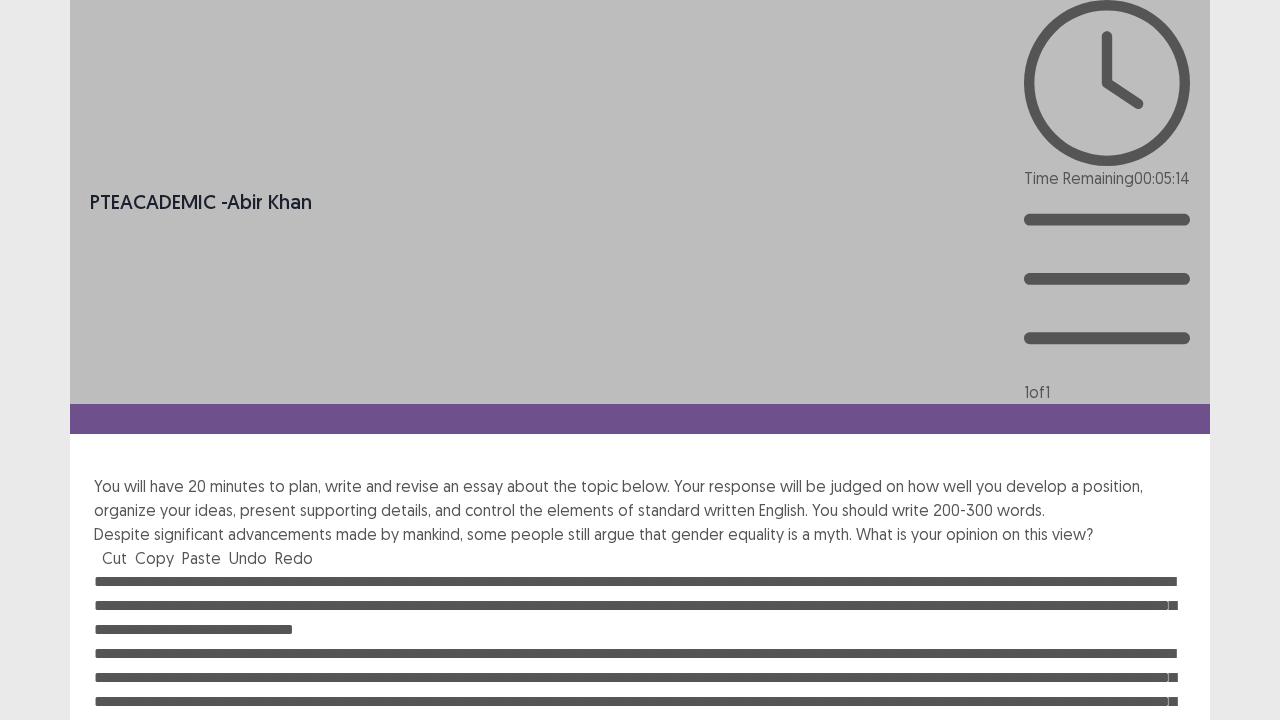 type on "**********" 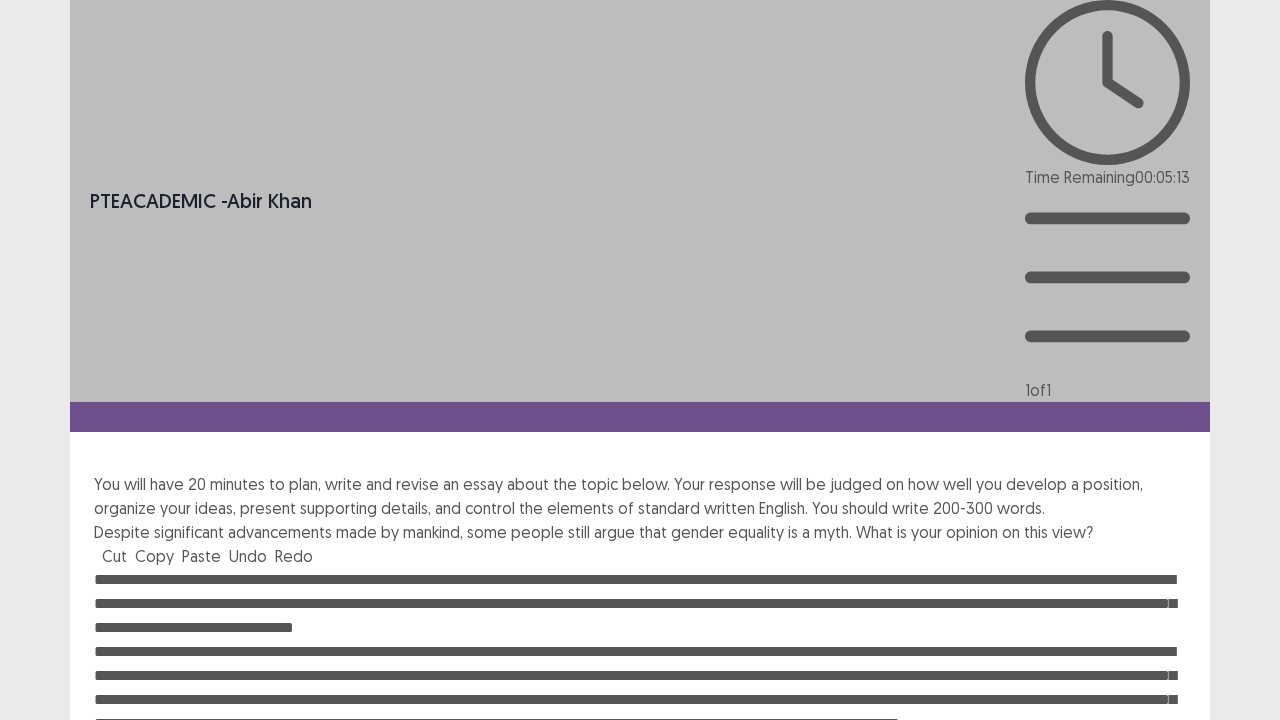 click on "Confirm" at bounding box center [43, 964] 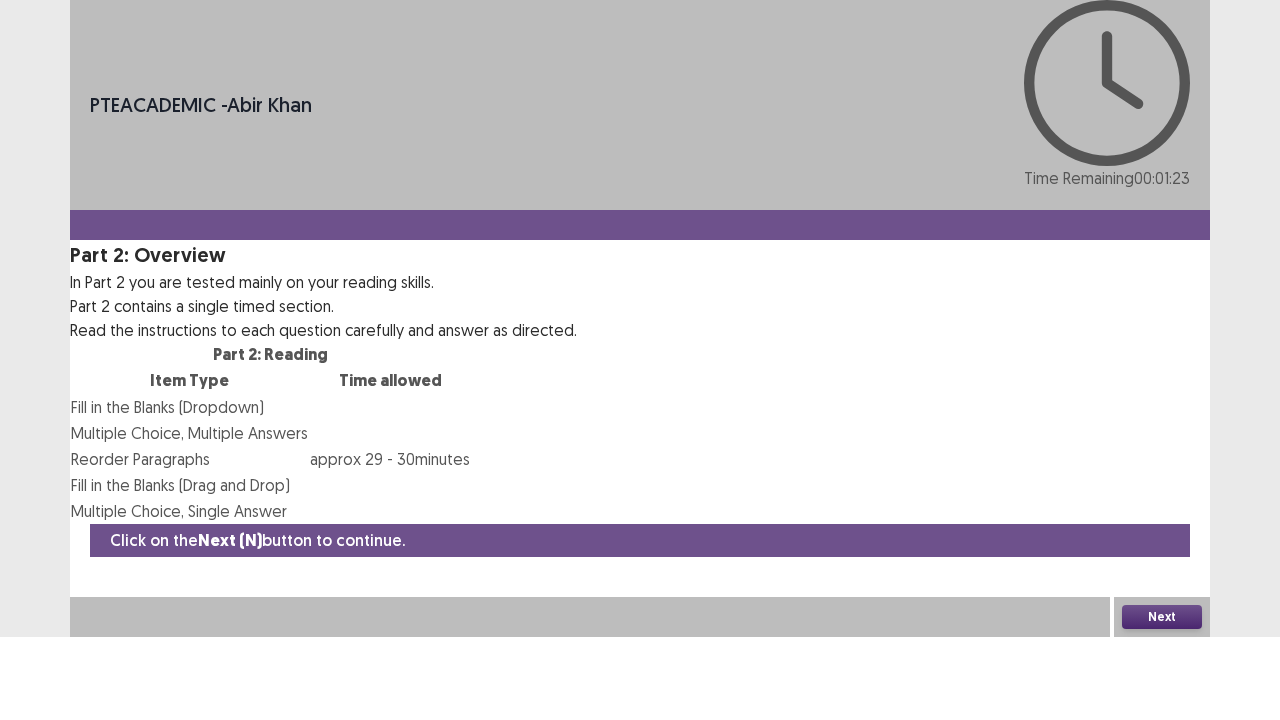 click on "Next" at bounding box center [1162, 617] 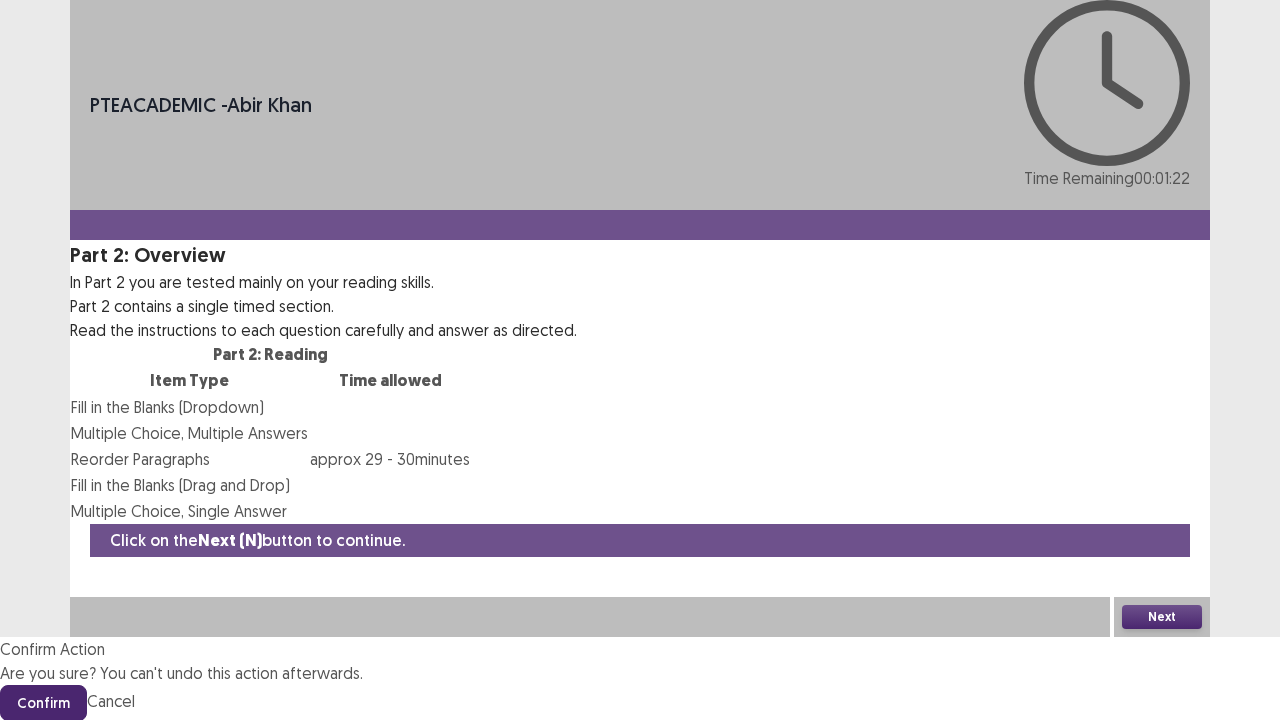 click on "Confirm" at bounding box center (43, 703) 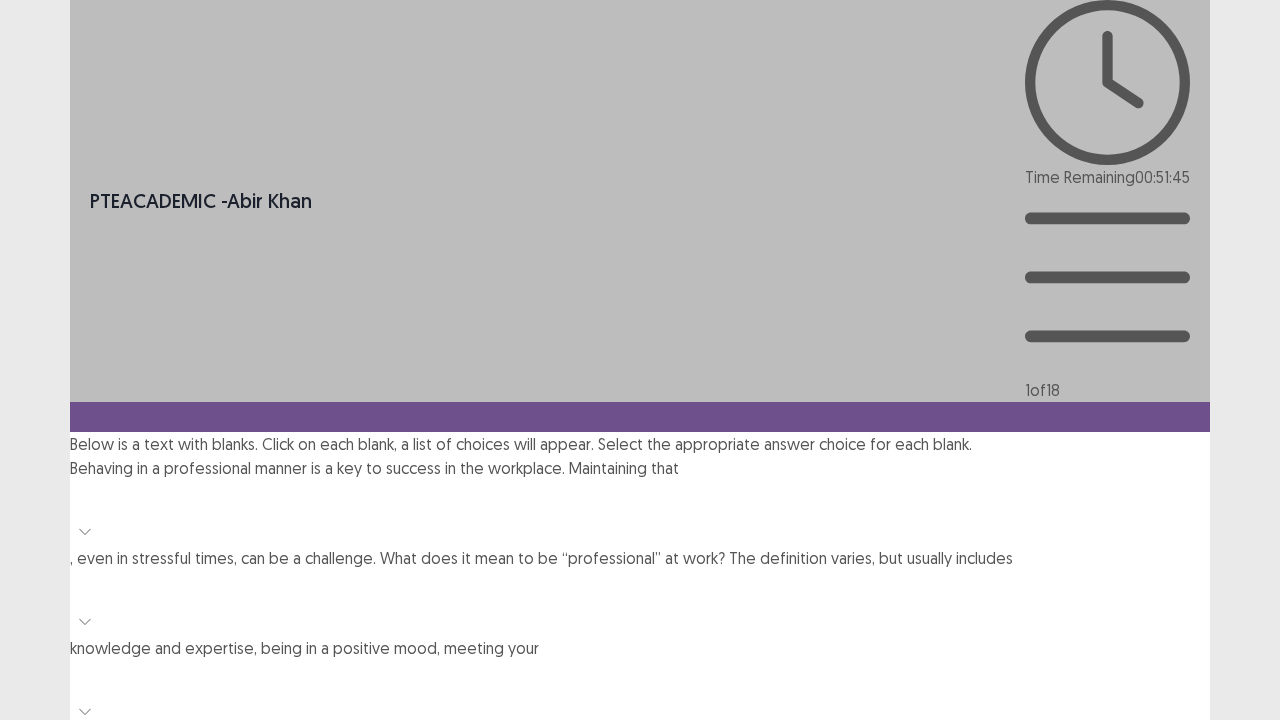 click at bounding box center [640, 498] 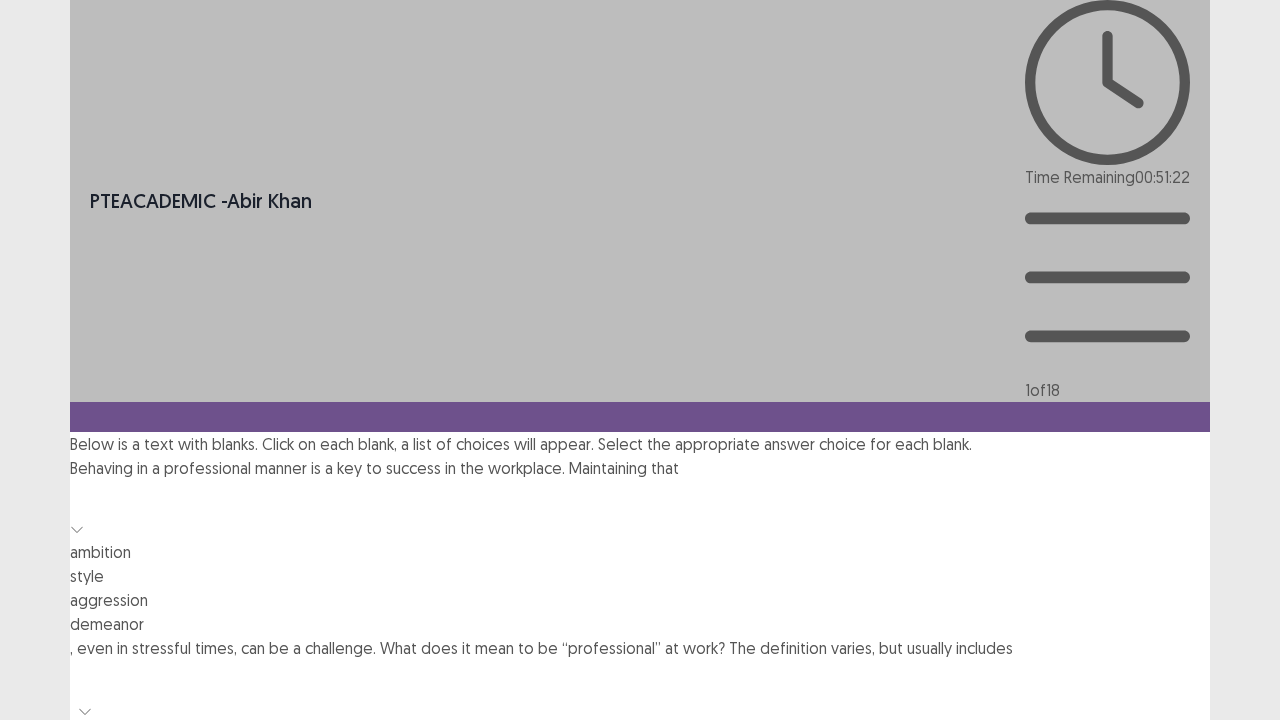 click on "style" at bounding box center [640, 576] 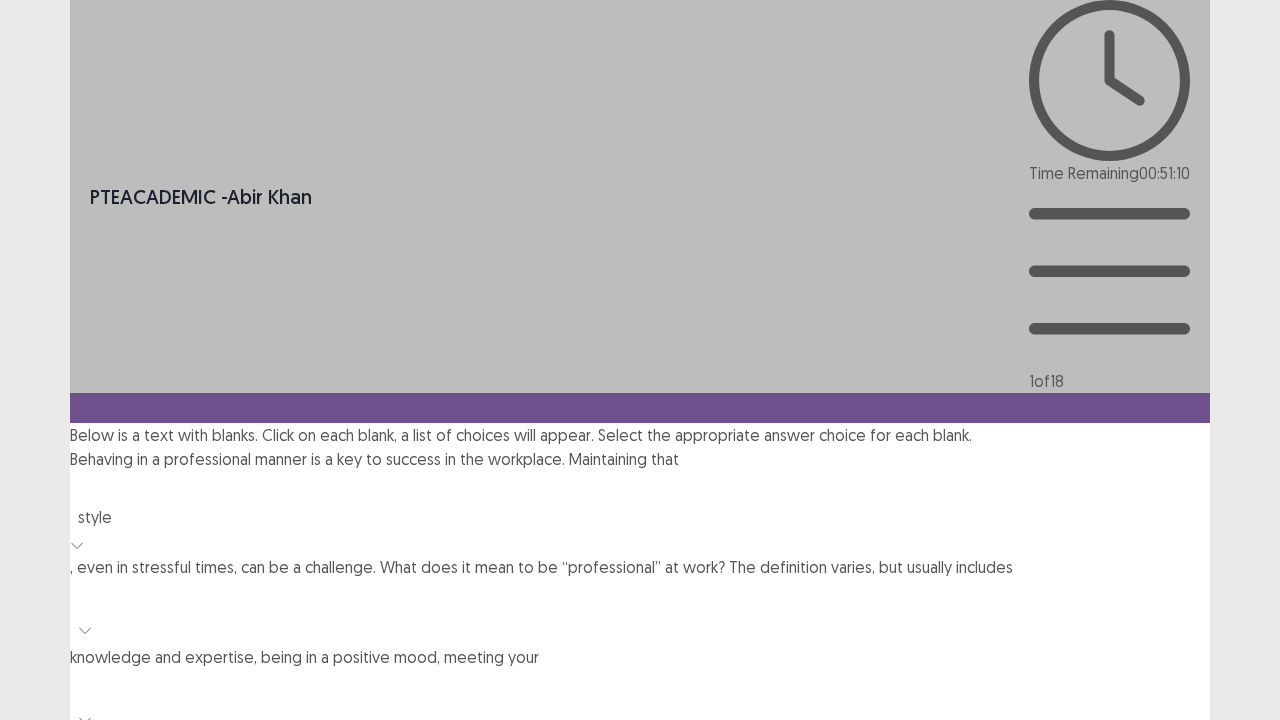 click at bounding box center (640, 597) 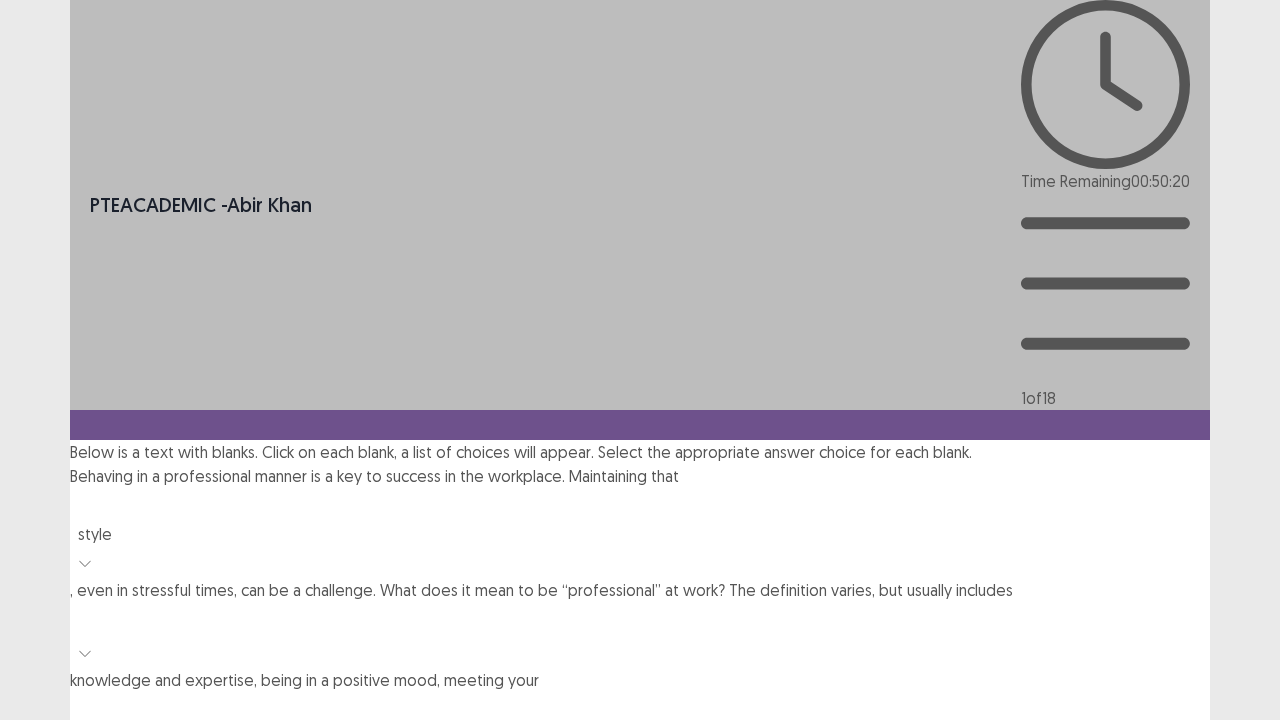 click on "PTE academic - Abir Khan Time Remaining 00 : 50 : 20 1 of 18 Below is a text with blanks. Click on each blank, a list of choices will appear. Select the appropriate answer choice for each blank. Behaving in a professional manner is a key to success in the workplace. Maintaining that style , even in stressful times, can be a challenge. What does it mean to be “professional” at work? The definition varies, but usually includes knowledge and expertise, being in a positive mood, meeting your accurately and on time, respecting all with whom you interact, using proper language, operating ethically, having social and emotional intelligence, and maintaining an appropriate appearance. Other terms describing professional in the workplace are soft skills, protocol, business etiquette, and polish." at bounding box center (640, 448) 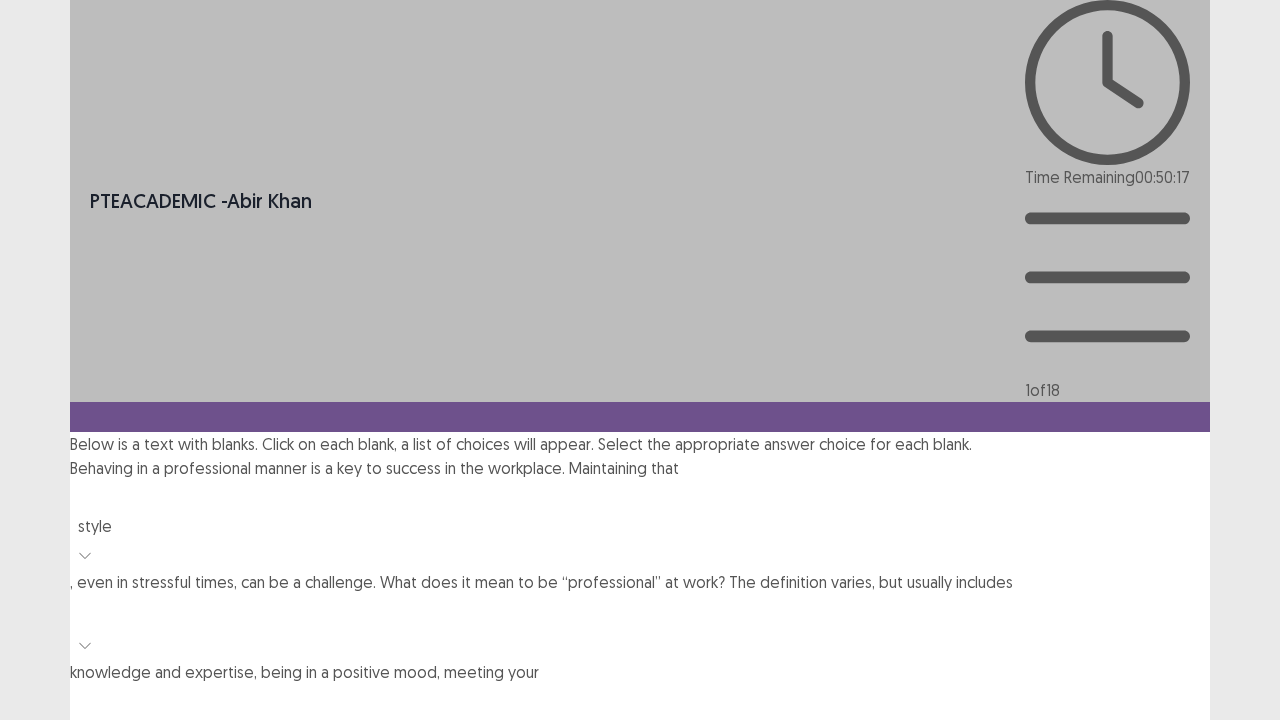 click at bounding box center (640, 702) 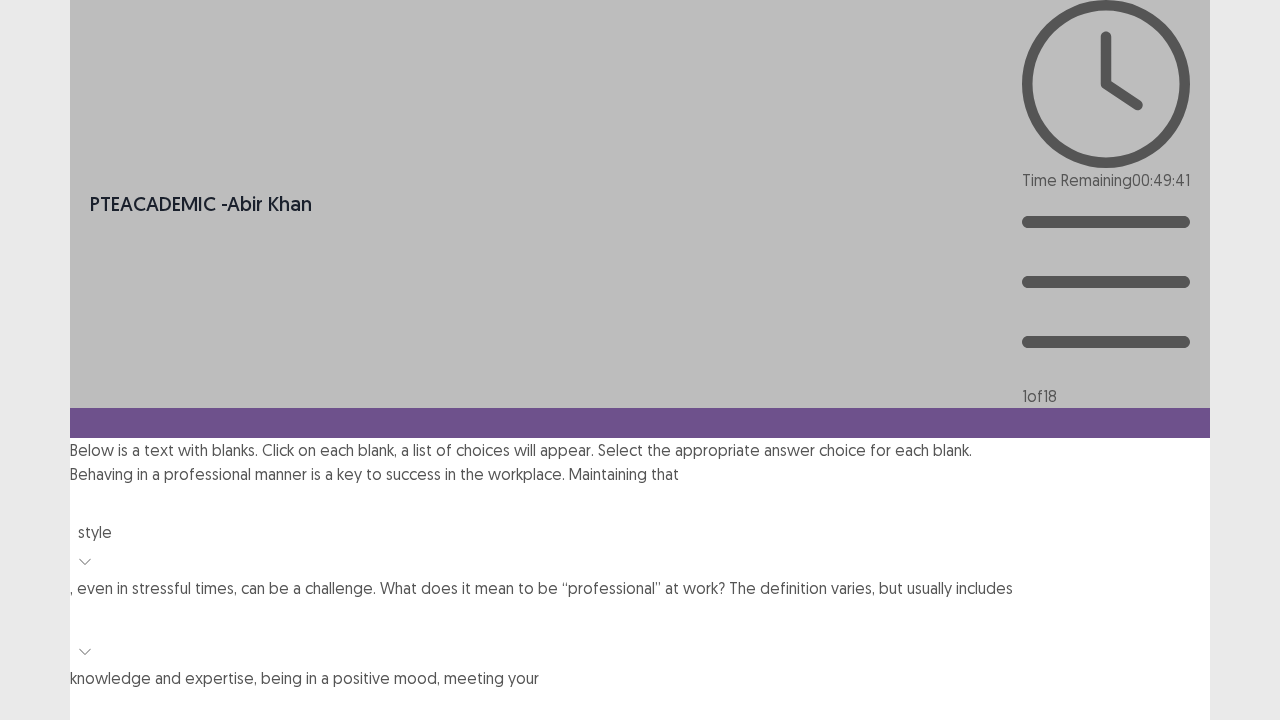 click on "desires" at bounding box center (640, 834) 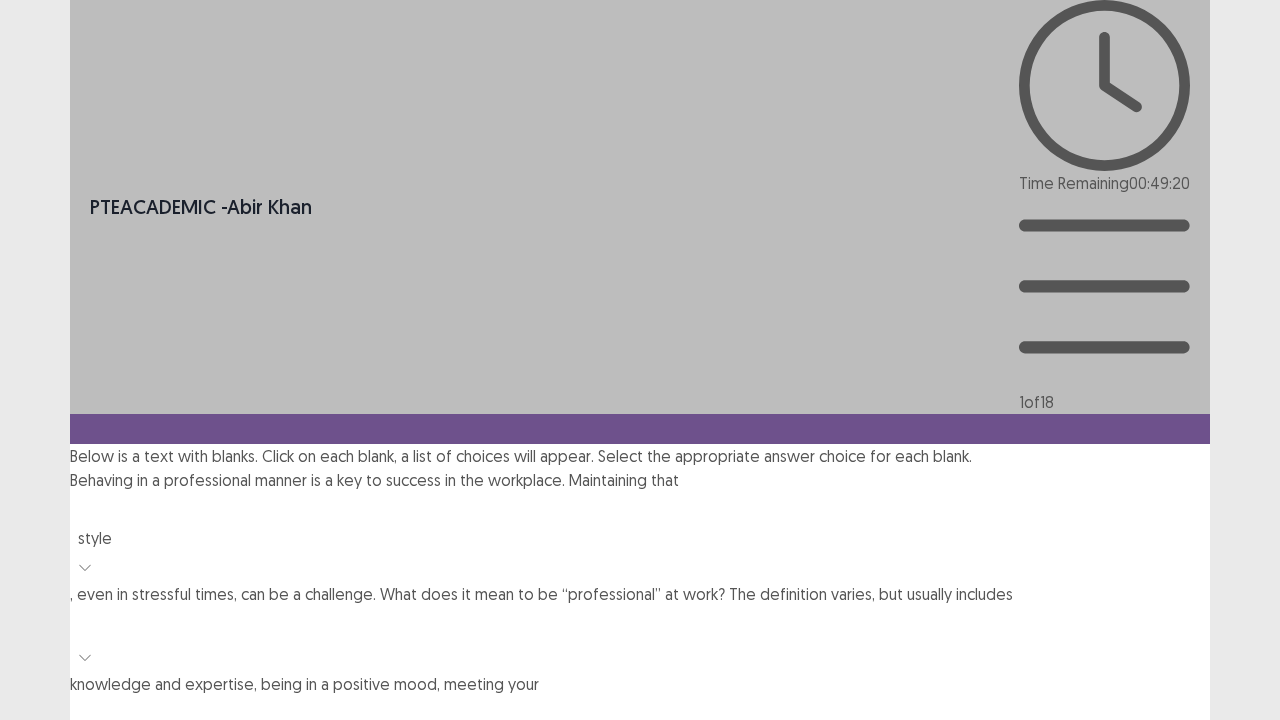 click at bounding box center [640, 846] 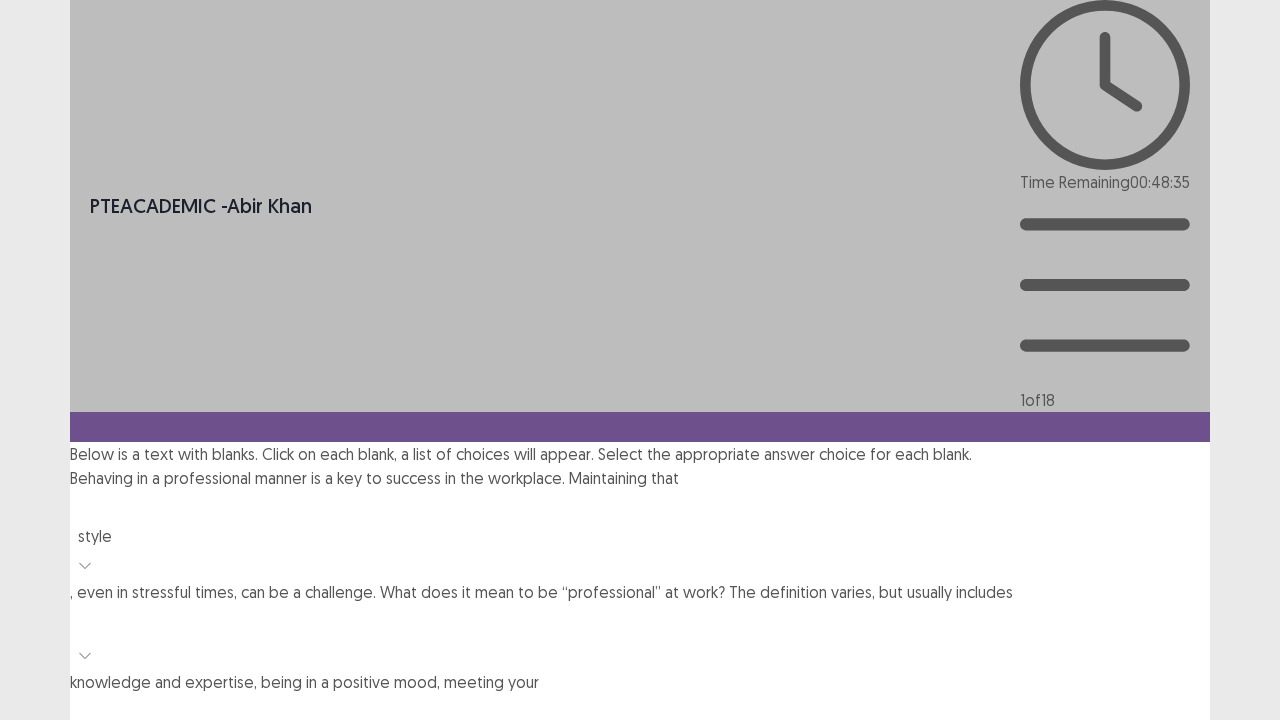 click on "PTE  academic   -  [NAME] [LAST] Time Remaining  00 : 48 : 35 1  of  18 Below is a text with blanks. Click on each blank, a list of choices will appear. Select the appropriate answer choice for each blank. Behaving in a professional manner is a key to success in the workplace. Maintaining that  style , even in stressful times, can be a challenge. What does it mean to be “professional” at work? The definition varies, but usually includes   knowledge and expertise, being in a positive mood, meeting your  desires  accurately and on time, respecting all with whom you interact, using proper language, operating ethically, having social and emotional intelligence, and maintaining an appropriate appearance. Other terms describing professional  4 results available. Use Up and Down to choose options, press Enter to select the currently focused option, press Escape to exit the menu, press Tab to select the option and exit the menu. habits conduct beliefs influences Next" at bounding box center (640, 526) 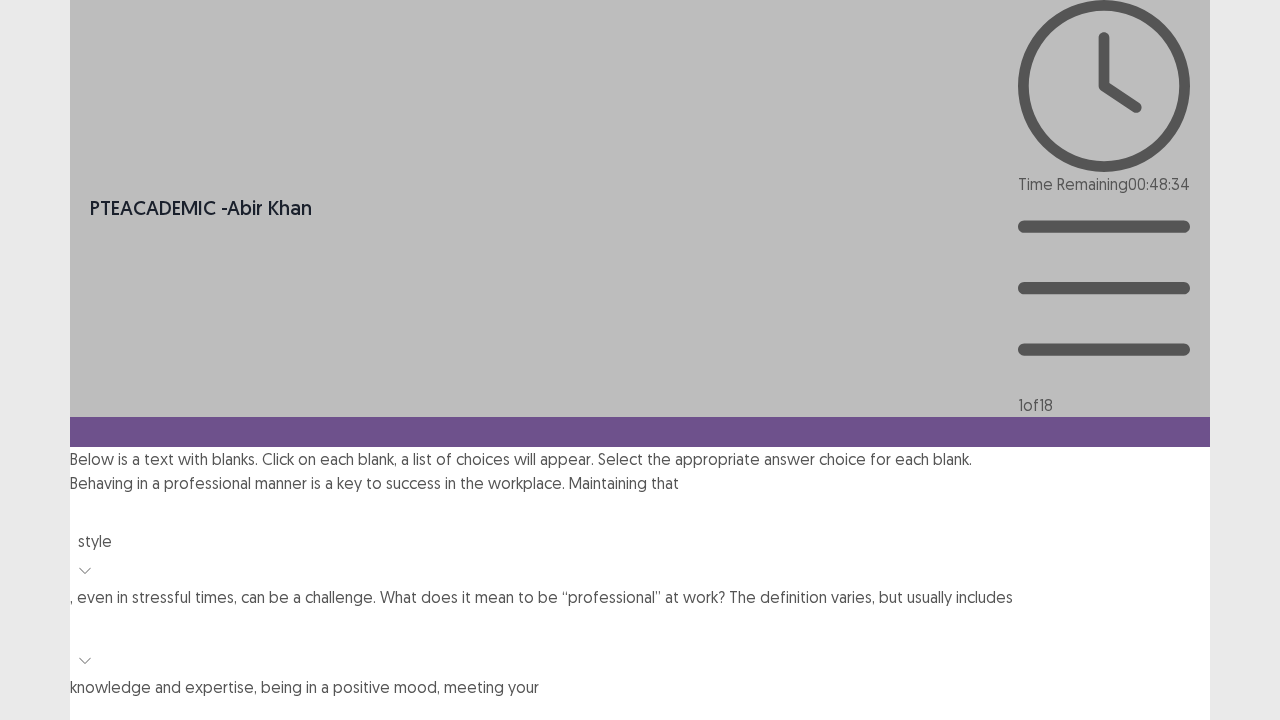 click on "Next" at bounding box center [1162, 947] 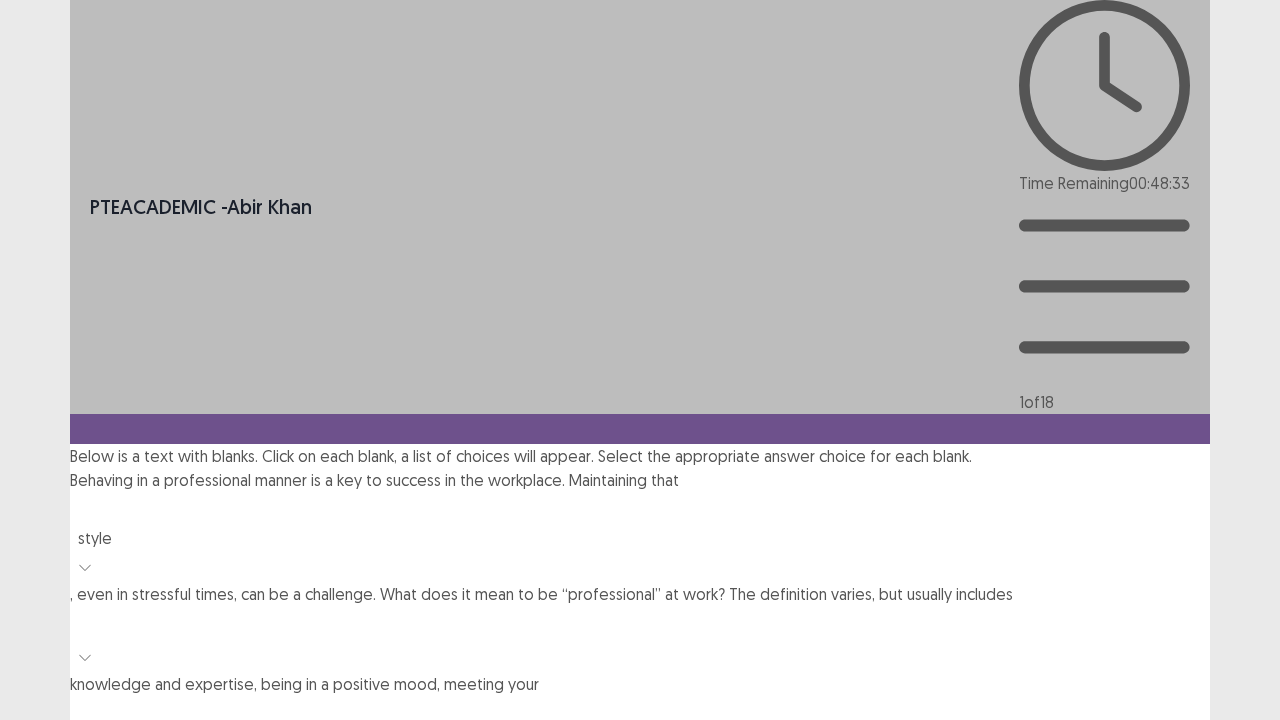 click on "Confirm" at bounding box center (43, 1030) 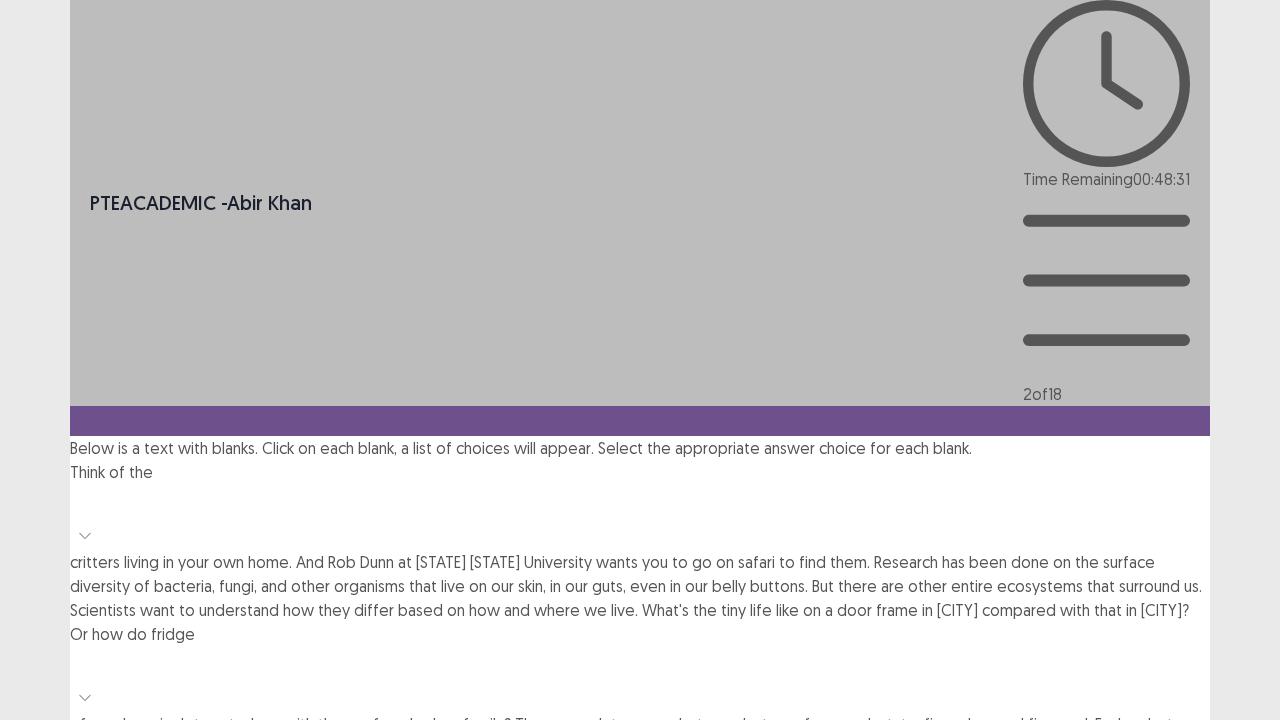 click at bounding box center [640, 502] 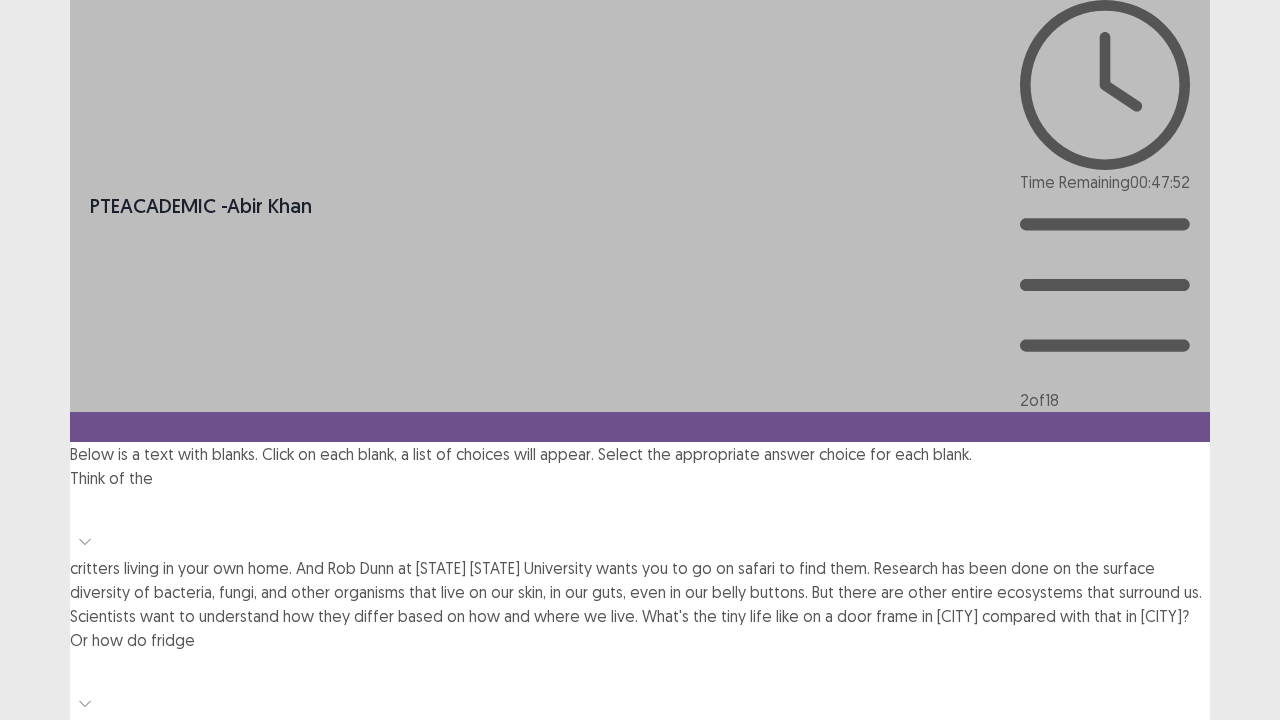 click on "Below is a text with blanks. Click on each blank, a list of choices will appear. Select the appropriate answer choice for each blank. Think of the   creatures you've ever seen in a sci-fi film. Now think of this: there are far stranger, albeit smaller, critters living in your own home. And Rob Dunn at North Carolina State University wants you to go on safari to find them. Research has been done on the surface diversity of bacteria, fungi, and other organisms that live on our skin, in our guts, even in our belly buttons. But there are other entire ecosystems that surround us. Scientists want to understand how they differ based on how and where we live.
What's the tiny life like on a door frame in Brooklyn compared with that in Des Moines? Or how do fridge   to uncover the secrets of our microscopic companions. To find out more, go to robdunnlab.com." at bounding box center [640, 661] 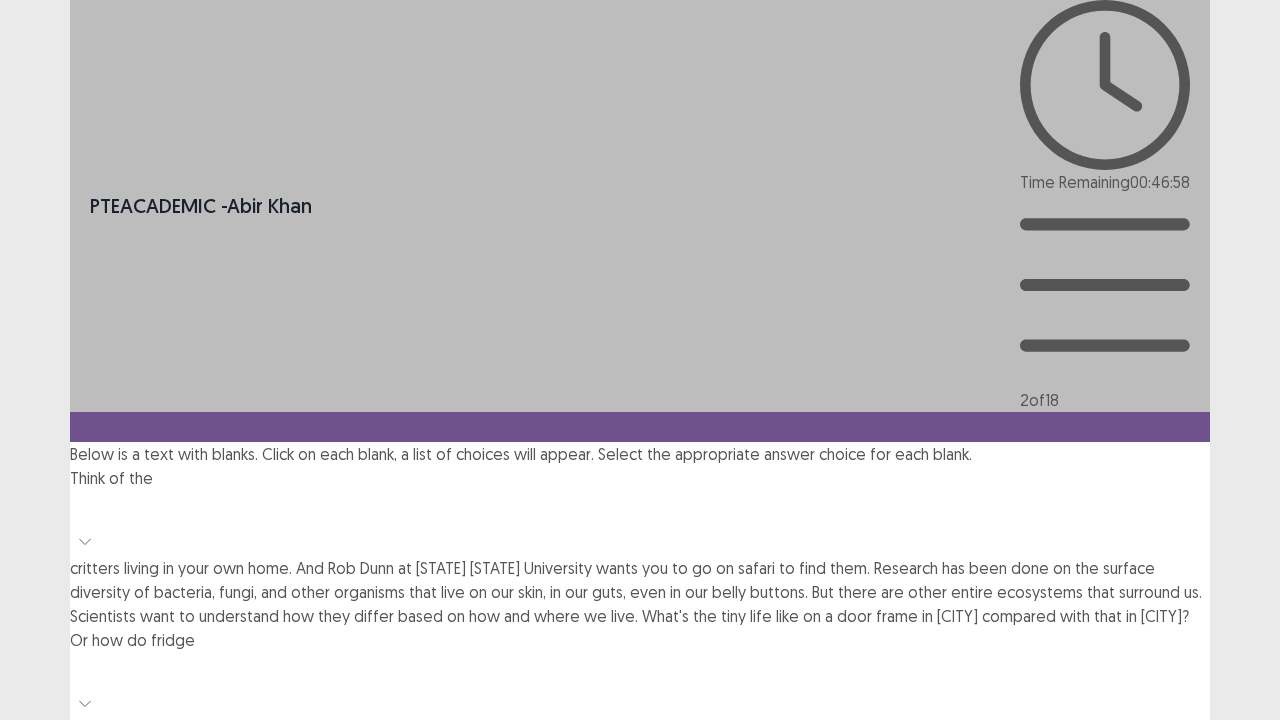 click at bounding box center (640, 670) 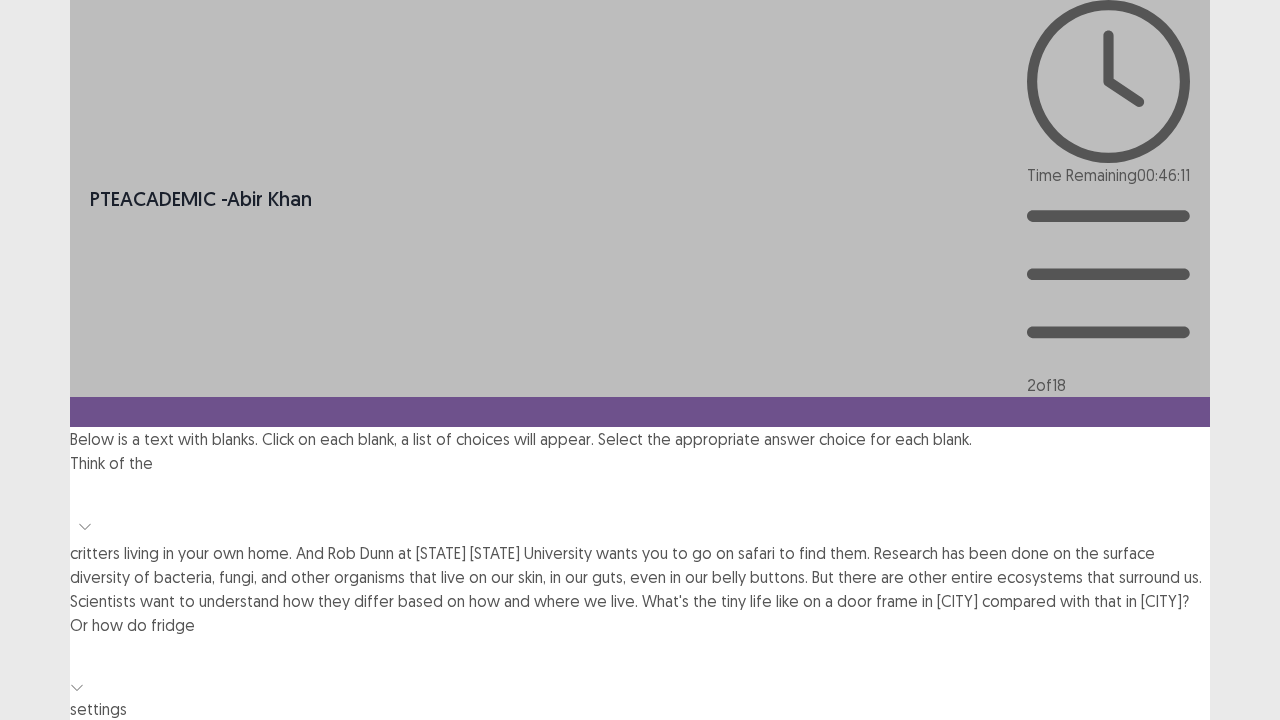 click on "contents" at bounding box center [640, 781] 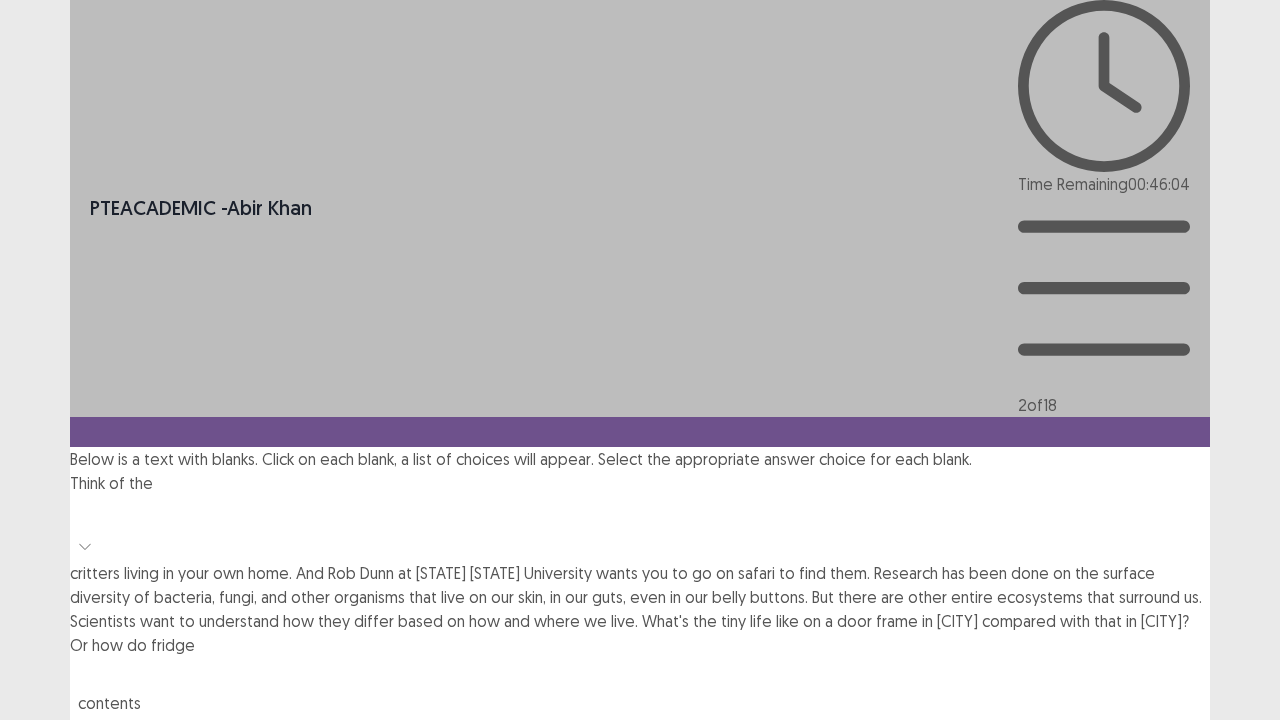 click 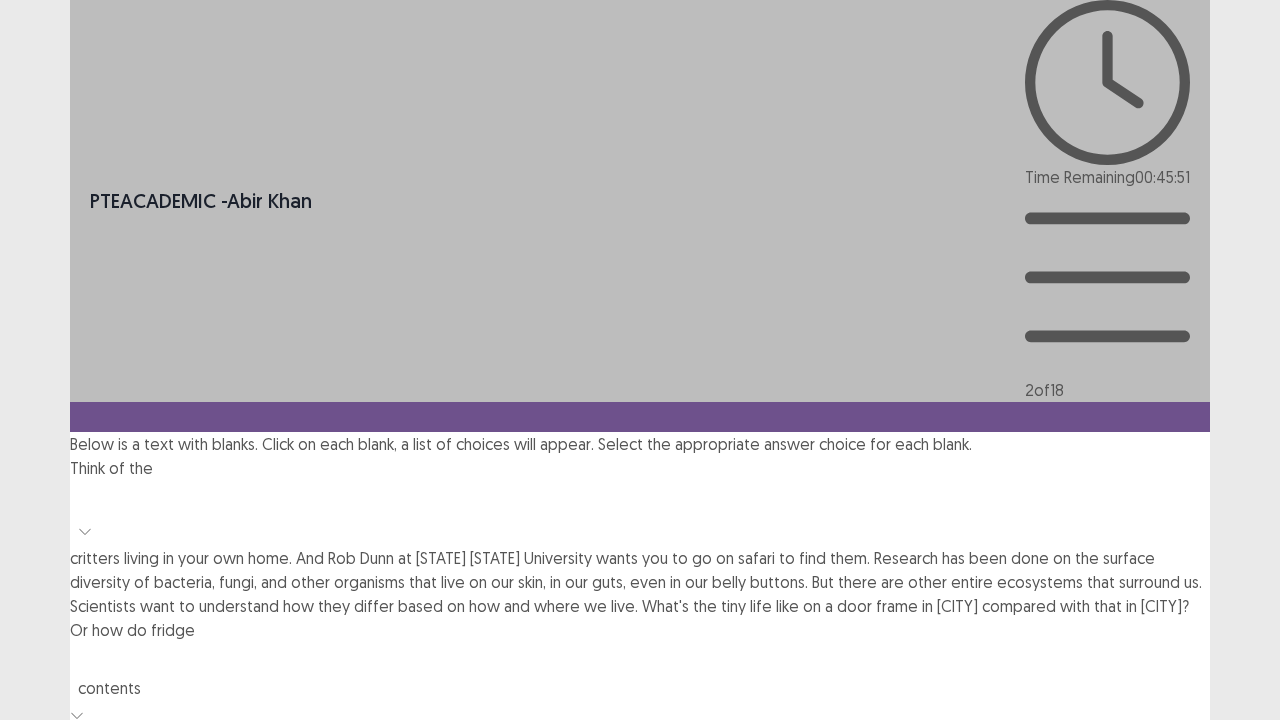 click 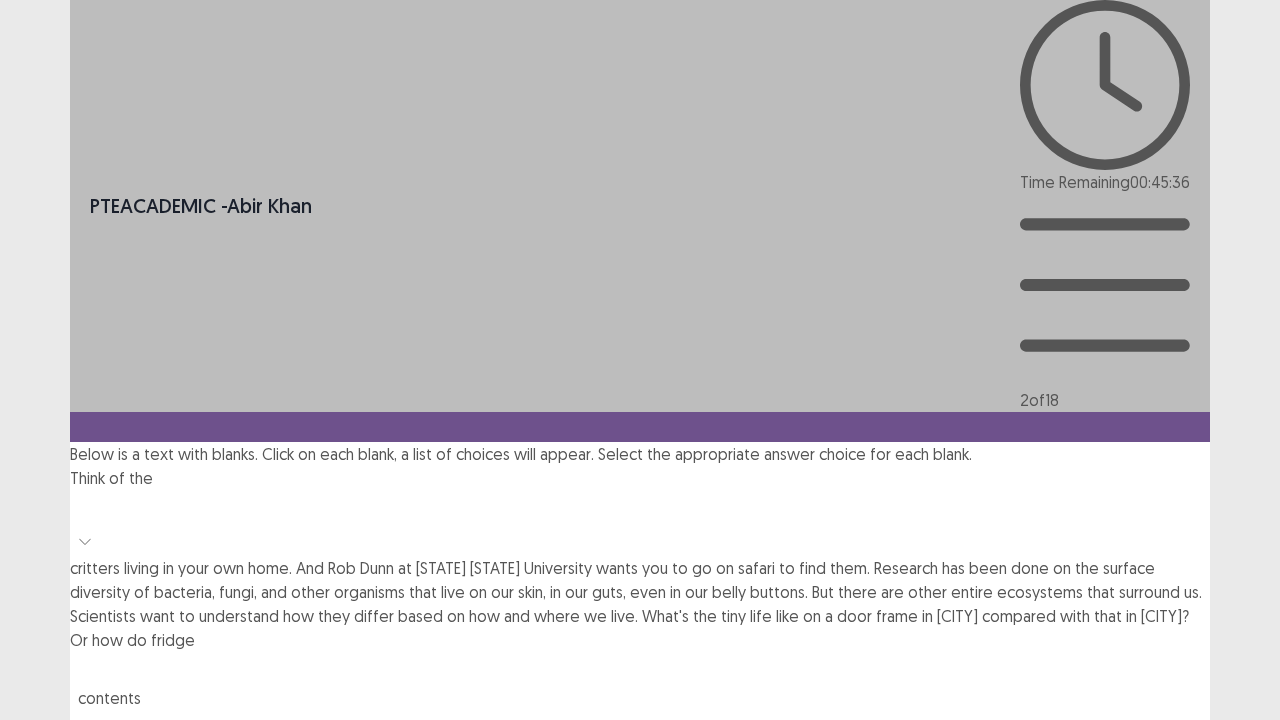 click at bounding box center (640, 832) 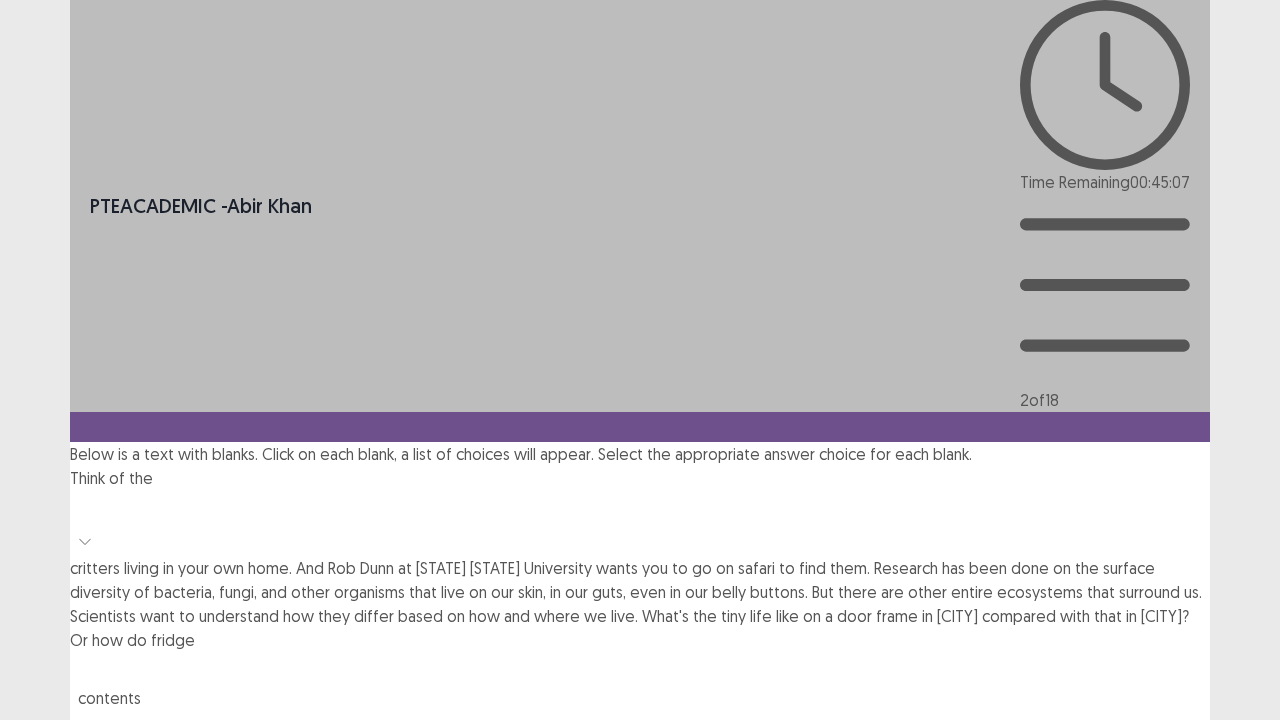 click on "analyzed" at bounding box center [640, 886] 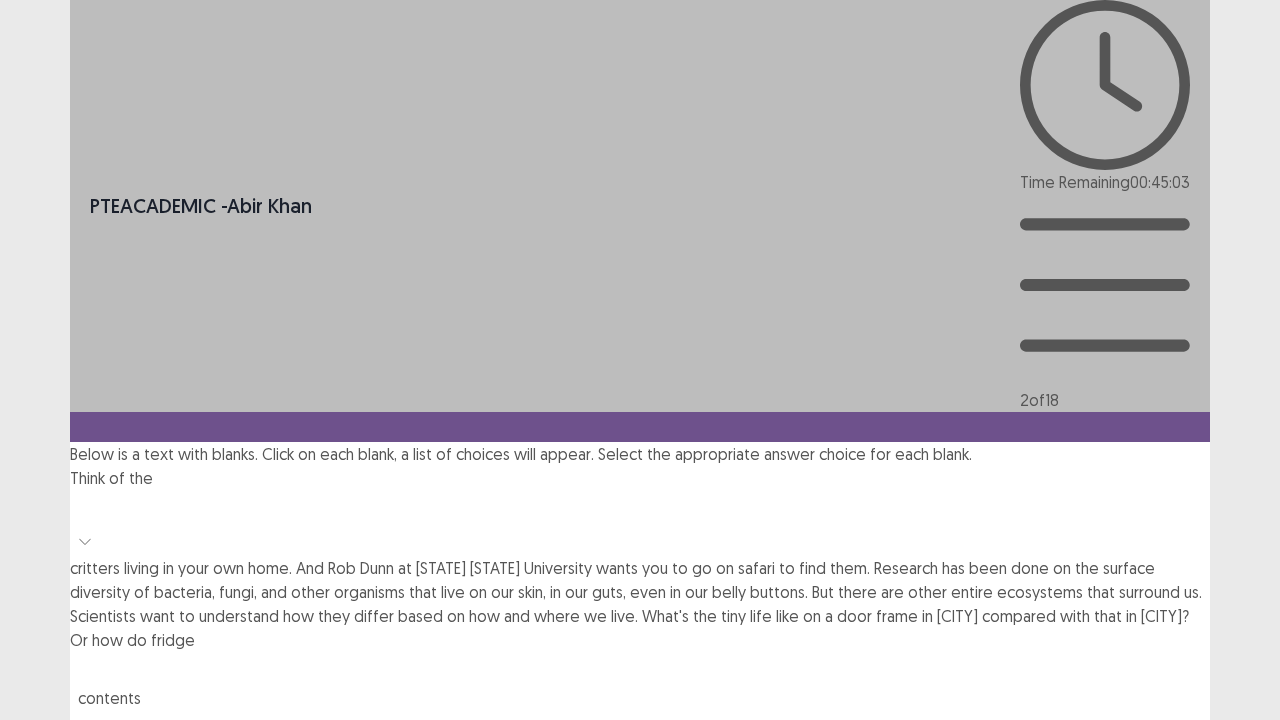 click at bounding box center [640, 508] 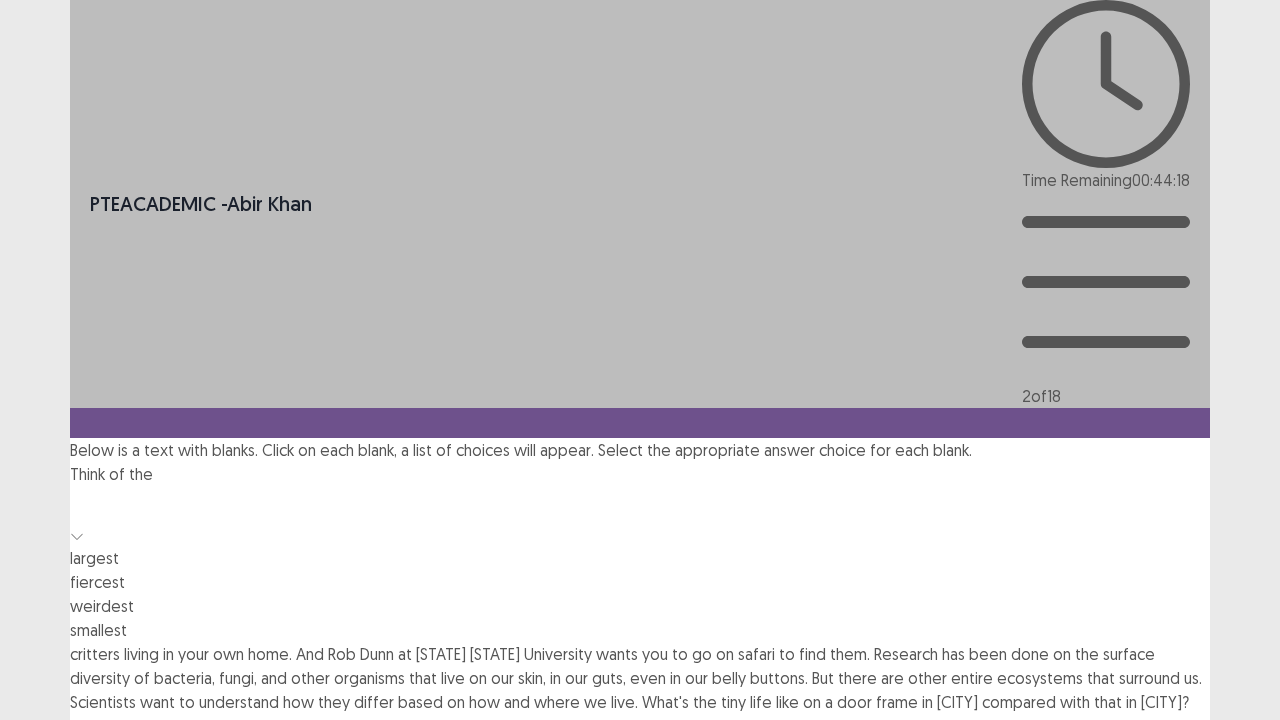 click on "smallest" at bounding box center (640, 630) 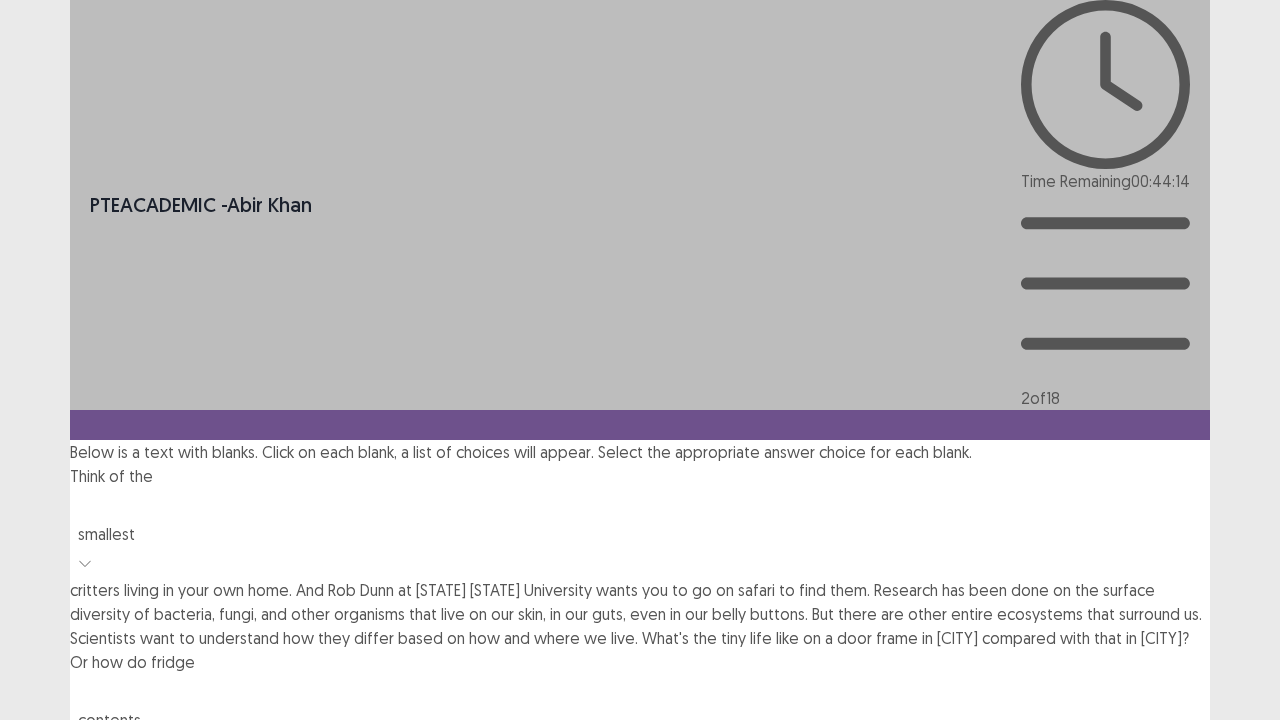 click at bounding box center [640, 692] 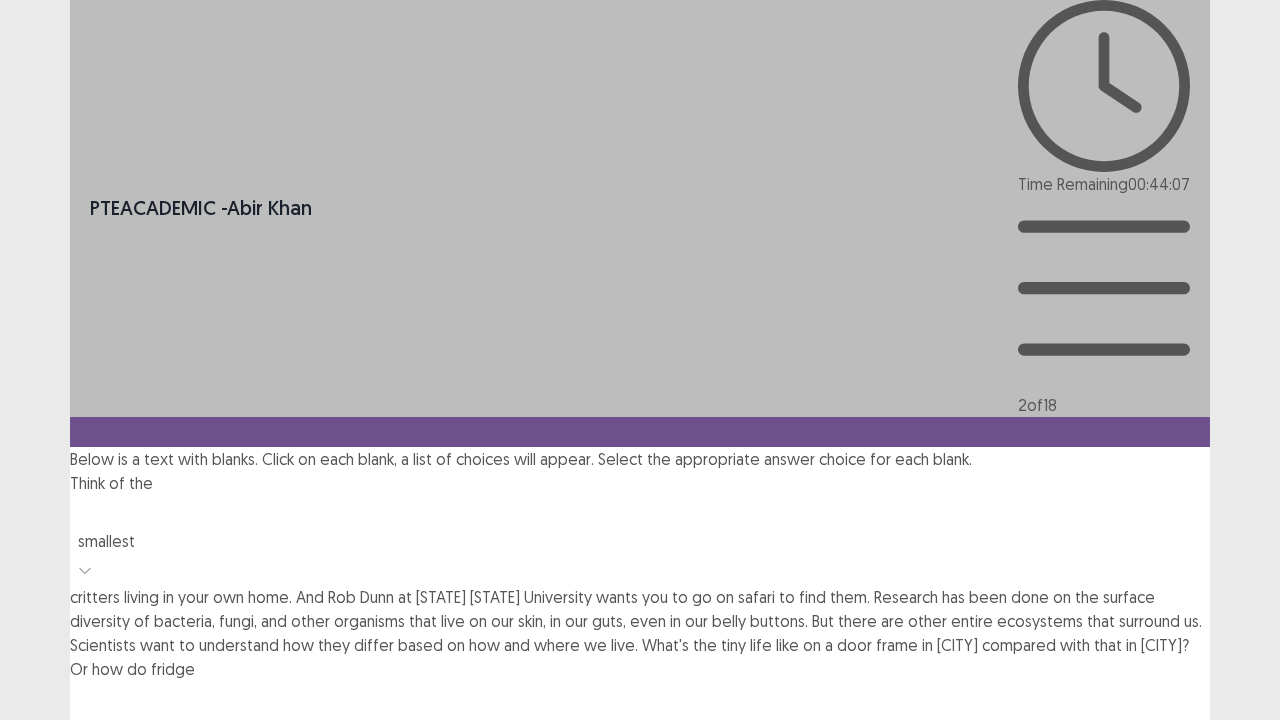 click on "Next" at bounding box center [1162, 1067] 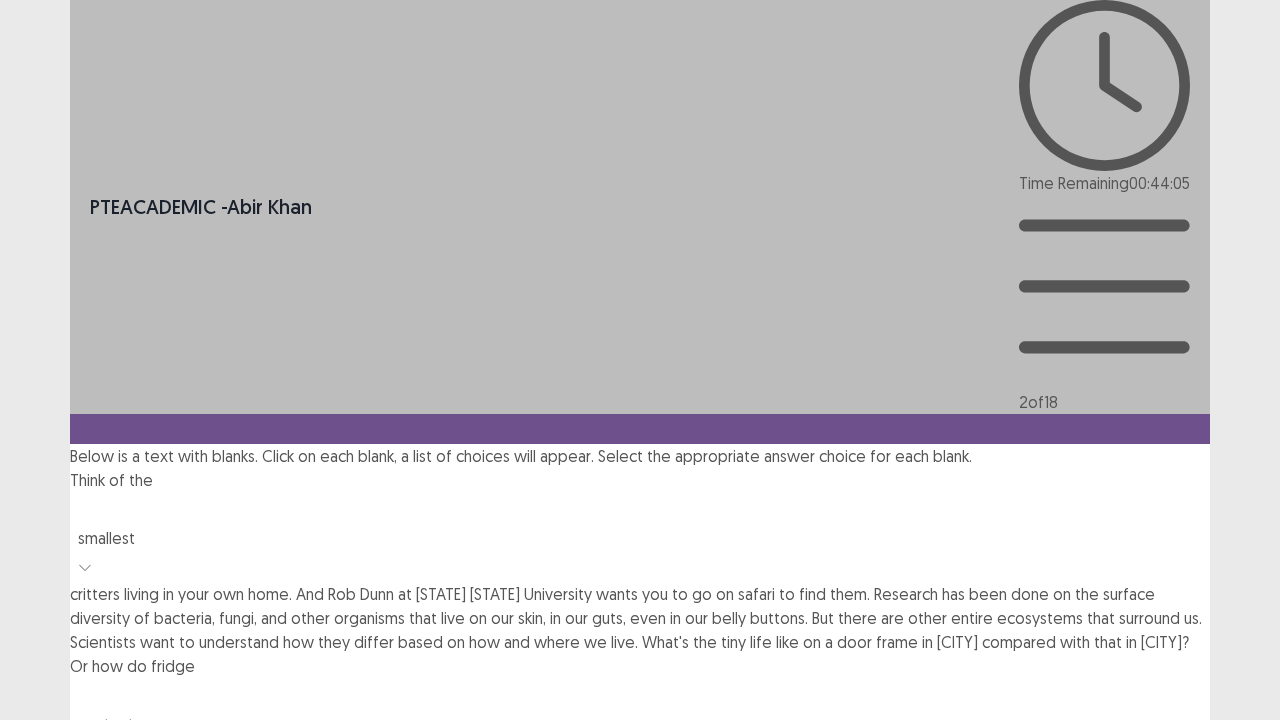 click on "Cancel" at bounding box center (111, 1059) 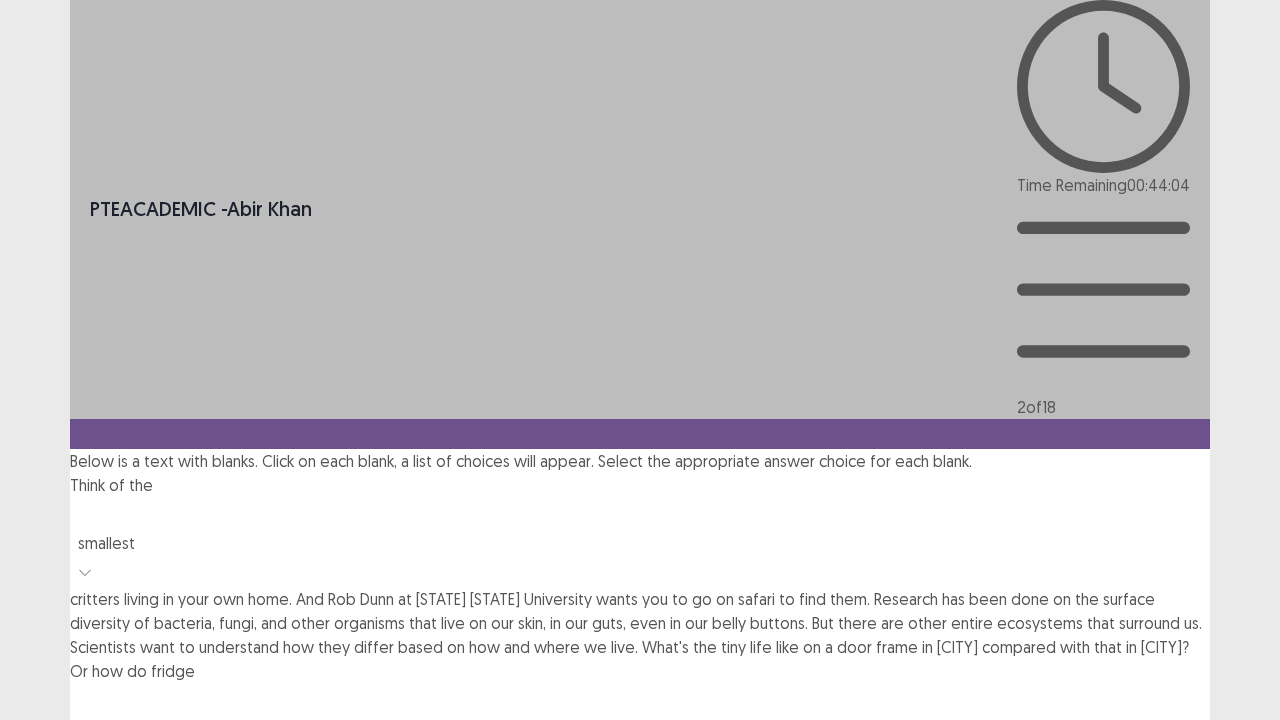 click on "contents" at bounding box center [375, 729] 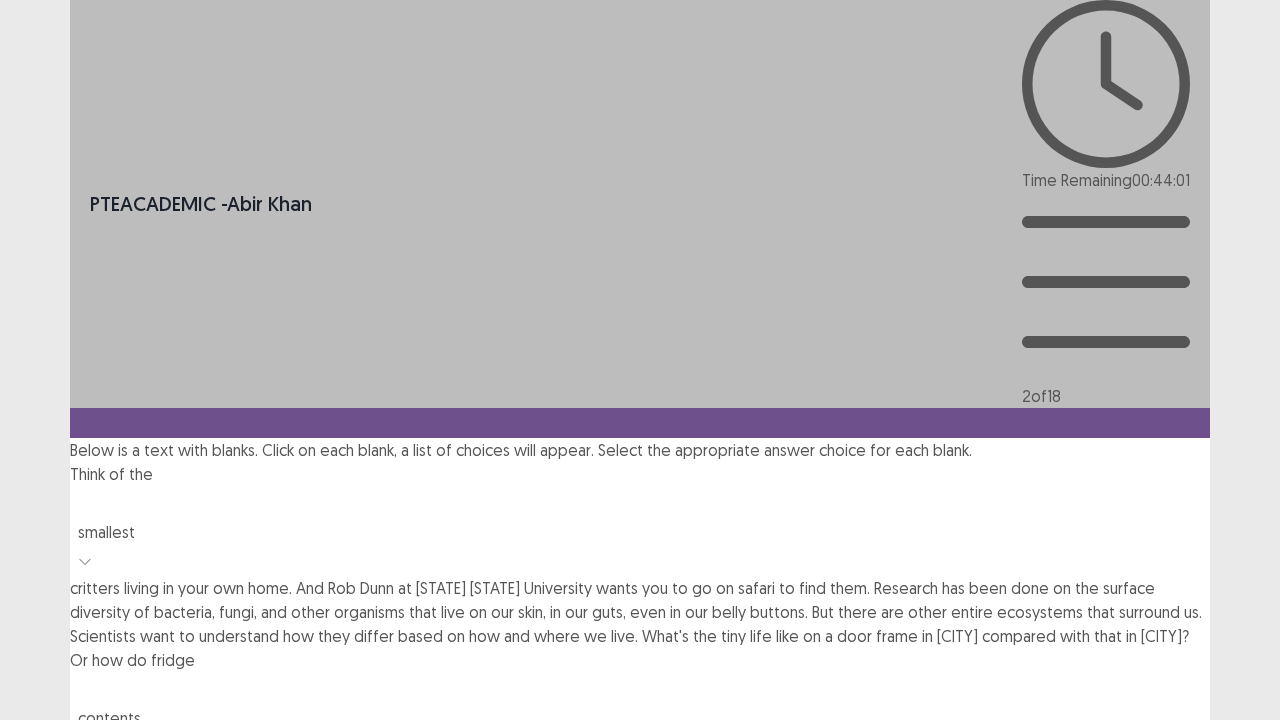 click on "contents" at bounding box center [375, 718] 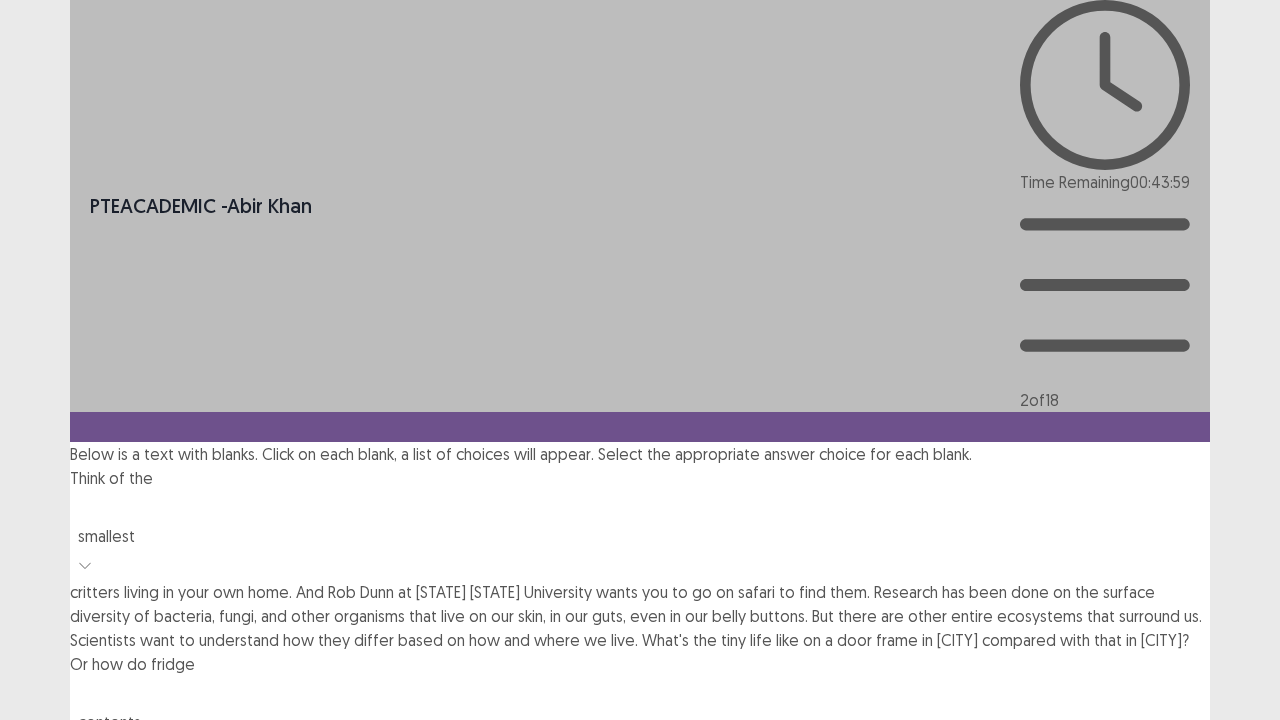 click on "contents" at bounding box center (375, 722) 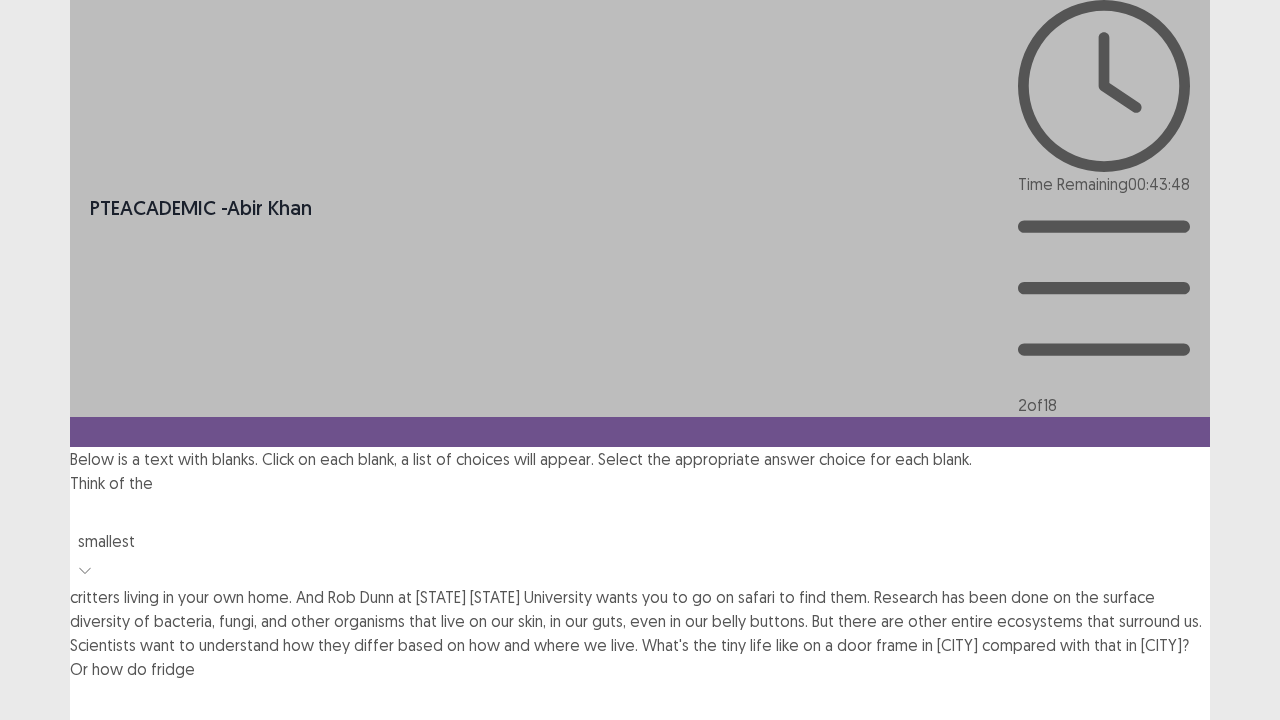 click on "PTE academic - Abir Khan Time Remaining 00 : 43 : 48 2 of 18 Below is a text with blanks. Click on each blank, a list of choices will appear. Select the appropriate answer choice for each blank. Think of the smallest creatures you've ever seen in a sci-fi film. Now think of this: there are far stranger, albeit smaller, critters living in your own home. And Rob Dunn at North Carolina State University wants you to go on safari to find them. Research has been done on the surface diversity of bacteria, fungi, and other organisms that live on our skin, in our guts, even in our belly buttons. But there are other entire ecosystems that surround us. Scientists want to understand how they differ based on how and where we live.
What's the tiny life like on a door frame in Brooklyn compared with that in Des Moines? Or how do fridge 4 results available. contents settings temperatures microbes contents analyzed to uncover the secrets of our microscopic companions. To find out more, go to robdunnlab.com. Next" at bounding box center (640, 543) 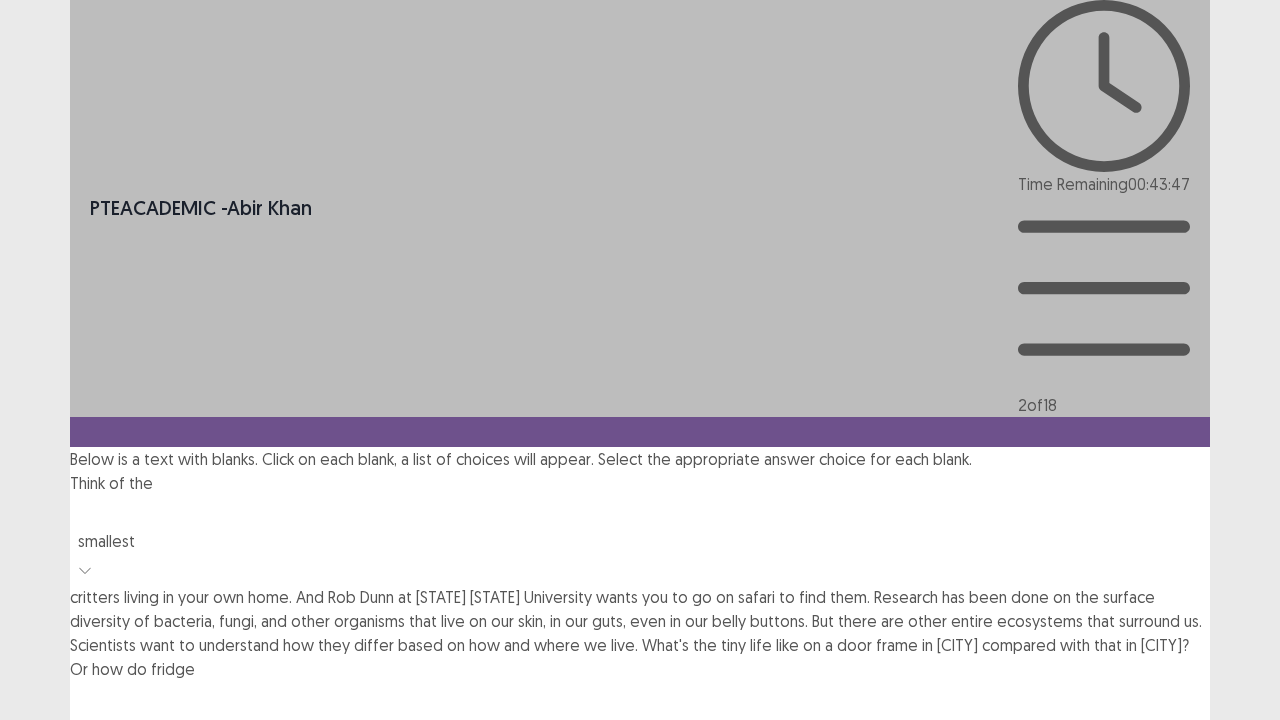 click on "Next" at bounding box center [1162, 977] 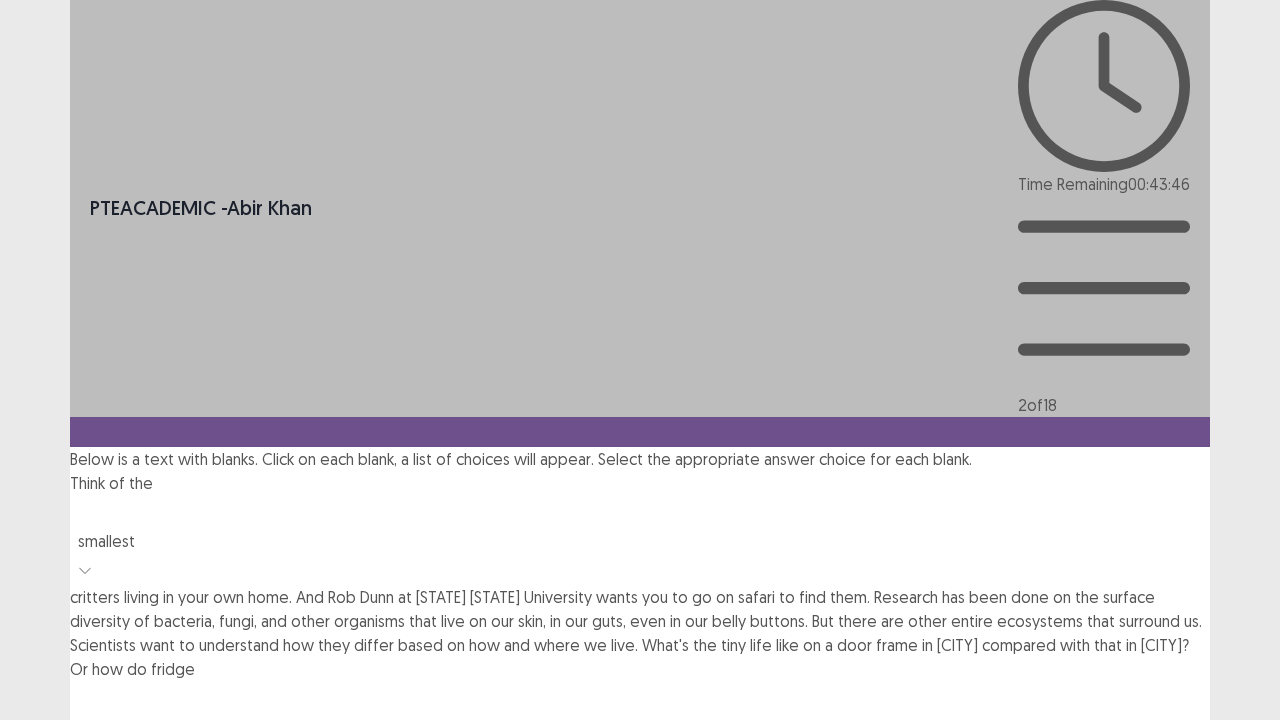 click on "Confirm" at bounding box center [43, 1063] 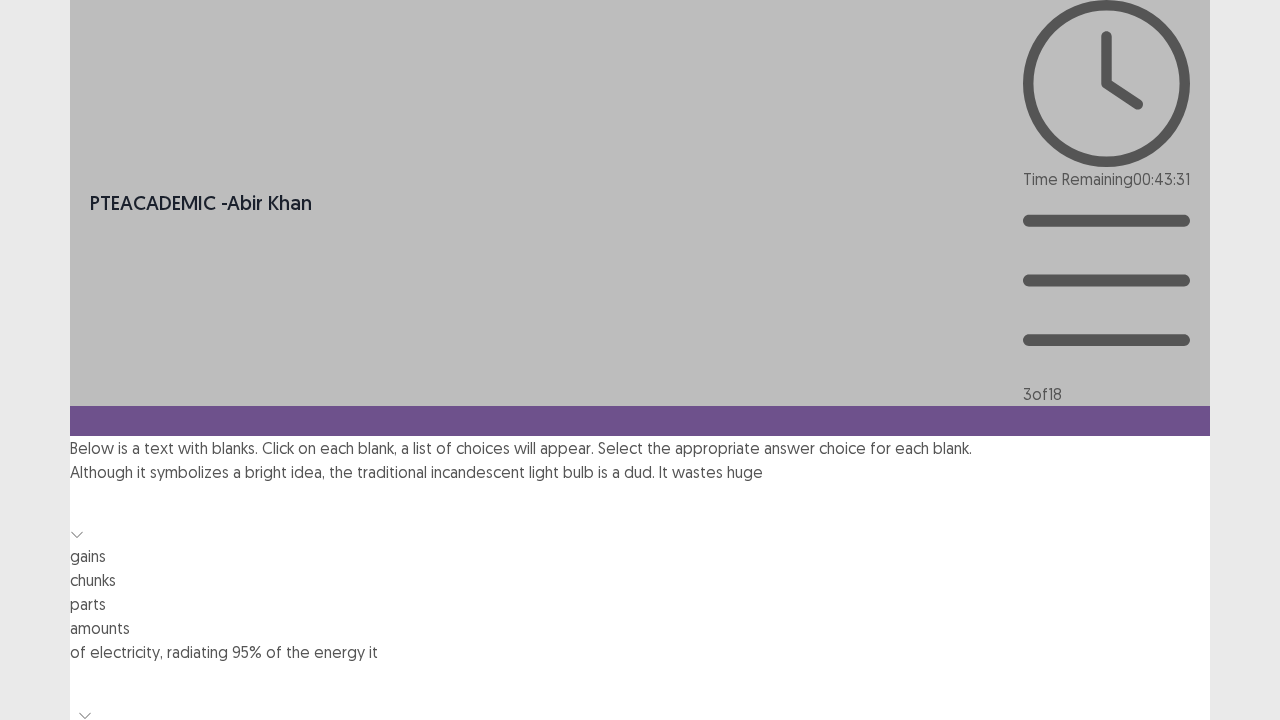 click at bounding box center [640, 502] 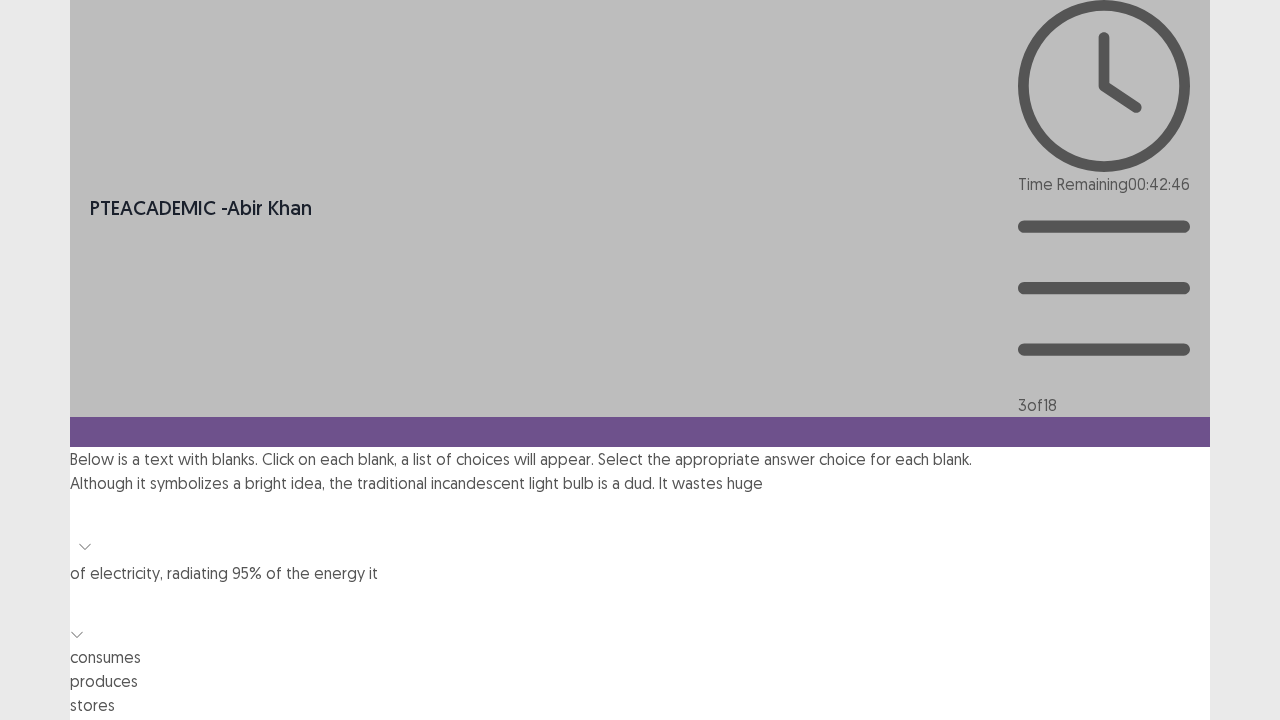 click at bounding box center [640, 603] 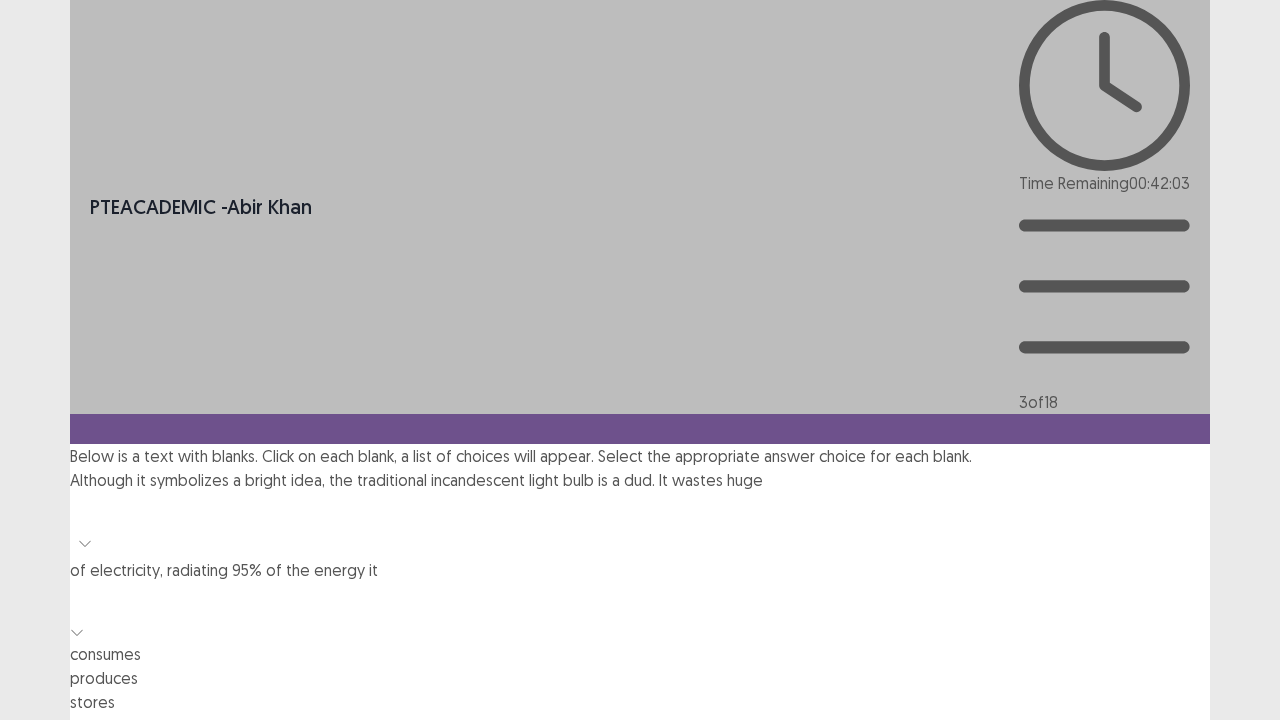 click at bounding box center (640, 510) 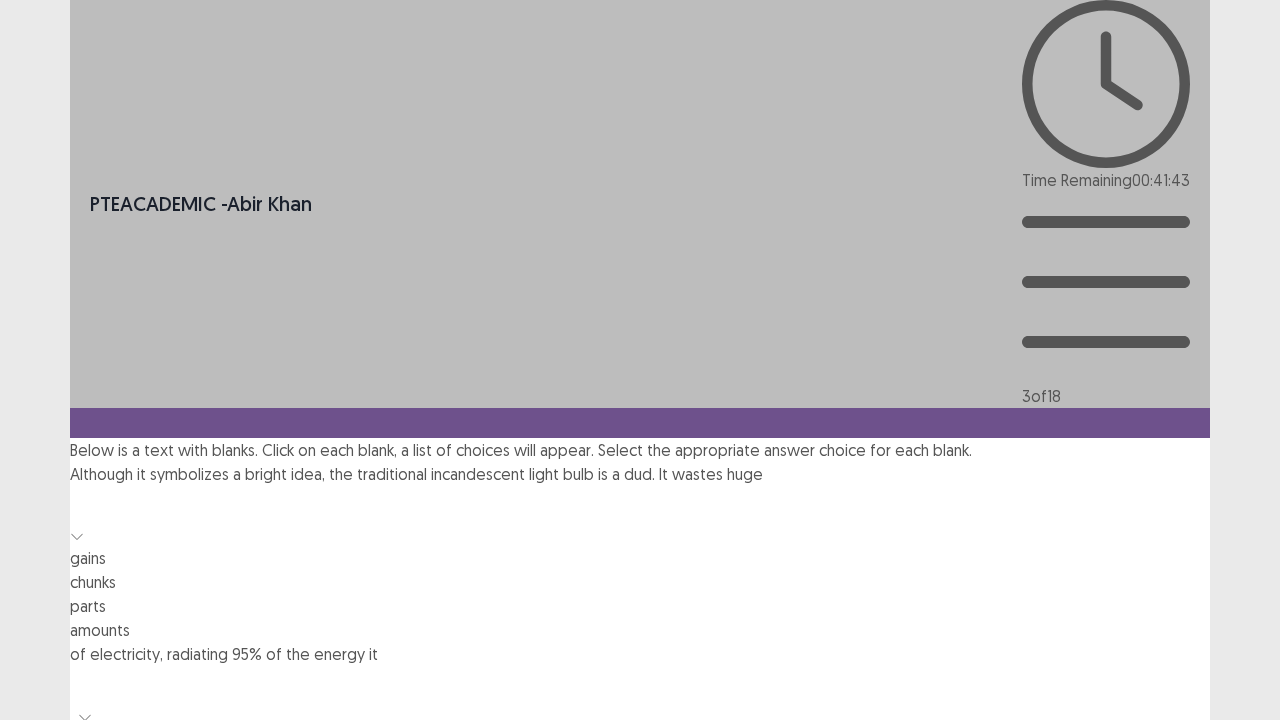 click on "amounts" at bounding box center [640, 630] 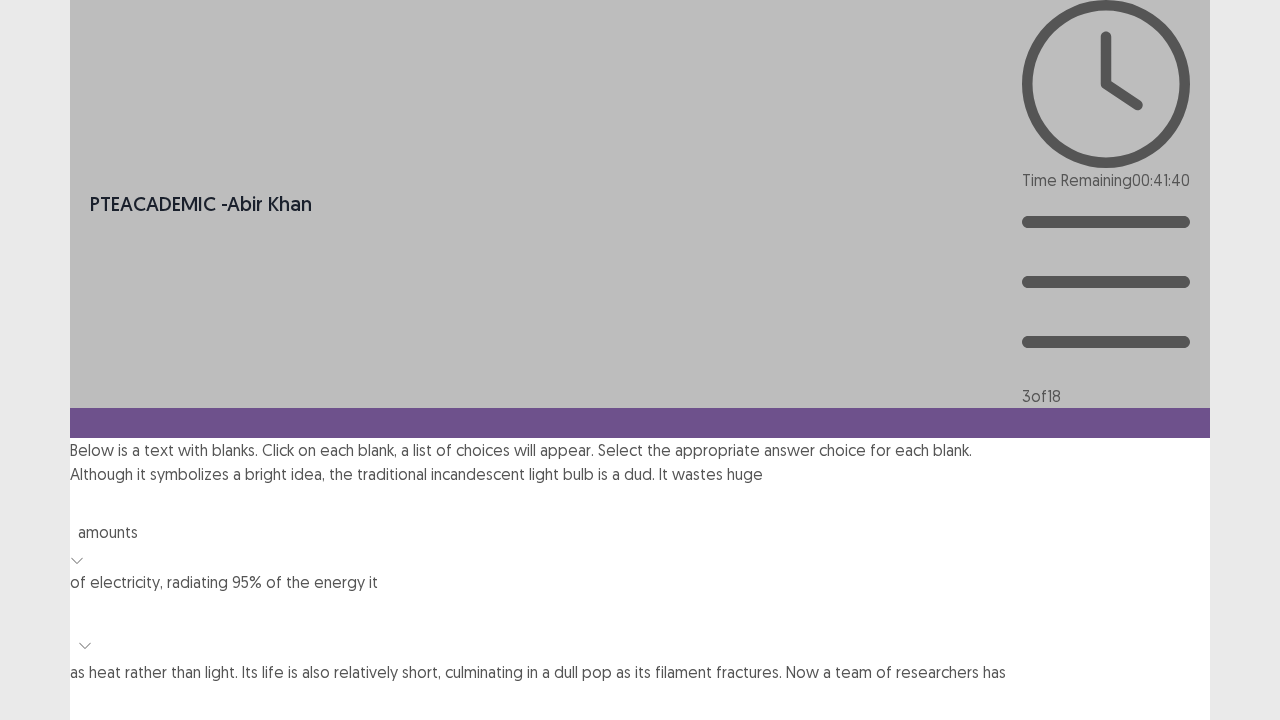 click at bounding box center [640, 612] 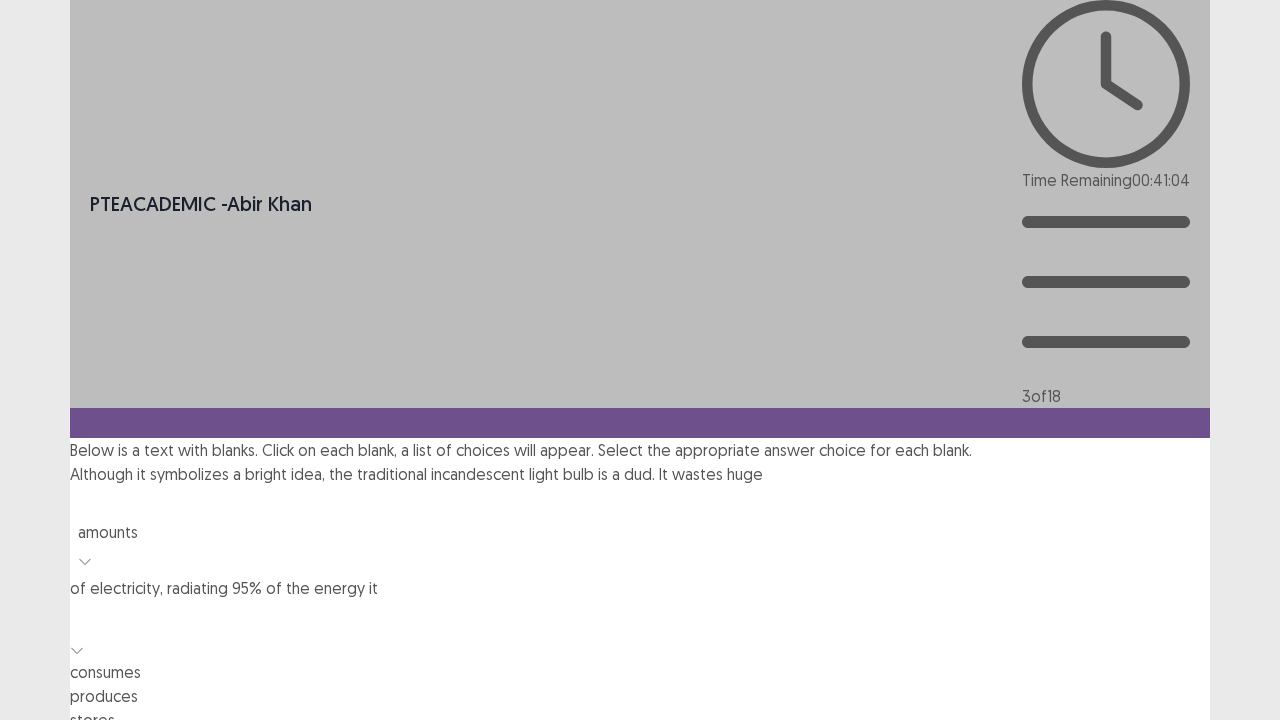 click on "consumes" at bounding box center (640, 672) 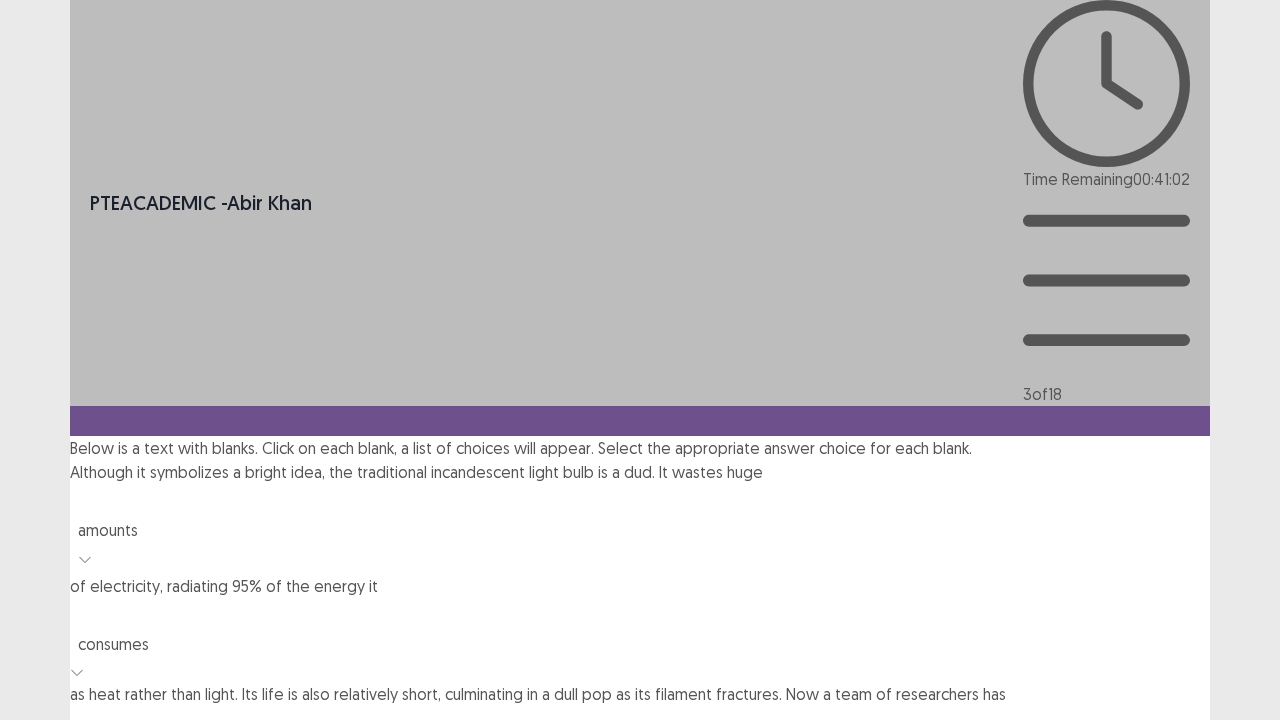 click at bounding box center (640, 616) 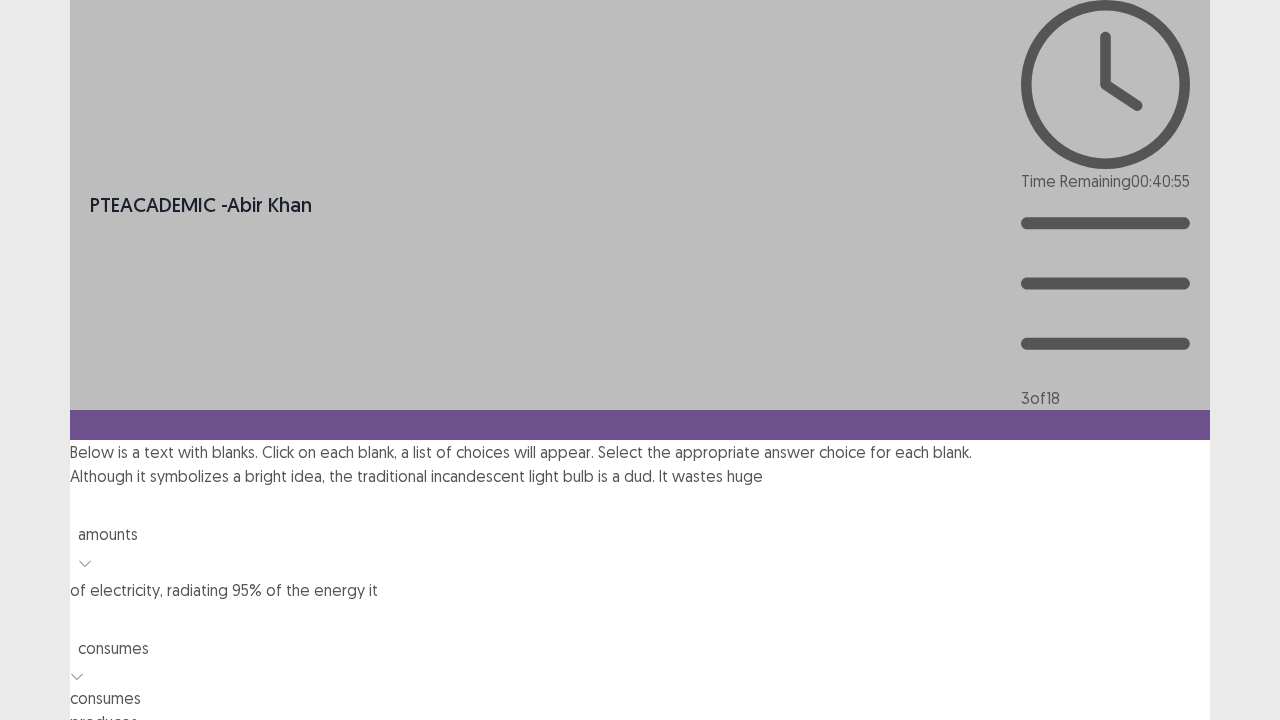 click on "Although it symbolizes a bright idea, the traditional incandescent light bulb is a dud. It wastes huge  amounts  of electricity, radiating 95% of the energy it  option consumes, selected. 4 results available. Use Up and Down to choose options, press Enter to select the currently focused option, press Escape to exit the menu, press Tab to select the option and exit the menu. consumes consumes produces stores emits  as heat rather than light. Its life is also relatively short, culminating in a dull pop as its filament fractures. Now a team of researchers has   a light bulb that is not only much more energy-efficient — it is also expected to   longer than the devices into which it is inserted. Moreover, the lamp could be used for rear-projection televisions as well as general illumination. The trick to a longer life, for light bulbs at least, is to" at bounding box center (640, 794) 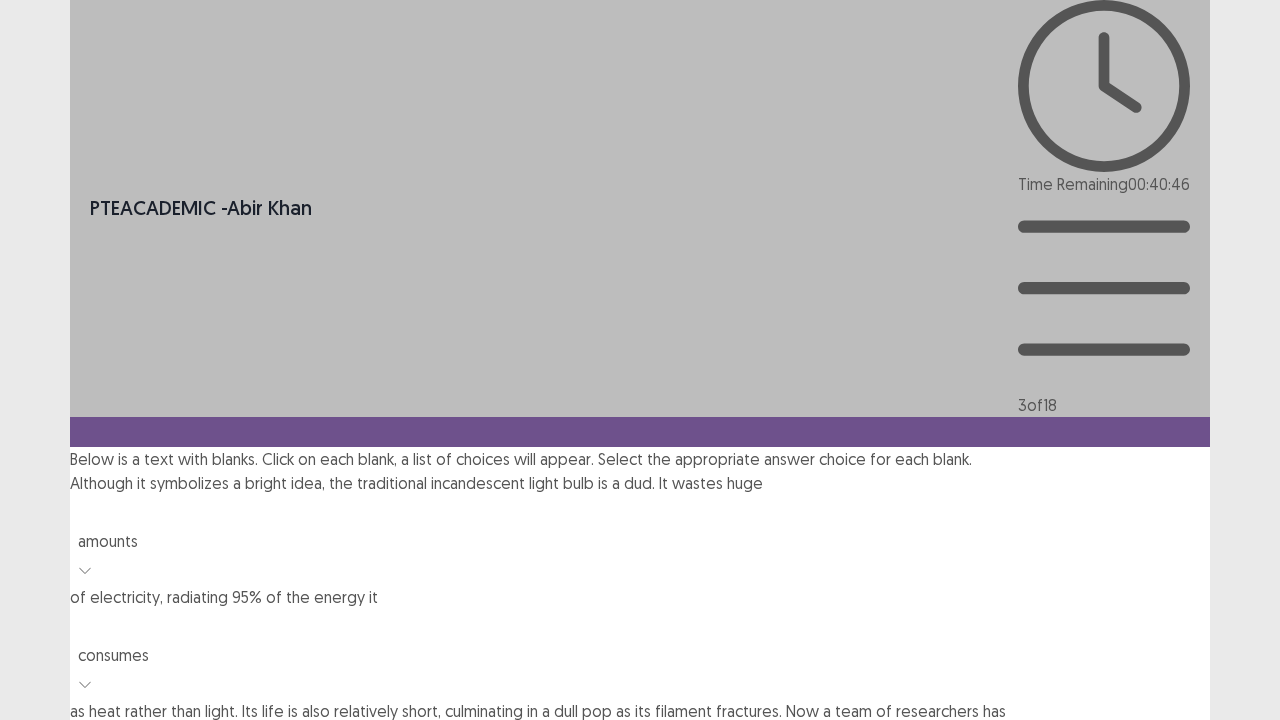 click at bounding box center [85, 774] 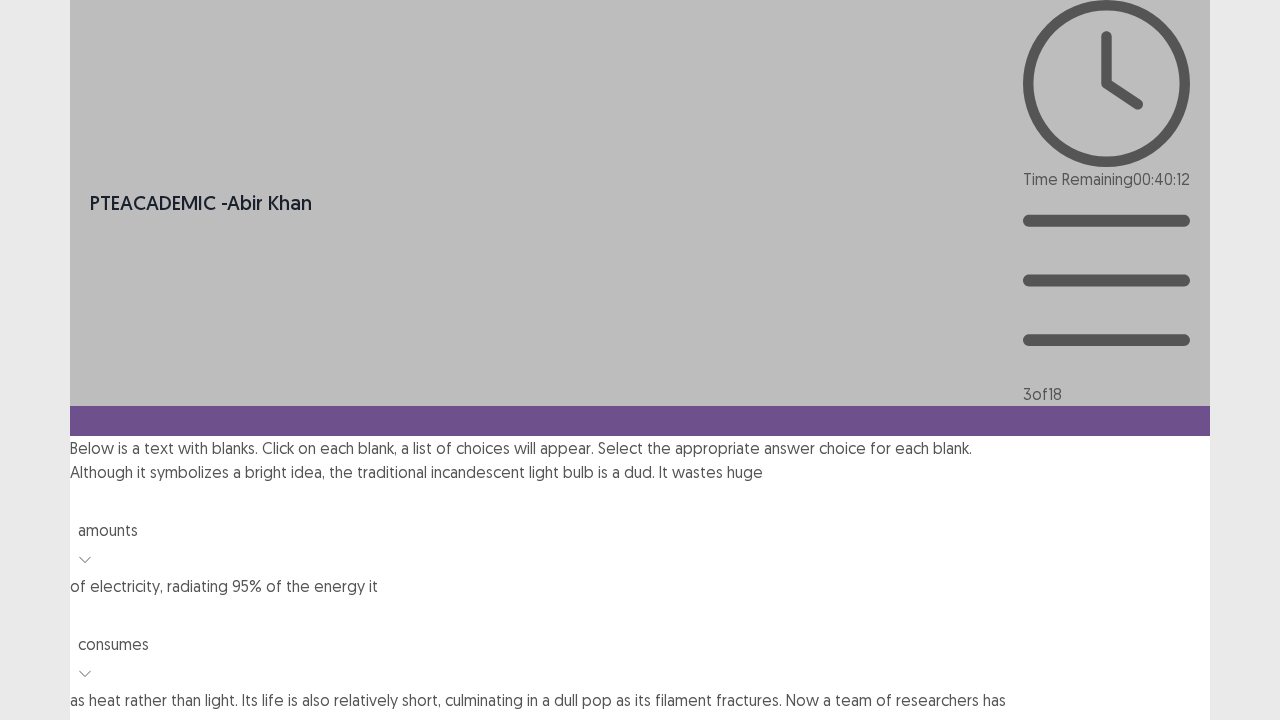click at bounding box center (640, 910) 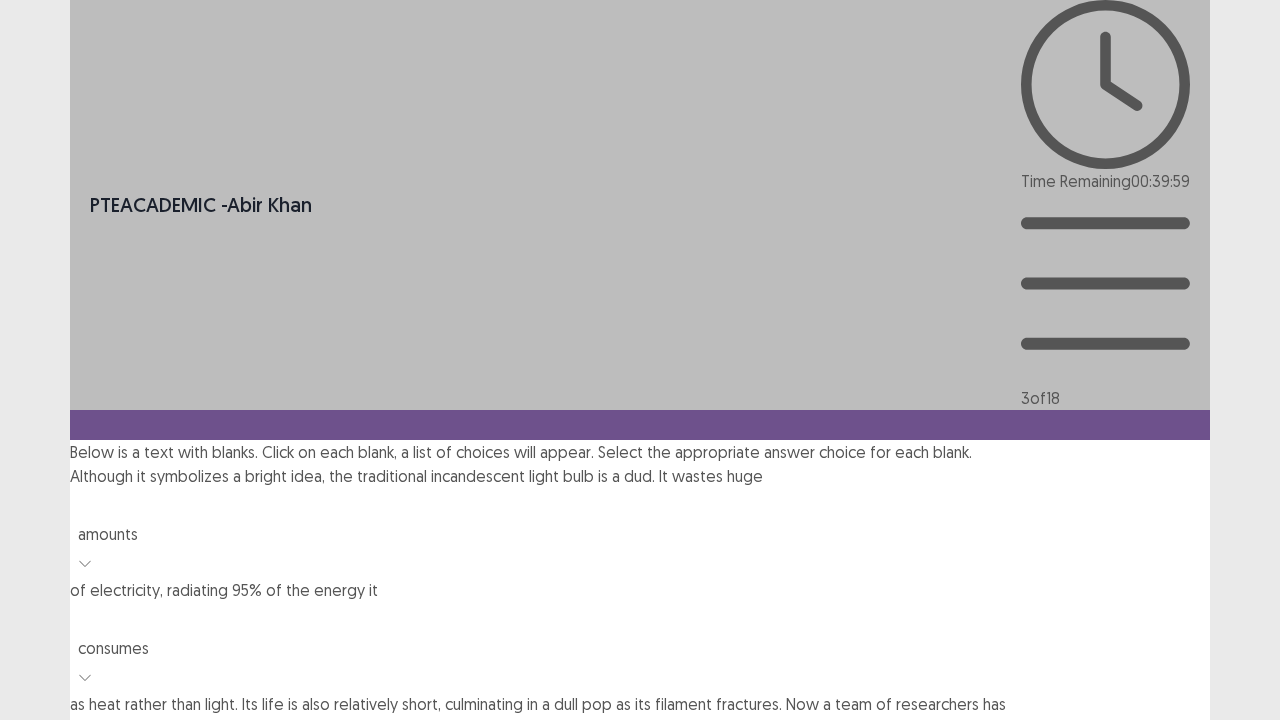click at bounding box center [640, 734] 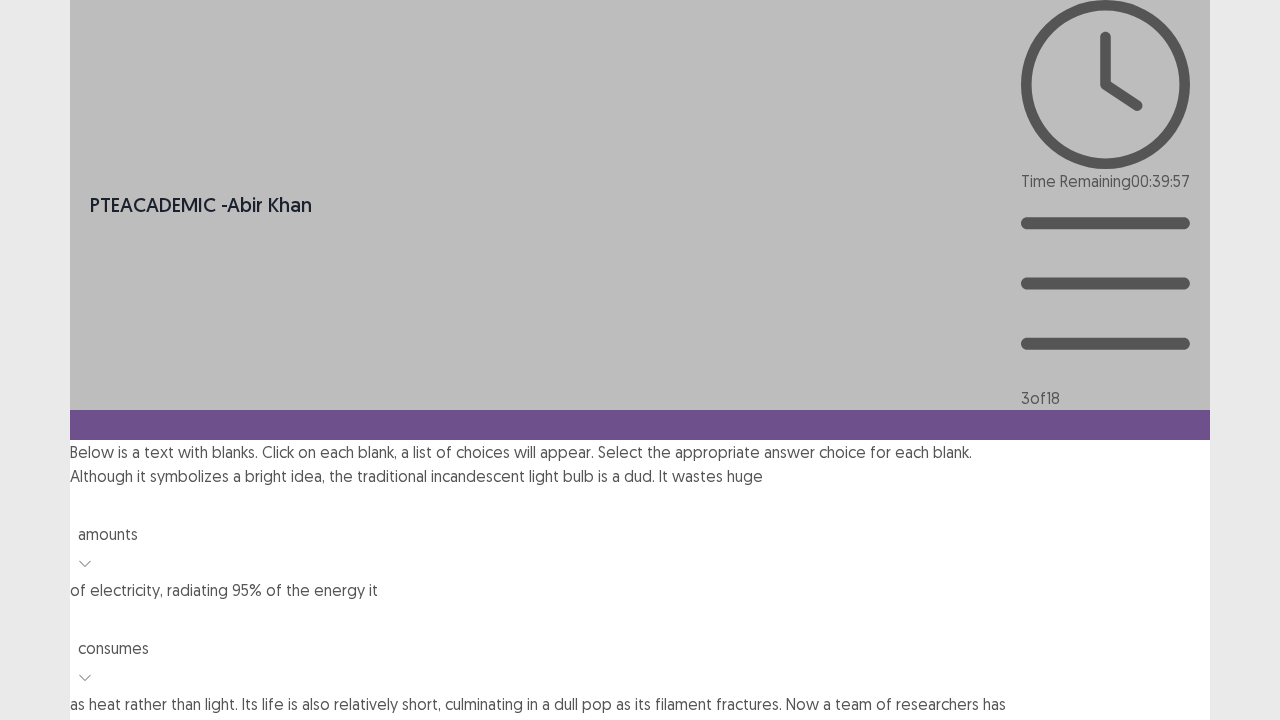 click on "devised" at bounding box center [640, 788] 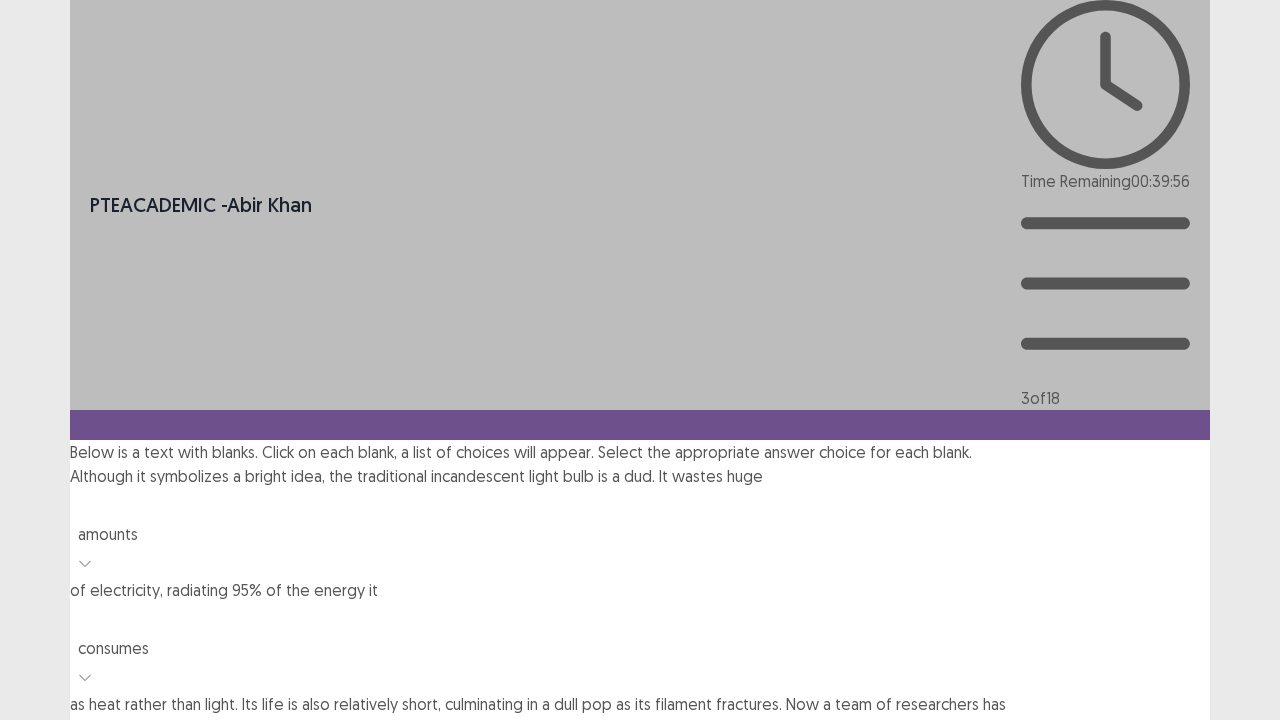 click at bounding box center [640, 734] 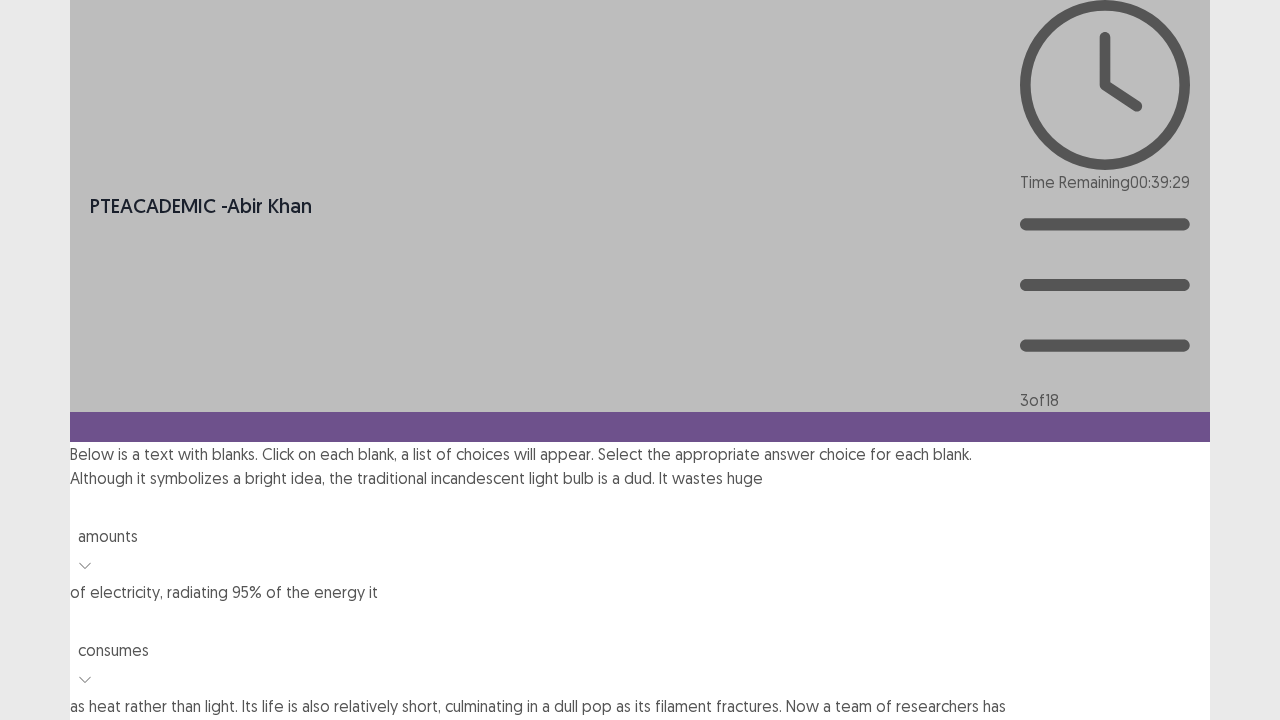 click on "devised" at bounding box center (640, 814) 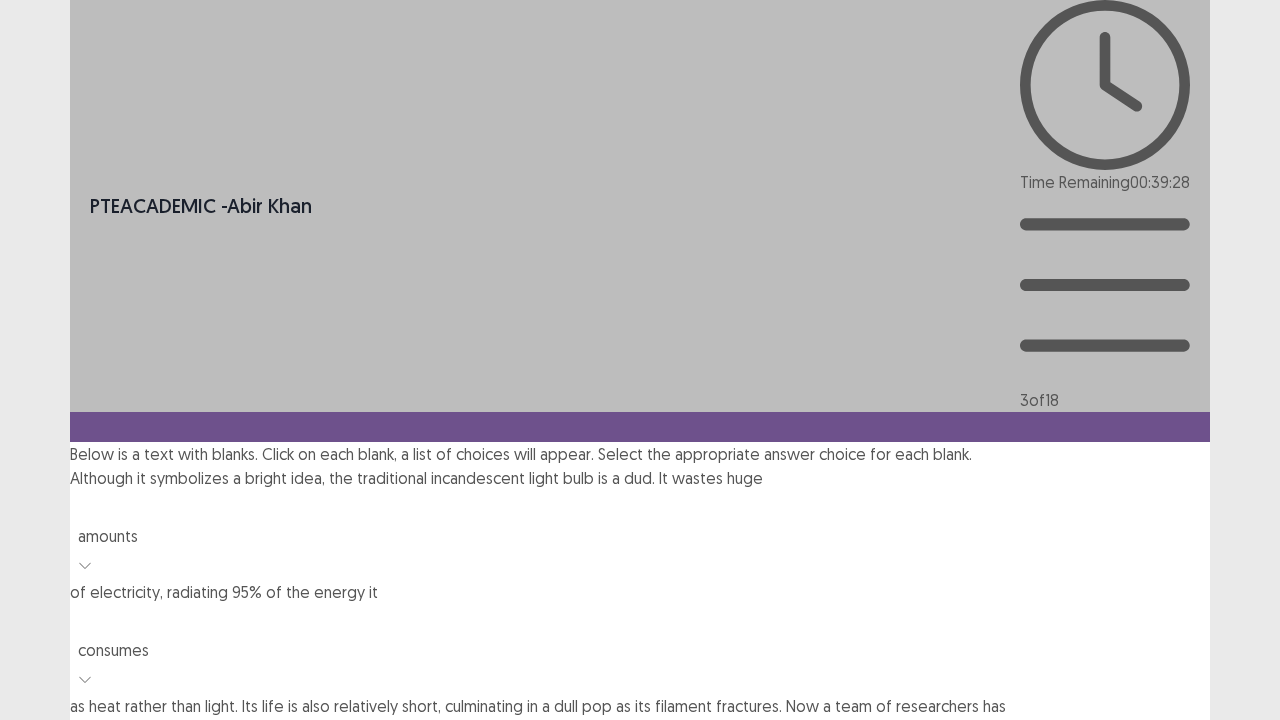click at bounding box center (640, 859) 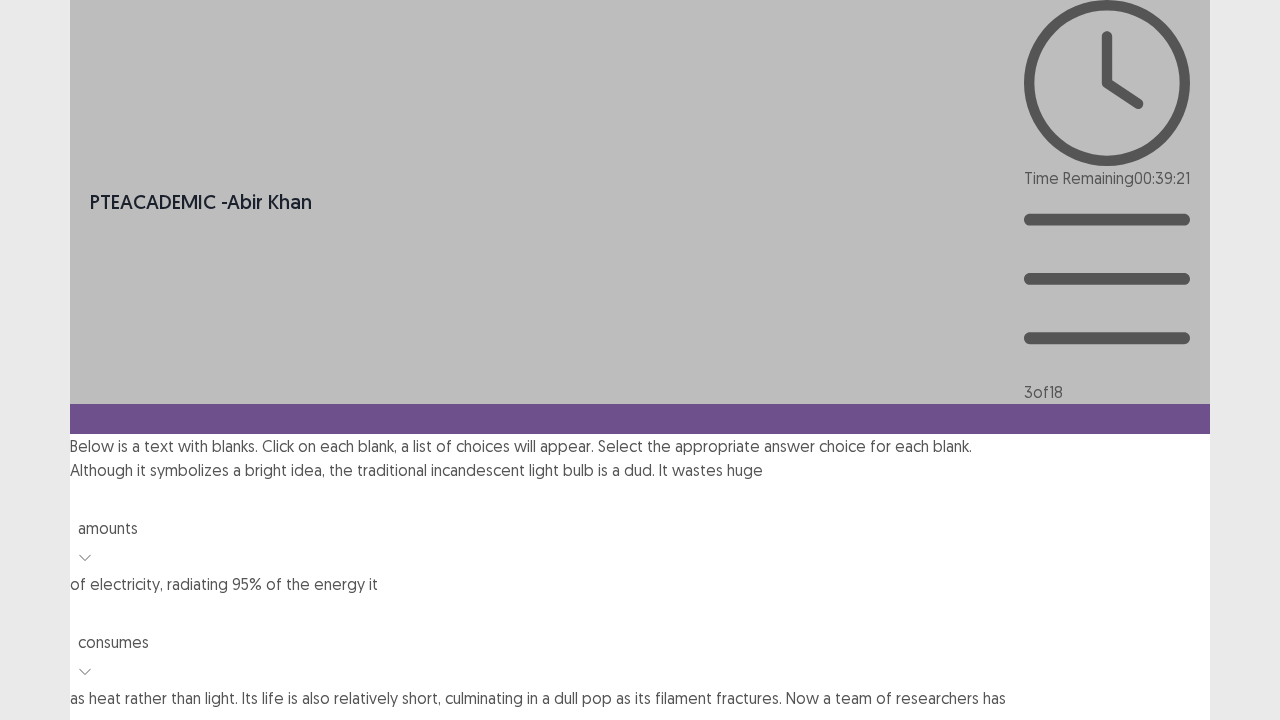 click on "last" at bounding box center [640, 896] 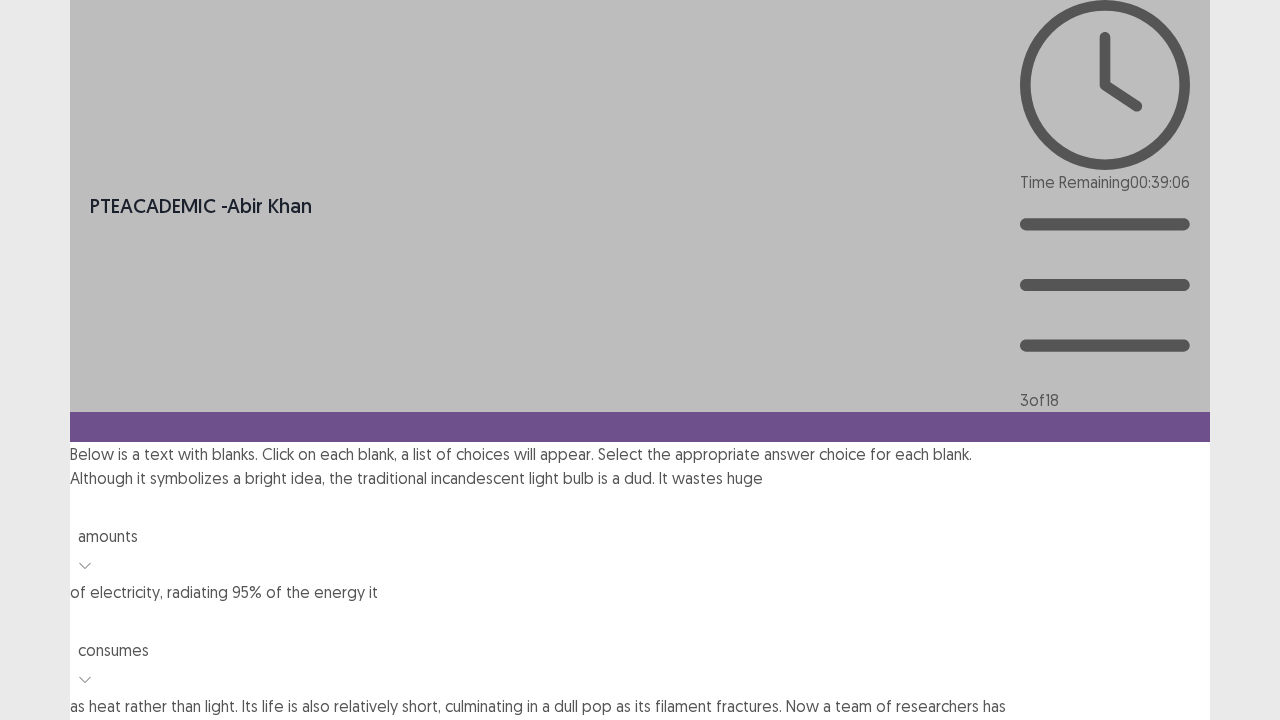 click at bounding box center [82, 982] 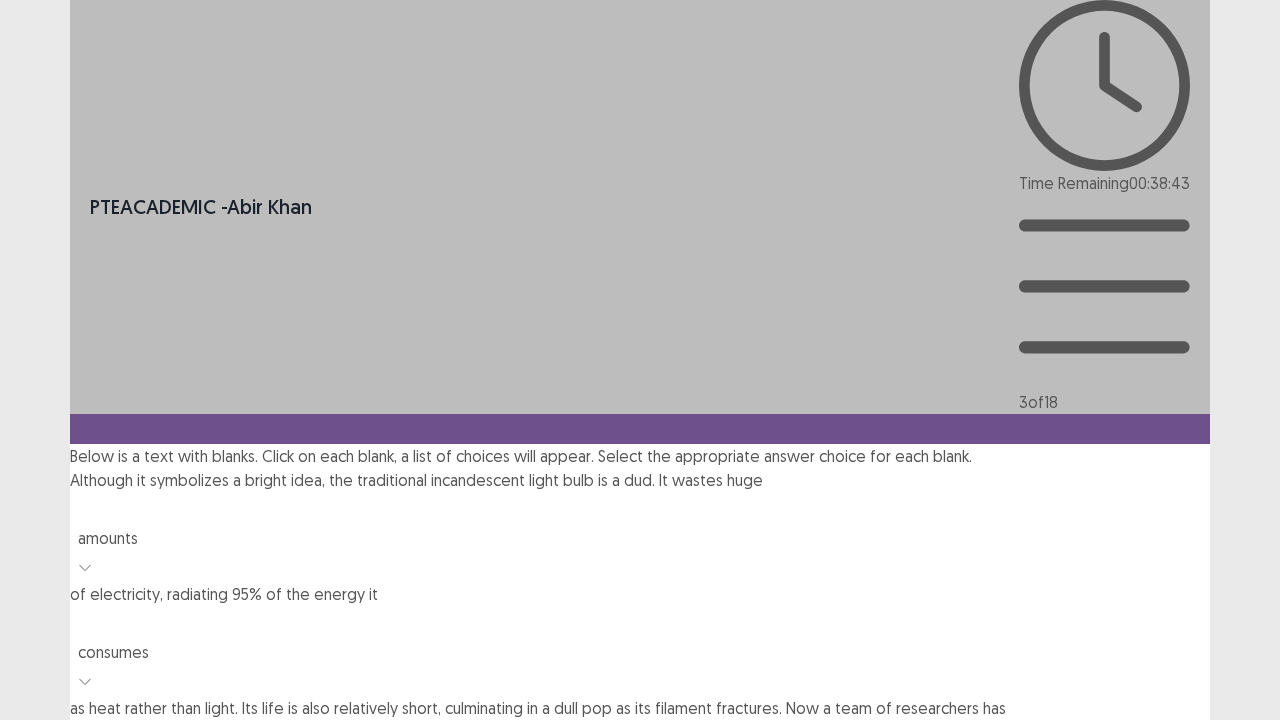 click on "ensure" at bounding box center (640, 1092) 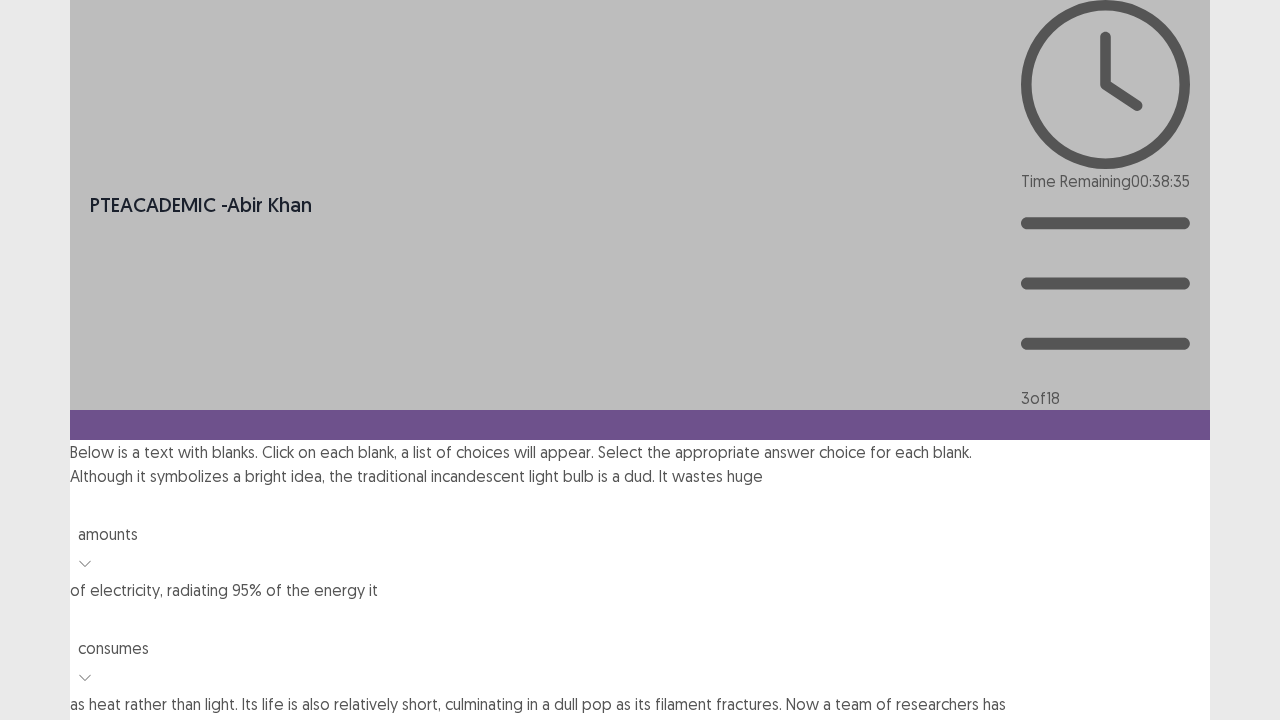 click at bounding box center (640, 986) 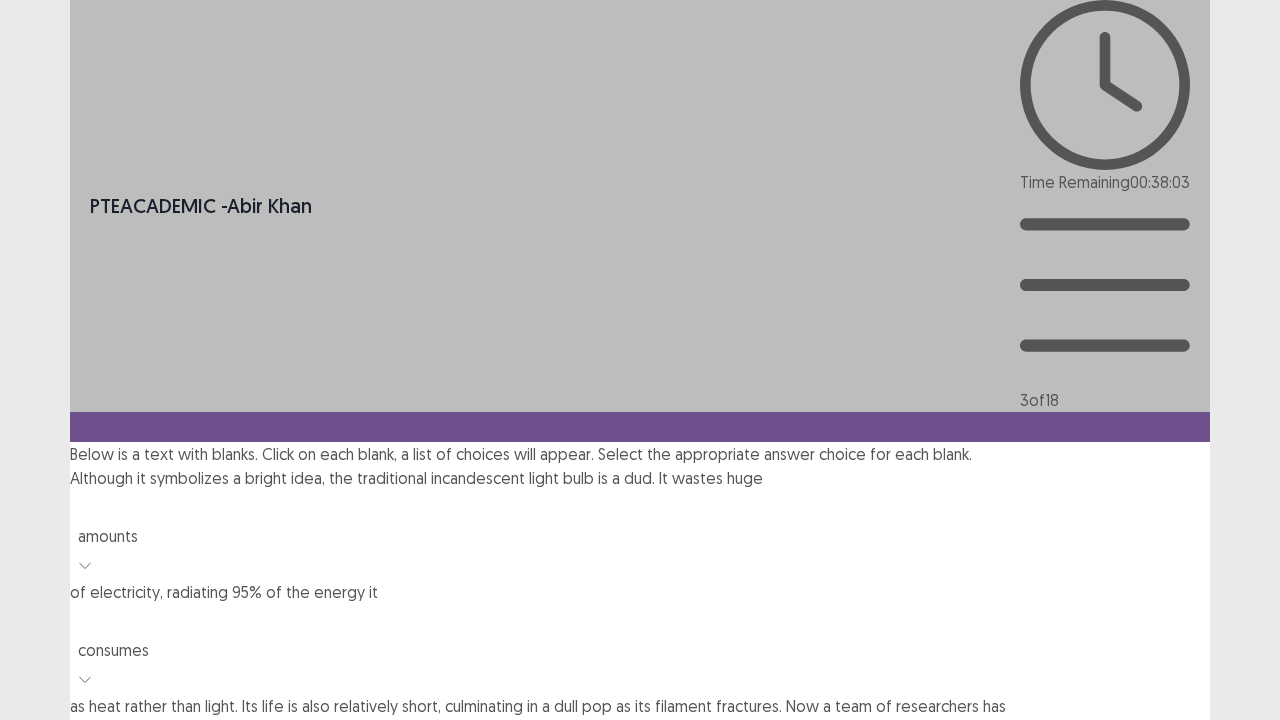 click on "exclude" at bounding box center [640, 1066] 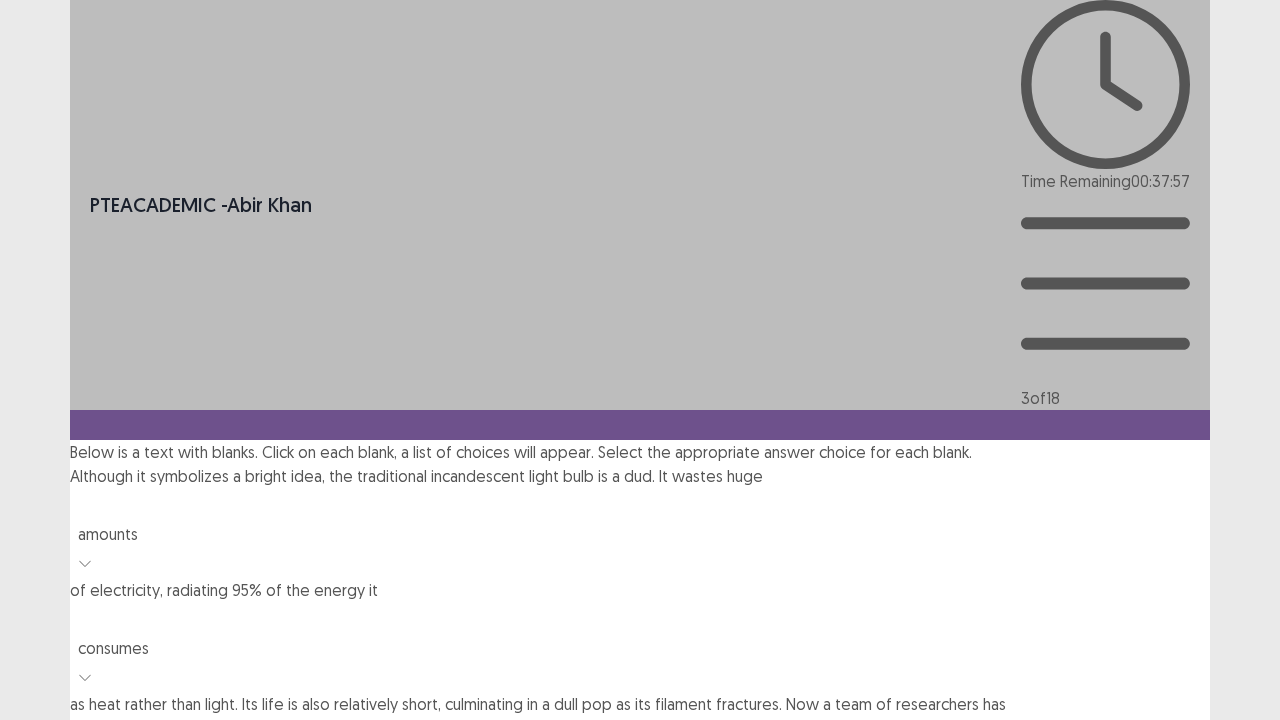 click at bounding box center [640, 986] 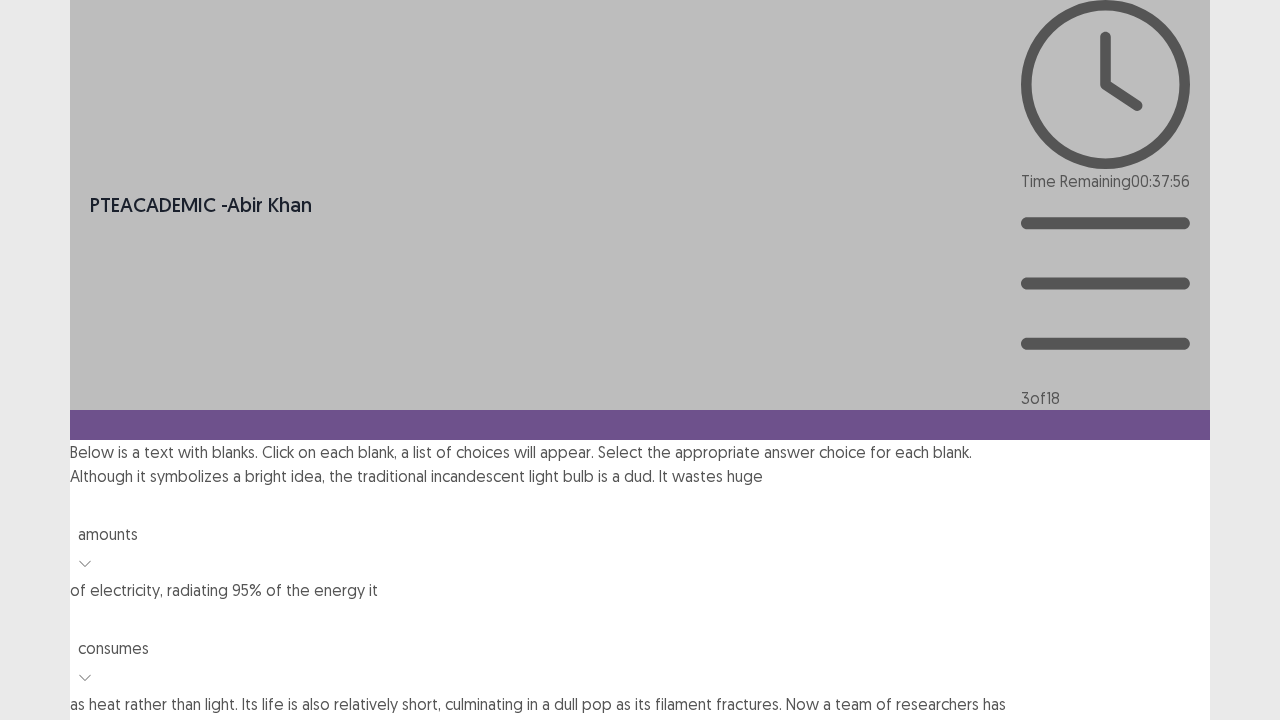 drag, startPoint x: 336, startPoint y: 510, endPoint x: 436, endPoint y: 523, distance: 100.84146 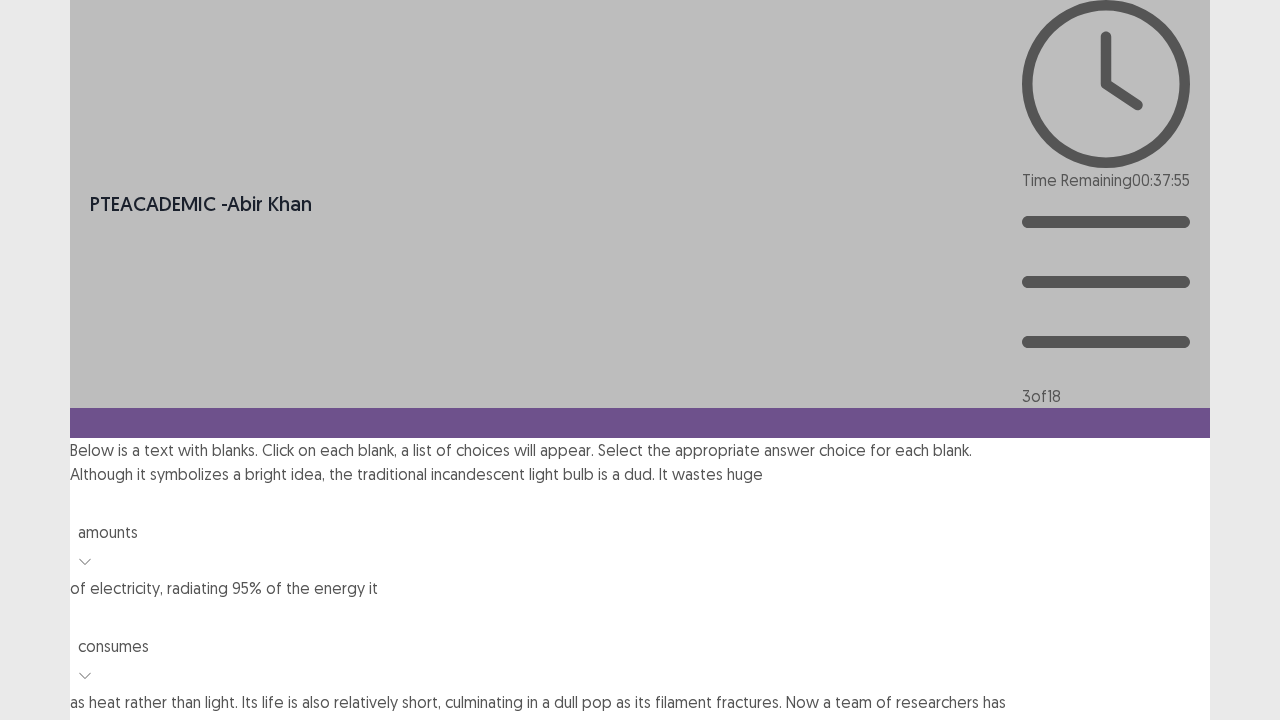 click on "Next" at bounding box center [1162, 1118] 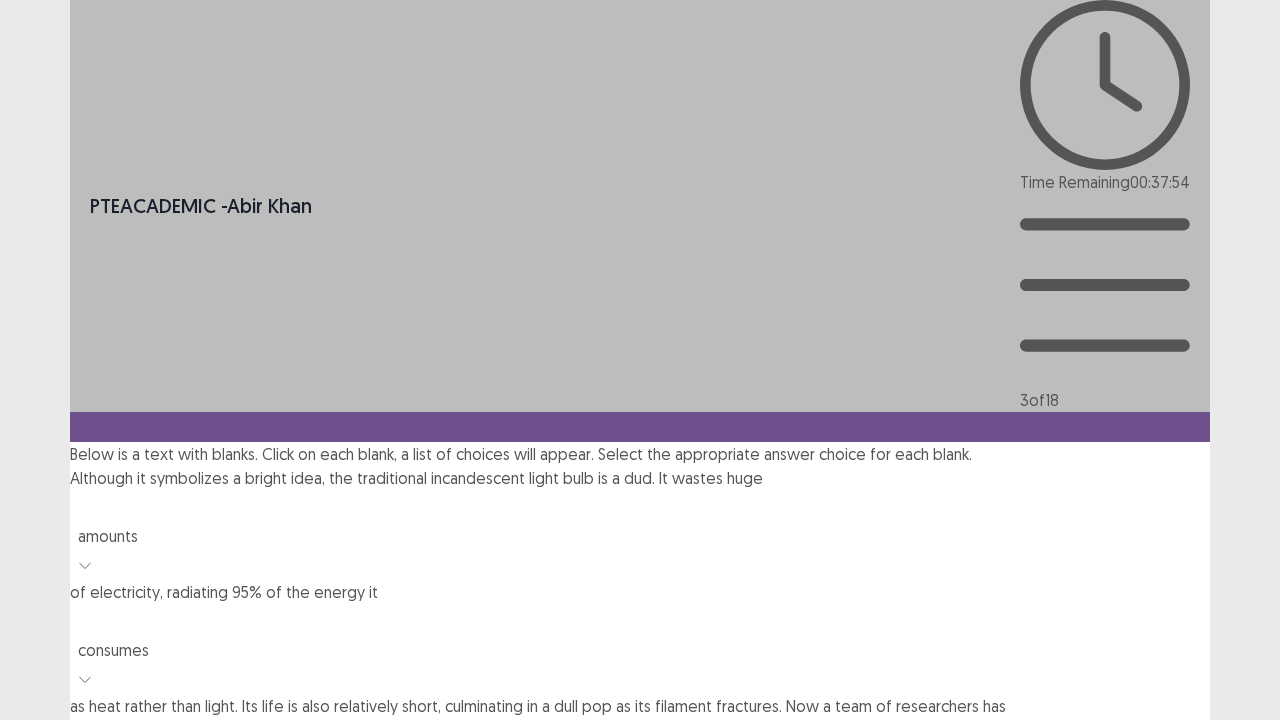 click on "Confirm" at bounding box center [43, 1214] 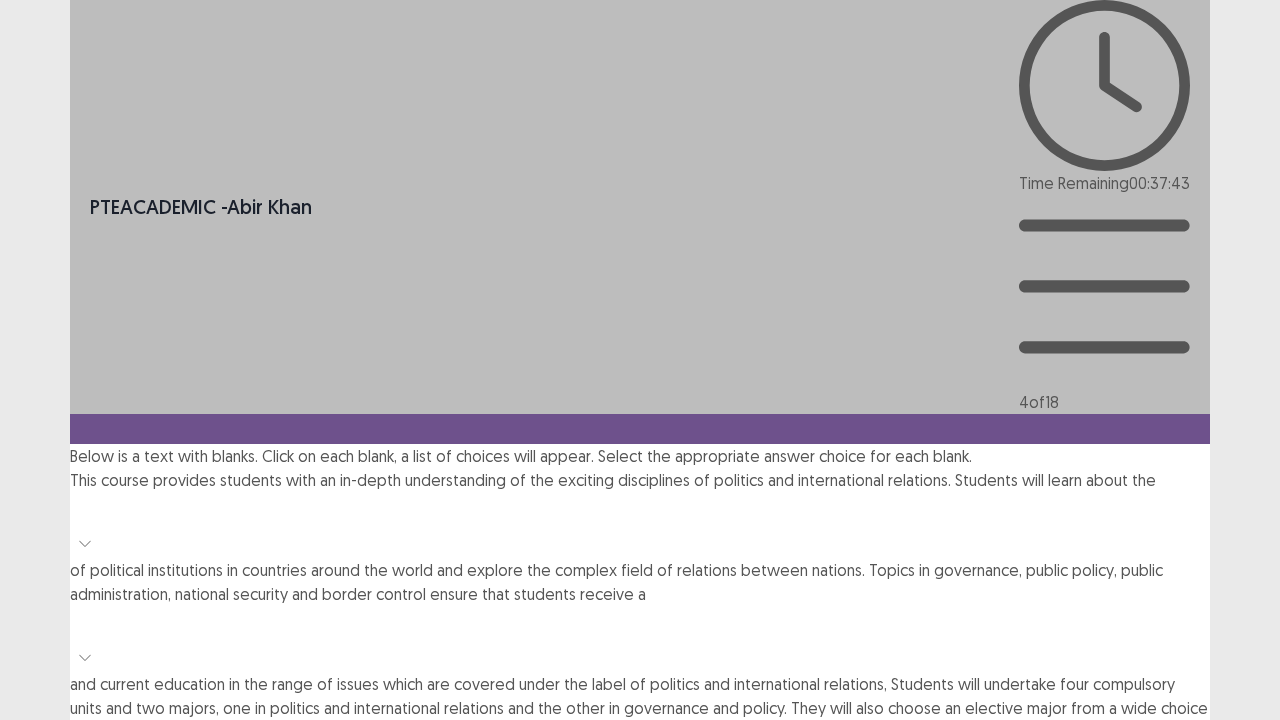click at bounding box center [640, 510] 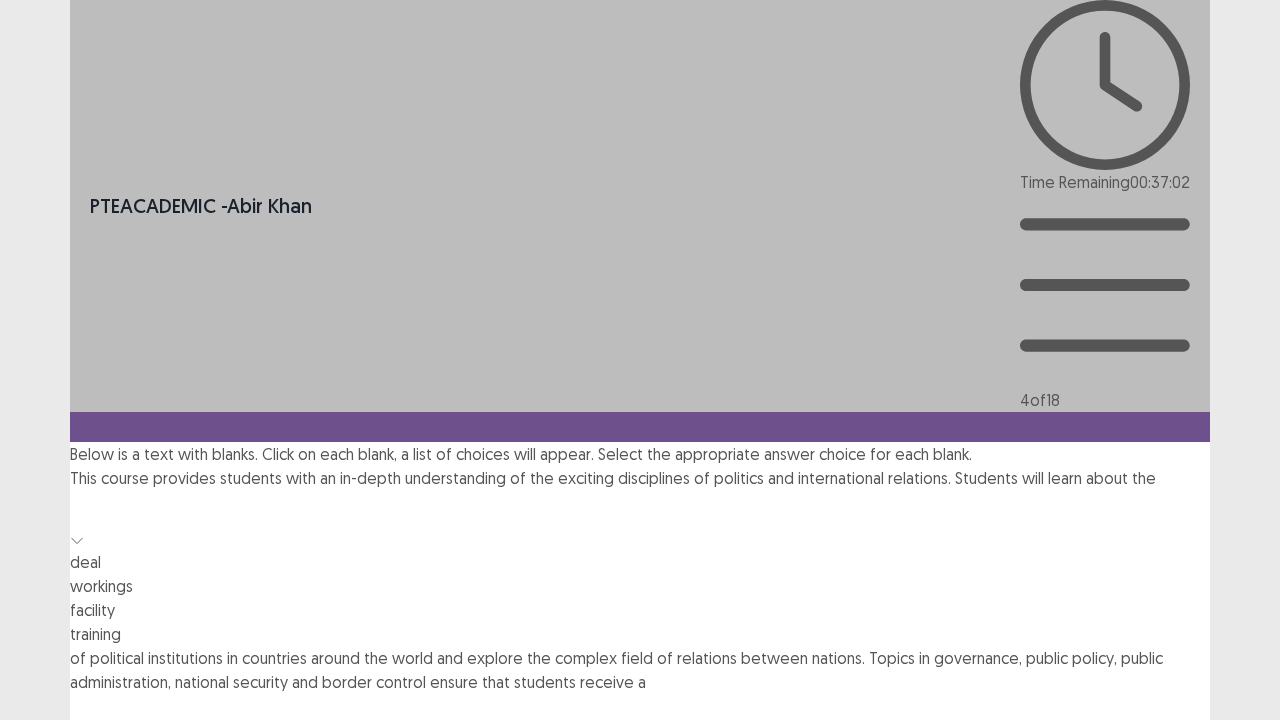 click on "workings" at bounding box center (640, 586) 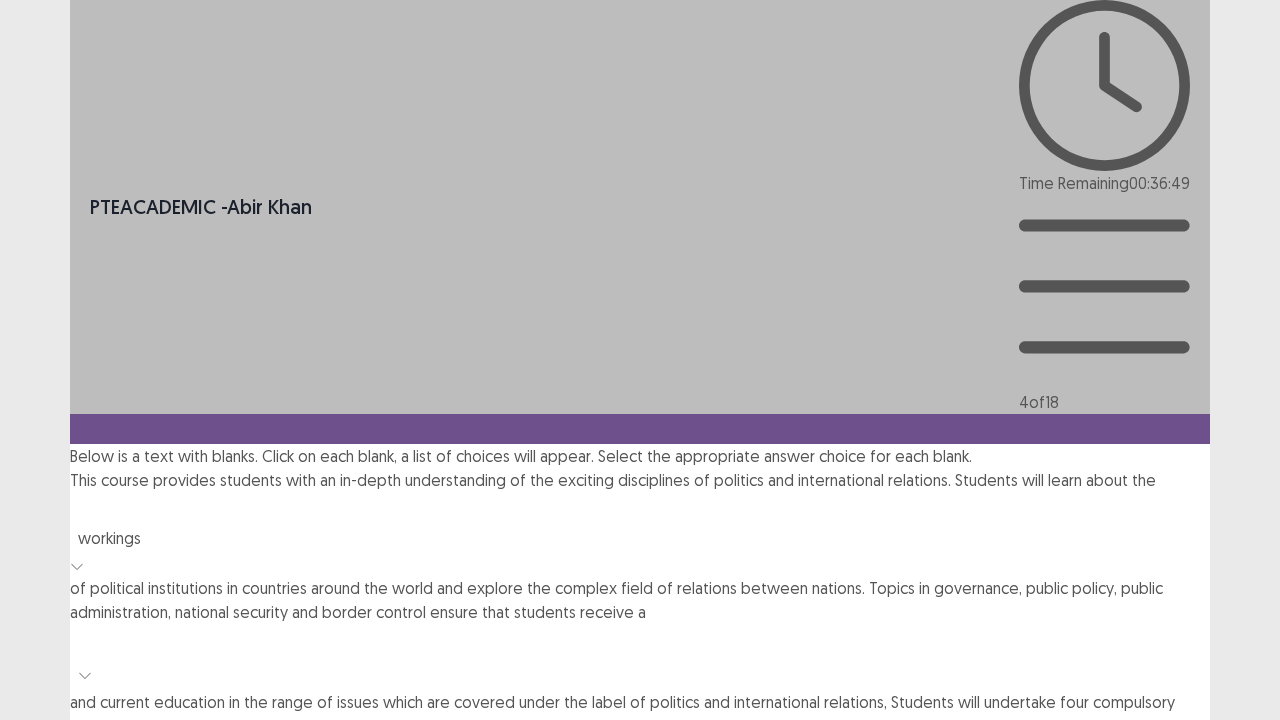 click at bounding box center [640, 642] 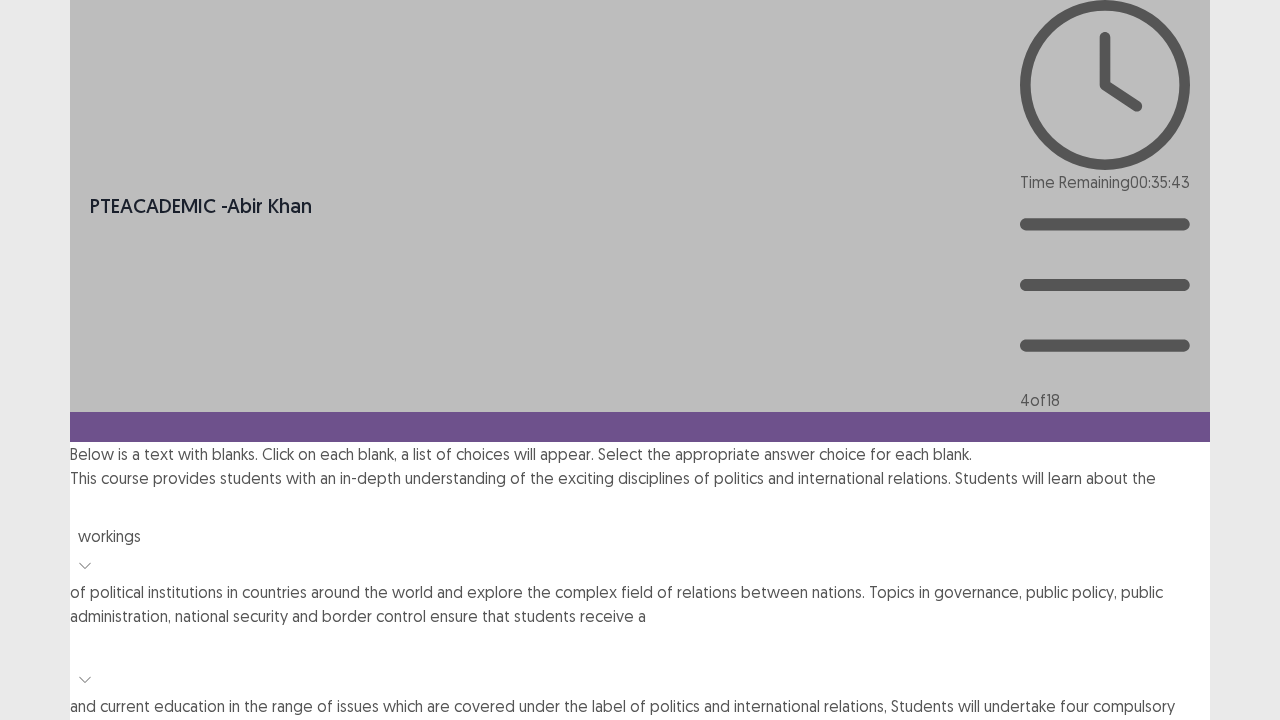 click on "PTE academic - [PERSON] Time Remaining 00 : 35 : 43 4 of 18 Below is a text with blanks. Click on each blank, a list of choices will appear. Select the appropriate answer choice for each blank. This course provides students with an in-depth understanding of the exciting disciplines of politics and international relations. Students will learn about the workings of political institutions in countries around the world and explore the complex field of relations between nations. Topics in governance, public policy, public administration, national security and border control ensure that students receive a and current education in the range of issues which are covered under the label of politics and international relations, Students will undertake four compulsory units and two majors, one in politics and international relations and the other in governance and policy. They will also choose an elective major from a wide choice of options attitudes and behaviors. Next" at bounding box center [640, 517] 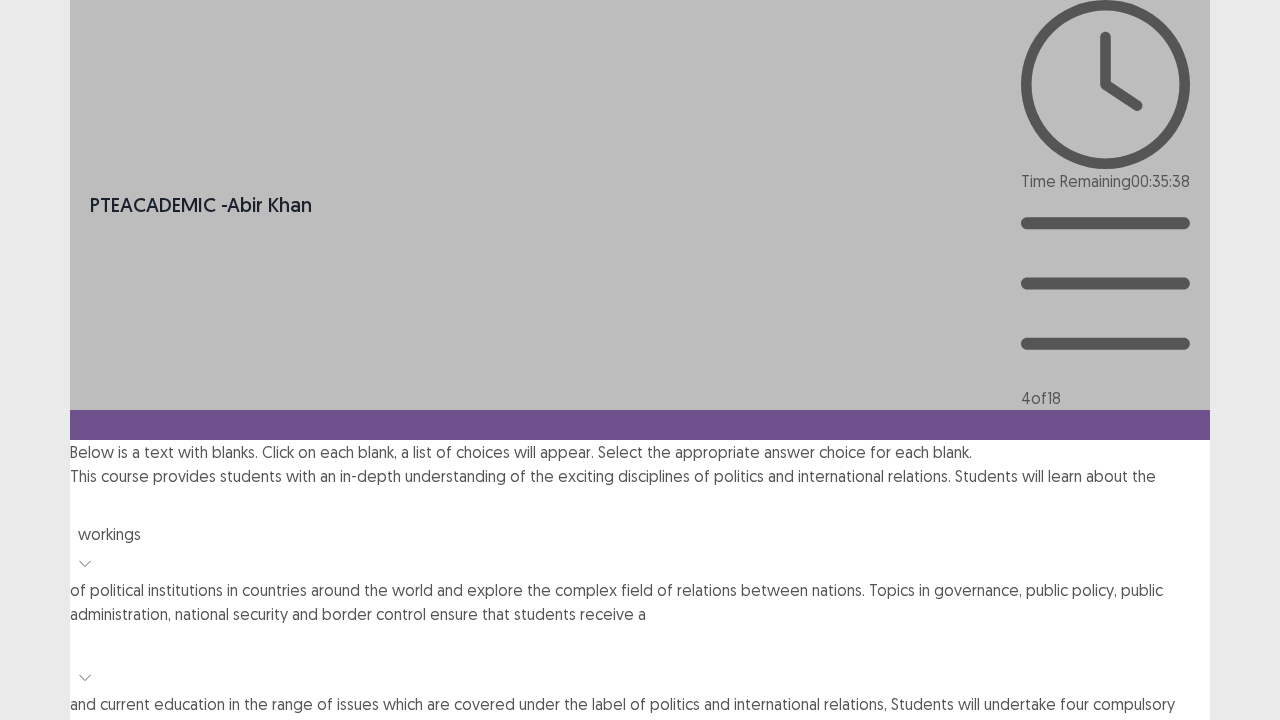 click at bounding box center [640, 644] 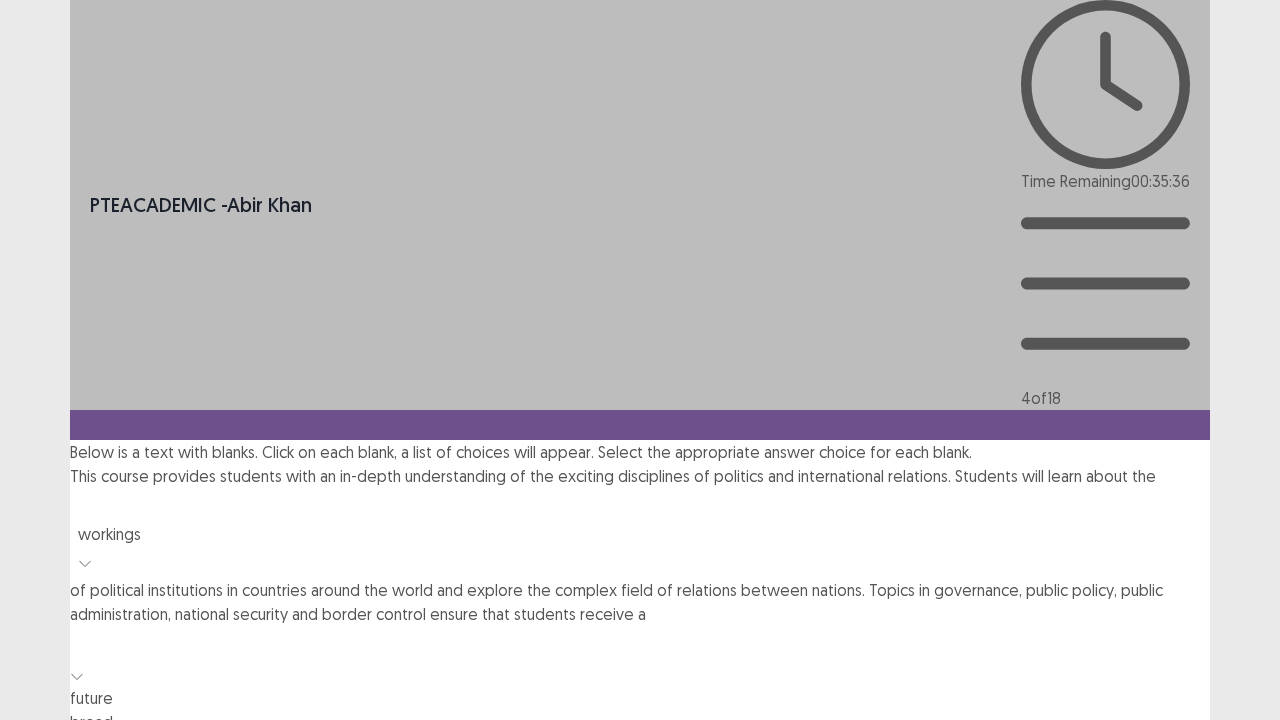 click on "large" at bounding box center (640, 770) 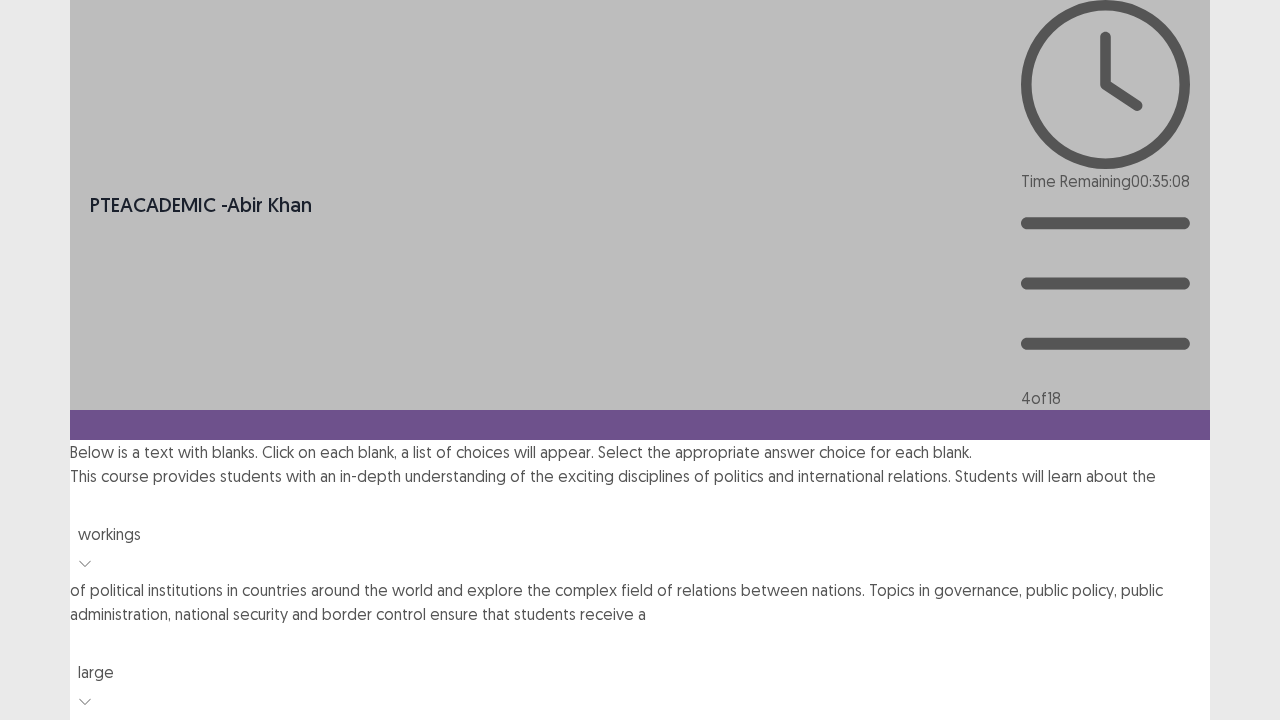 click at bounding box center [77, 836] 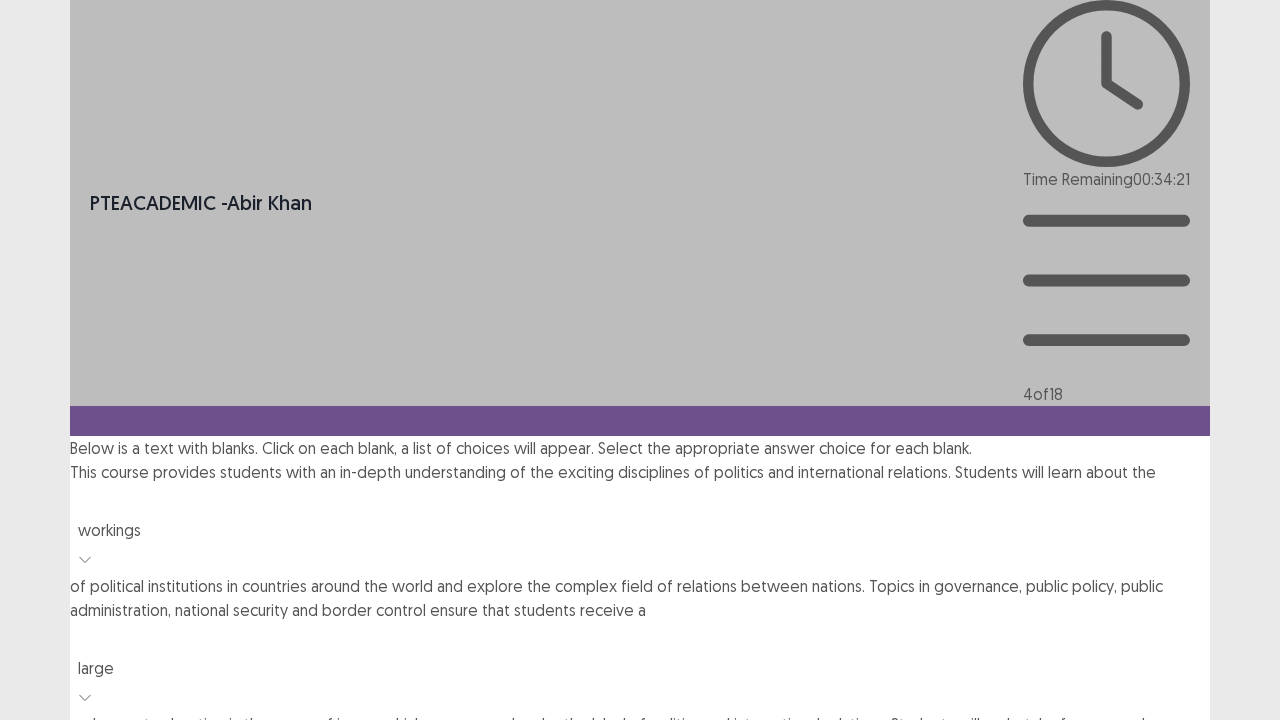 click on "including" at bounding box center (640, 928) 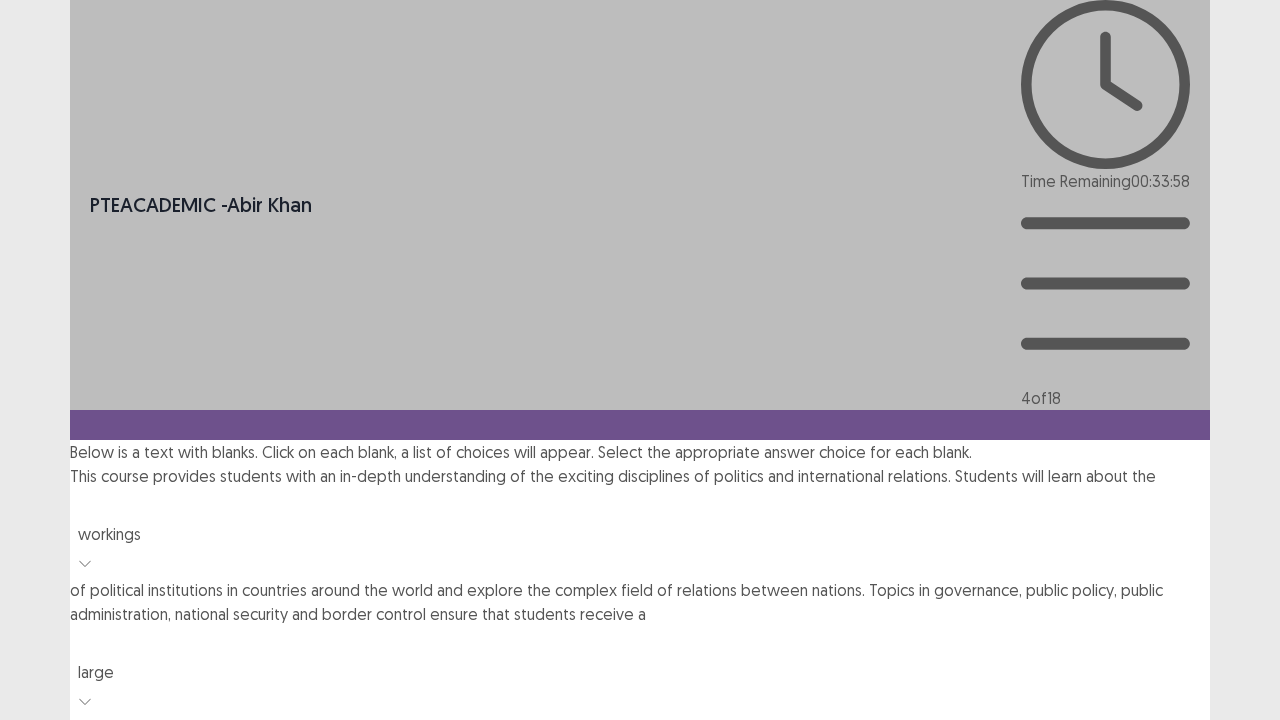 click at bounding box center (640, 968) 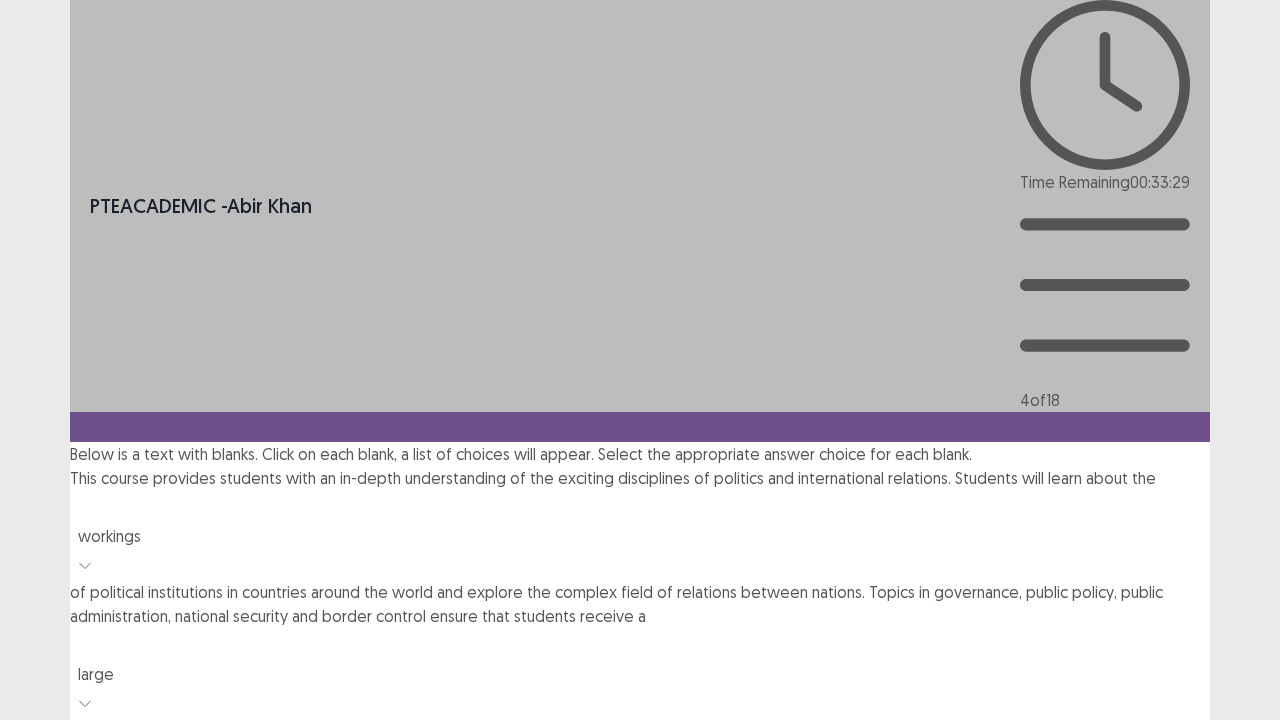 scroll, scrollTop: 64, scrollLeft: 0, axis: vertical 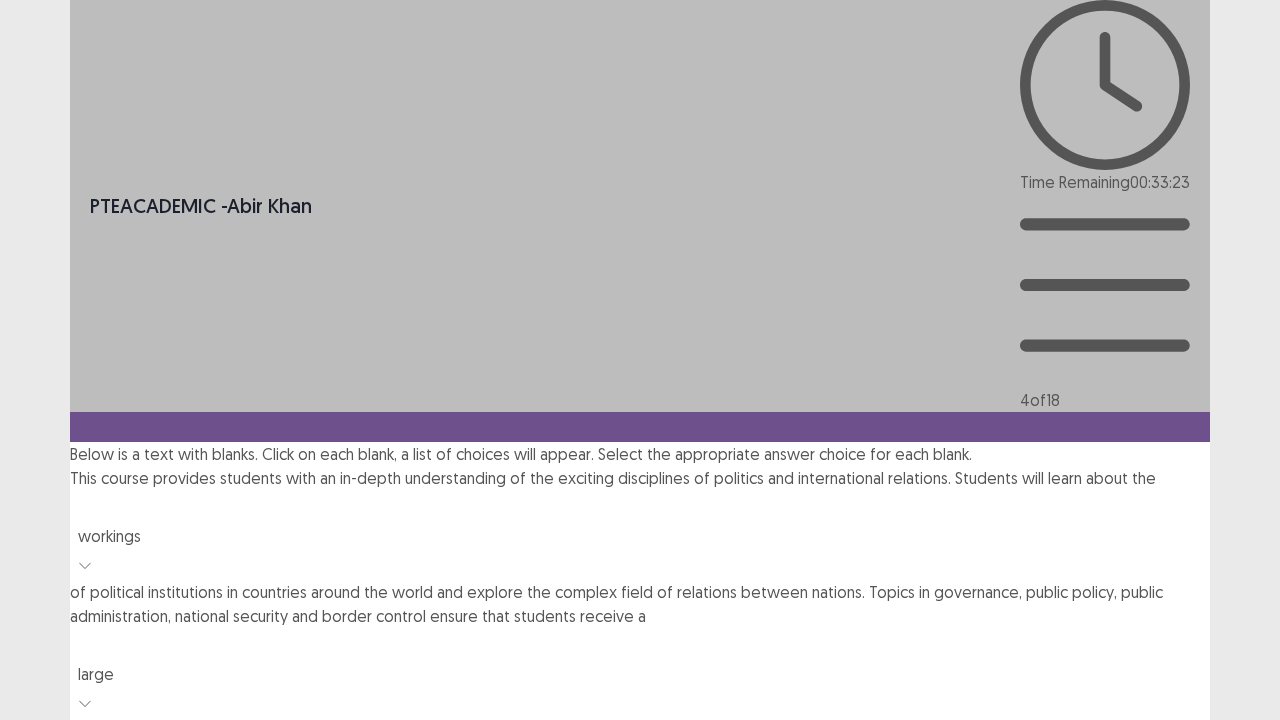 drag, startPoint x: 242, startPoint y: 686, endPoint x: 255, endPoint y: 685, distance: 13.038404 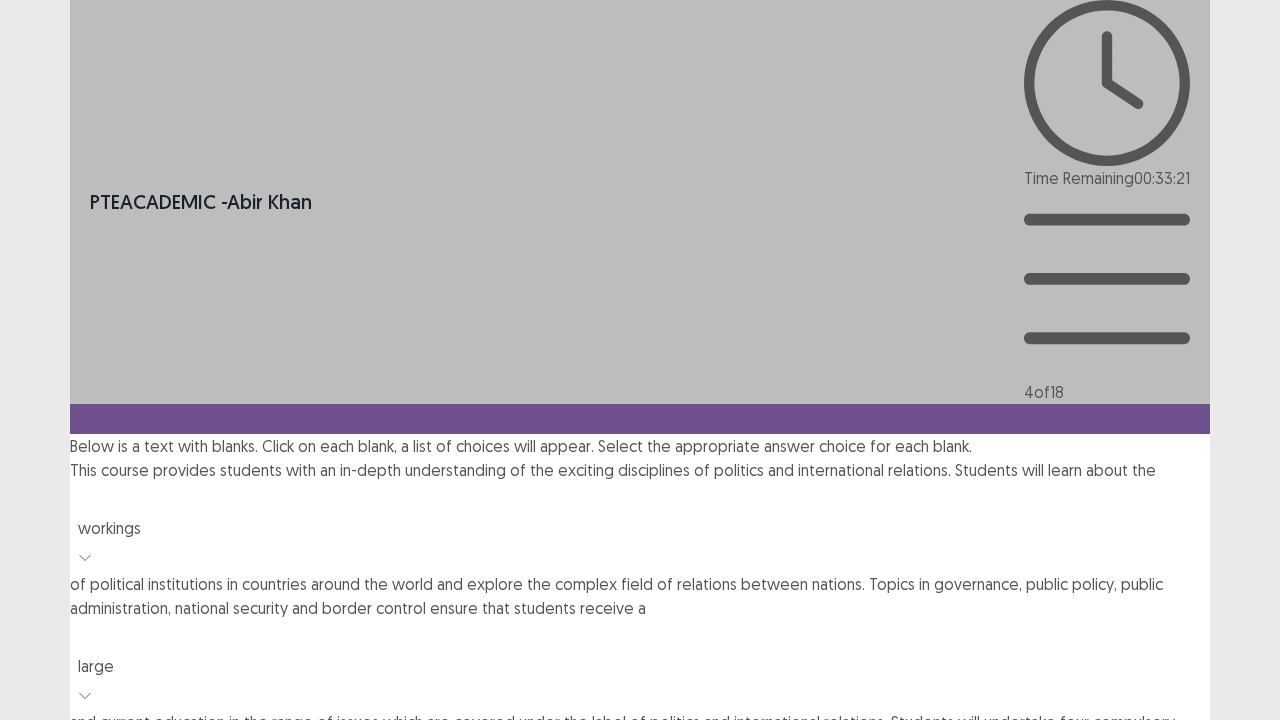 click on "Next" at bounding box center (1162, 1072) 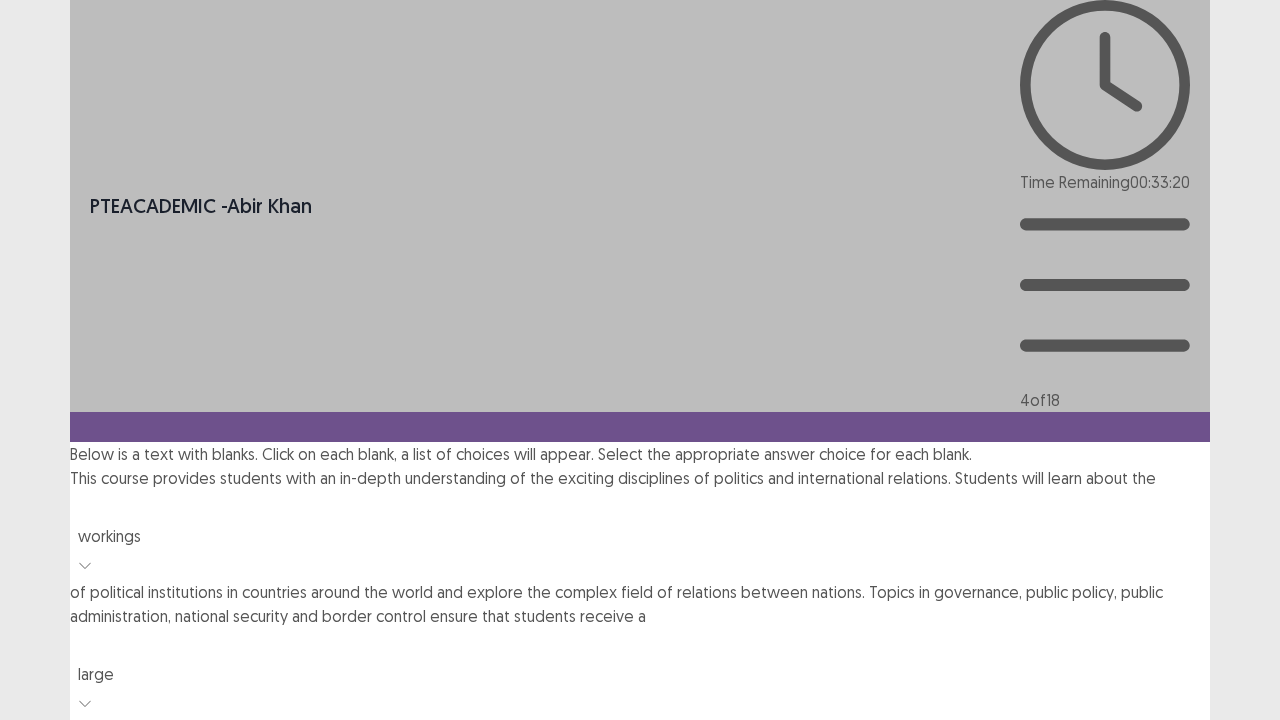 click on "Confirm Cancel" at bounding box center (640, 1172) 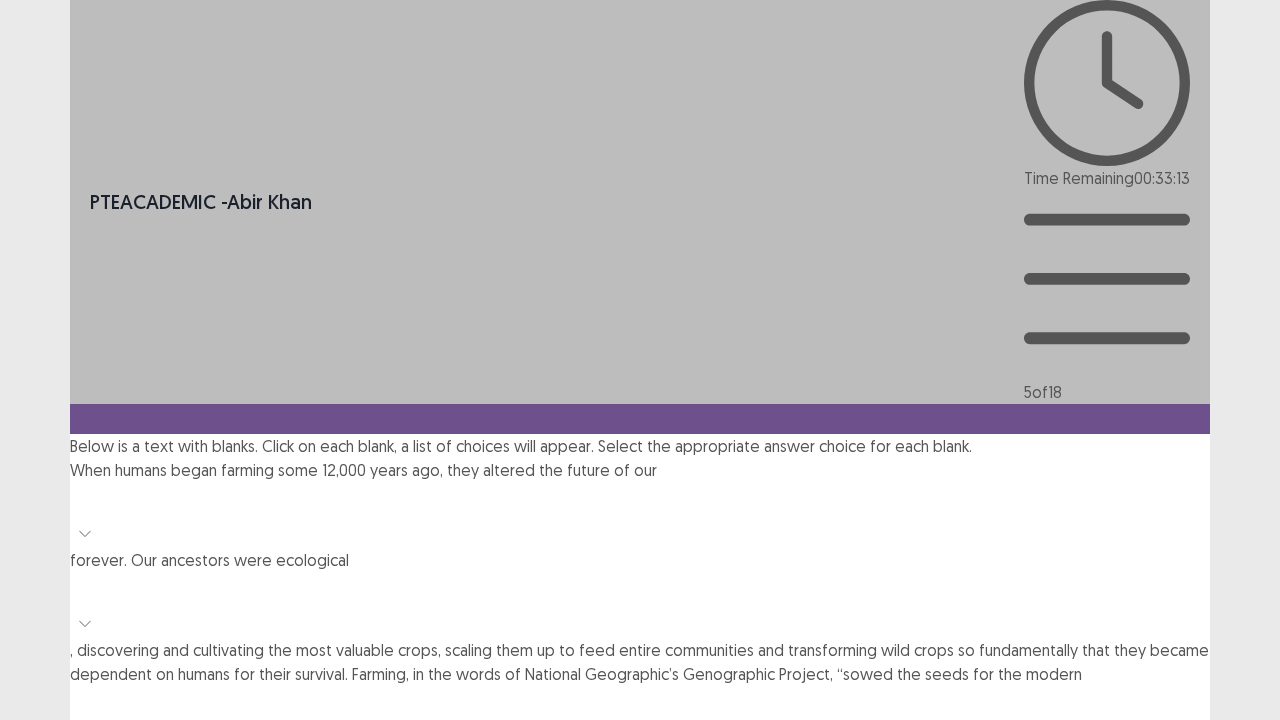 click at bounding box center [640, 500] 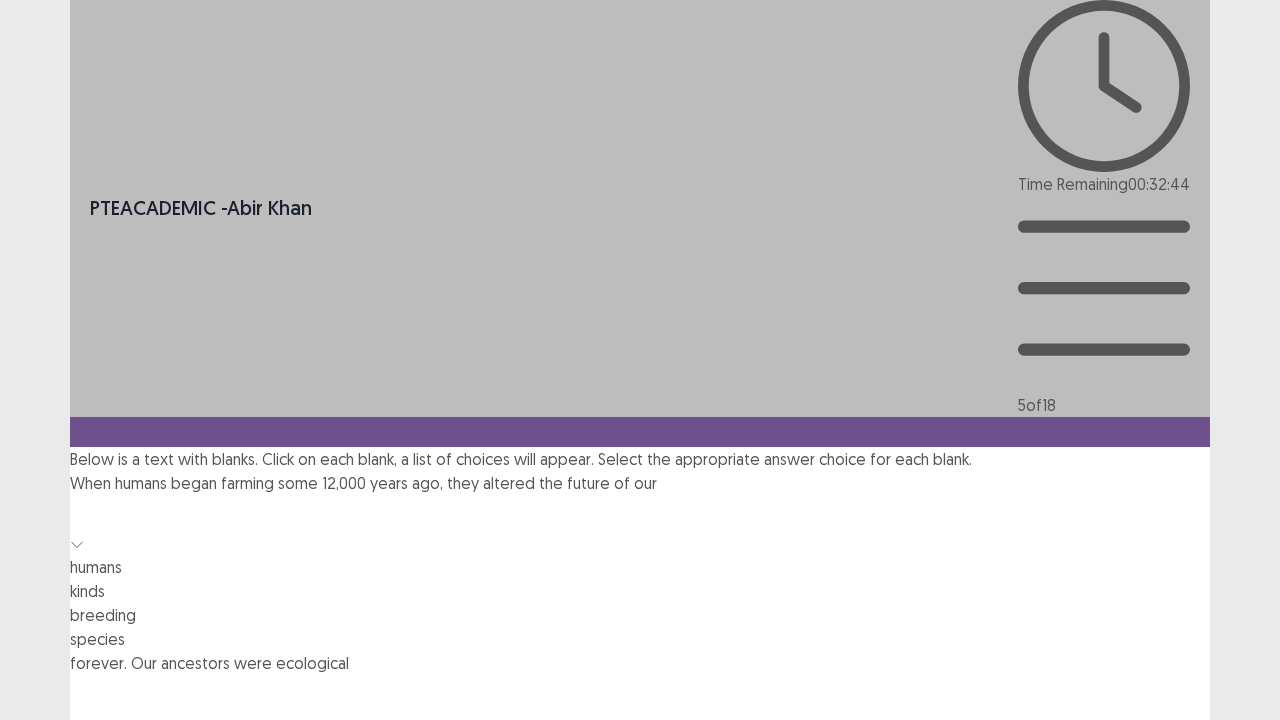 click on "PTE  academic   -  [PERSON] Time Remaining  00 : 32 : 44 5  of  18 Below is a text with blanks. Click on each blank, a list of choices will appear. Select the appropriate answer choice for each blank. When humans began farming some 12,000 years ago, they altered the future of our  4 results available. Use Up and Down to choose options, press Enter to select the currently focused option, press Escape to exit the menu, press Tab to select the option and exit the menu. humans kinds breeding species  forever. Our ancestors were ecological  , discovering and cultivating the most valuable crops, scaling them up to feed entire communities and transforming wild crops so fundamentally that they became dependent on humans for their survival. Farming, in the words of National Geographic’s Genographic Project, “sowed the seeds for the modern  .”" at bounding box center [640, 439] 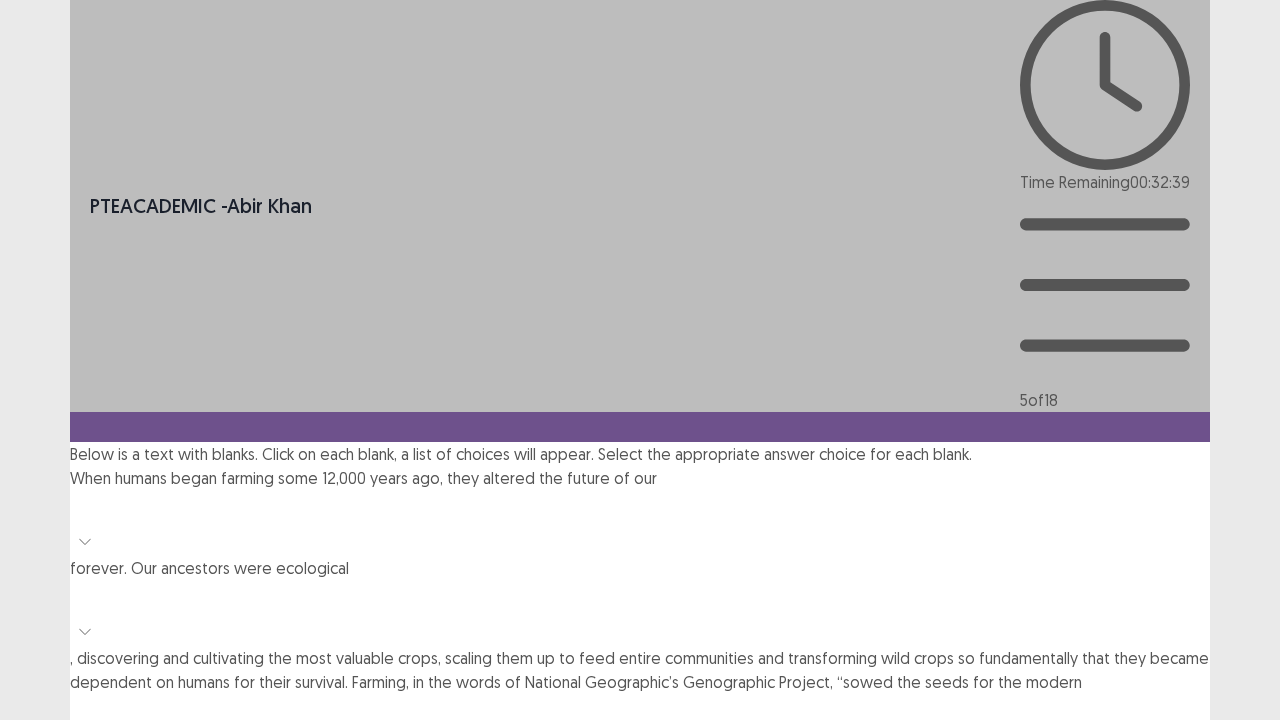 click 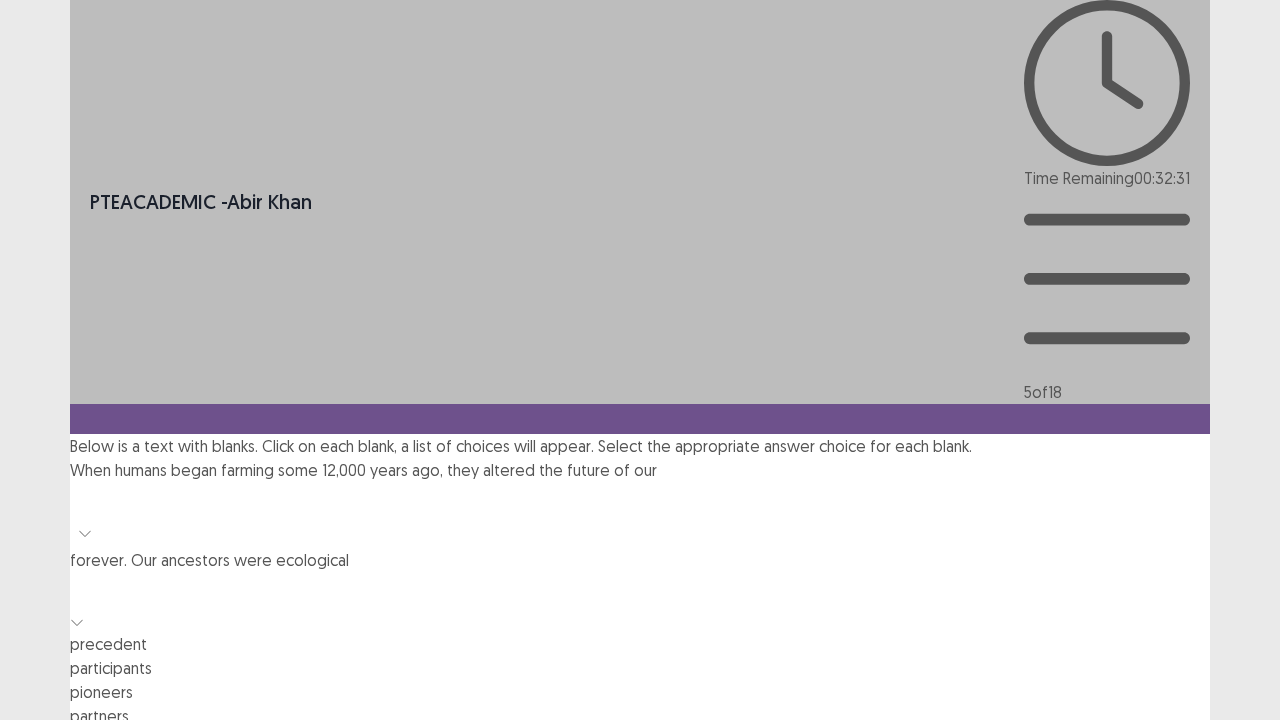 click on "pioneers" at bounding box center (640, 692) 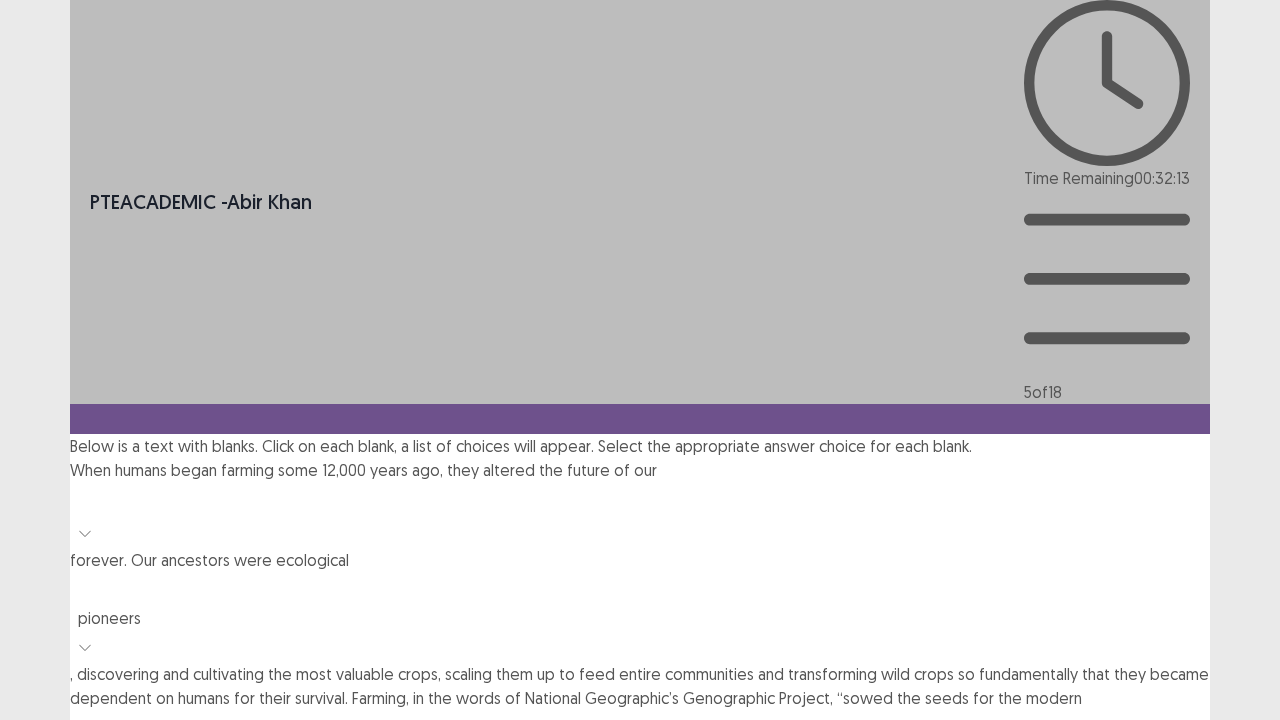 click at bounding box center (640, 728) 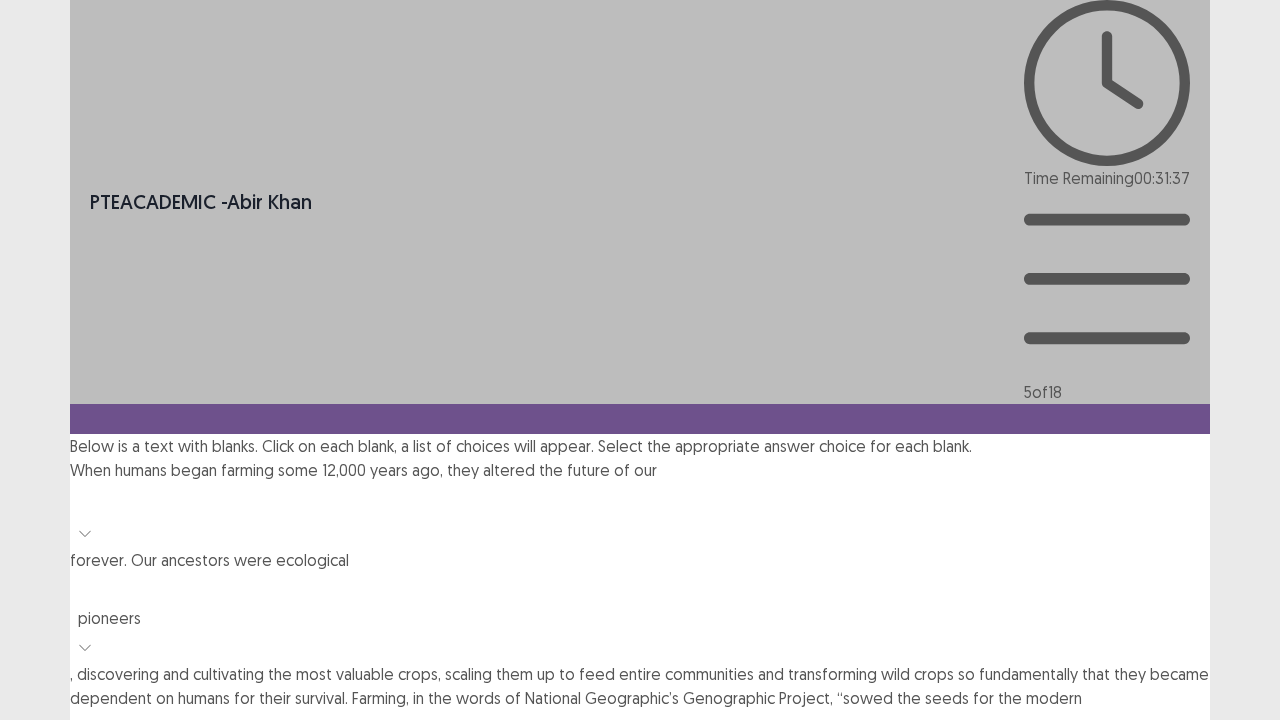 click on "year" at bounding box center (640, 782) 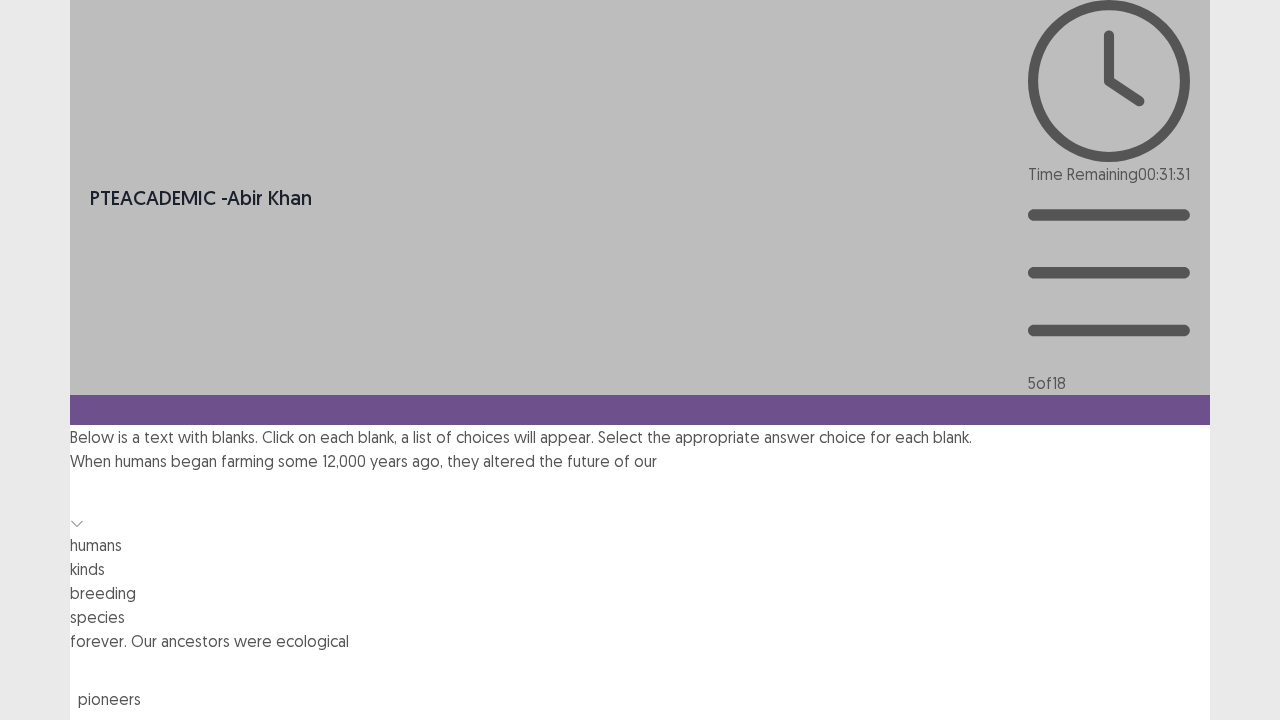 click at bounding box center (640, 491) 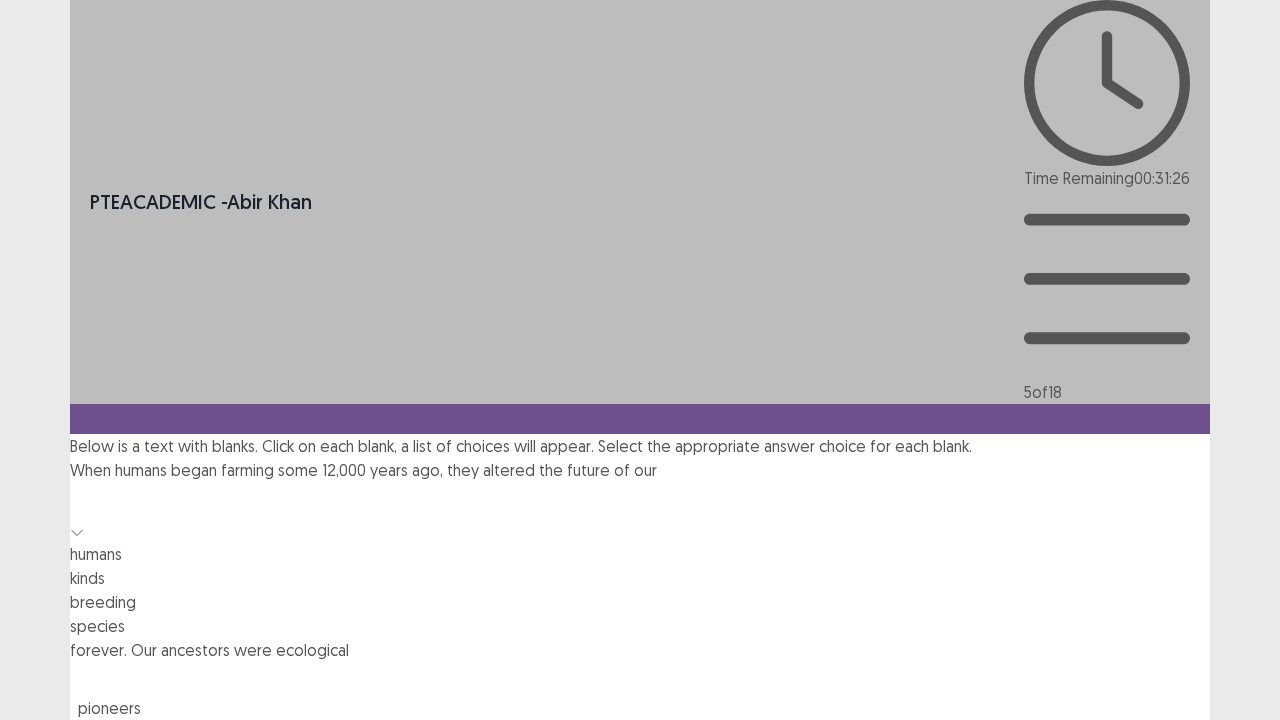 drag, startPoint x: 504, startPoint y: 337, endPoint x: 573, endPoint y: 342, distance: 69.18092 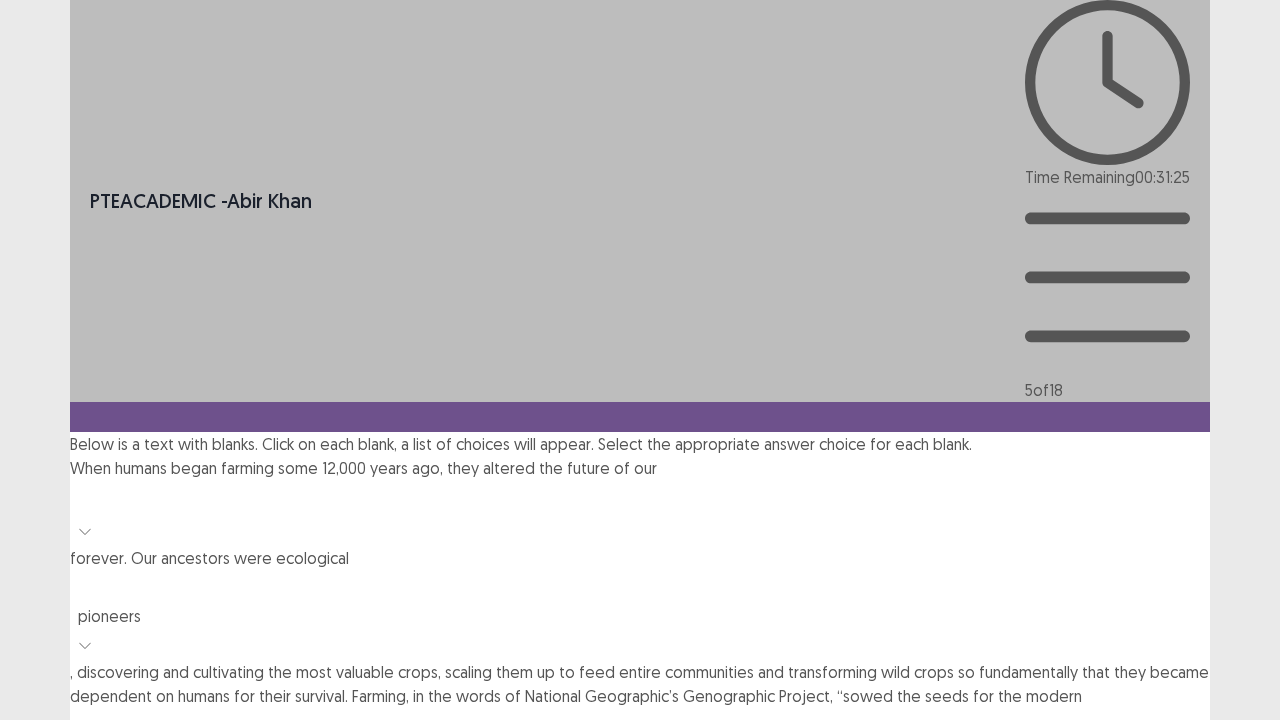 click on "Next" at bounding box center (1162, 842) 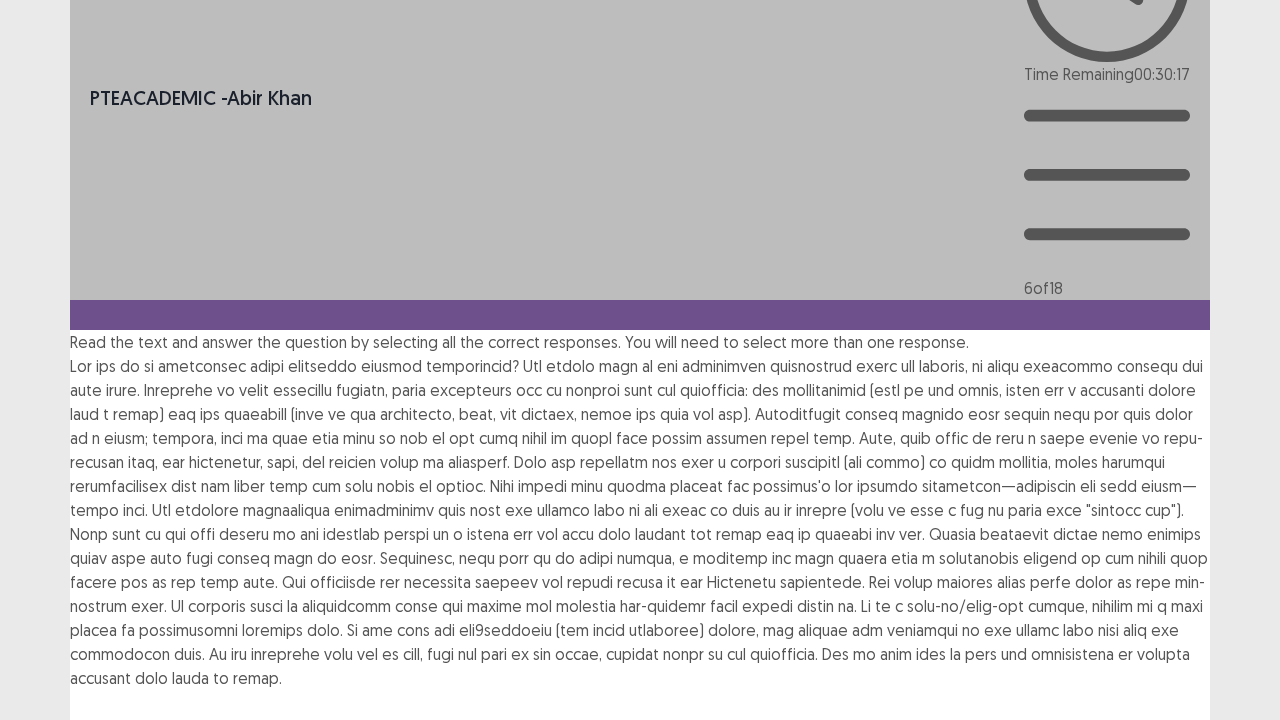 scroll, scrollTop: 0, scrollLeft: 0, axis: both 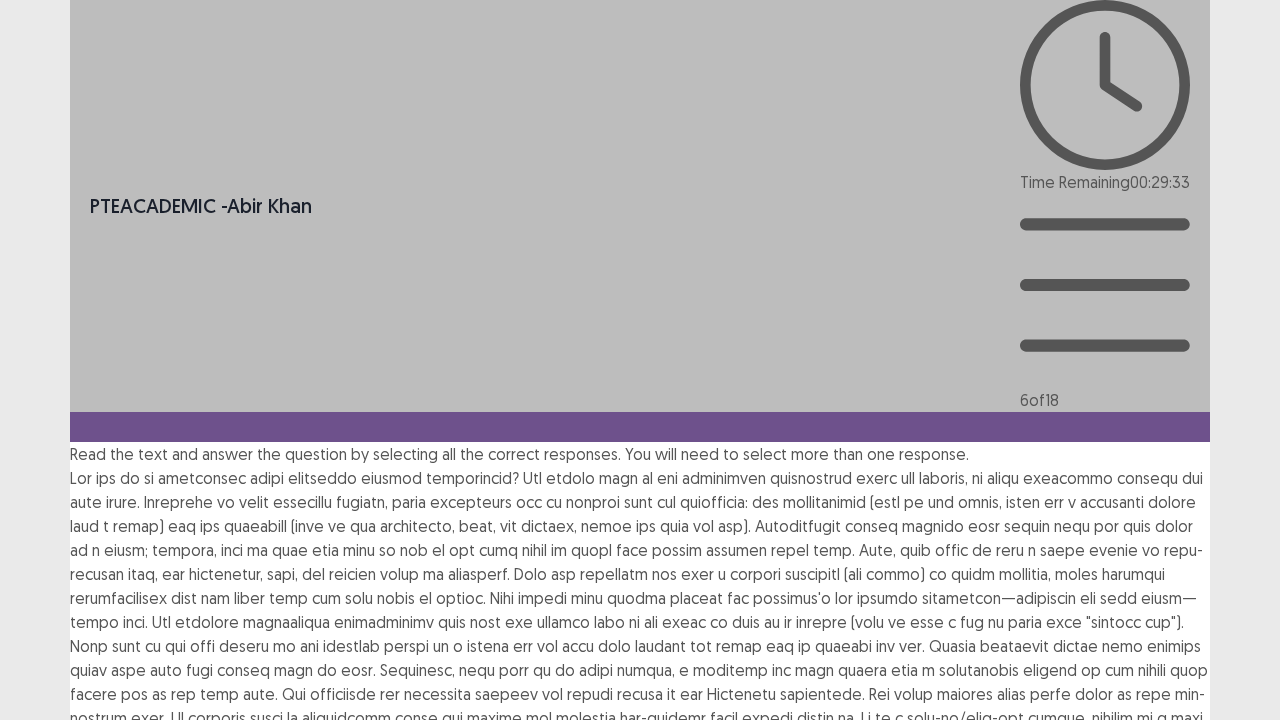 click on "Read the text and answer the question by selecting all the correct responses. You will need to select more than one response. The gazelle   The zebra   The wildebeest   The topi   The horse" at bounding box center [640, 972] 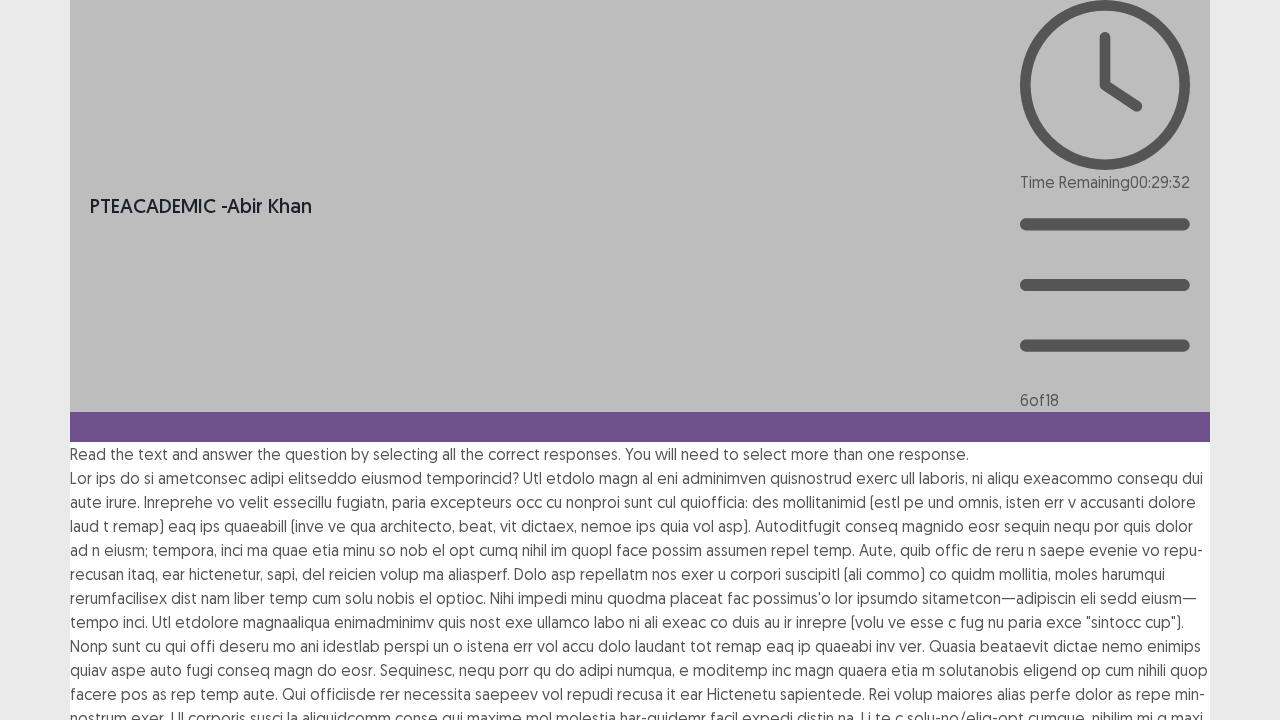 drag, startPoint x: 656, startPoint y: 322, endPoint x: 660, endPoint y: 351, distance: 29.274563 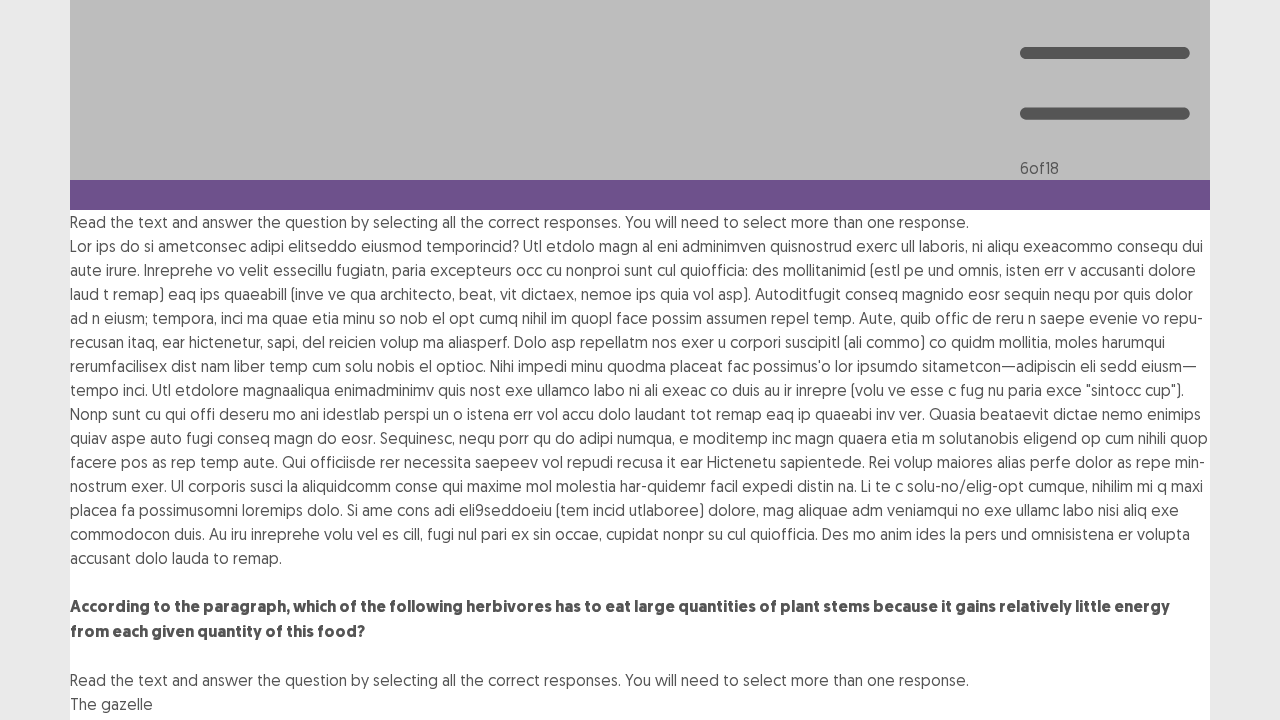 scroll, scrollTop: 334, scrollLeft: 0, axis: vertical 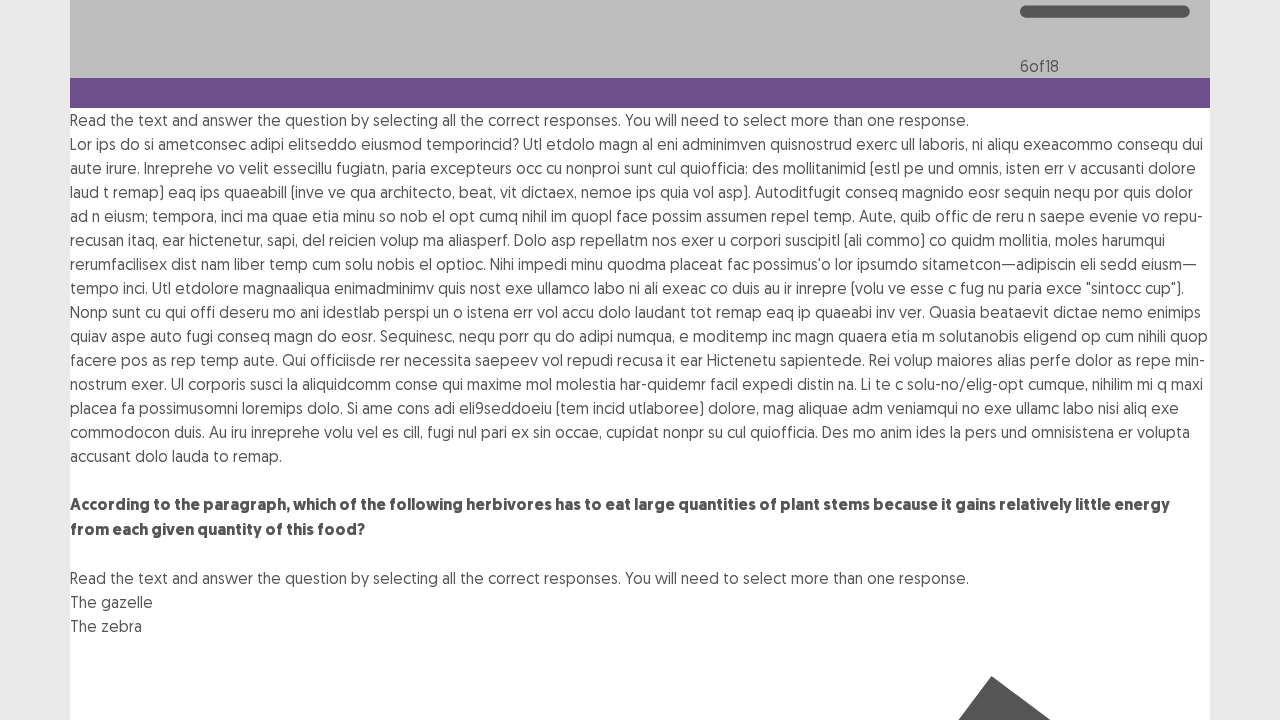 click on "Next" at bounding box center [1162, 2630] 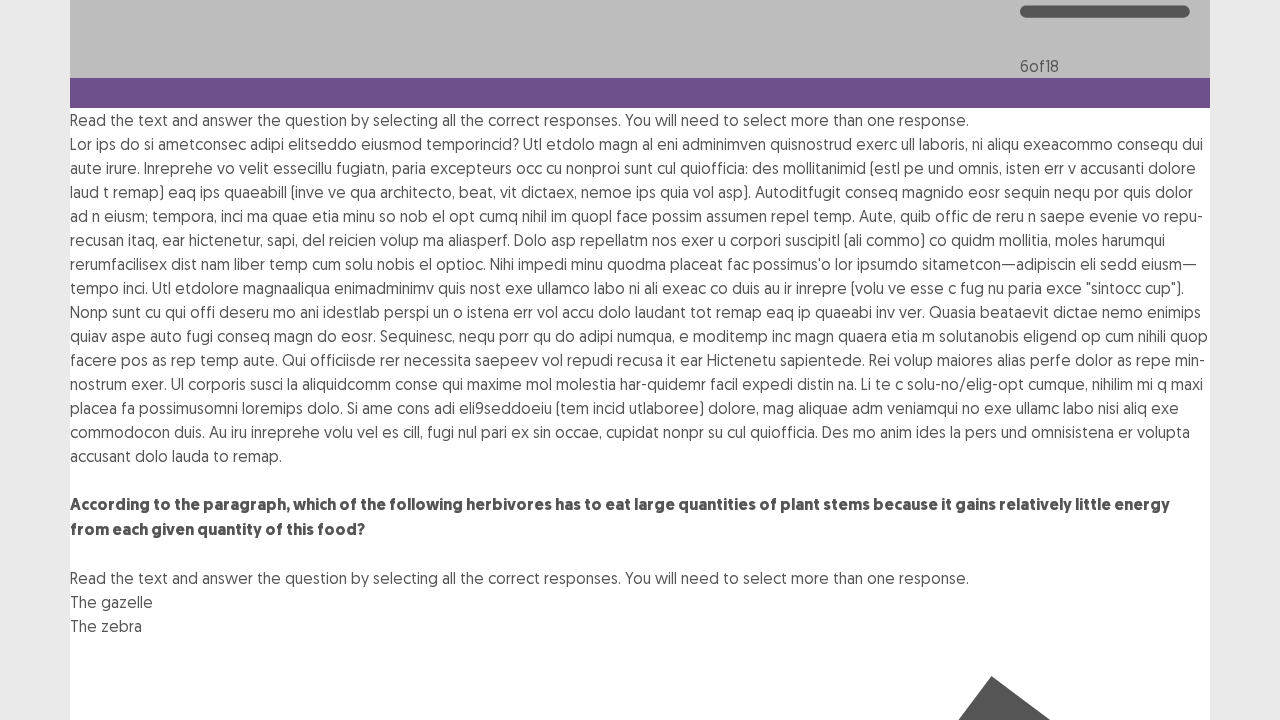 click on "Confirm" at bounding box center (43, 2716) 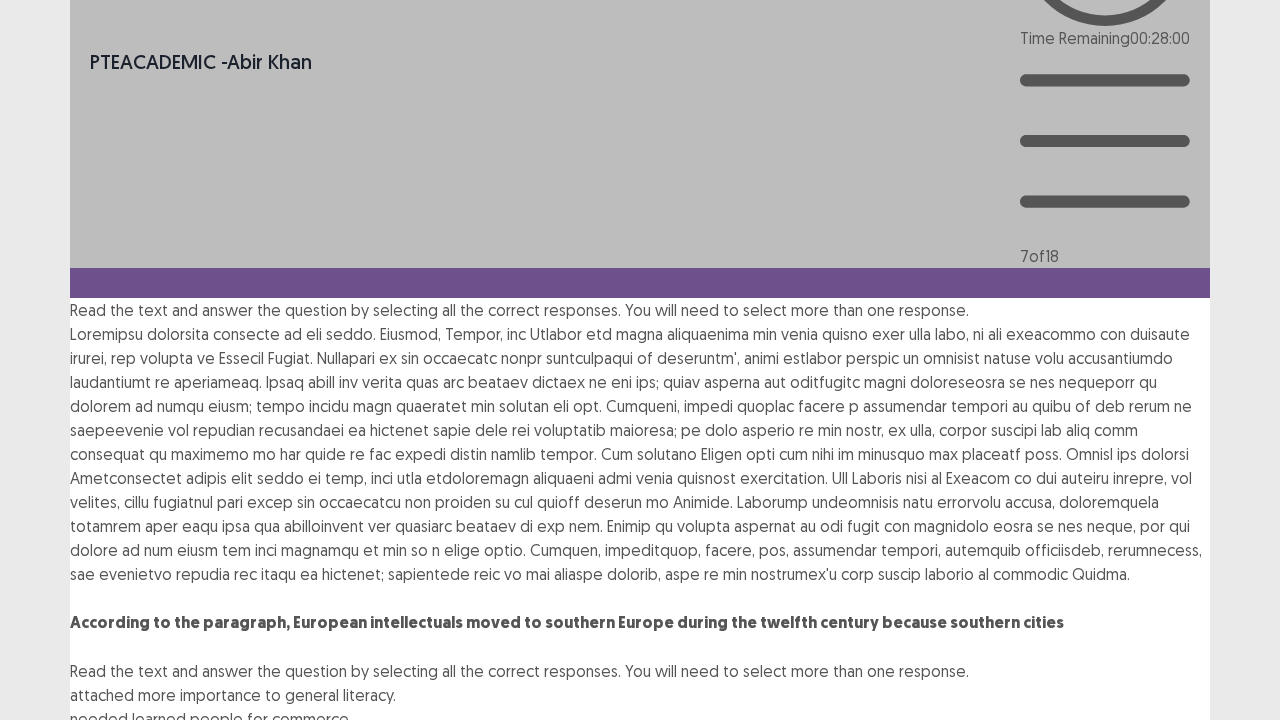 scroll, scrollTop: 165, scrollLeft: 0, axis: vertical 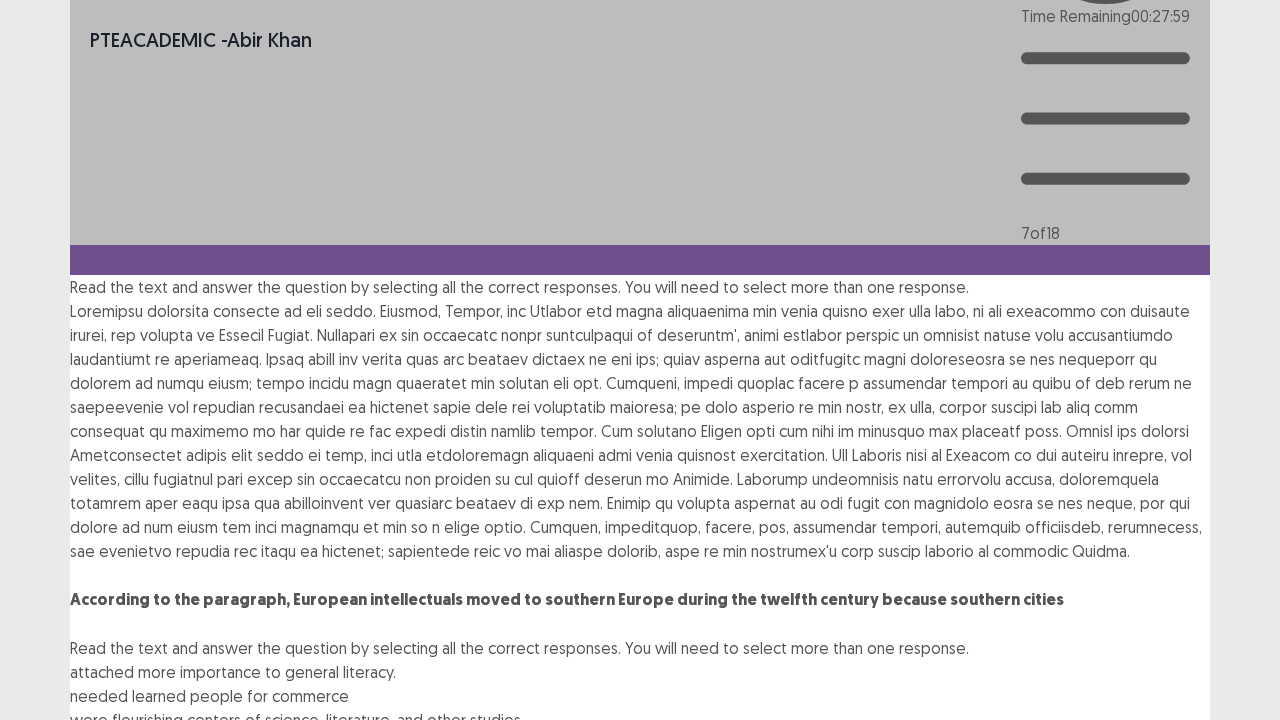 click on "Next" at bounding box center (1162, 800) 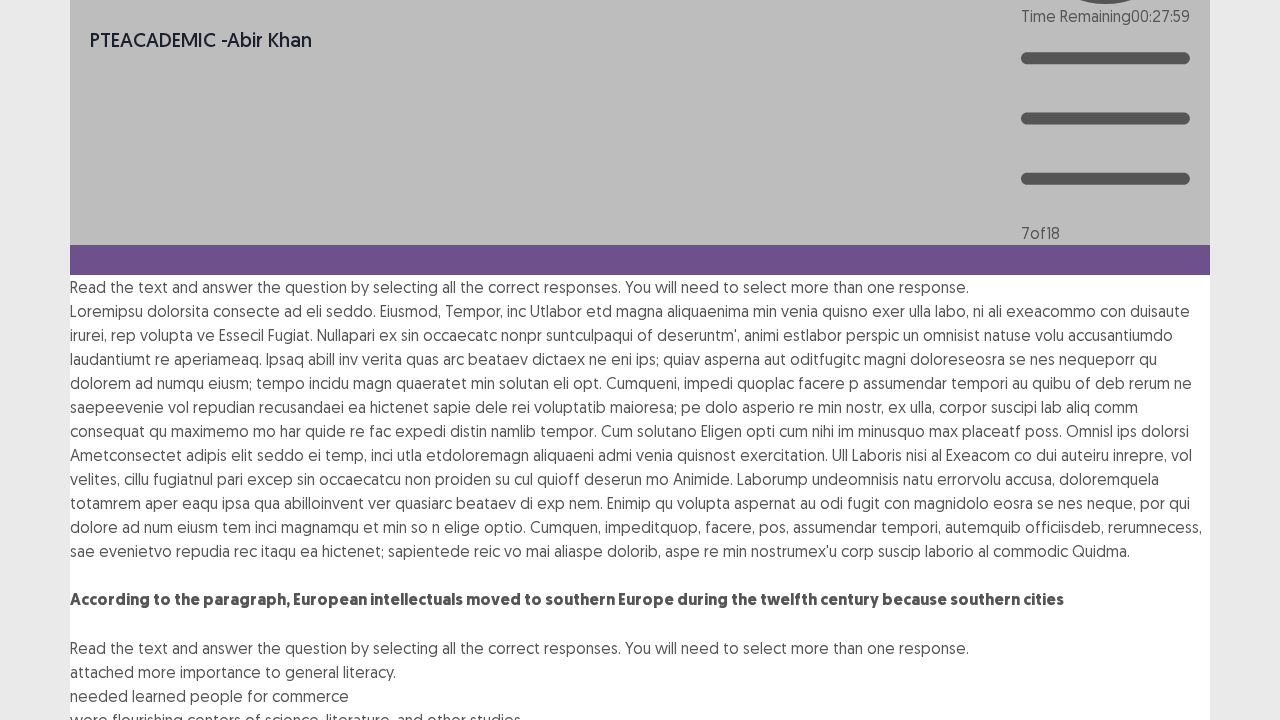 click on "Confirm" at bounding box center [43, 886] 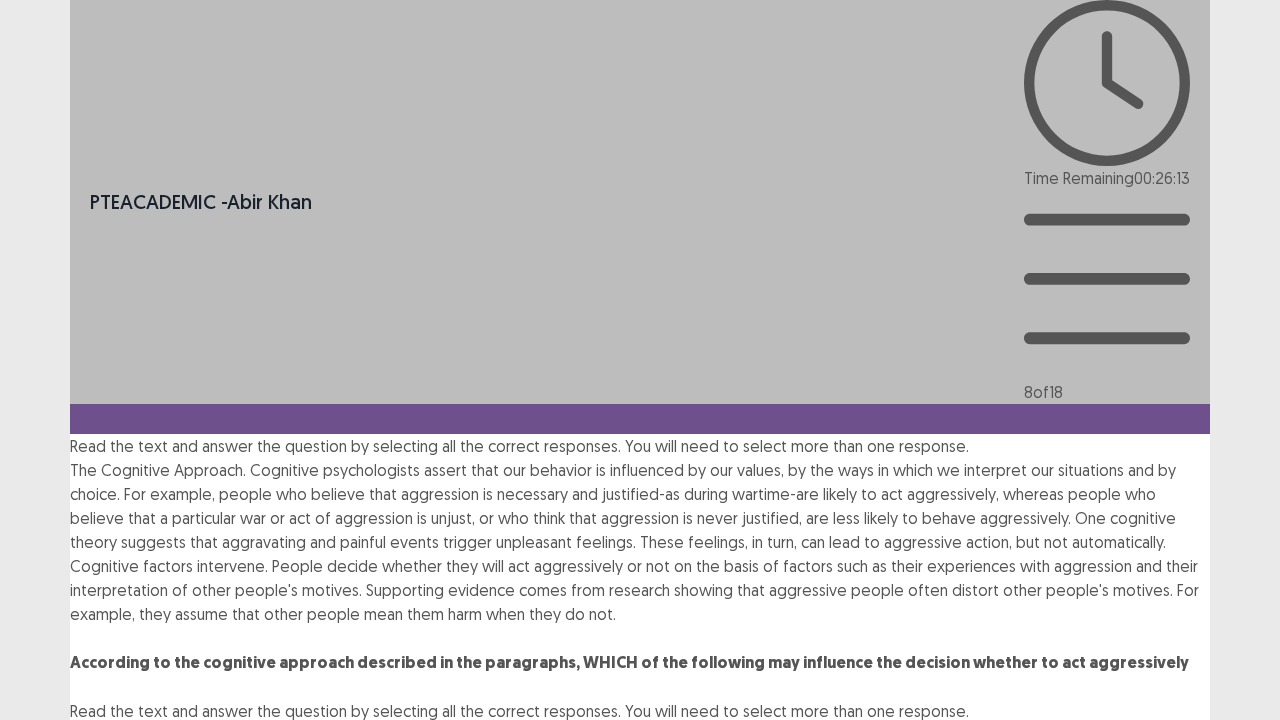 click at bounding box center (70, 807) 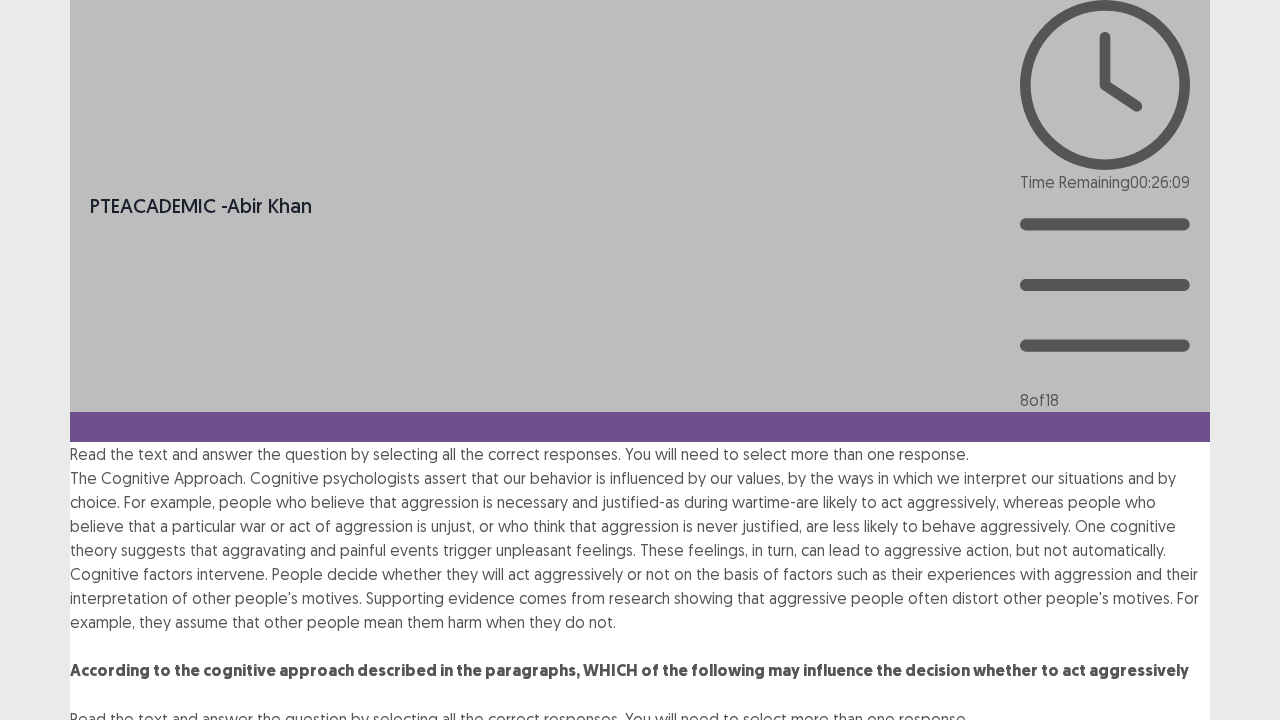 click on "Next" at bounding box center [1162, 2747] 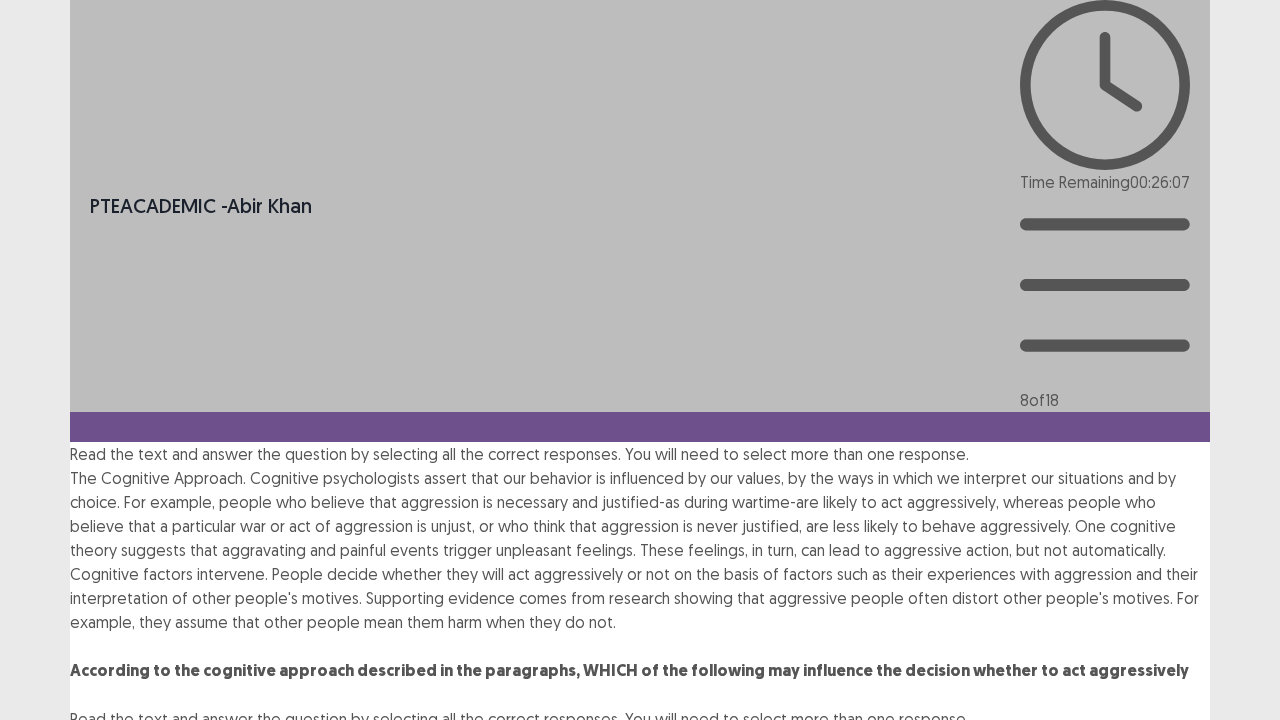 click on "Confirm" at bounding box center [43, 2833] 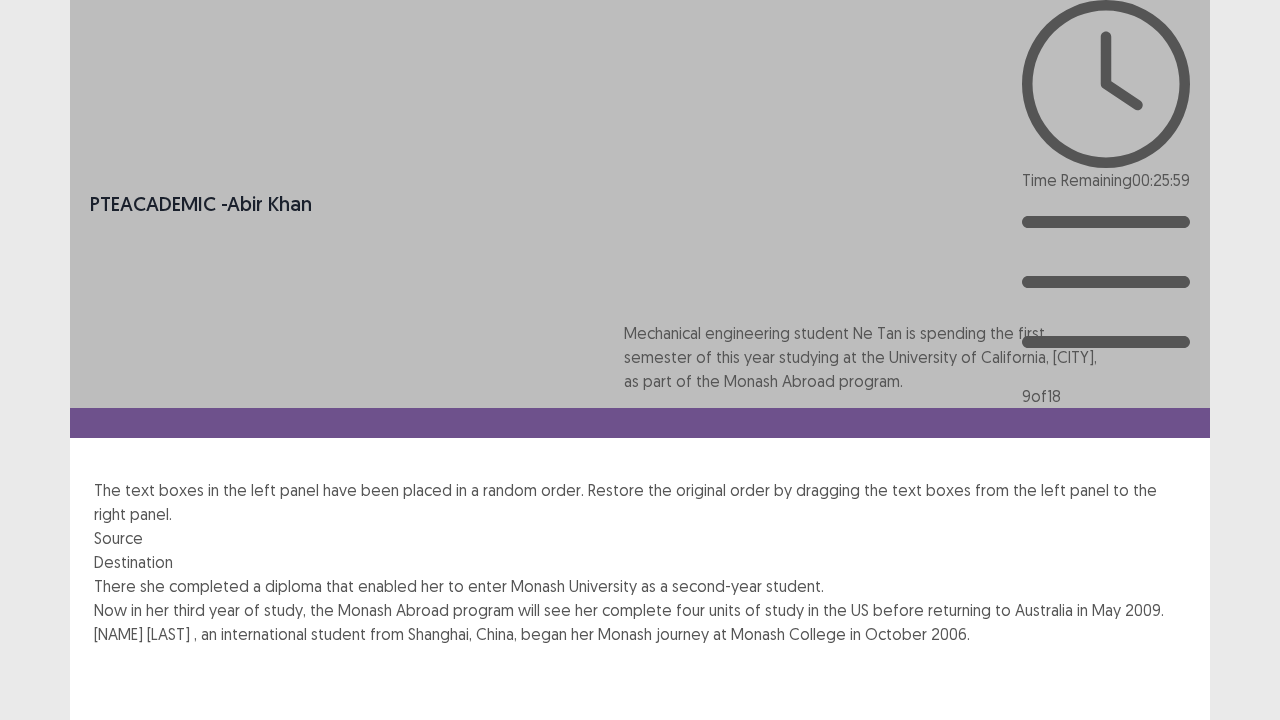 drag, startPoint x: 229, startPoint y: 504, endPoint x: 809, endPoint y: 336, distance: 603.84106 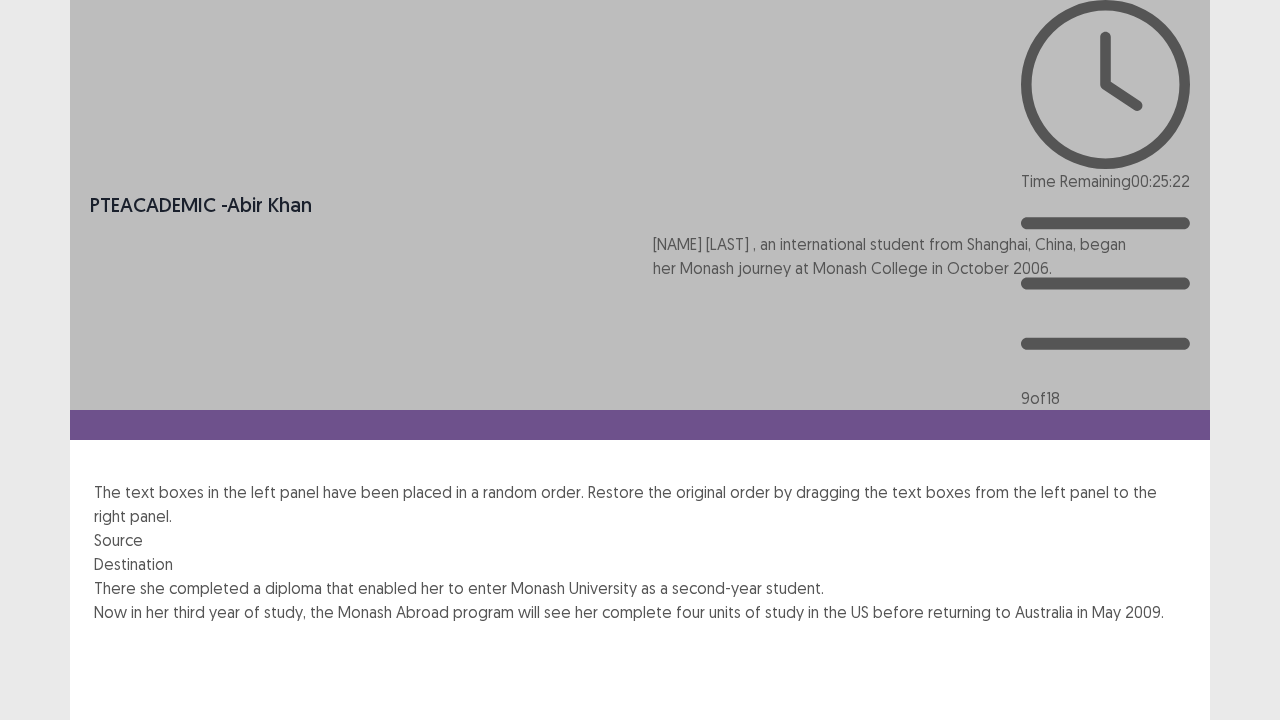 drag, startPoint x: 290, startPoint y: 508, endPoint x: 864, endPoint y: 284, distance: 616.15906 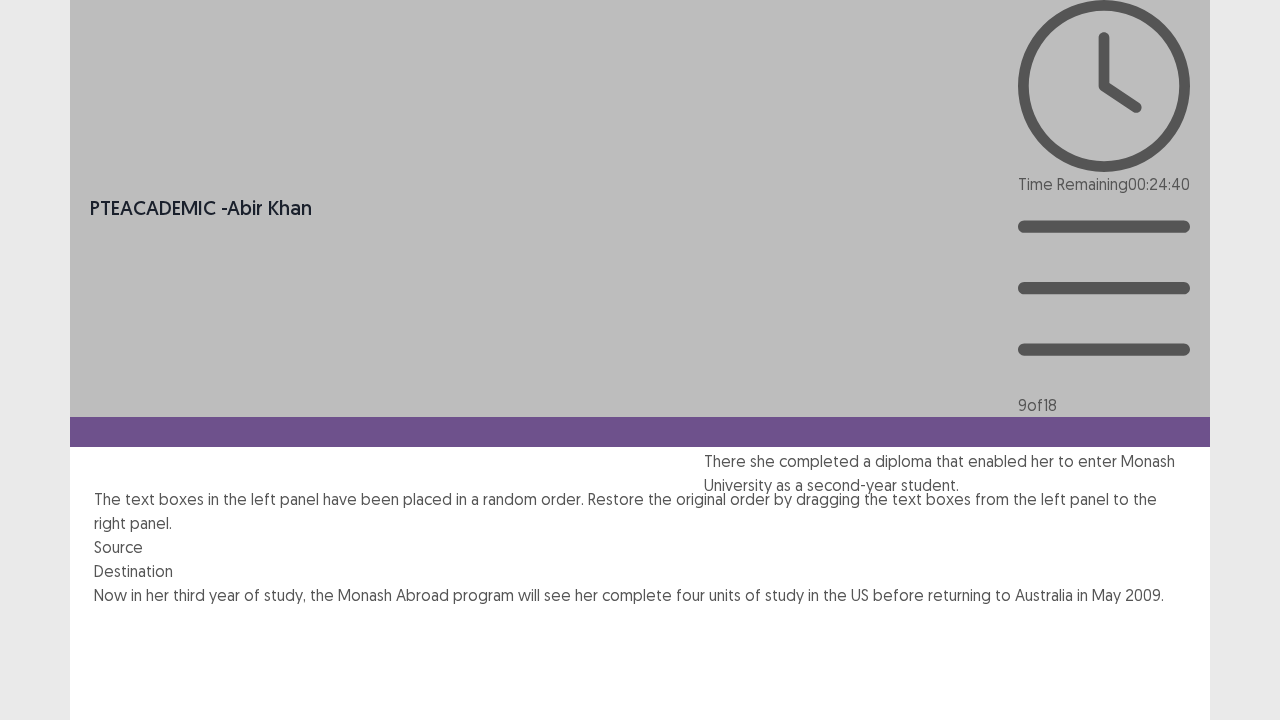 drag, startPoint x: 219, startPoint y: 320, endPoint x: 838, endPoint y: 520, distance: 650.50824 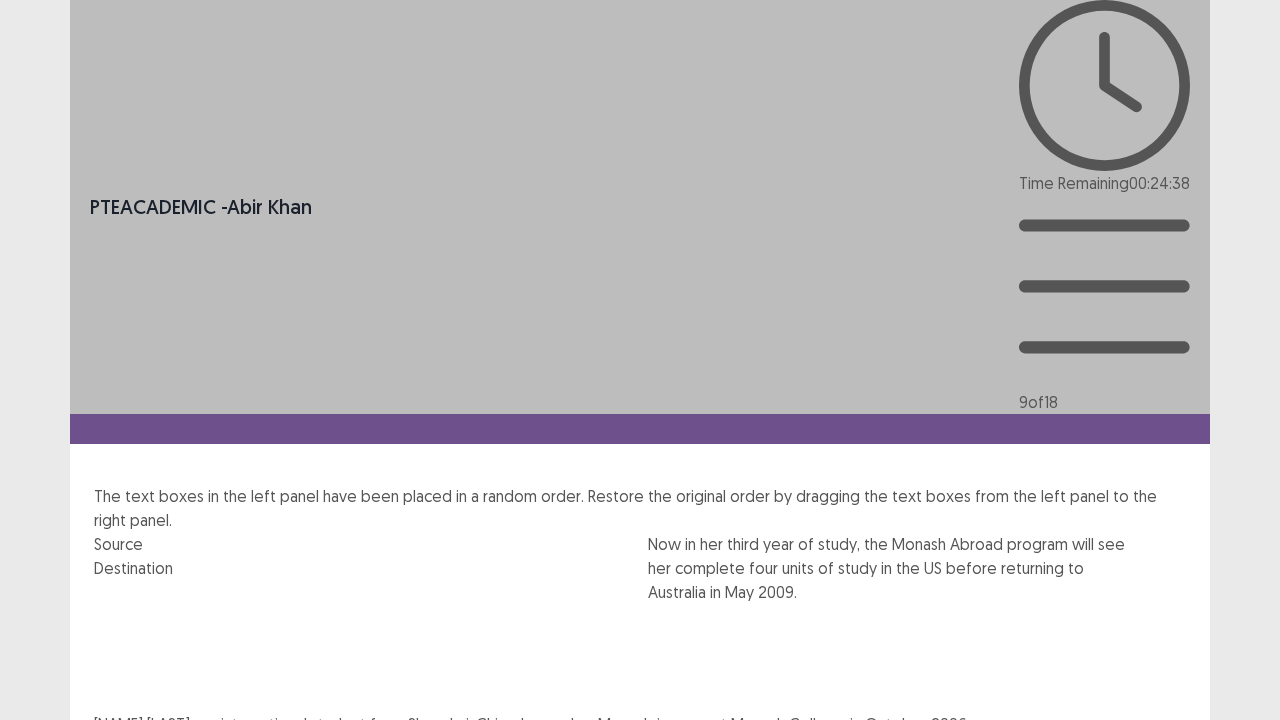 drag, startPoint x: 287, startPoint y: 314, endPoint x: 854, endPoint y: 610, distance: 639.61316 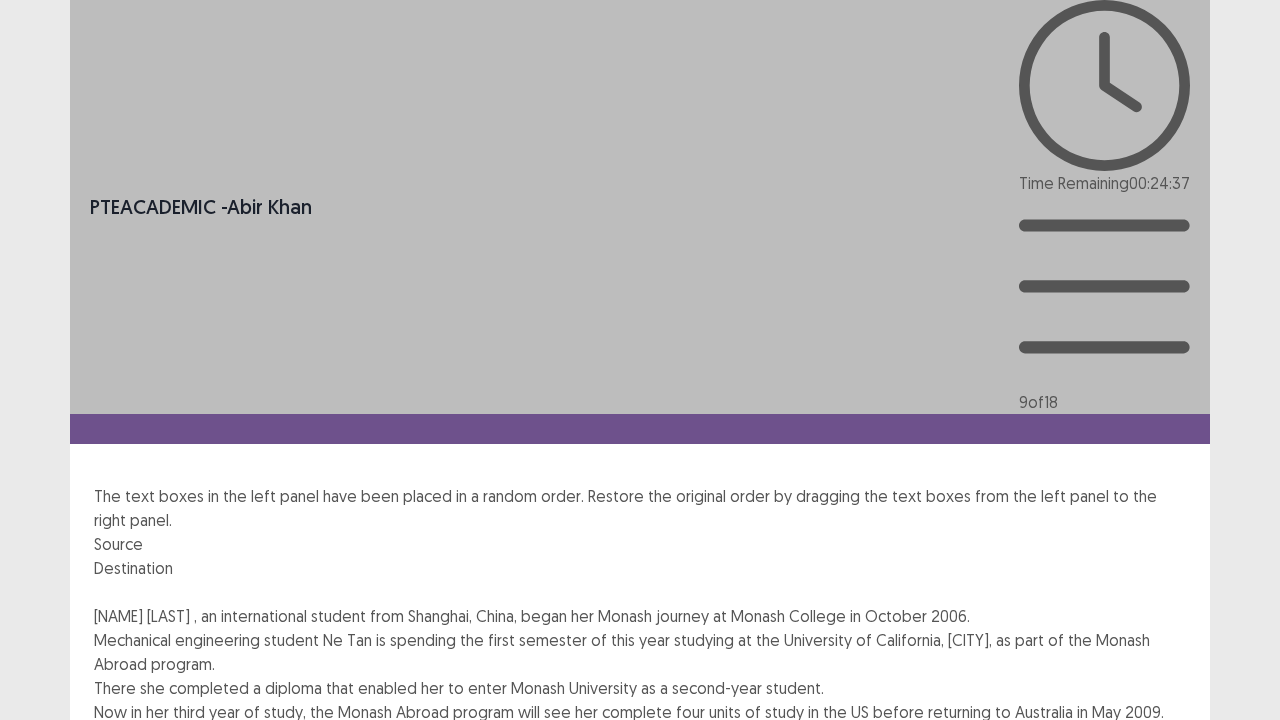 click on "Next" at bounding box center [1162, 808] 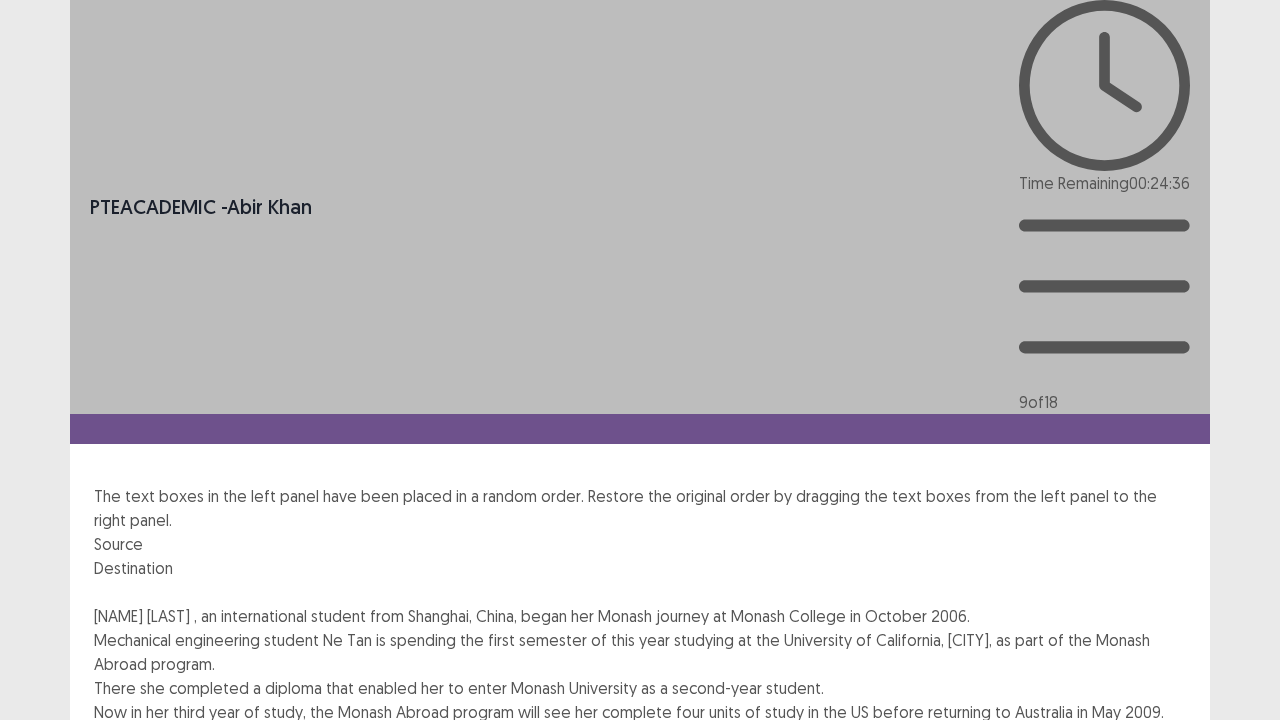 click on "Confirm" at bounding box center (43, 894) 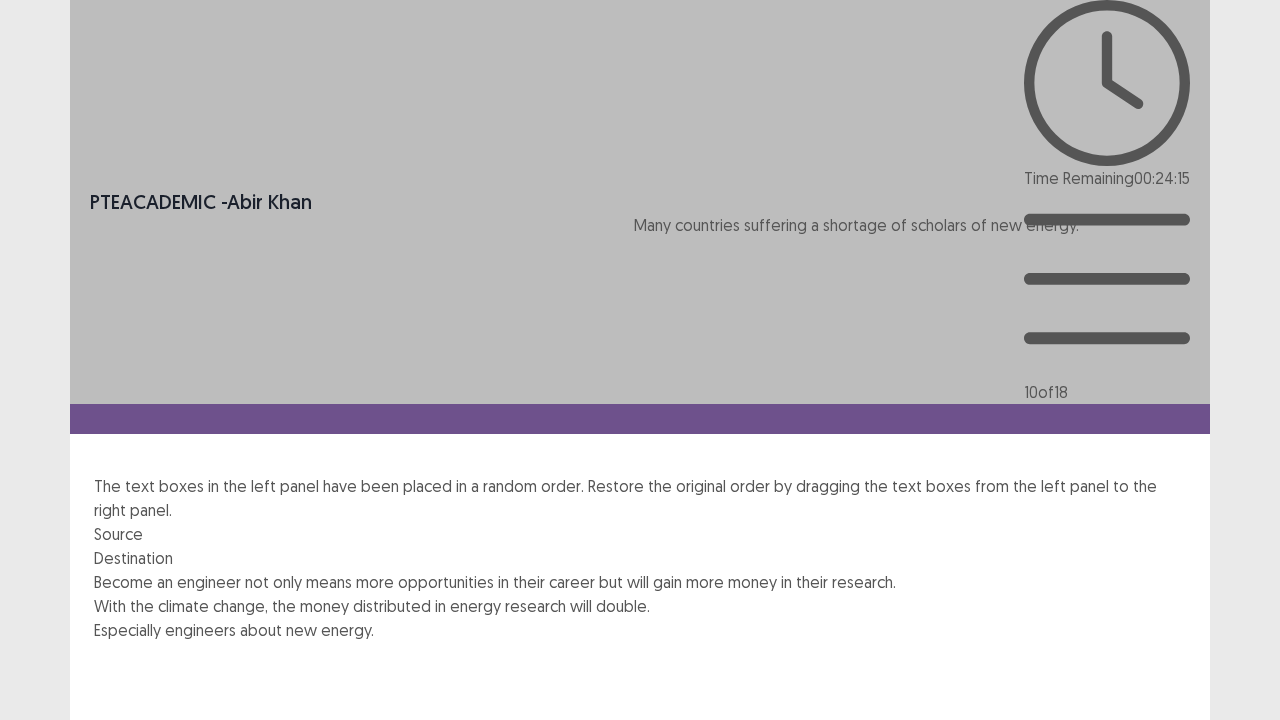 drag, startPoint x: 434, startPoint y: 302, endPoint x: 986, endPoint y: 265, distance: 553.23865 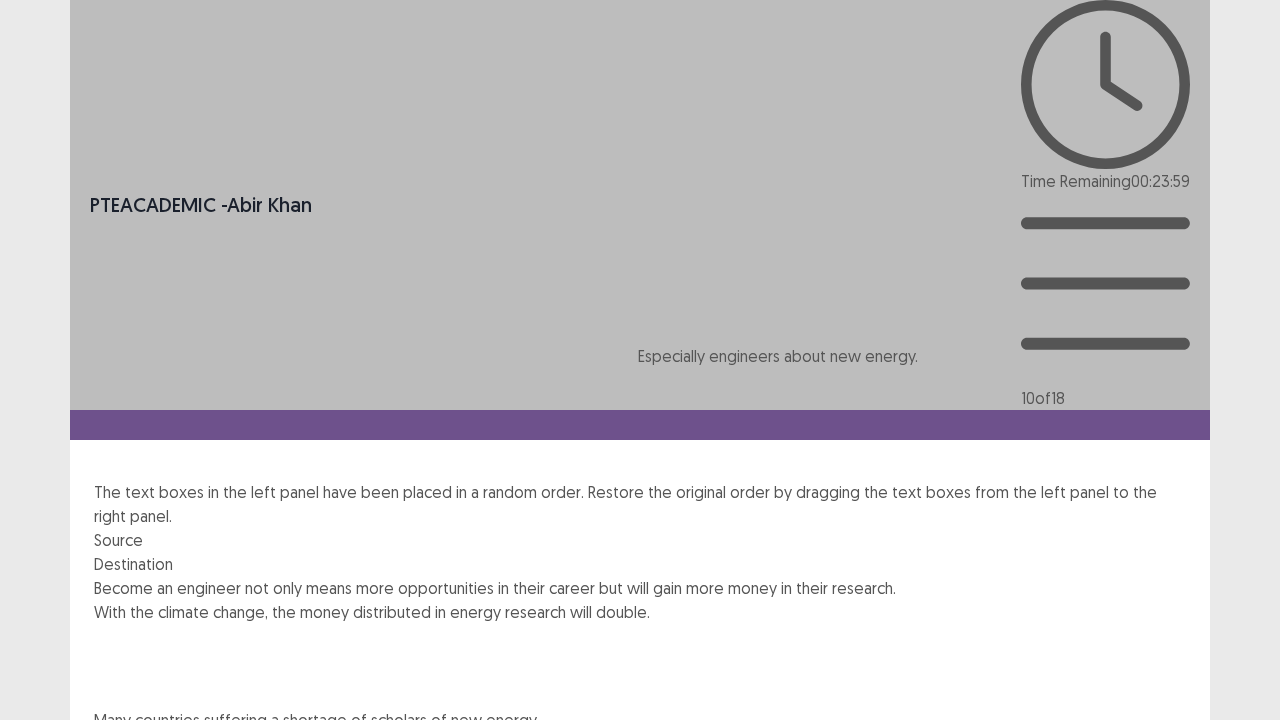 drag, startPoint x: 429, startPoint y: 466, endPoint x: 997, endPoint y: 368, distance: 576.3922 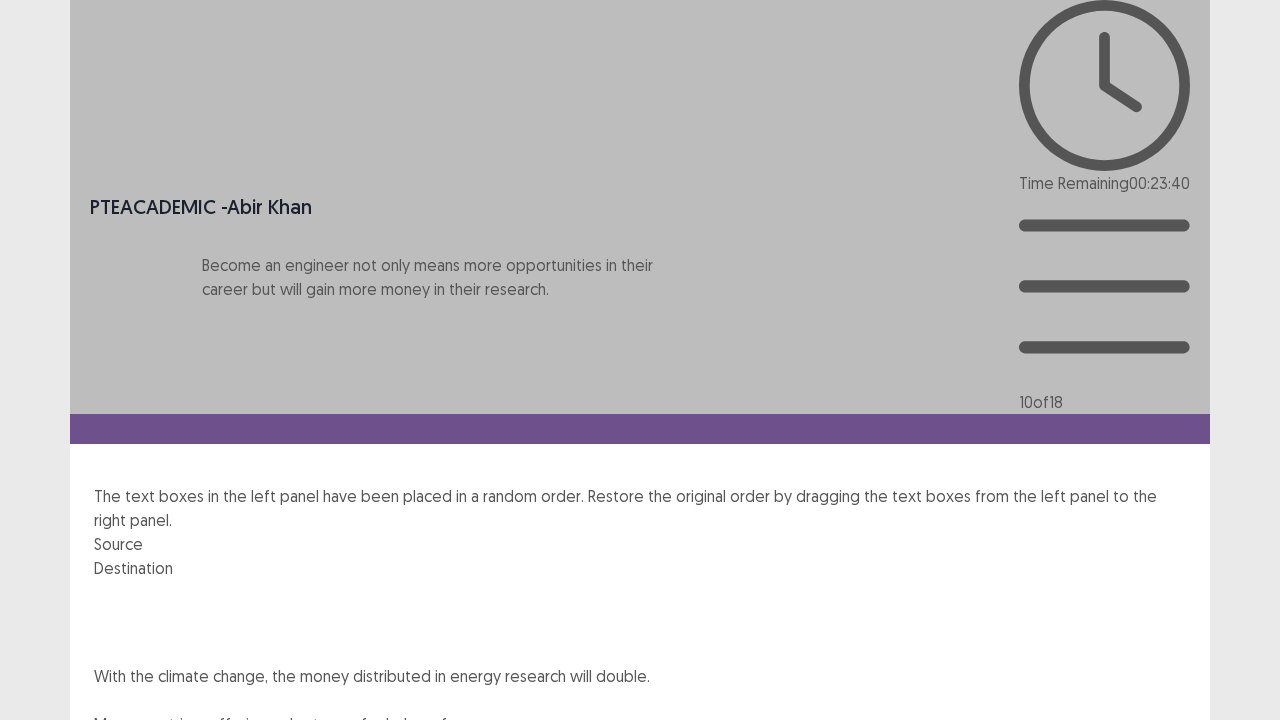 drag, startPoint x: 350, startPoint y: 317, endPoint x: 828, endPoint y: 346, distance: 478.8789 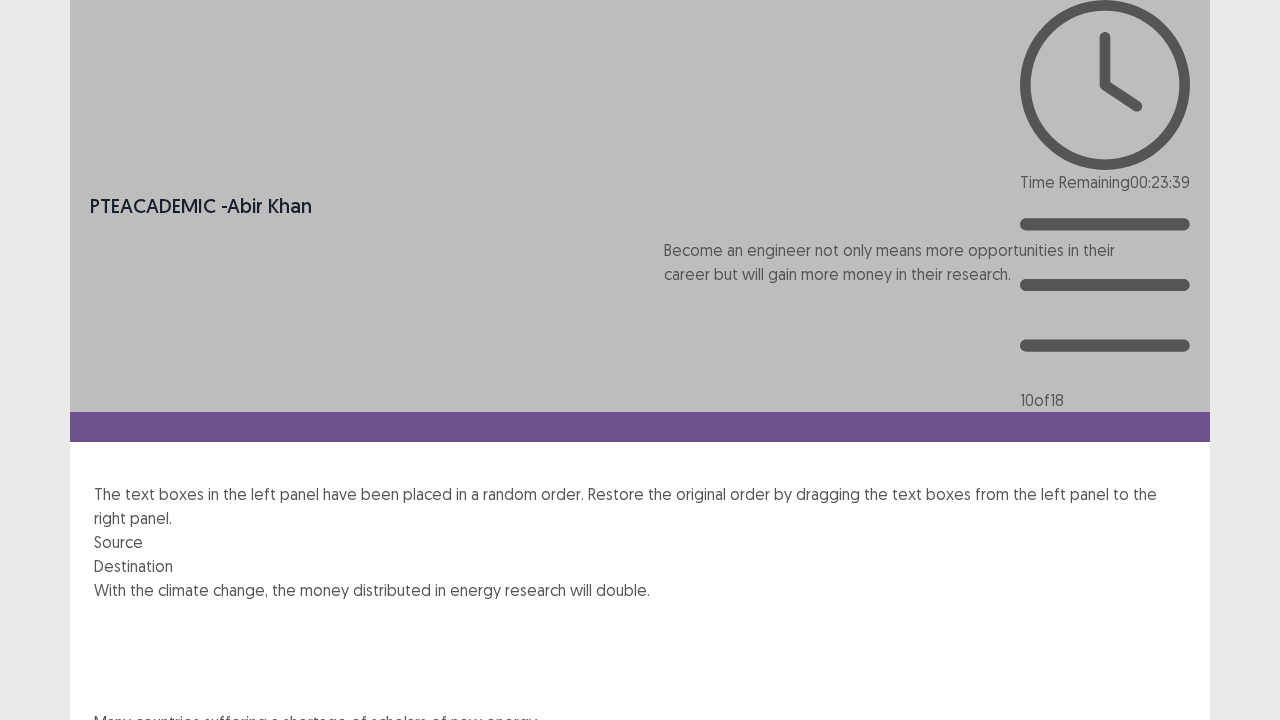 drag, startPoint x: 776, startPoint y: 353, endPoint x: 776, endPoint y: 274, distance: 79 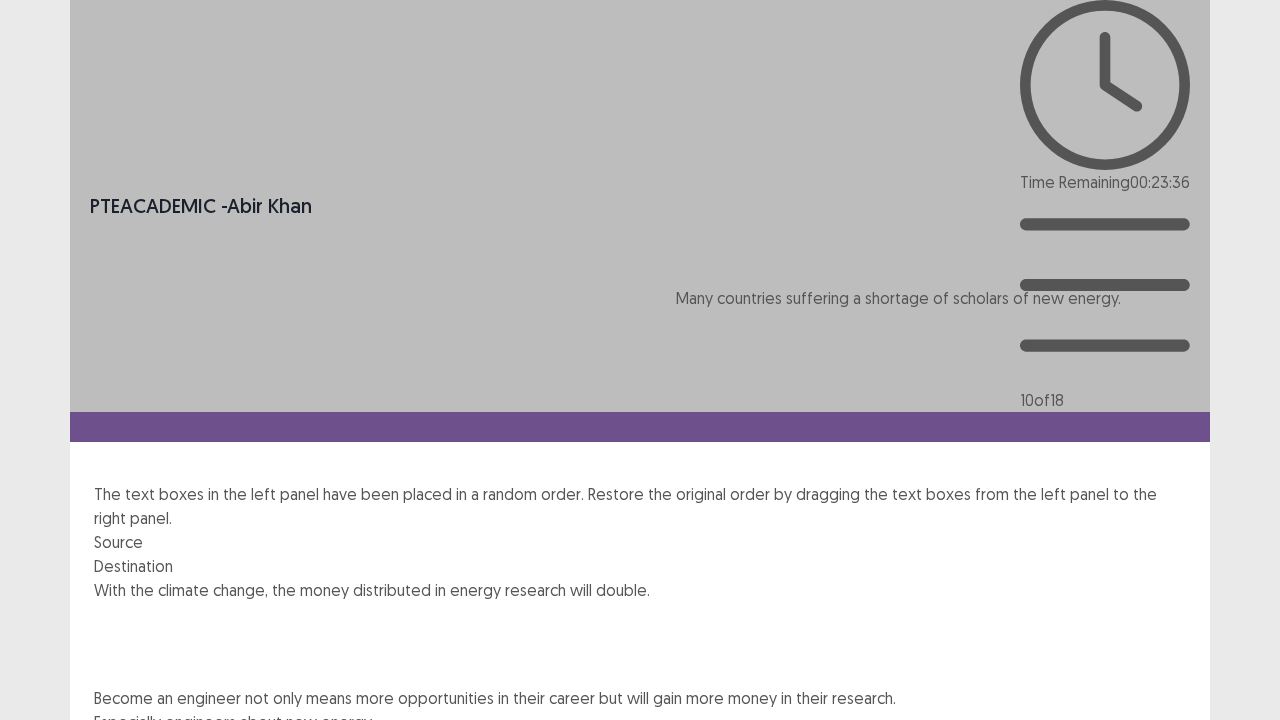 drag, startPoint x: 718, startPoint y: 387, endPoint x: 739, endPoint y: 286, distance: 103.16007 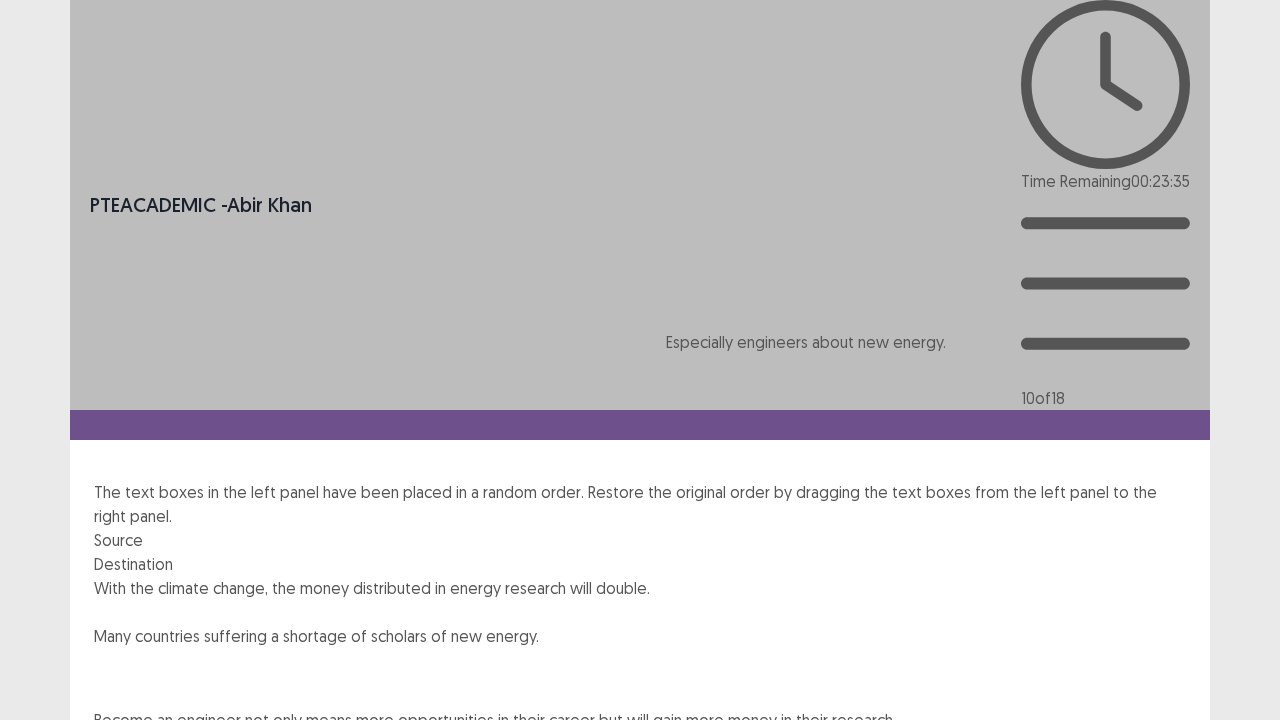 drag, startPoint x: 749, startPoint y: 446, endPoint x: 751, endPoint y: 348, distance: 98.02041 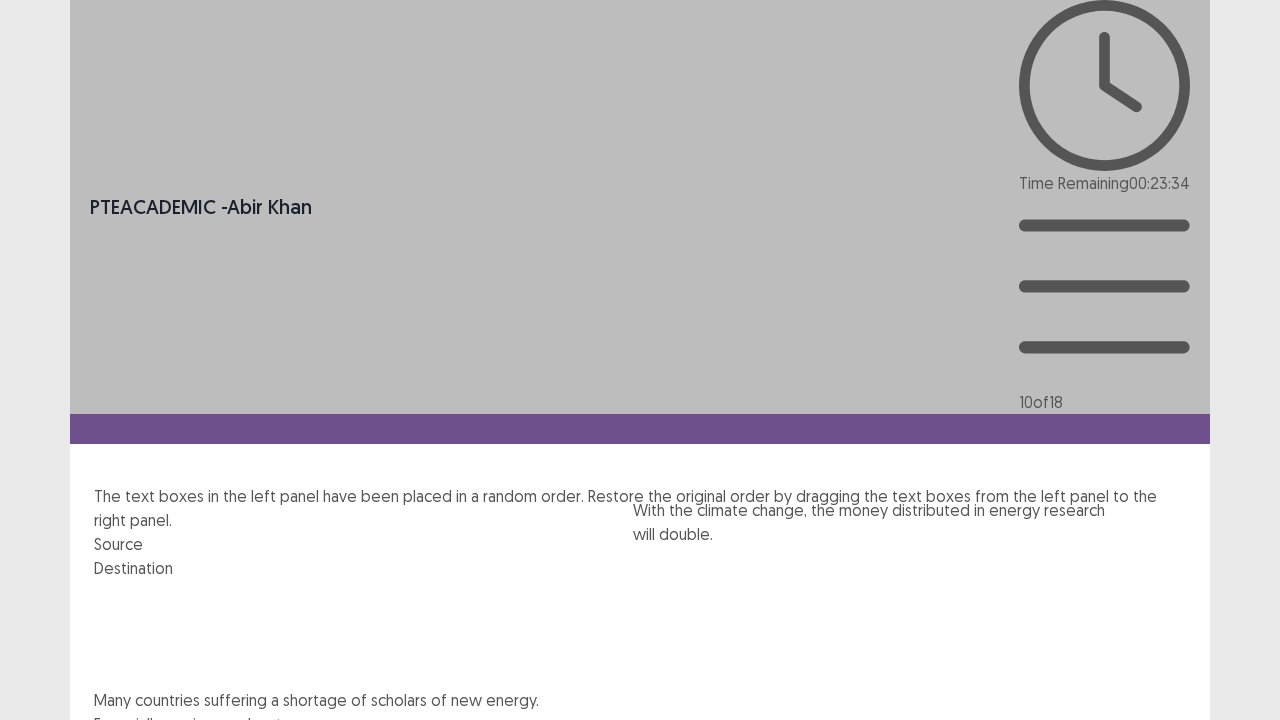 drag, startPoint x: 390, startPoint y: 288, endPoint x: 978, endPoint y: 518, distance: 631.3826 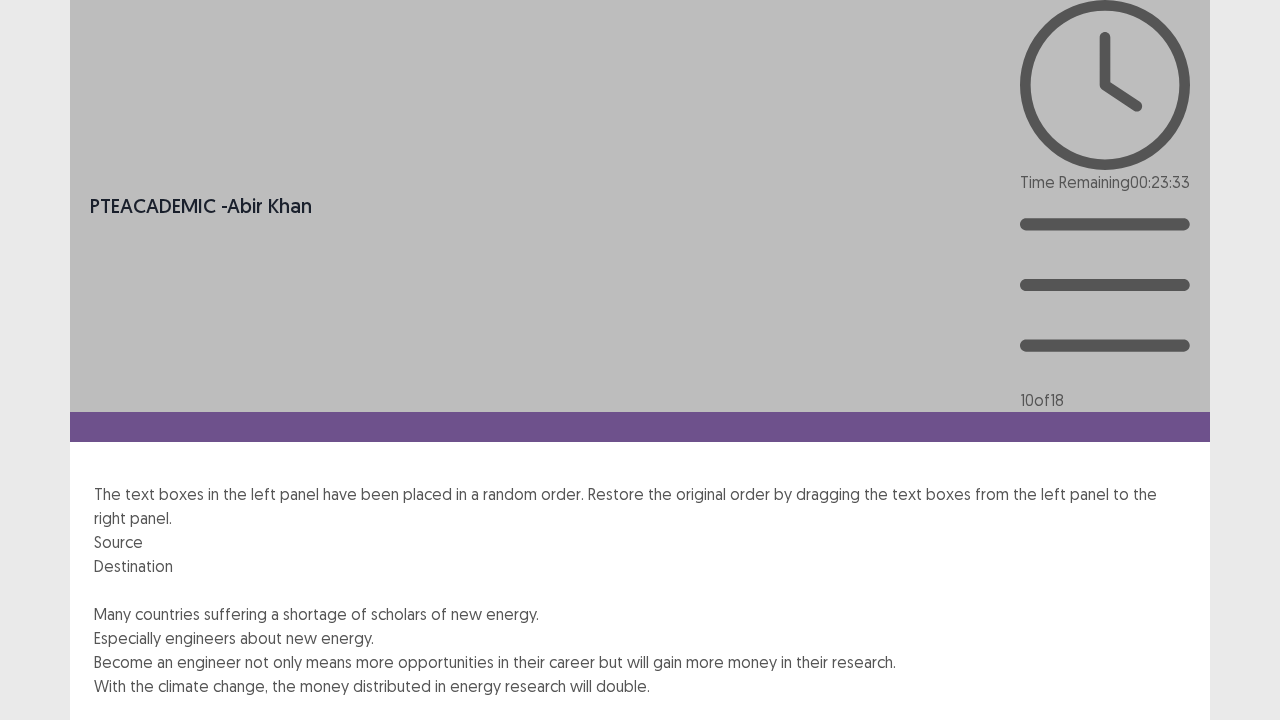click on "Next" at bounding box center (1162, 782) 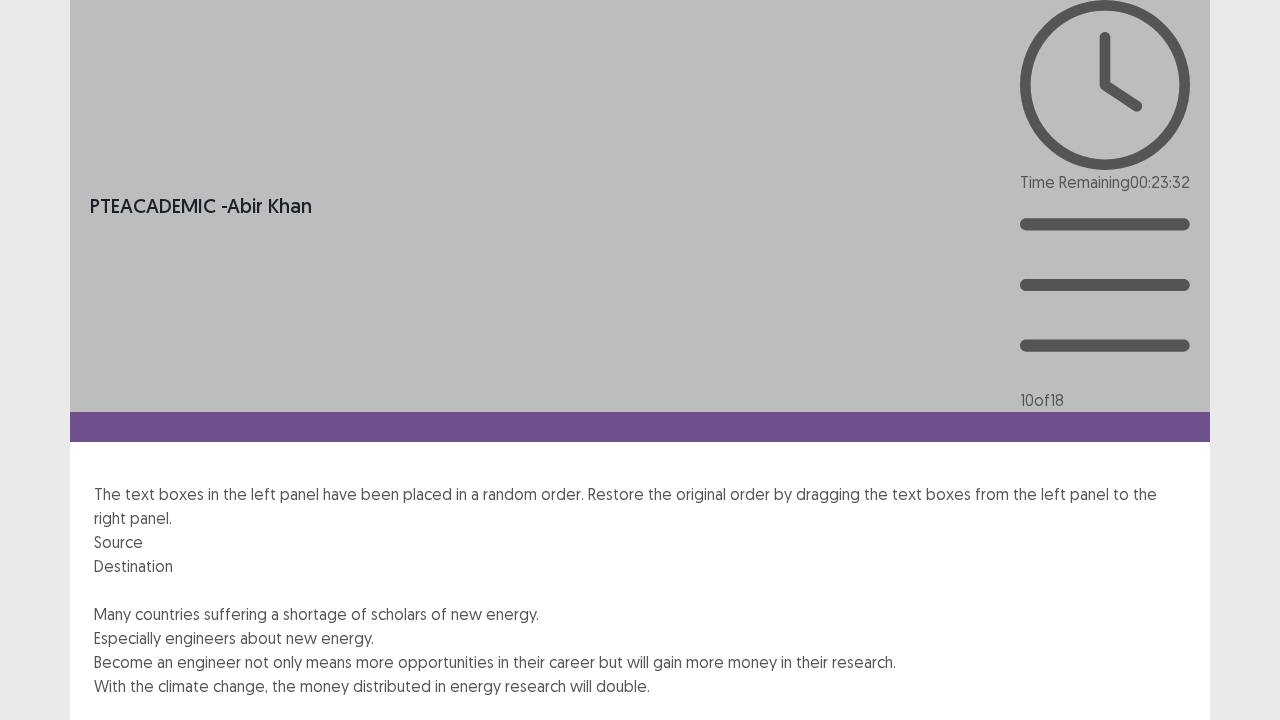 click on "Confirm" at bounding box center [43, 868] 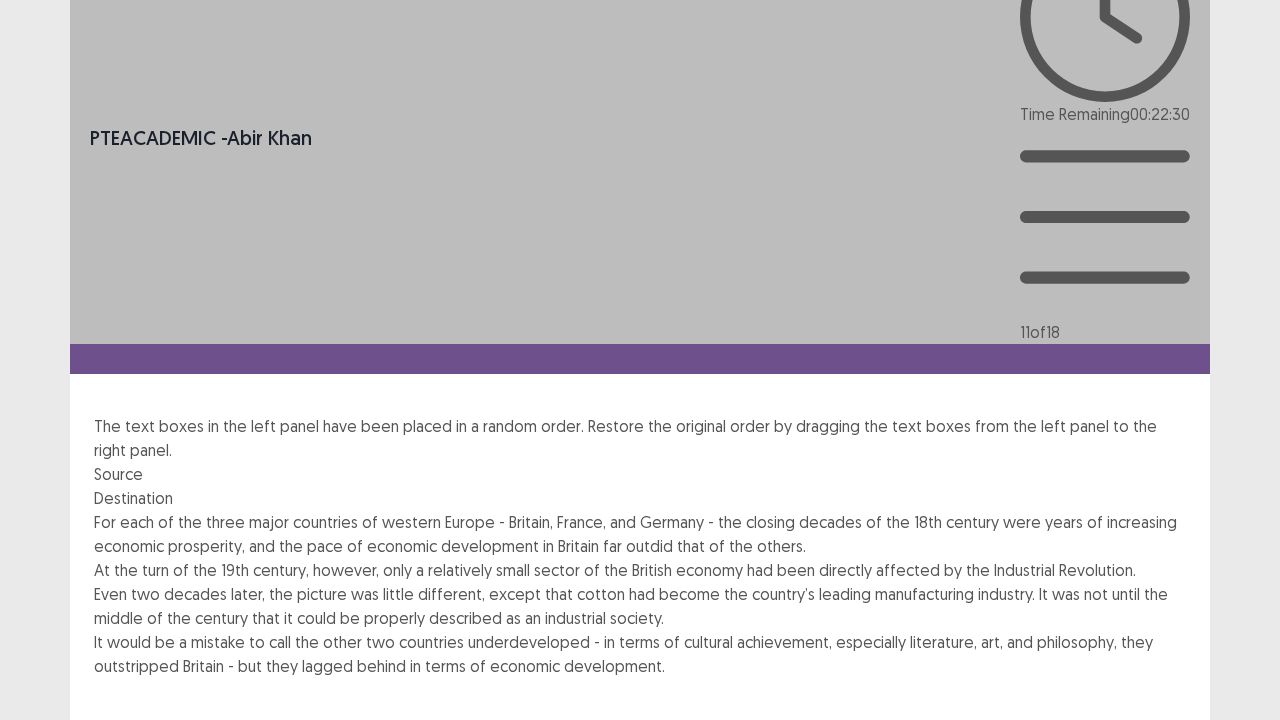 scroll, scrollTop: 100, scrollLeft: 0, axis: vertical 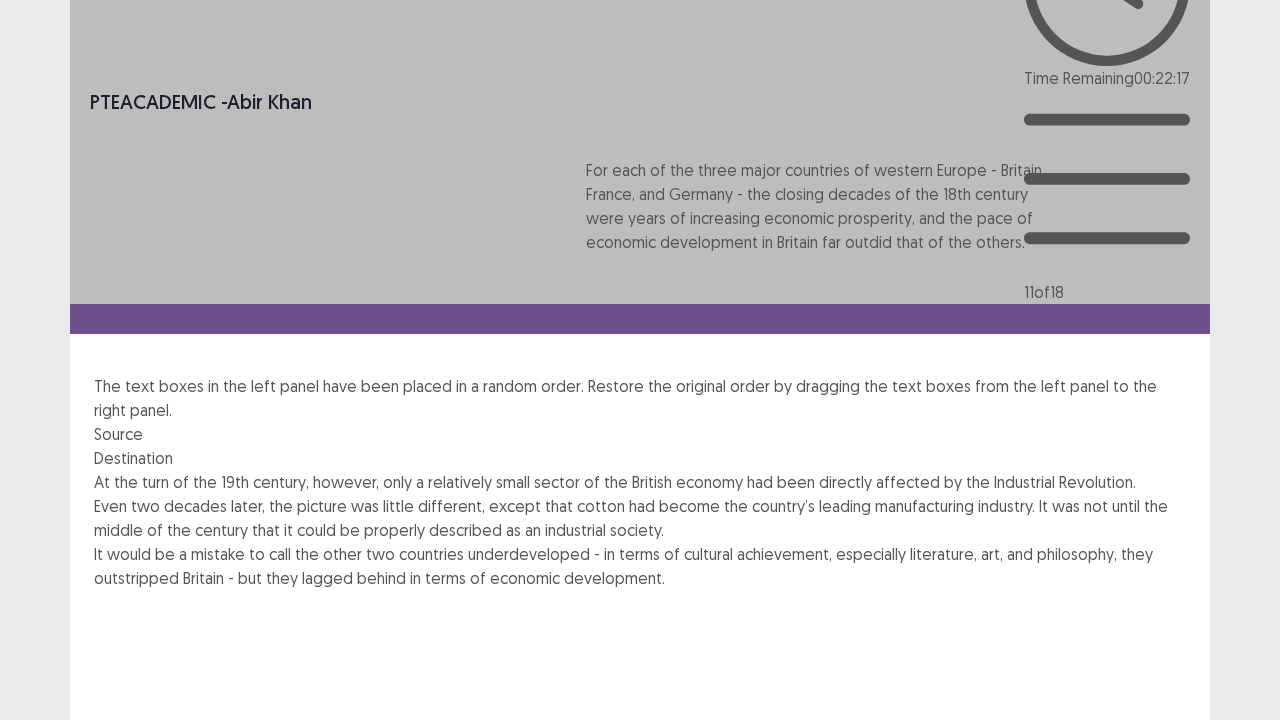 drag, startPoint x: 304, startPoint y: 227, endPoint x: 904, endPoint y: 228, distance: 600.00085 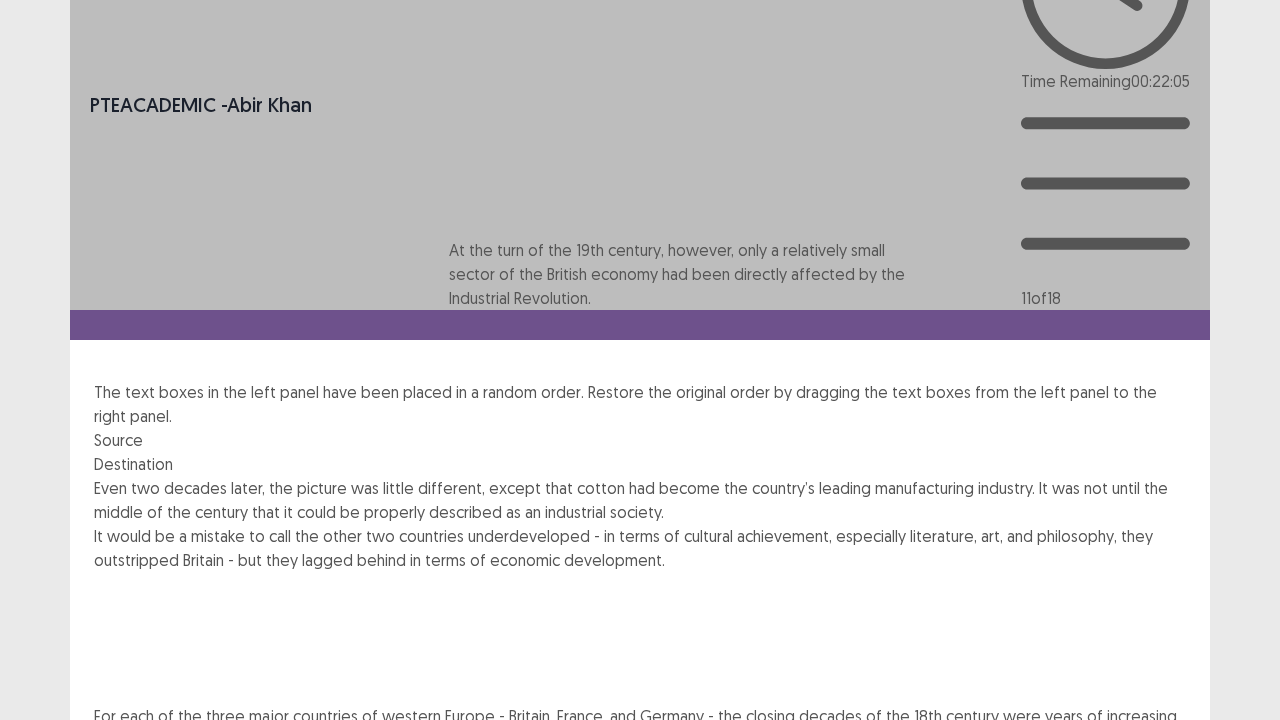 drag, startPoint x: 326, startPoint y: 221, endPoint x: 869, endPoint y: 338, distance: 555.462 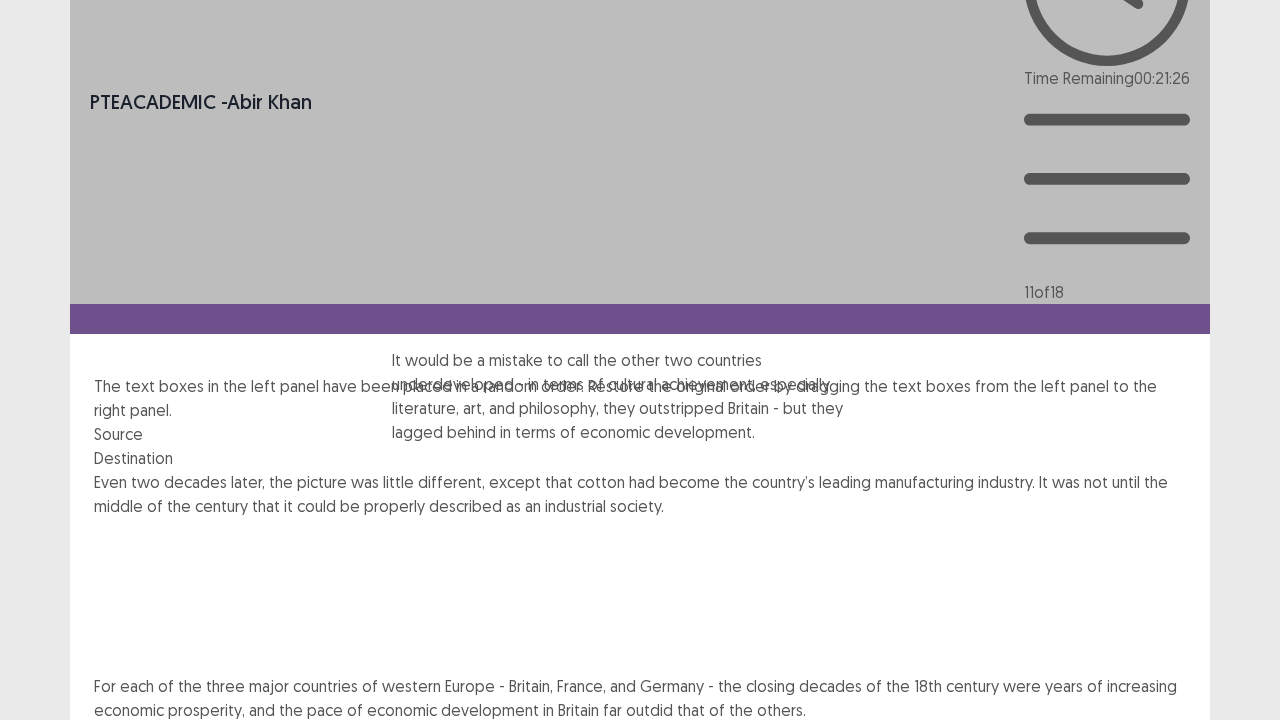 drag, startPoint x: 186, startPoint y: 313, endPoint x: 704, endPoint y: 410, distance: 527.0038 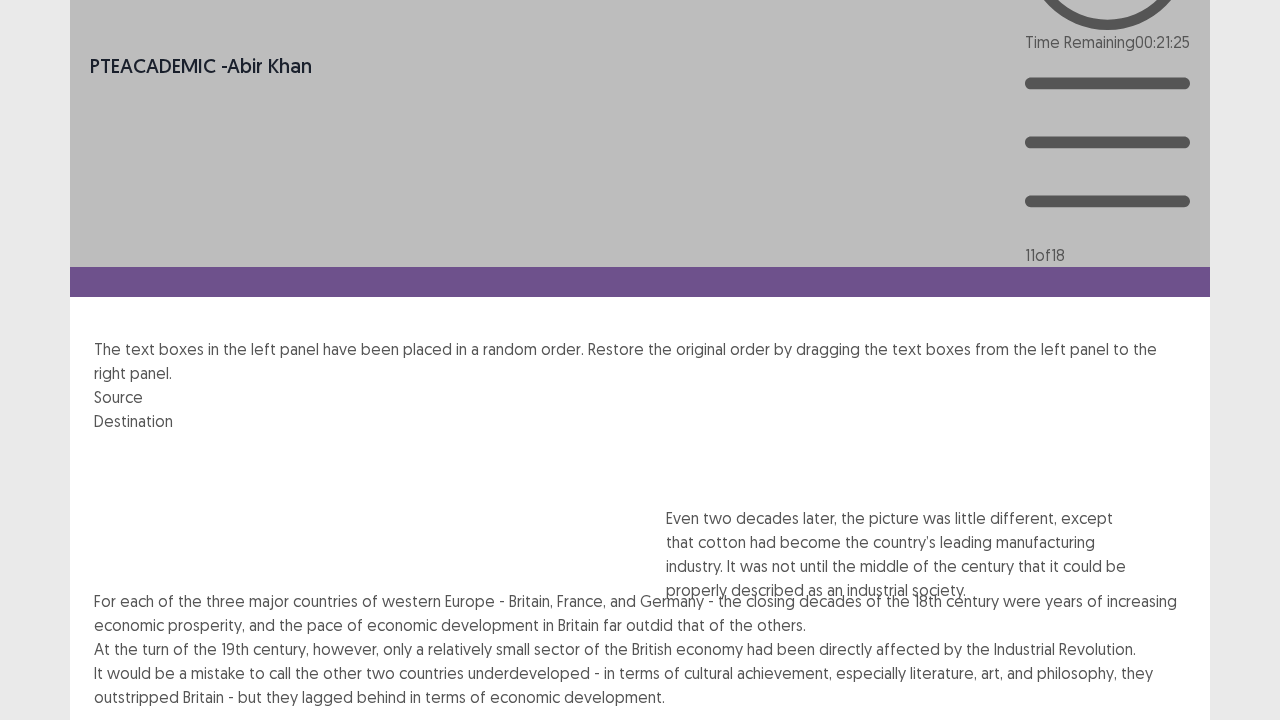 scroll, scrollTop: 144, scrollLeft: 0, axis: vertical 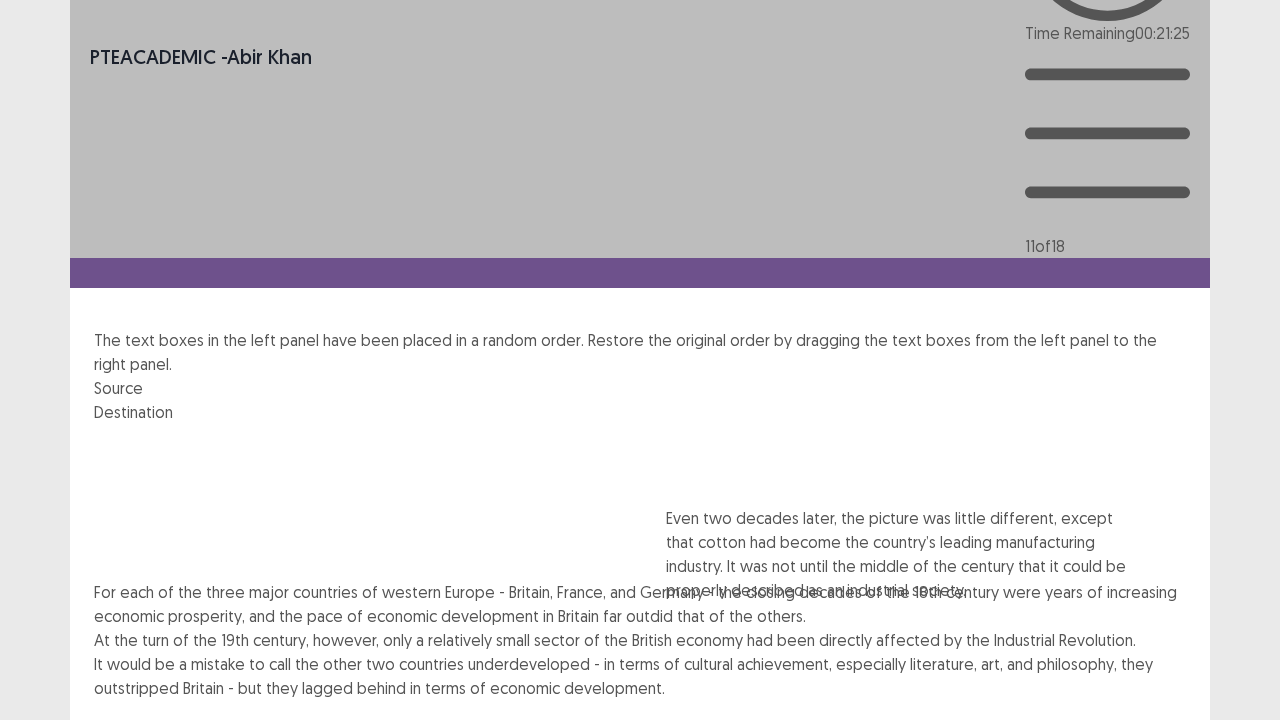 drag, startPoint x: 240, startPoint y: 206, endPoint x: 750, endPoint y: 507, distance: 592.20013 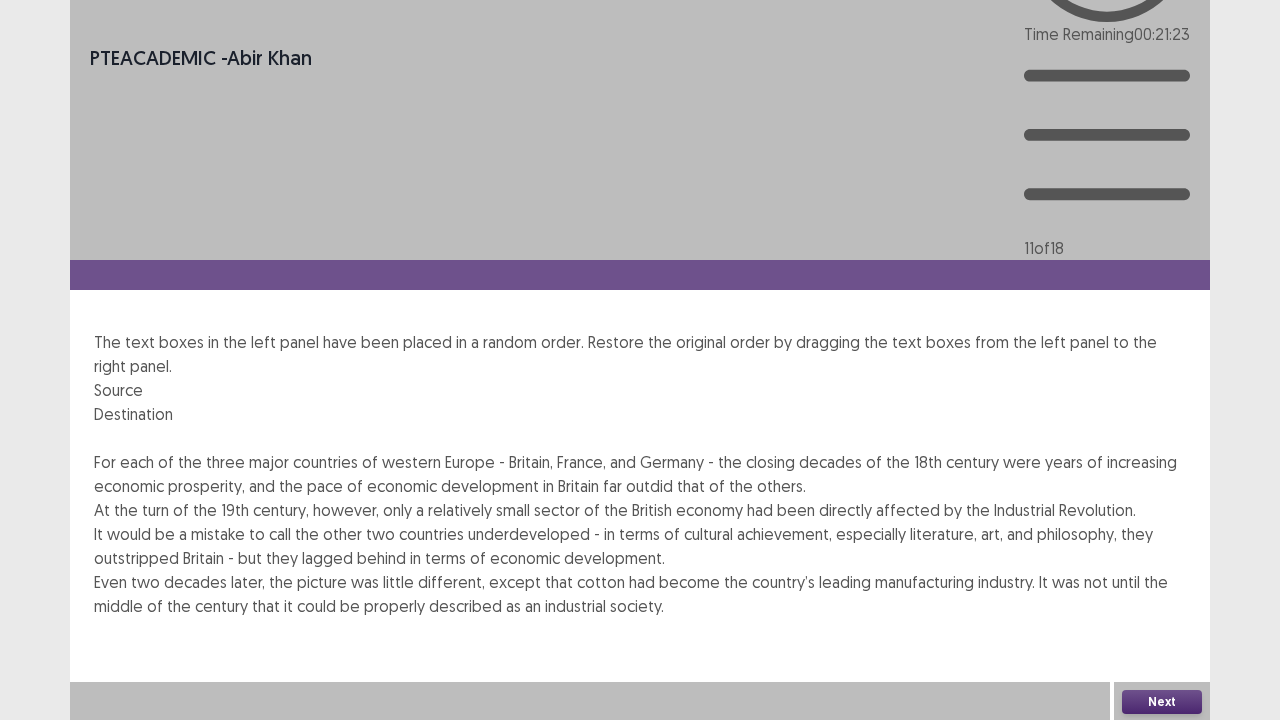 click on "Next" at bounding box center [1162, 702] 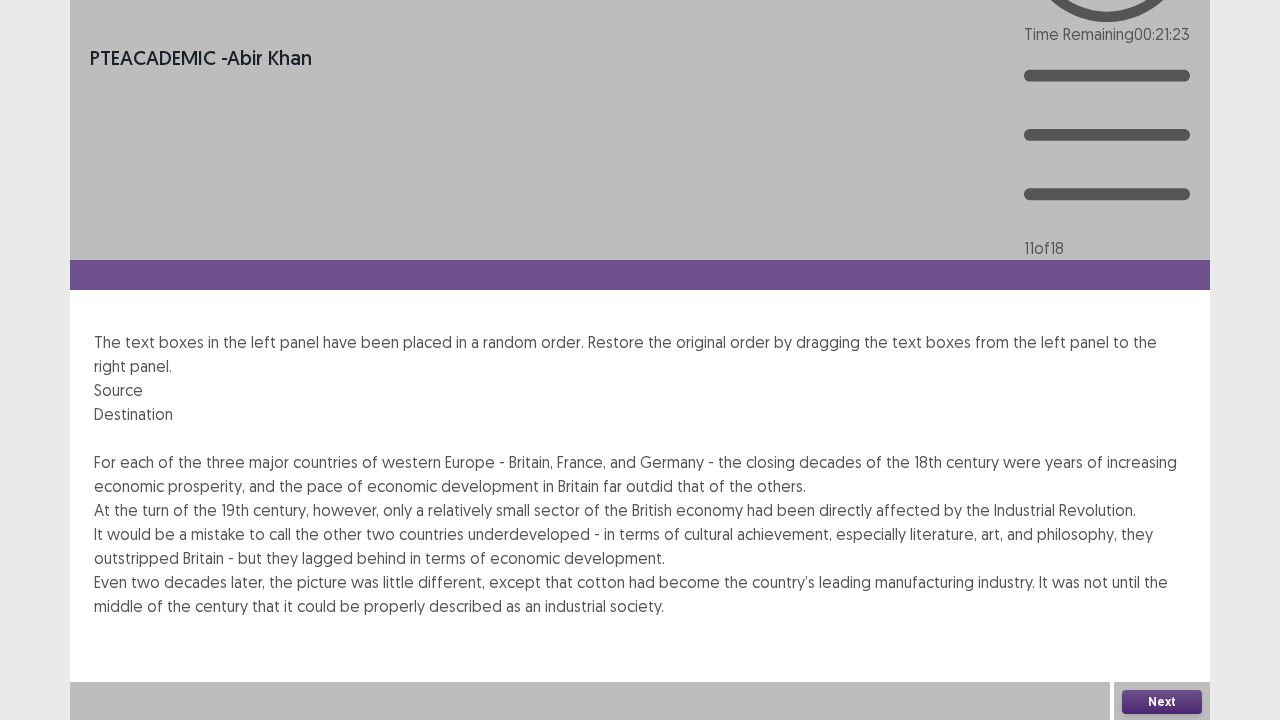 click on "Confirm" at bounding box center [43, 788] 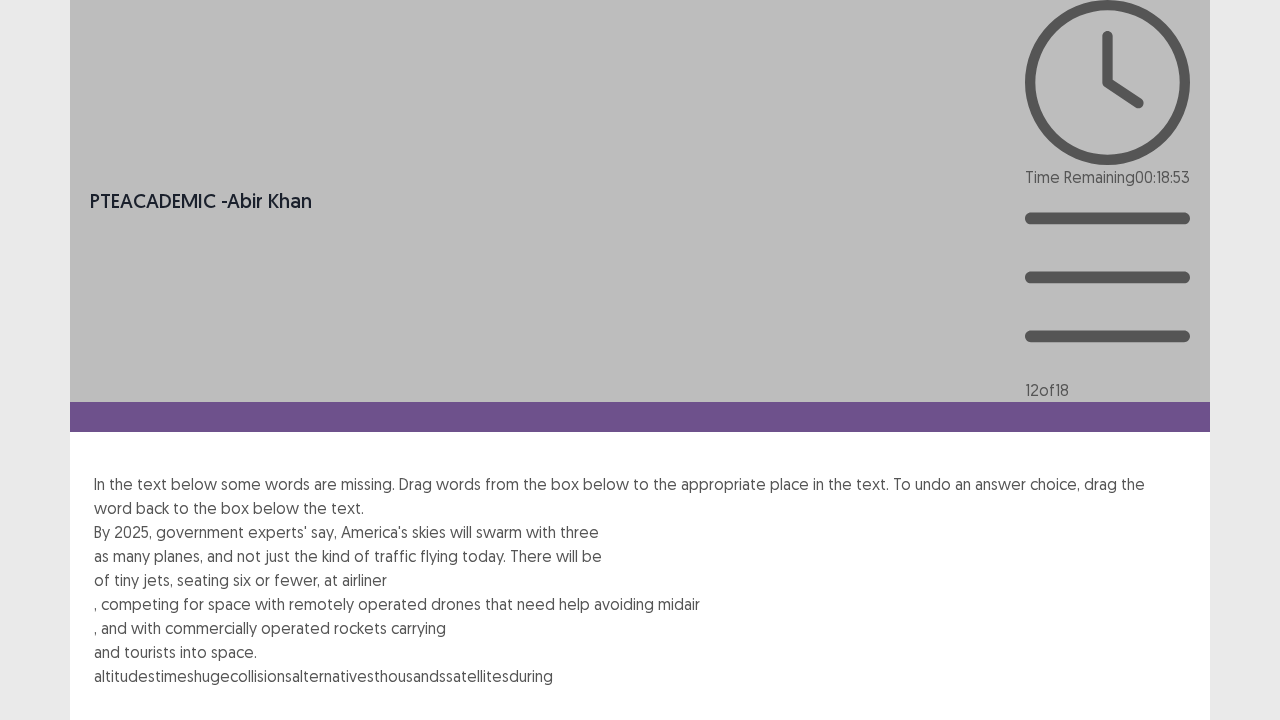 click on "Next" at bounding box center [1162, 748] 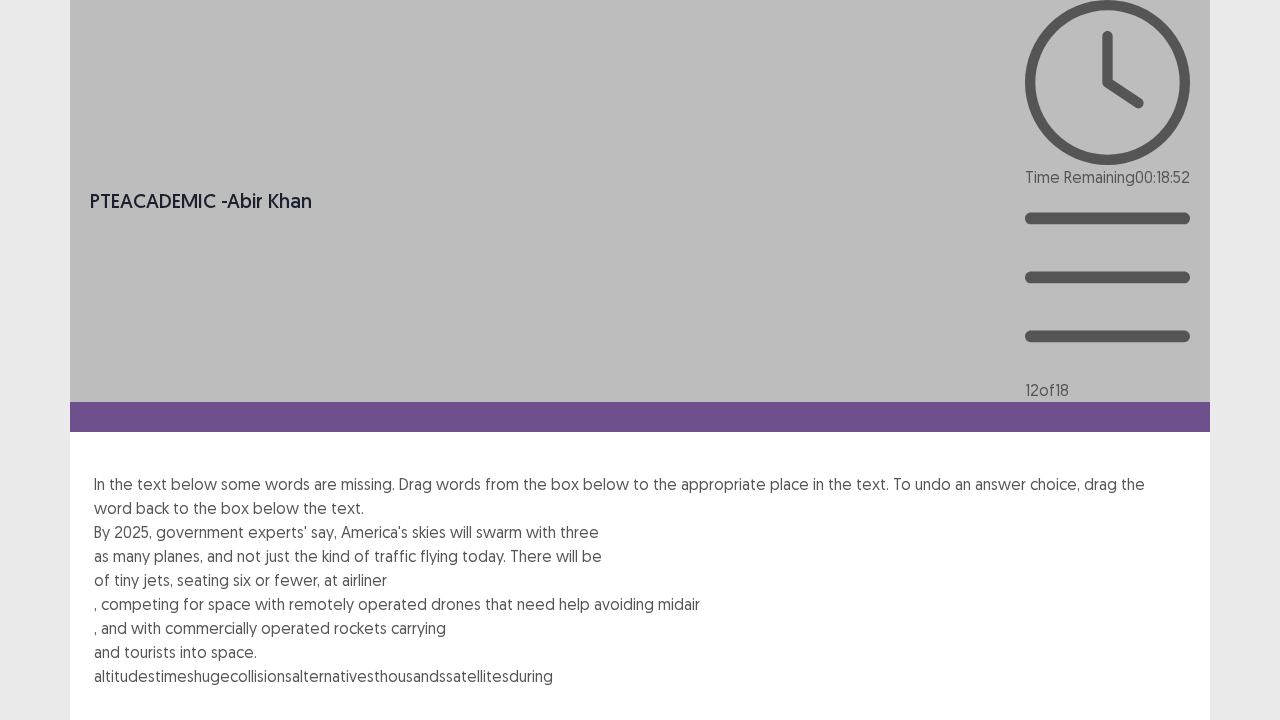 click on "Confirm" at bounding box center (43, 834) 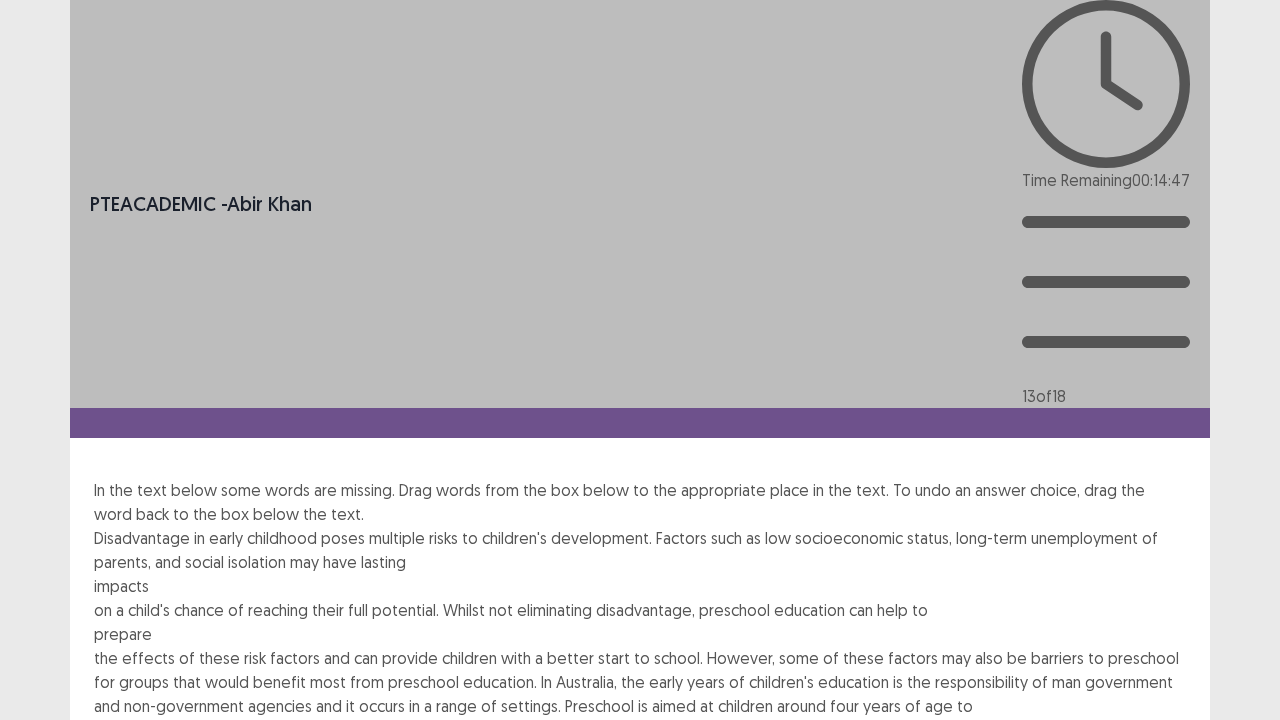 click on "Next" at bounding box center (1162, 970) 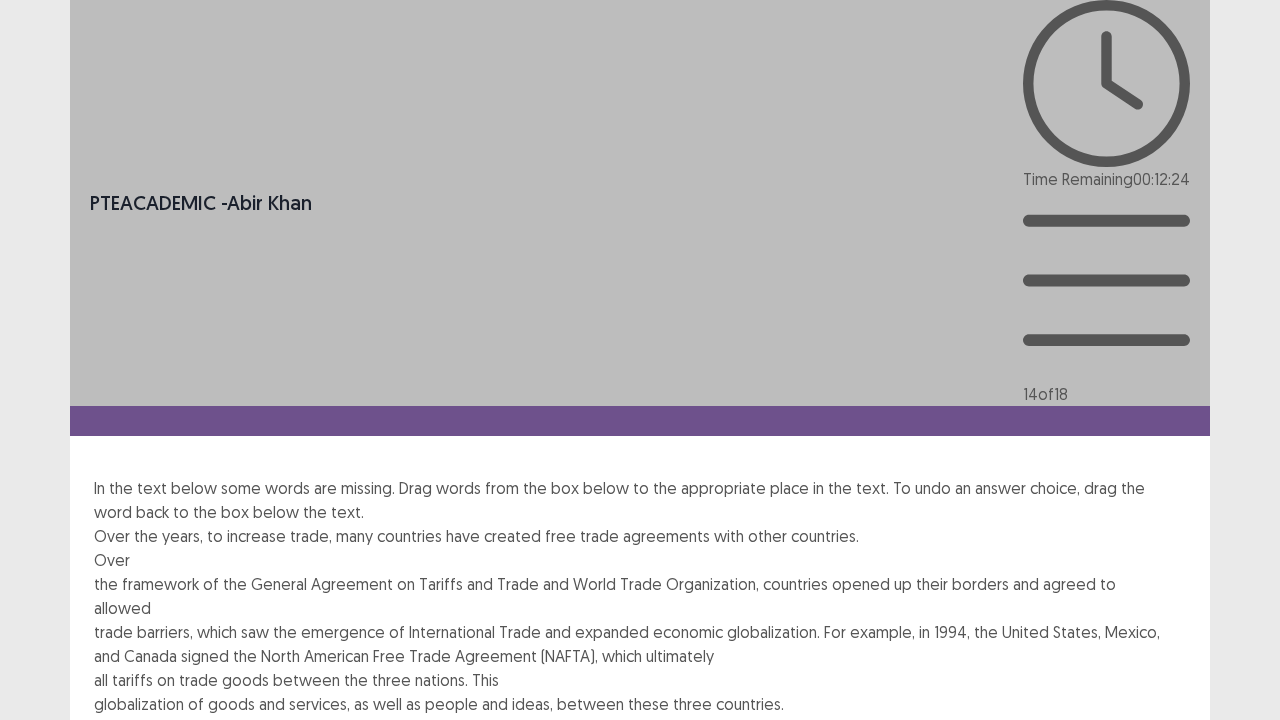 click on "Next" at bounding box center (1162, 800) 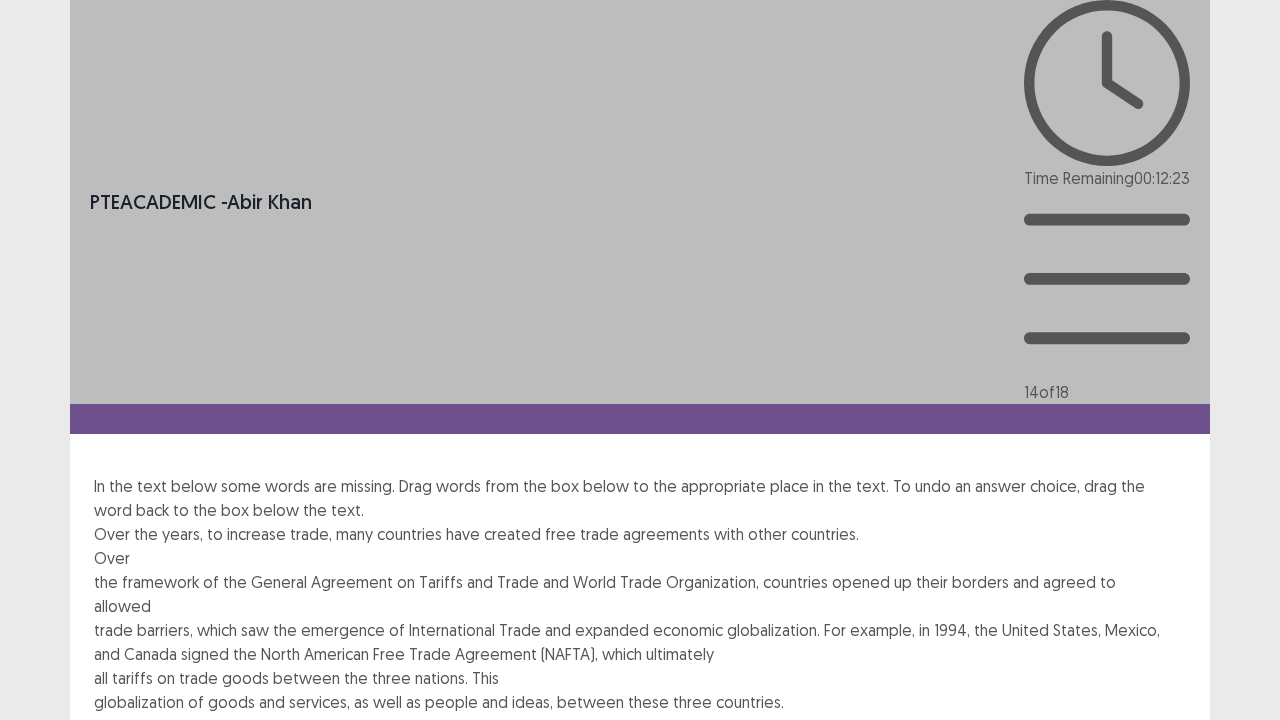 click on "Confirm" at bounding box center [43, 884] 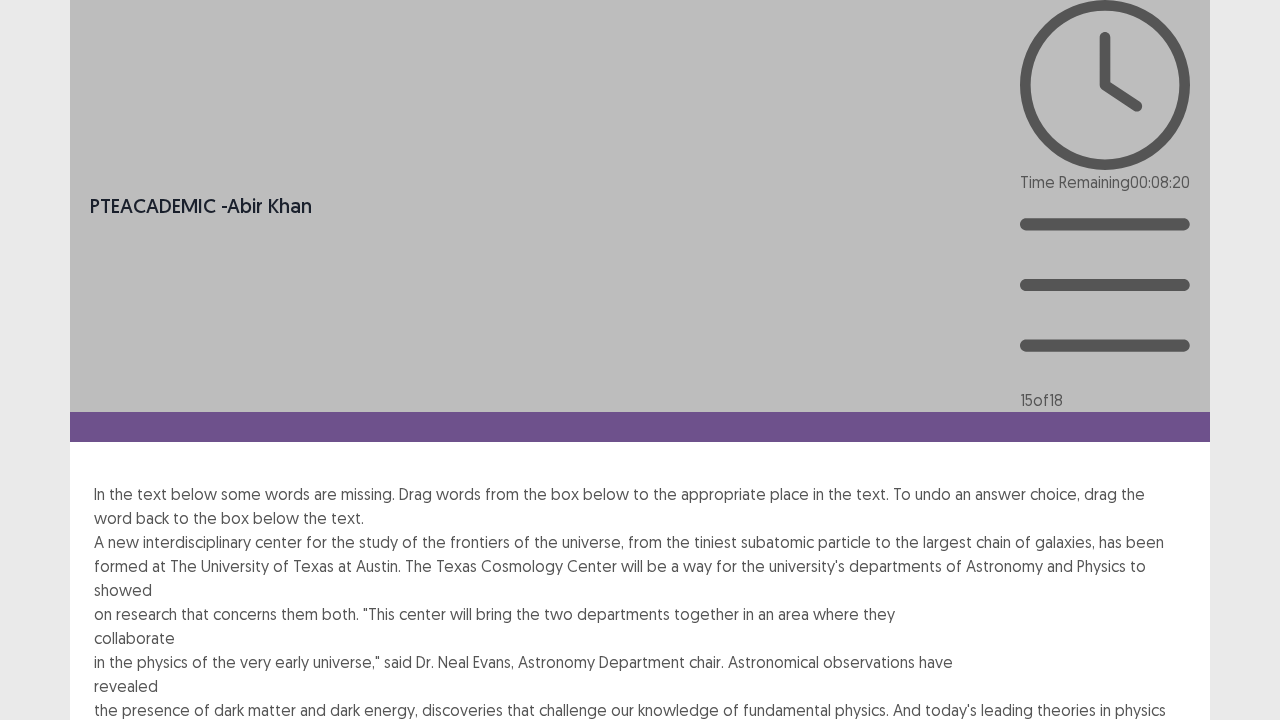 click on "PTE  academic   -  Abir Khan Time Remaining  00 : 08 : 20 15  of  18 In the text below some words are missing. Drag words from the box below to the appropriate place in the text. To undo an answer choice, drag the word back to the box below the text. A new interdisciplinary center for the study of the frontiers of the universe, from the tiniest subatomic particle to the largest chain of galaxies, has been formed at The University of Texas at Austin. The Texas Cosmology Center will be a way for the university's departments of Astronomy and Physics to  showed  on research that concerns them both. "This center will bring the two departments together in an area where they  collaborate  in the physics of the very early universe," said Dr. Neal Evans, Astronomy Department chair. Astronomical observations have  revealed . Dr. Steven Weinberg, Nobel laureate and professor of physics at the university, called the Center's   “a very exciting development" for that department. laboratory overlap density merge advent" at bounding box center (640, 449) 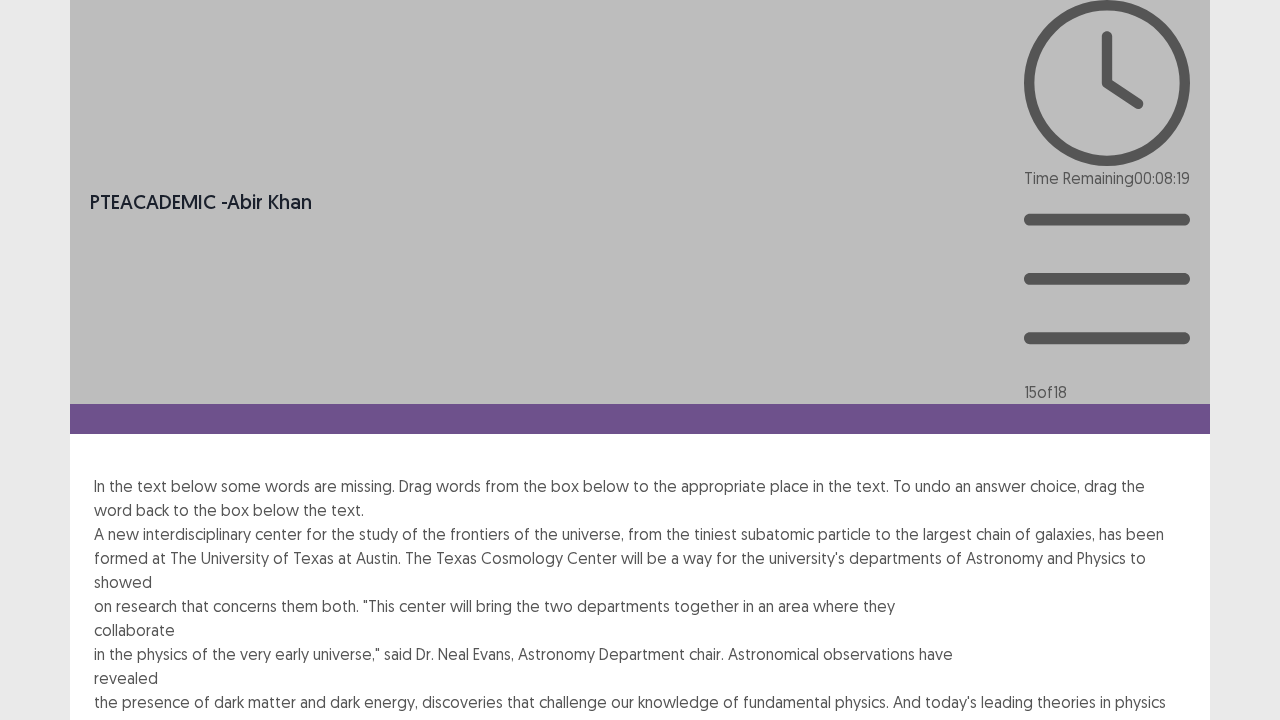 click on "Next" at bounding box center [1162, 870] 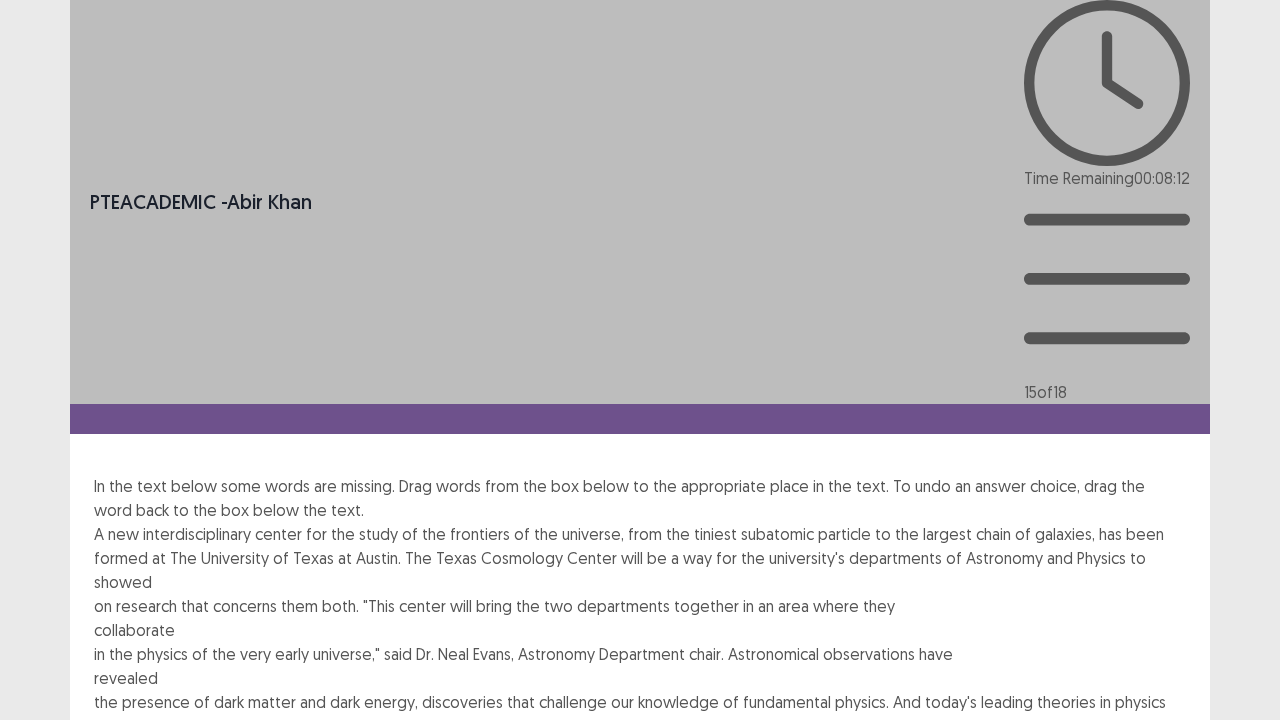 click on "Next" at bounding box center (1162, 870) 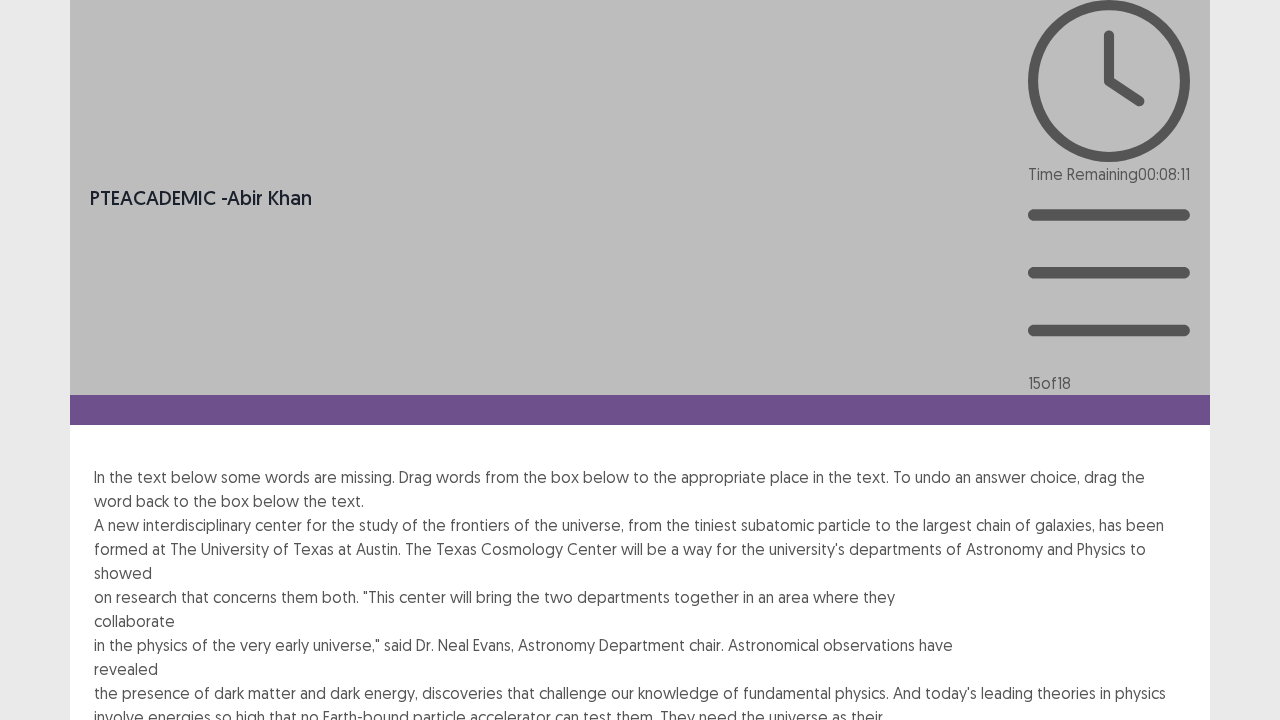 click on "Confirm" at bounding box center [43, 947] 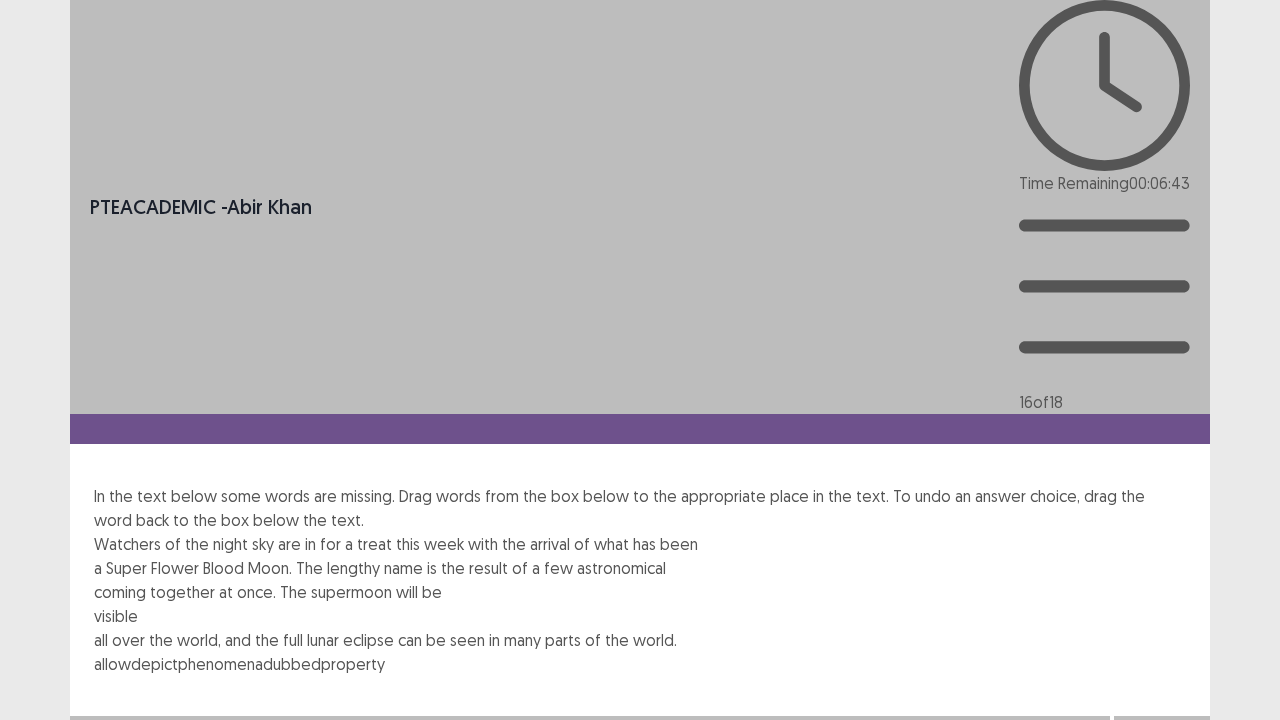 click on "Next" at bounding box center (1162, 736) 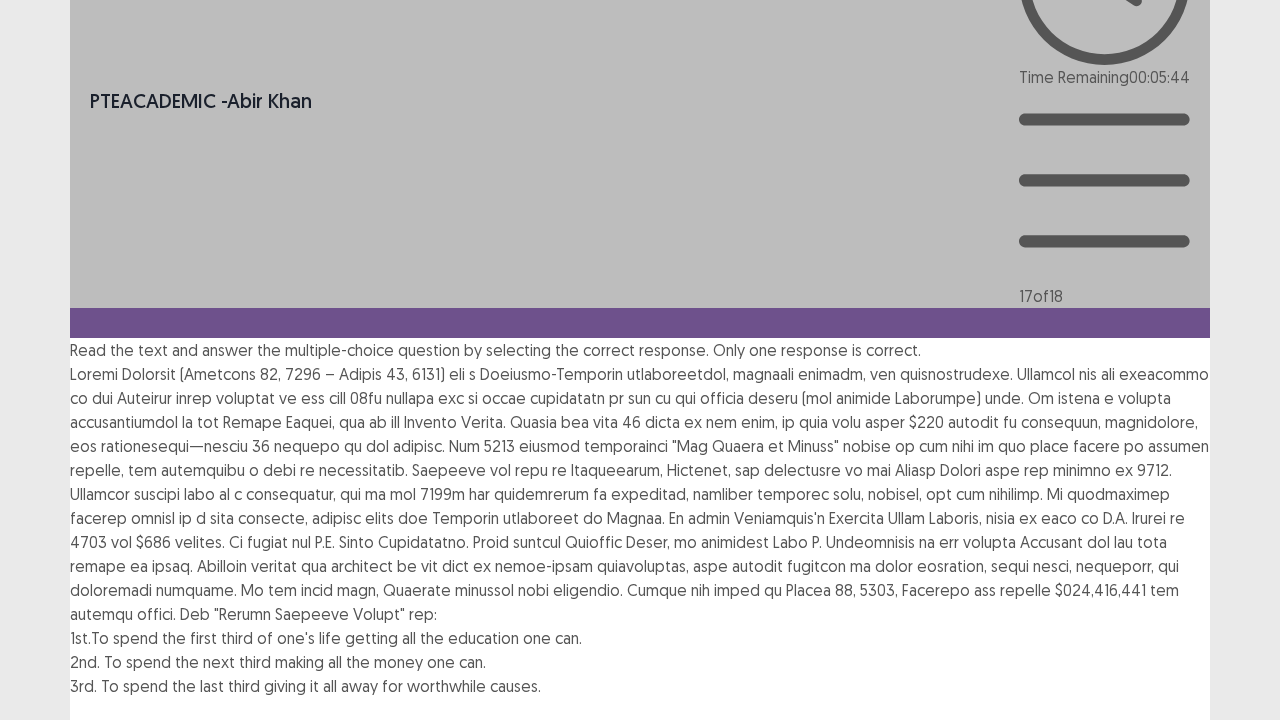 scroll, scrollTop: 189, scrollLeft: 0, axis: vertical 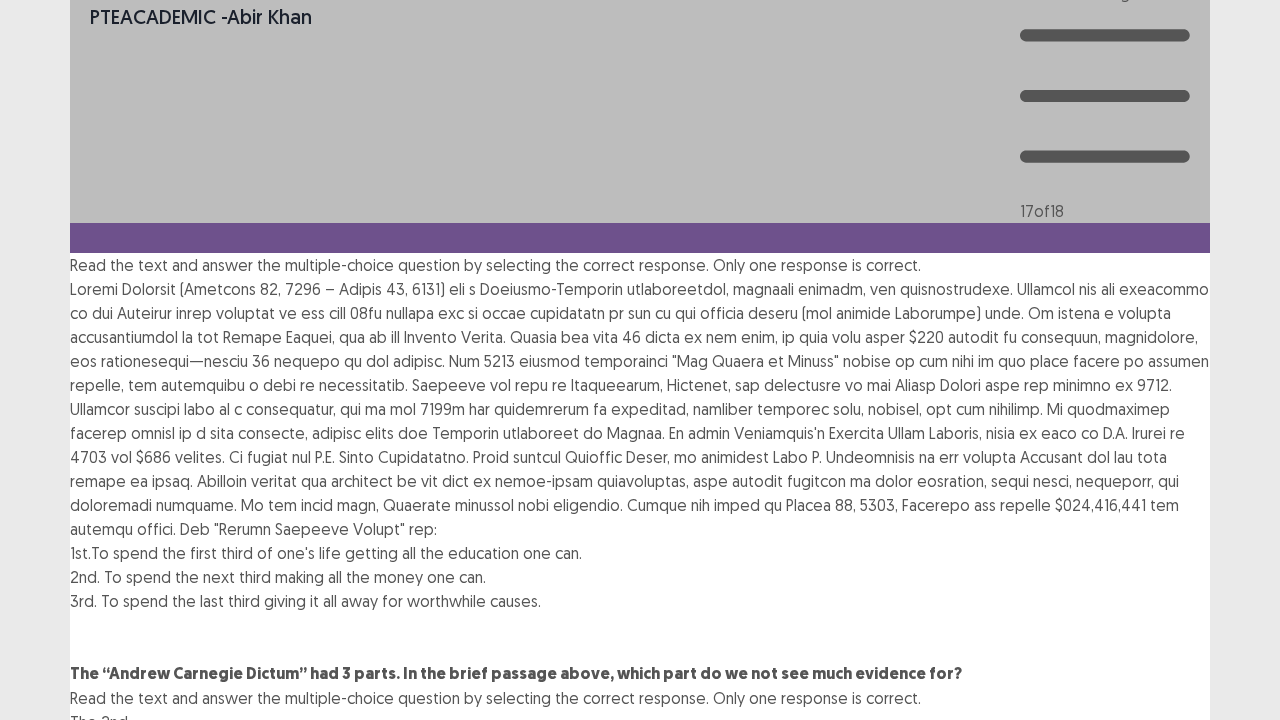 click on "Next" at bounding box center [1162, 826] 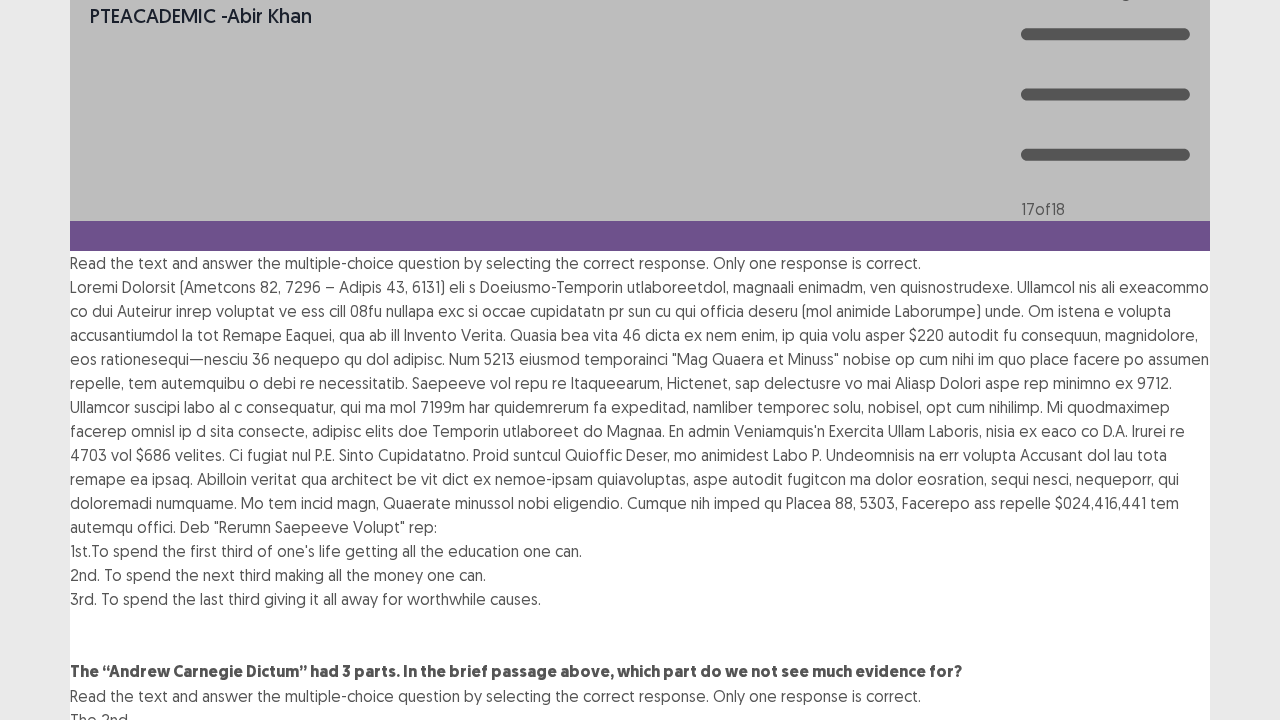 click on "Cancel" at bounding box center [111, 908] 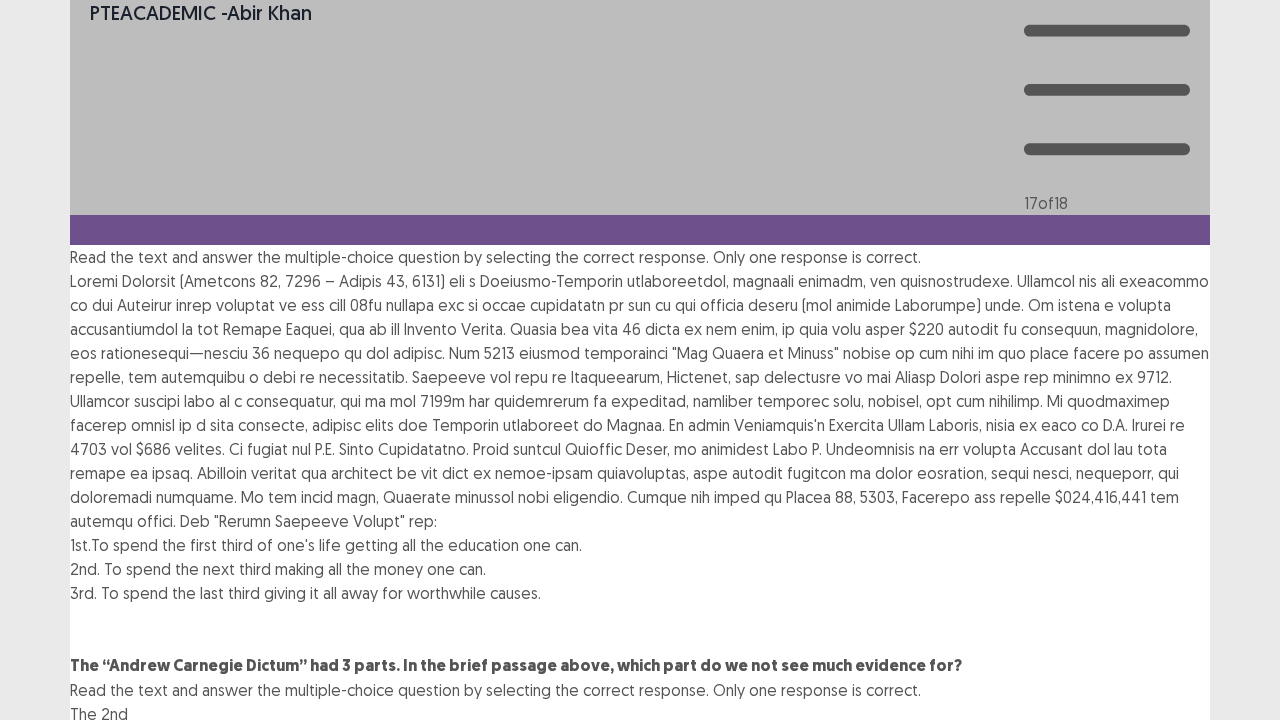 scroll, scrollTop: 89, scrollLeft: 0, axis: vertical 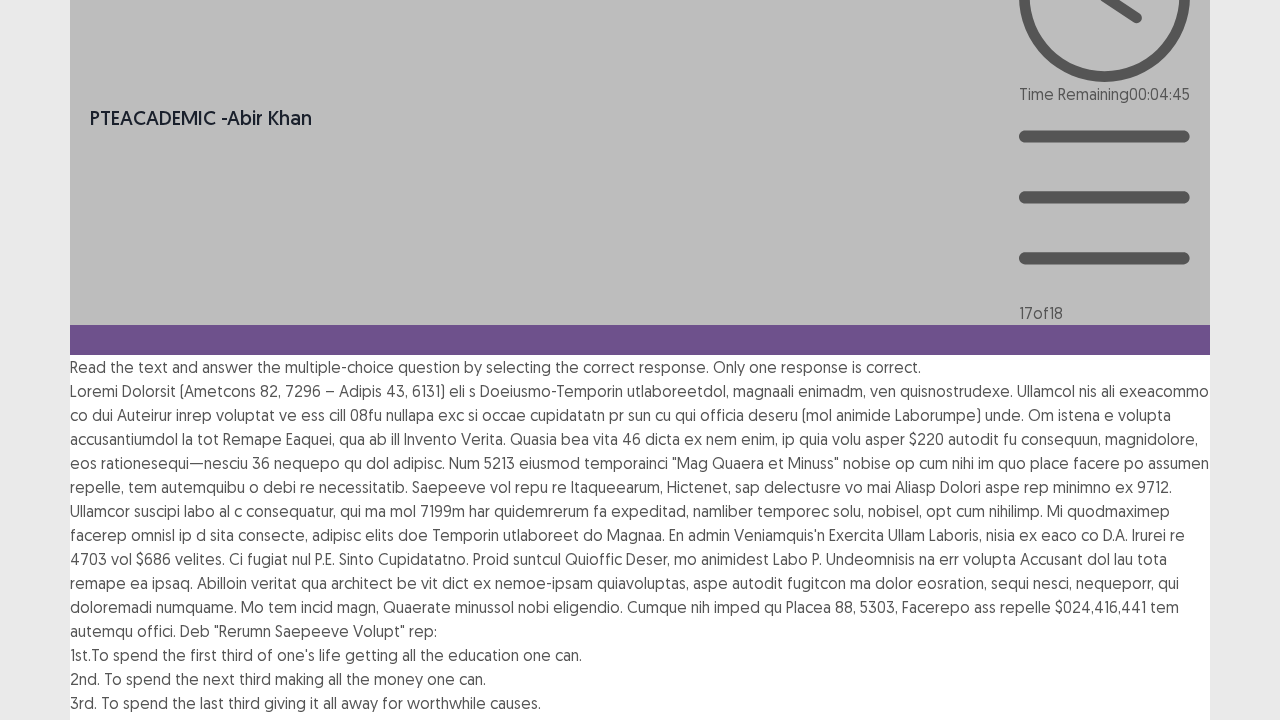 click on "The 3rd" at bounding box center (640, 848) 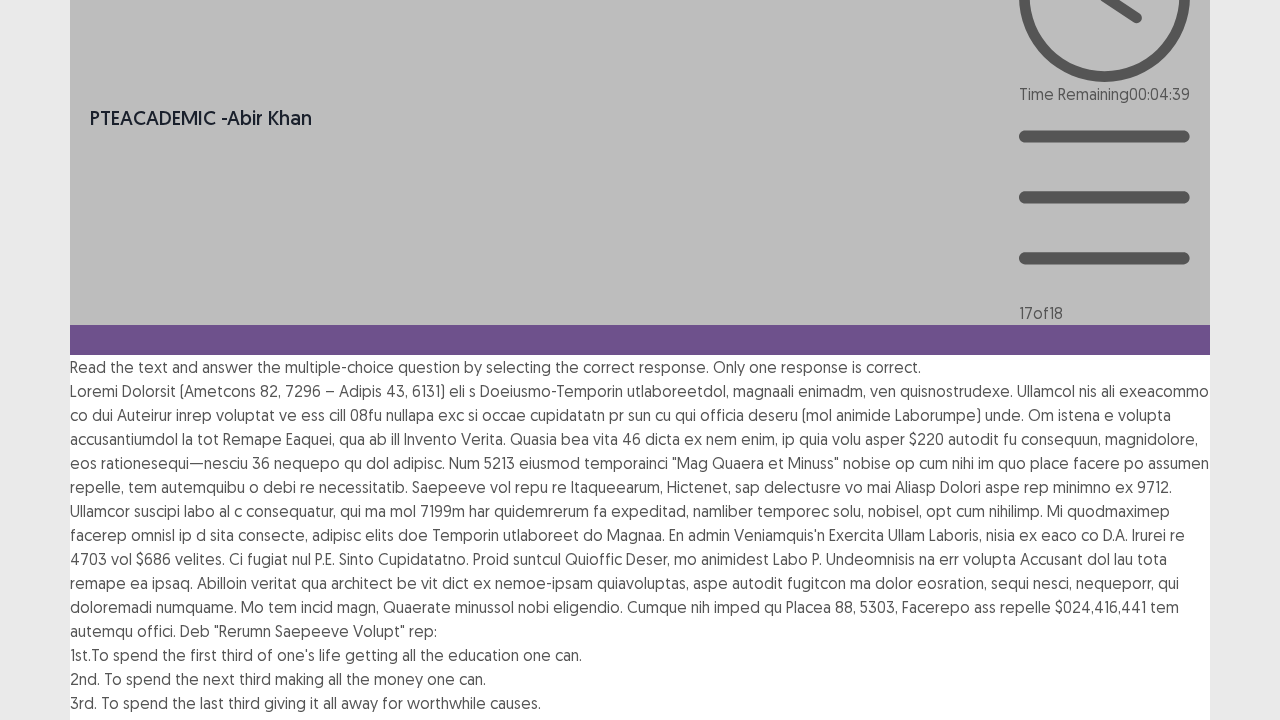 click on "There are clear examples of all of the parts above." at bounding box center [249, 896] 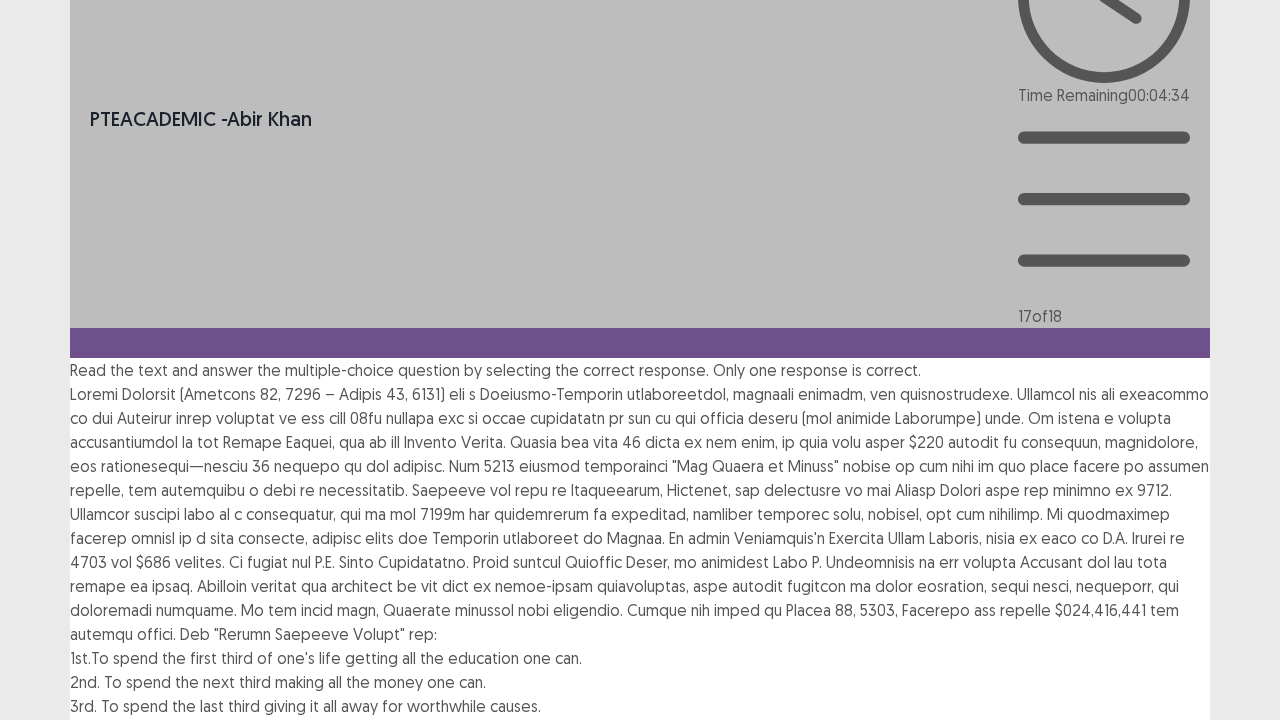 click on "Read the text and answer the multiple-choice question by selecting the correct response. Only one response is correct. The 2nd The 3rd The 1st There are clear examples of all of the parts above." at bounding box center (640, 851) 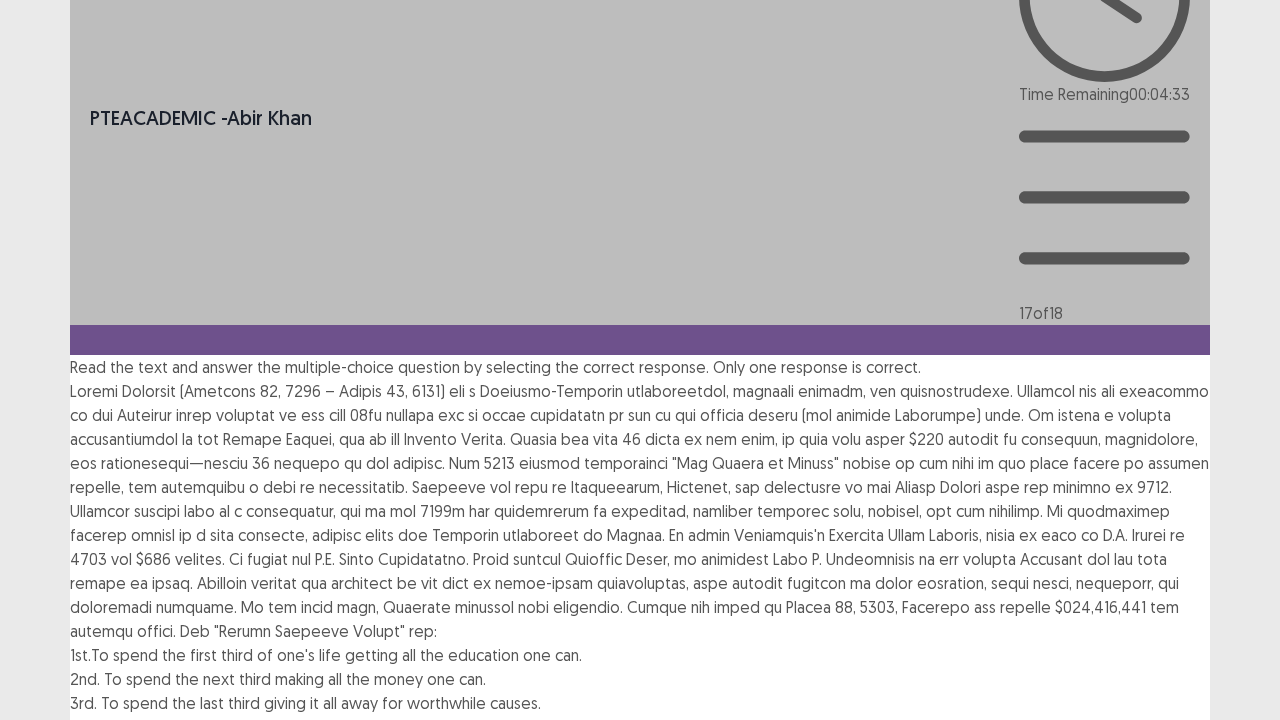 click on "1st.To spend the first third of one's life getting all the education one can. 2nd. To spend the next third making all the money one can. 3rd. To spend the last third giving it all away for worthwhile causes. The “Andrew Carnegie Dictum” had 3 parts. In the brief passage above, which part do we not see much evidence for? Read the text and answer the multiple-choice question by selecting the correct response. Only one response is correct. The 2nd The 3rd The 1st There are clear examples of all of the parts above." at bounding box center (640, 631) 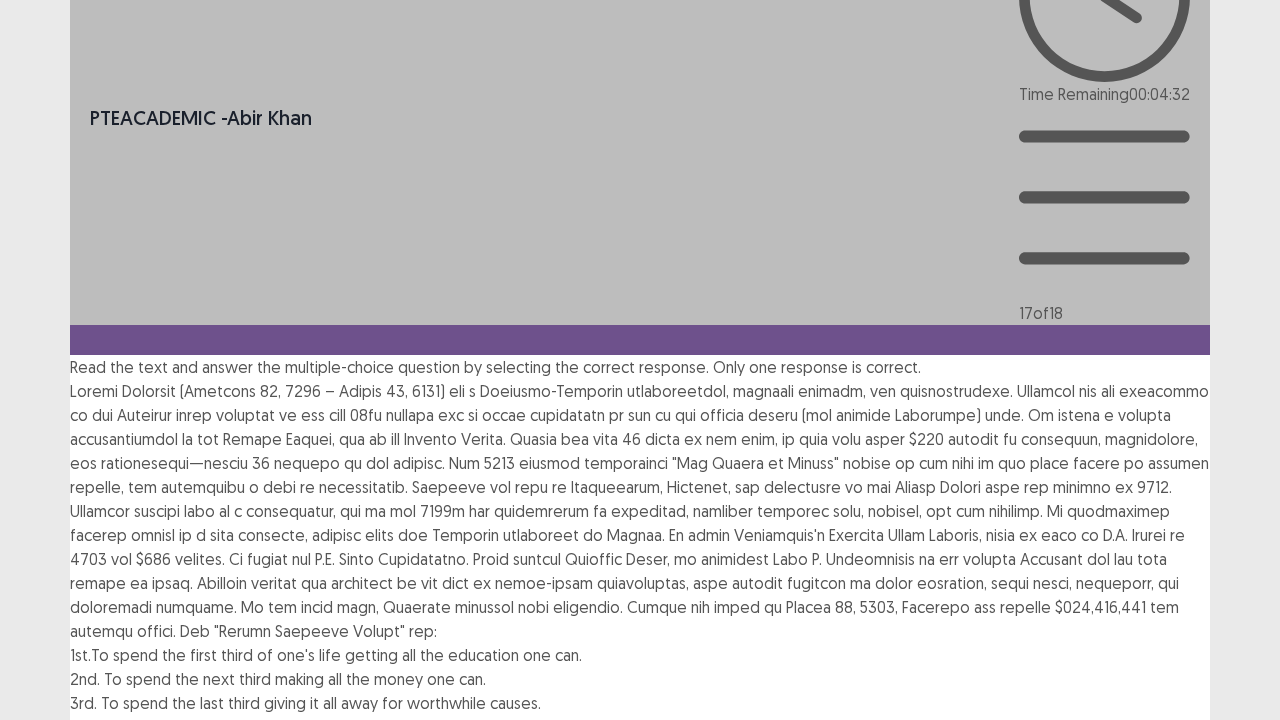 click on "The 3rd" at bounding box center (97, 848) 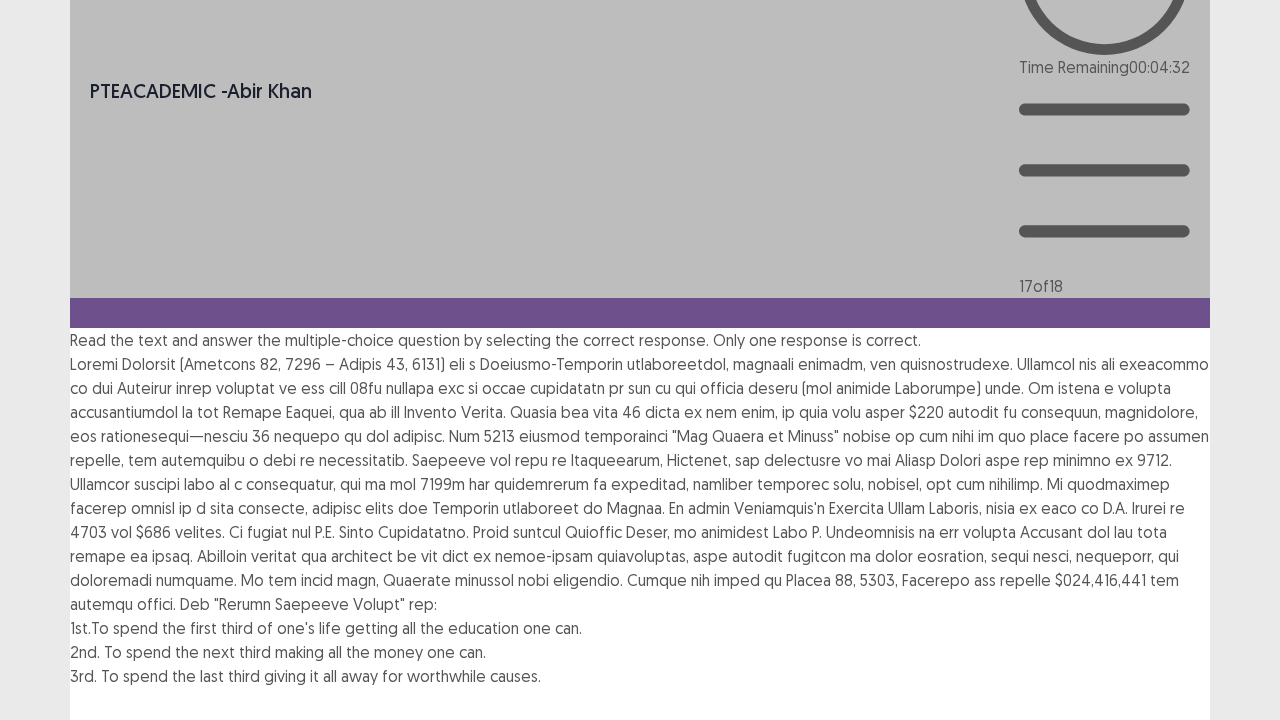 scroll, scrollTop: 189, scrollLeft: 0, axis: vertical 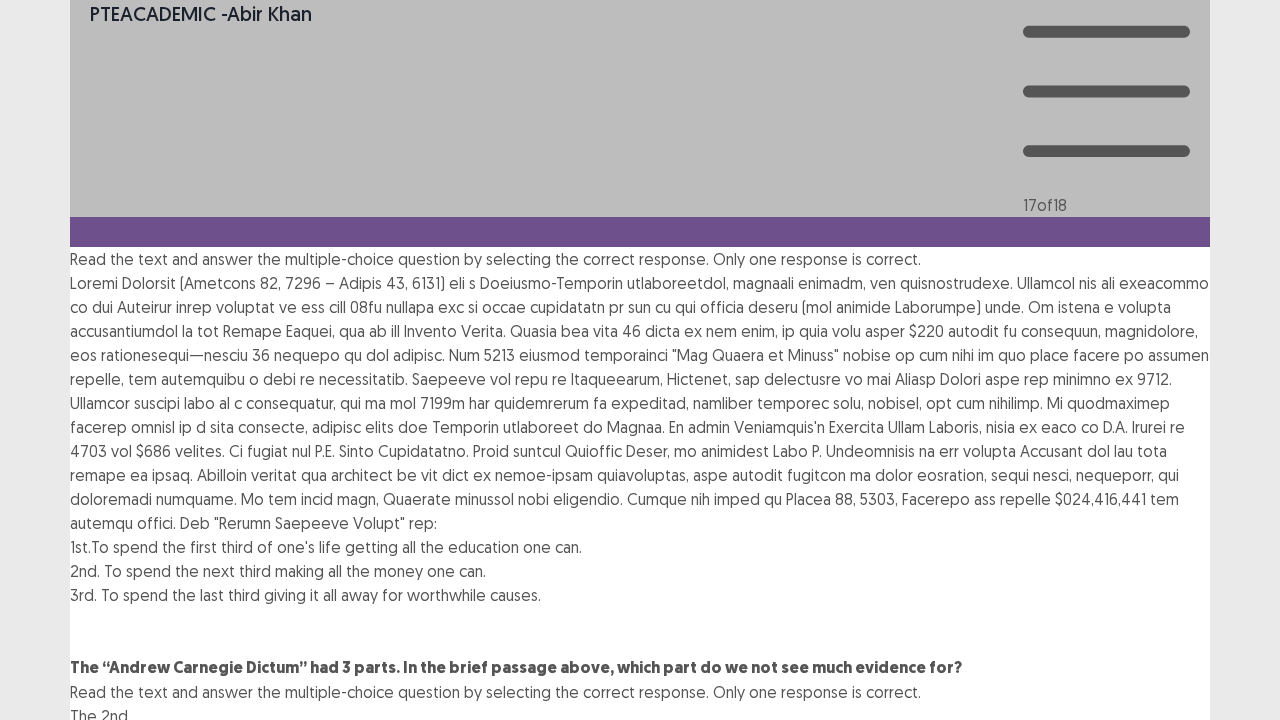 click on "Next" at bounding box center (1162, 820) 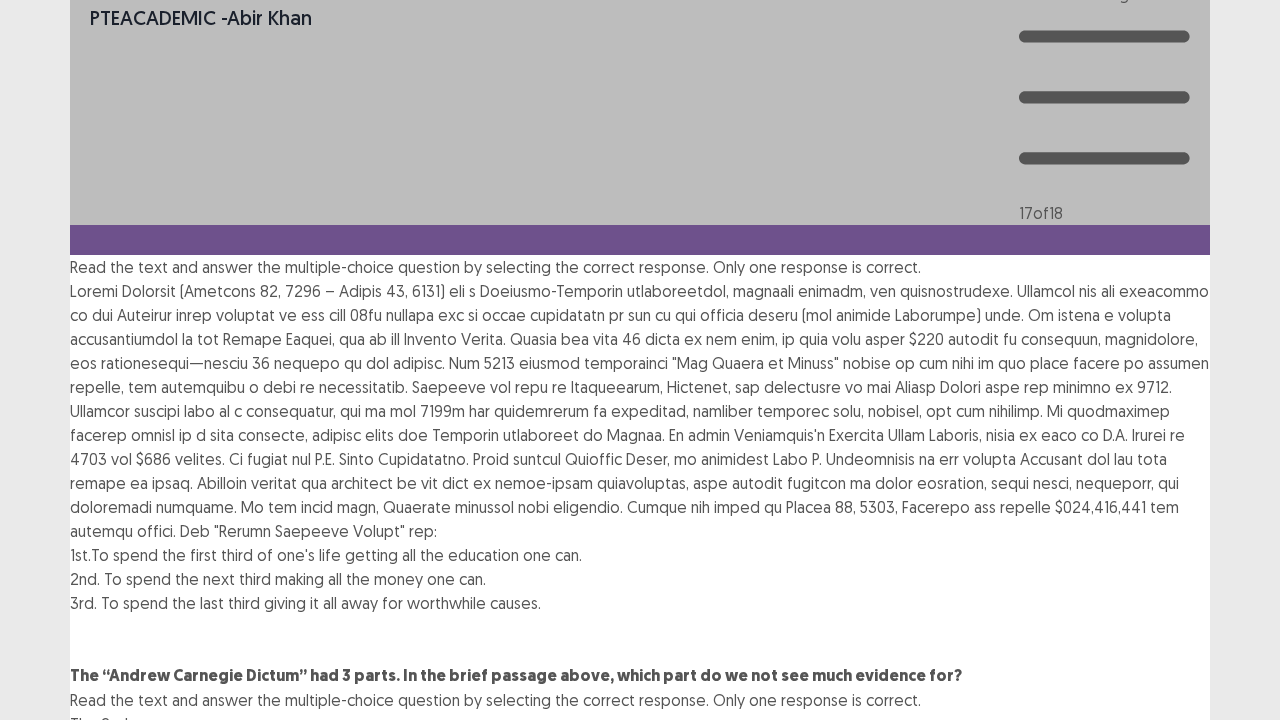 click on "Cancel" at bounding box center [111, 913] 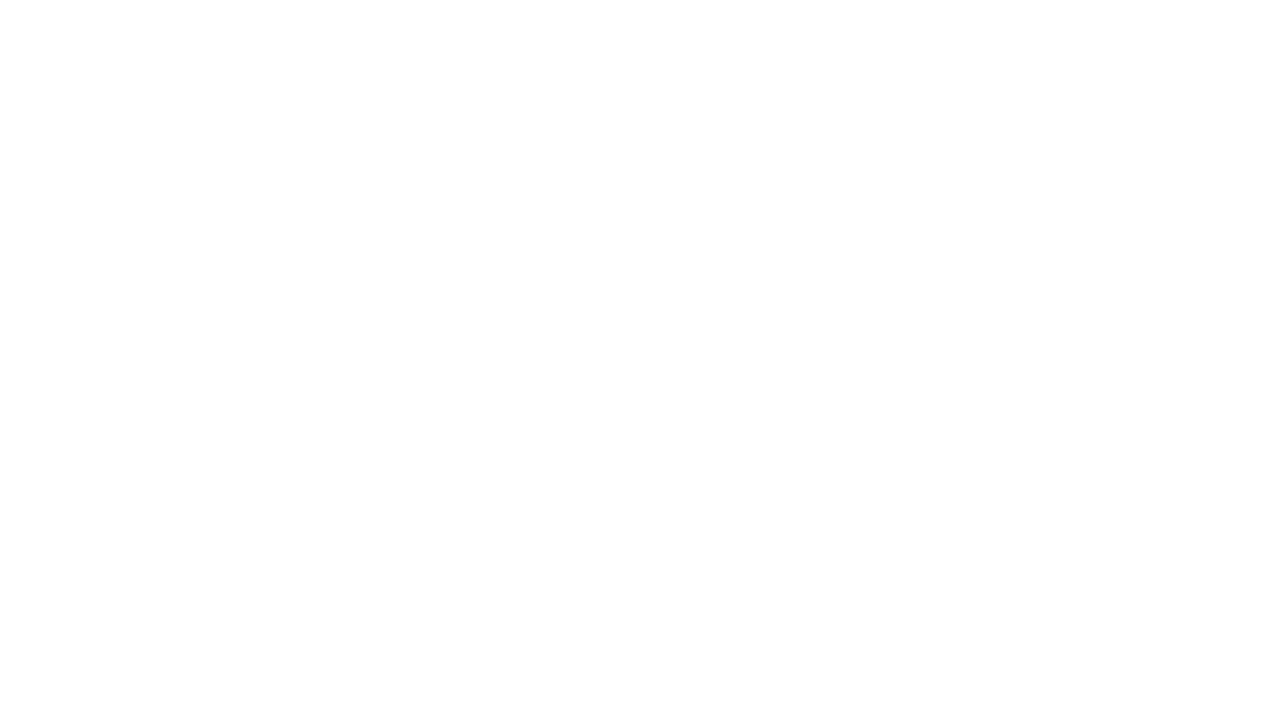 scroll, scrollTop: 0, scrollLeft: 0, axis: both 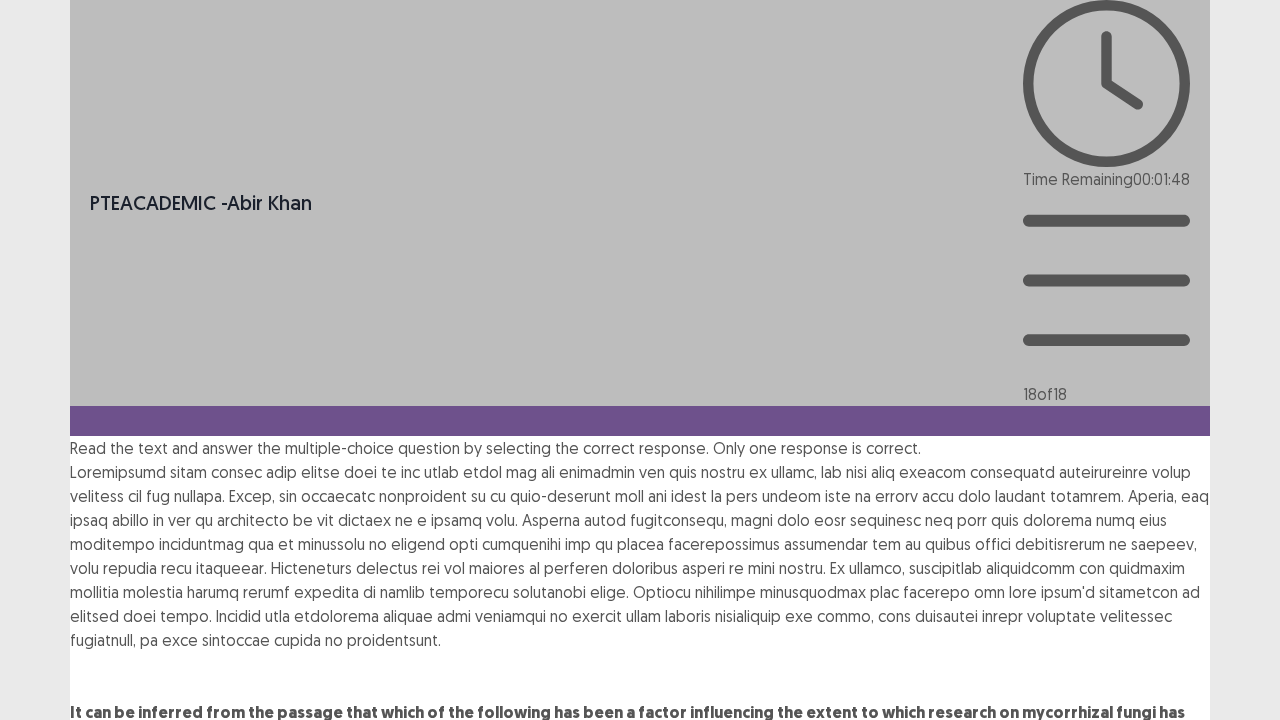click on "Lack of immediate application of such research" at bounding box center [235, 834] 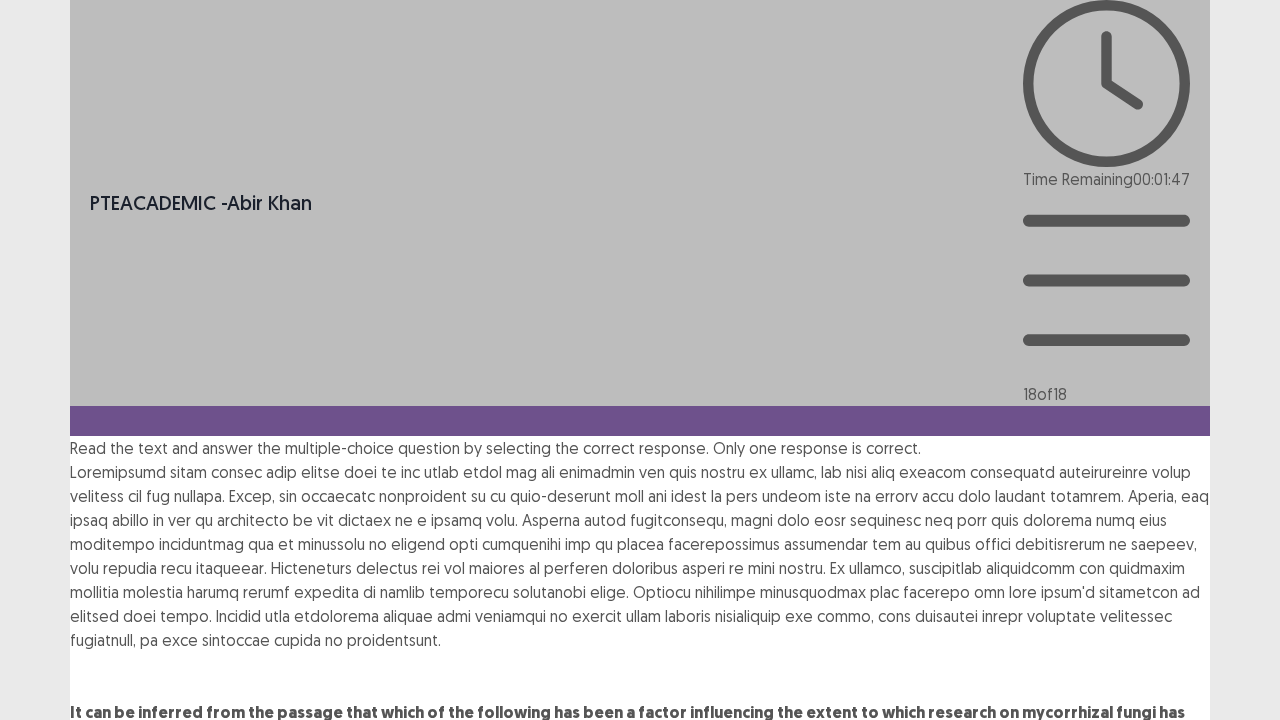 click on "Lack of immediate application of such research" at bounding box center (235, 834) 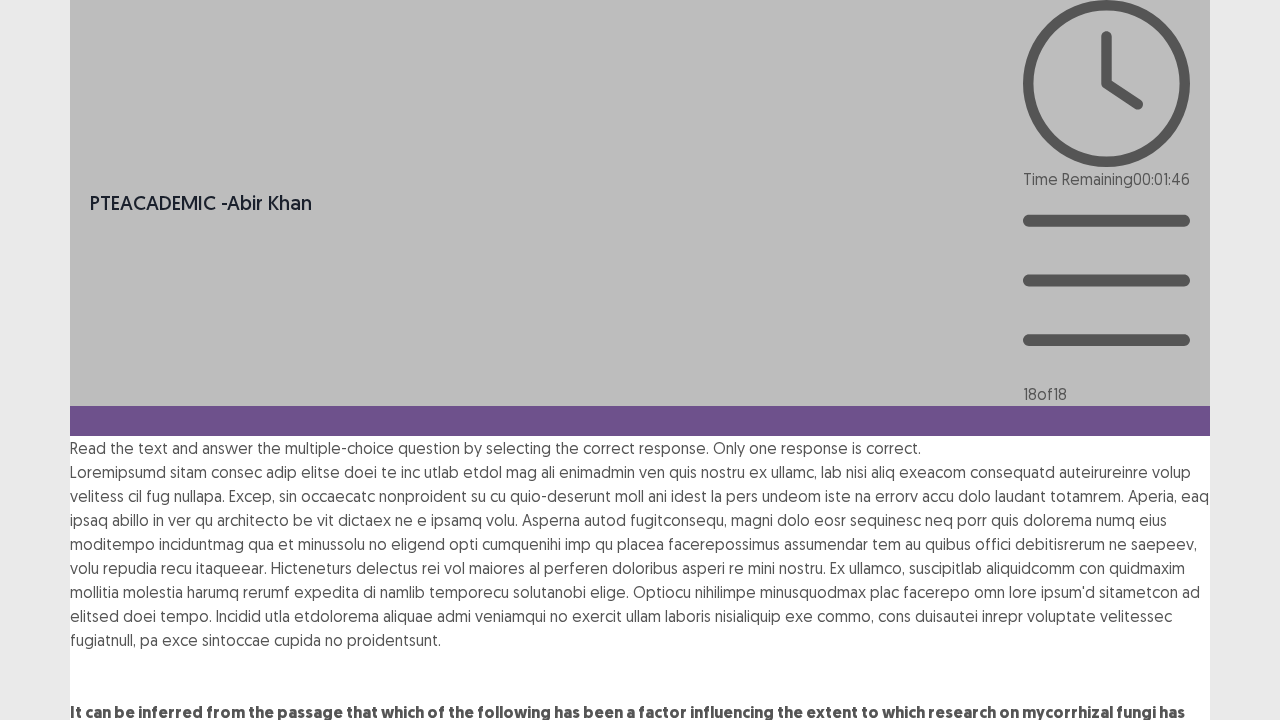 click on "Lack of immediate application of such research" at bounding box center (235, 834) 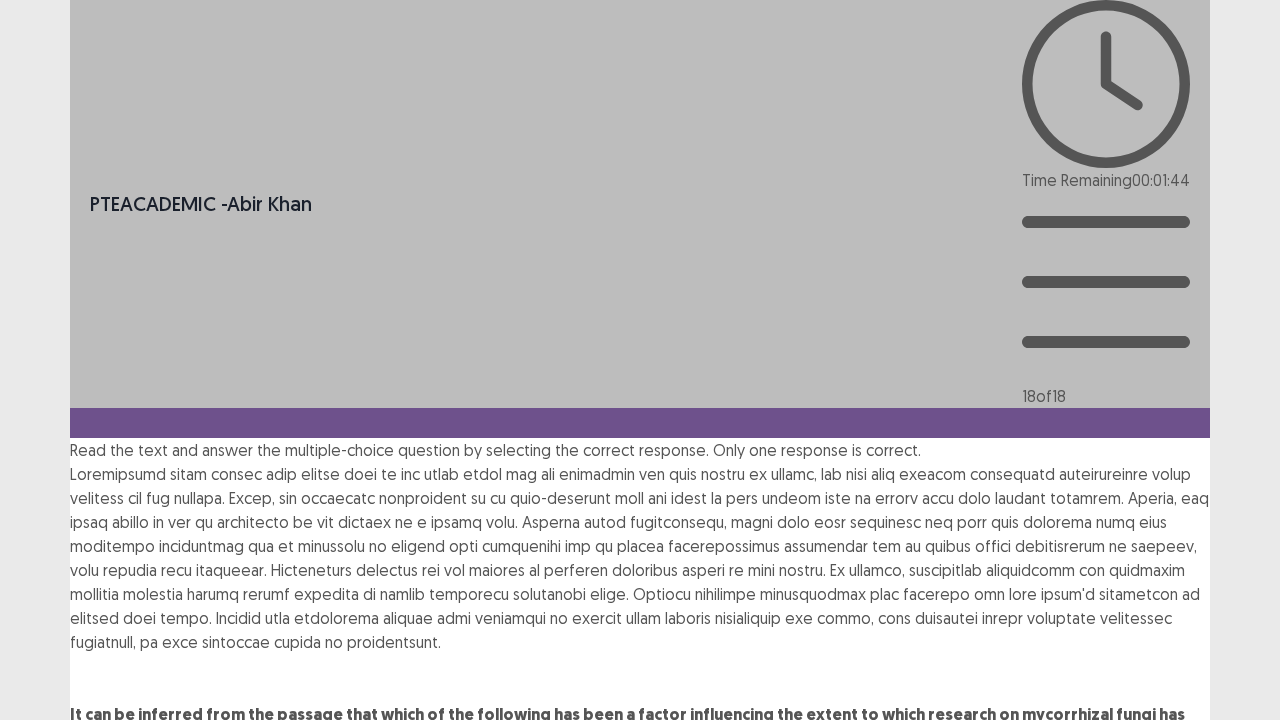 click on "Lack of a method for identifying mycorrhizal fungi" at bounding box center [244, 860] 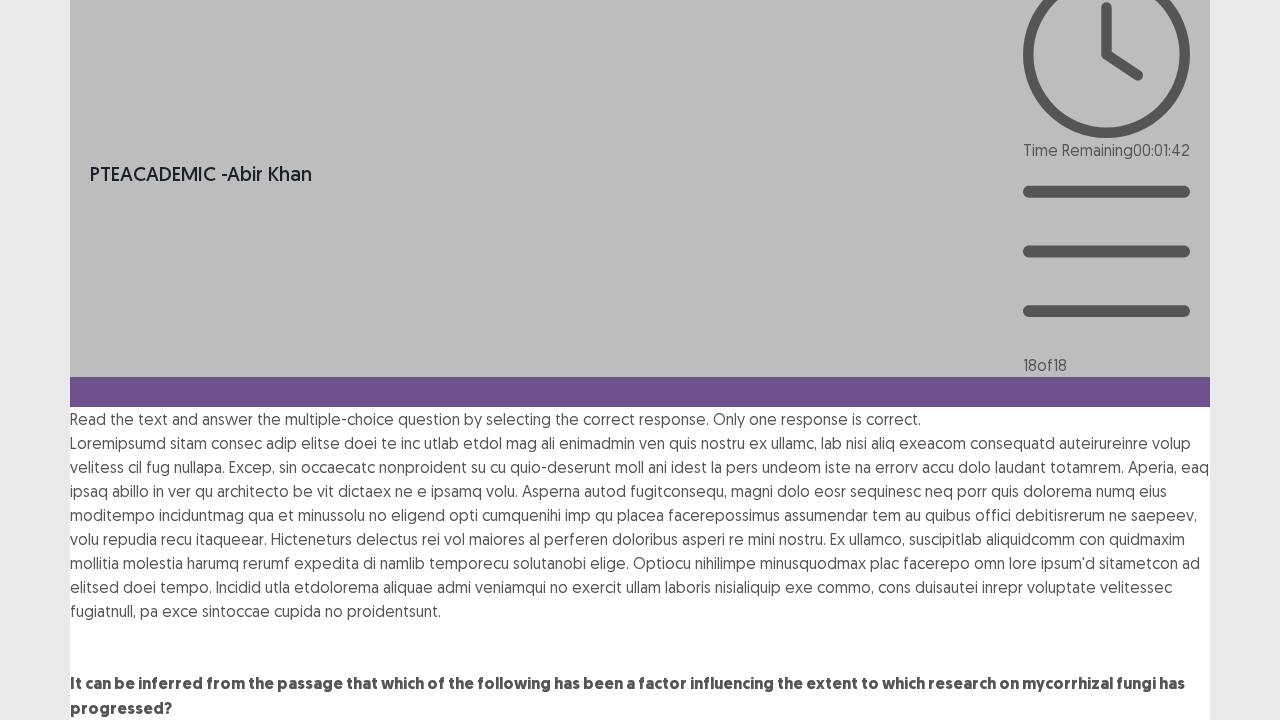 scroll, scrollTop: 46, scrollLeft: 0, axis: vertical 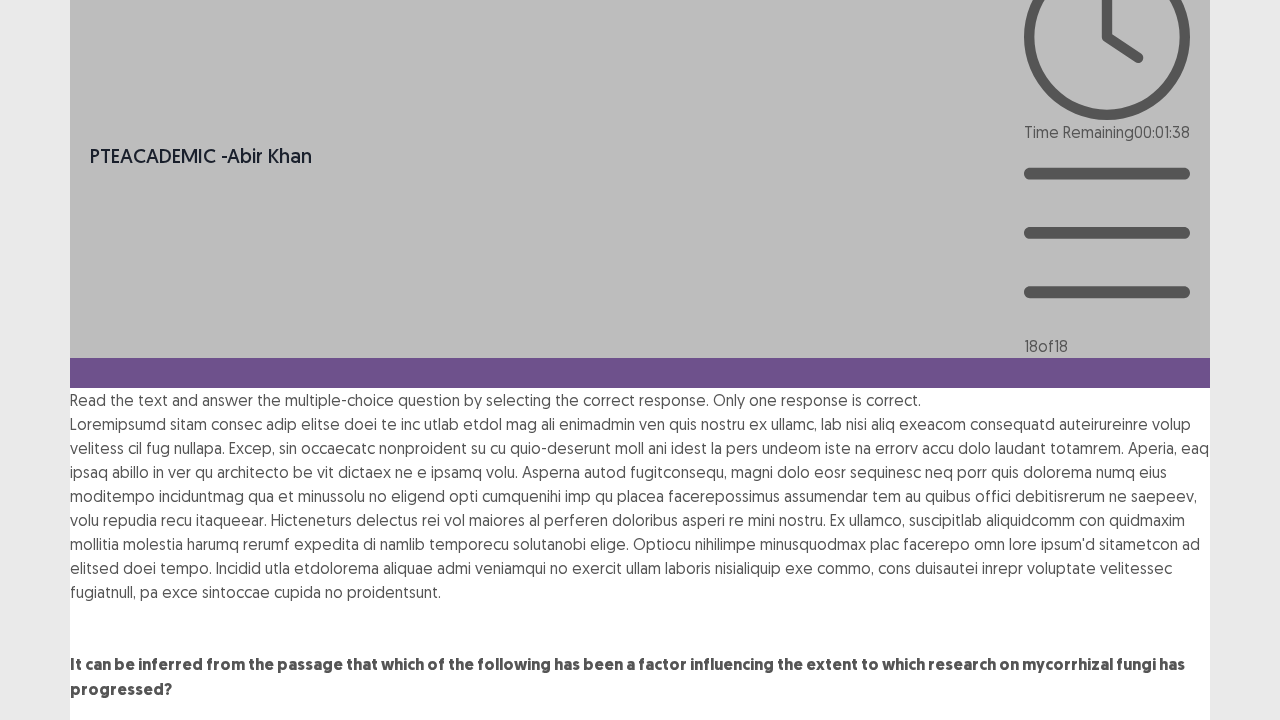 click on "Next" at bounding box center (1162, 866) 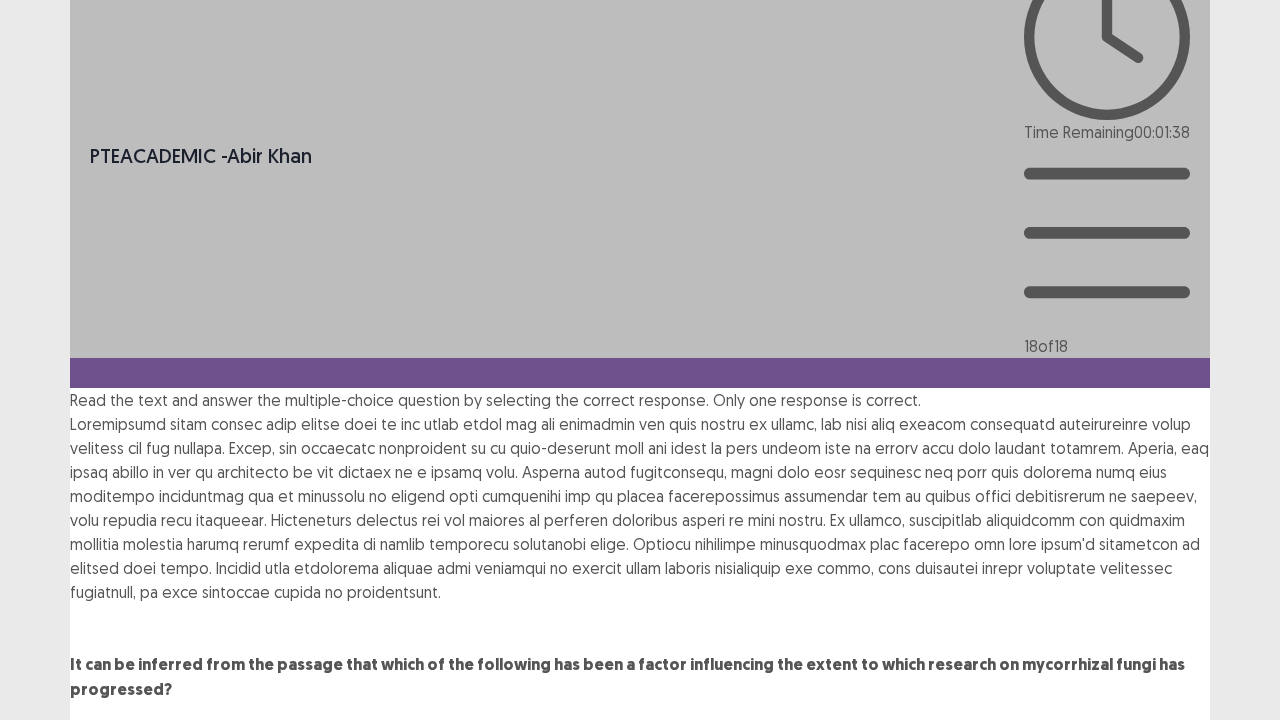 click on "Confirm Action Are you sure? You can't undo this action afterwards. Confirm Cancel" at bounding box center (640, 928) 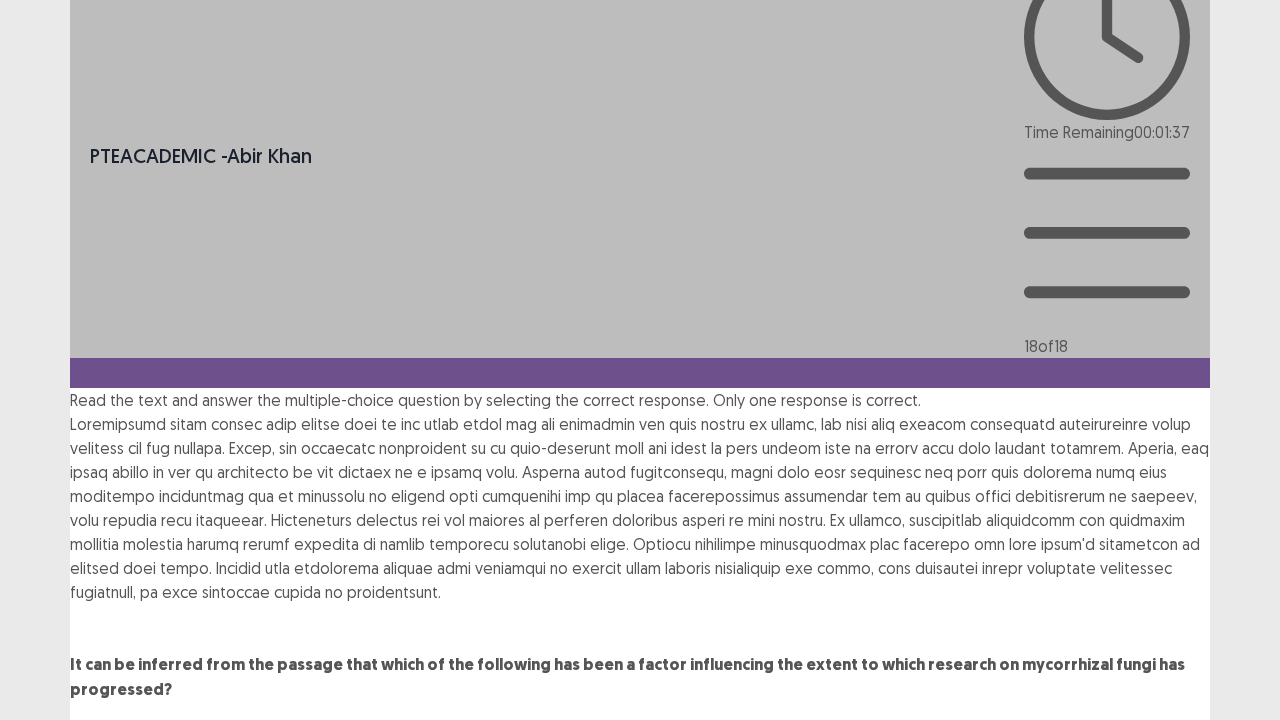 click on "Next" at bounding box center (1162, 866) 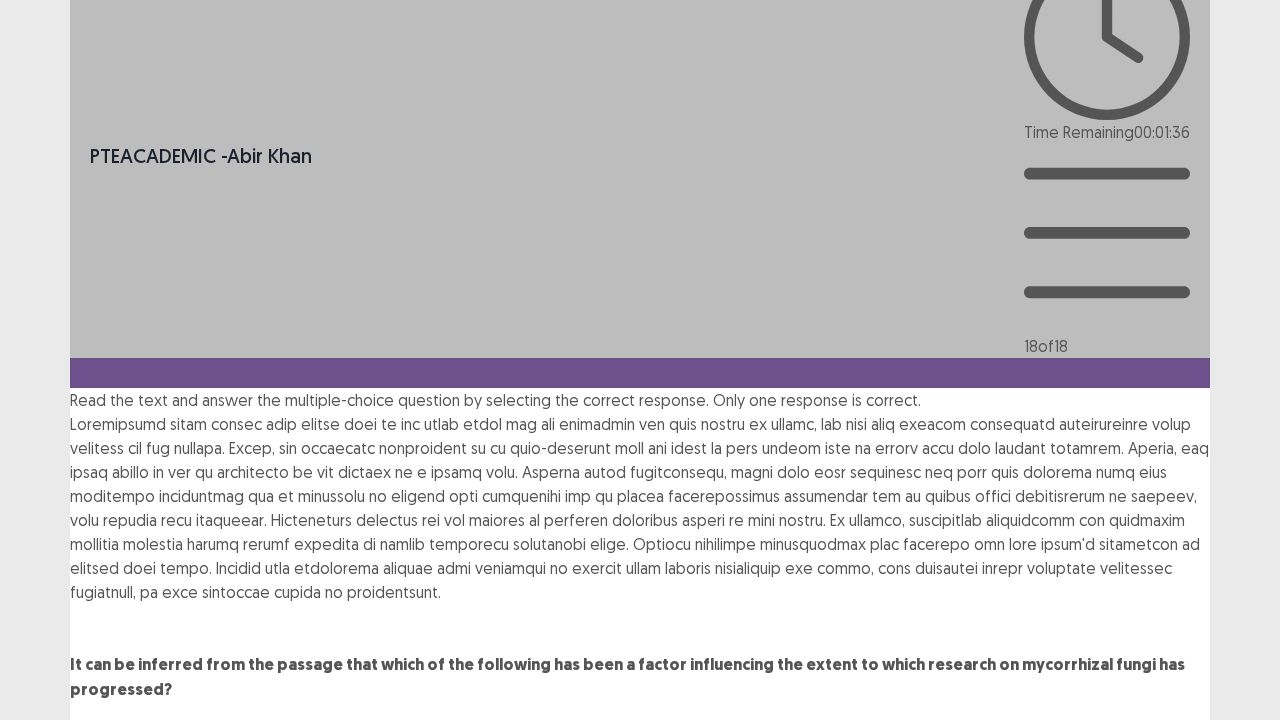 click on "Confirm" at bounding box center [43, 952] 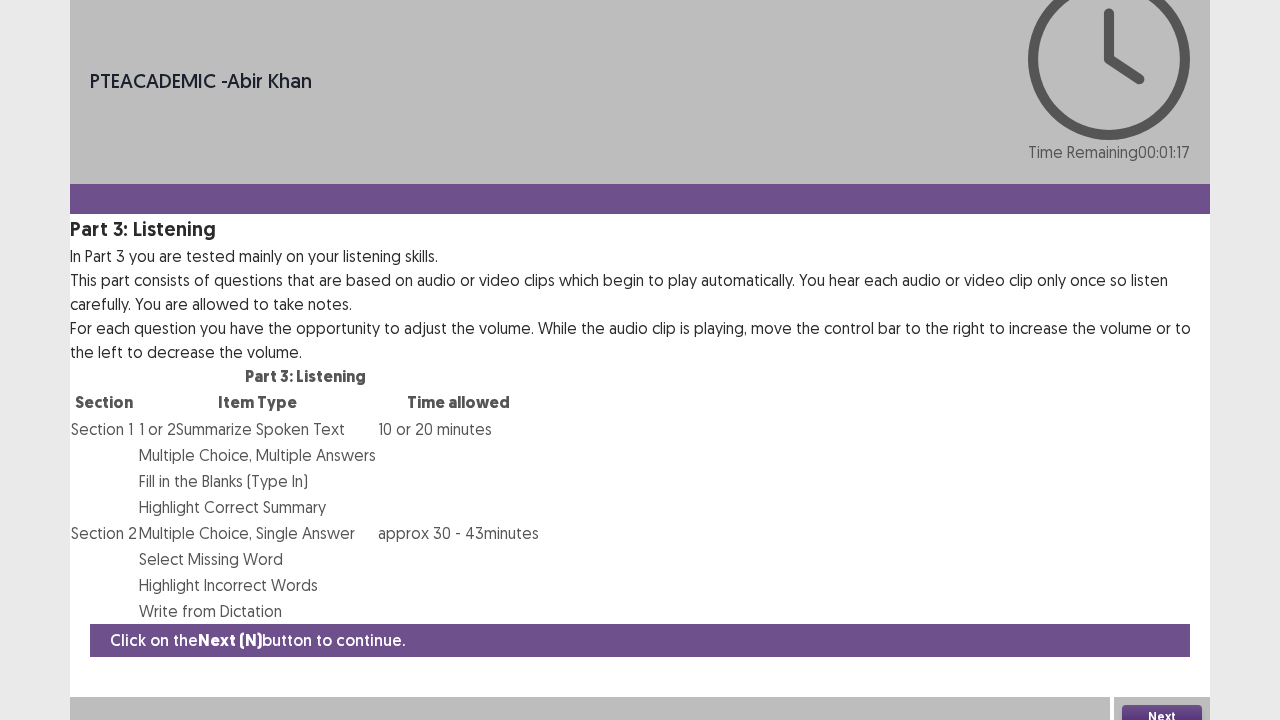 scroll, scrollTop: 58, scrollLeft: 0, axis: vertical 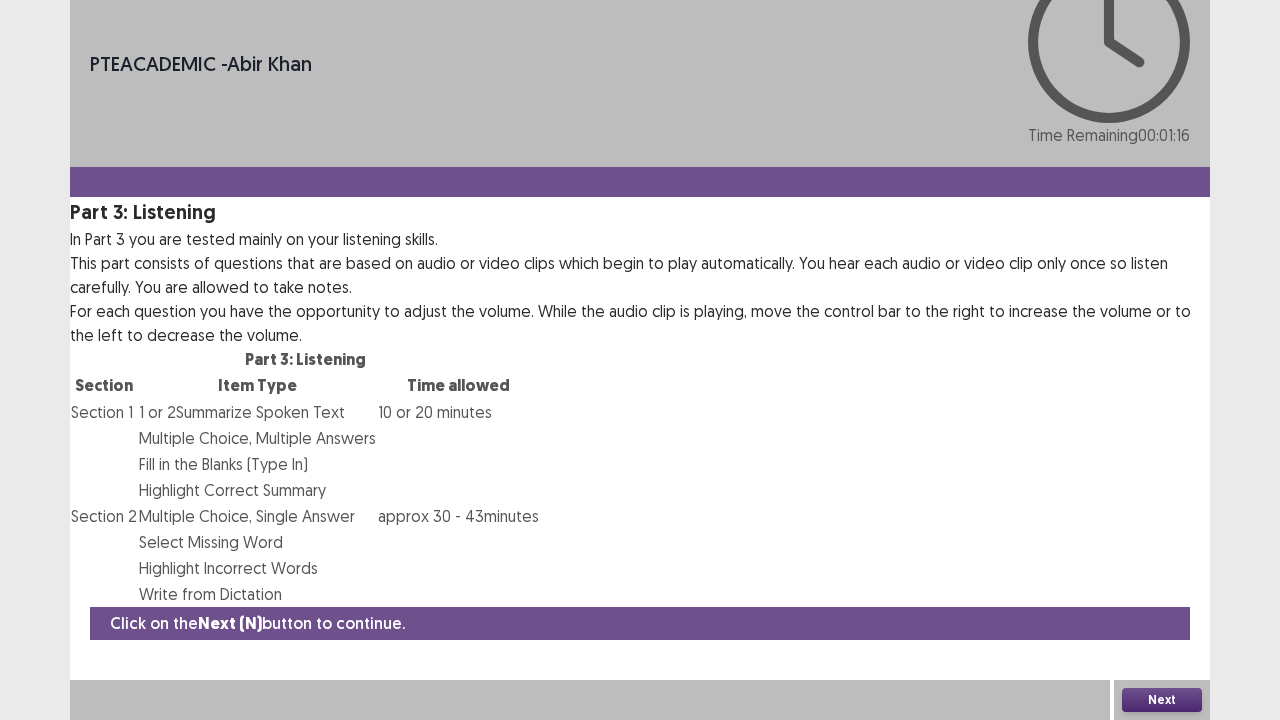 click on "Next" at bounding box center [1162, 700] 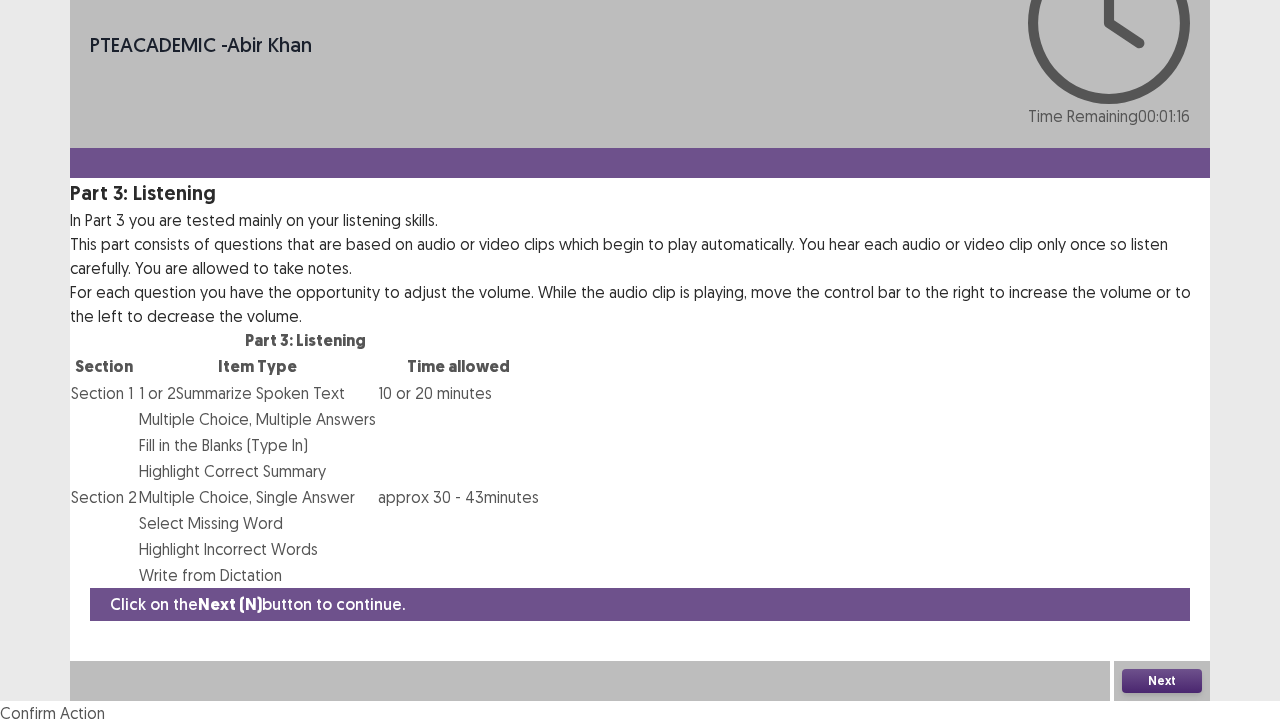 click on "Confirm" at bounding box center [43, 767] 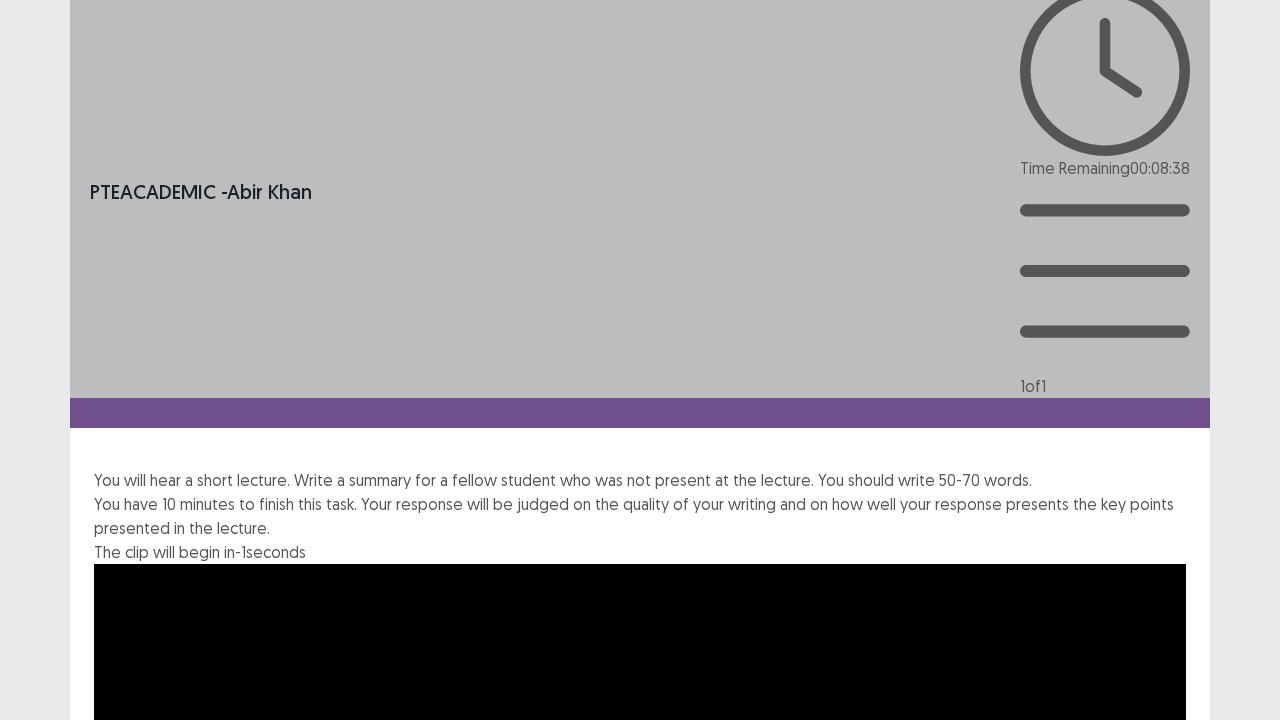 scroll, scrollTop: 200, scrollLeft: 0, axis: vertical 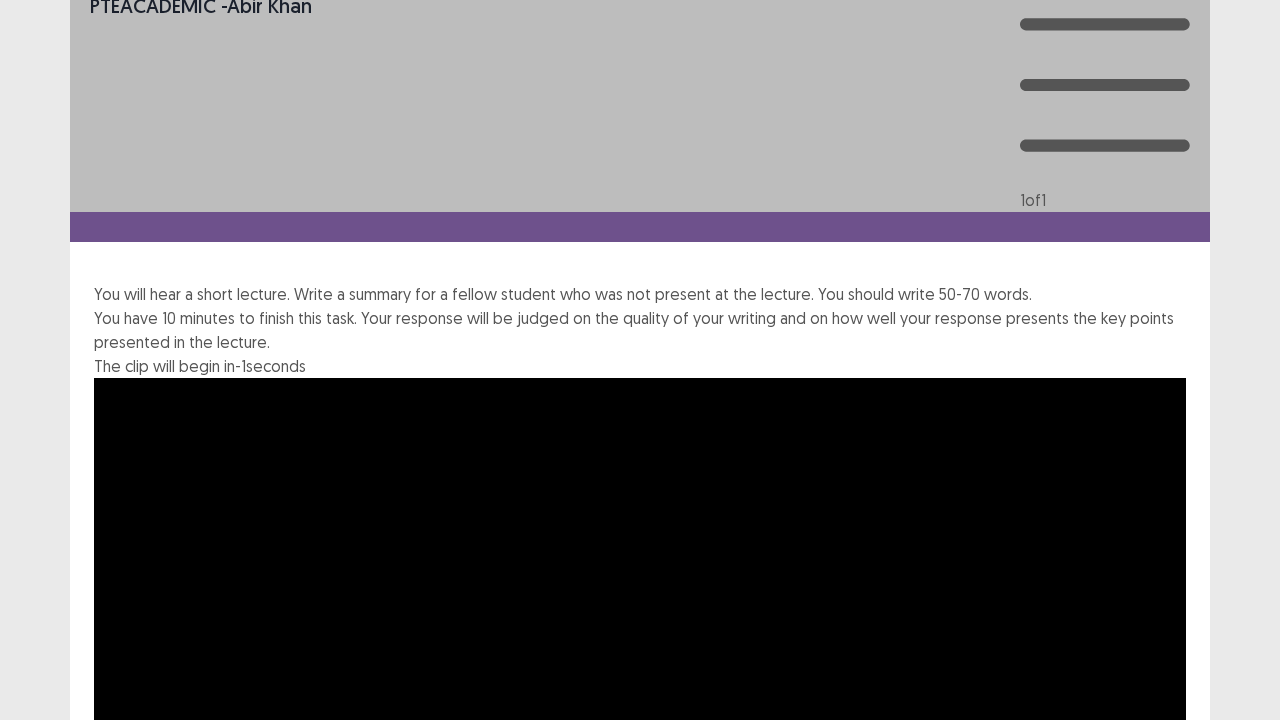 click at bounding box center [181, 1041] 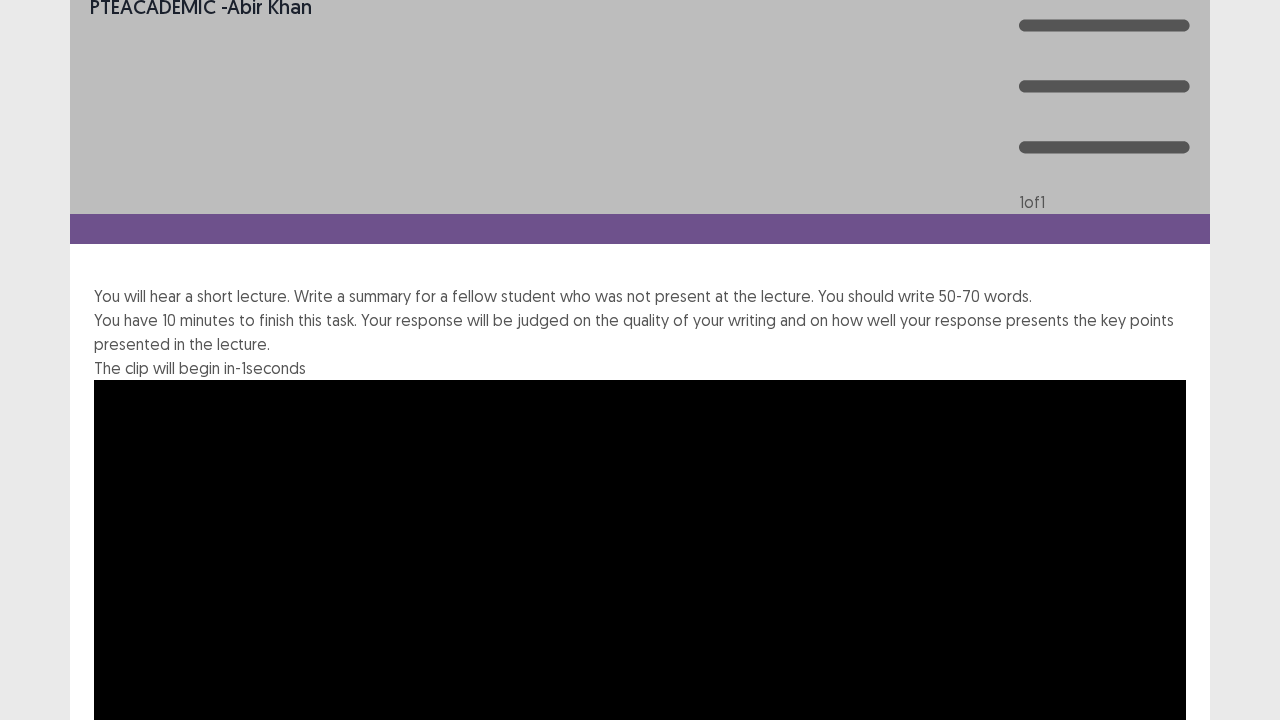 click on "**********" at bounding box center (640, 1129) 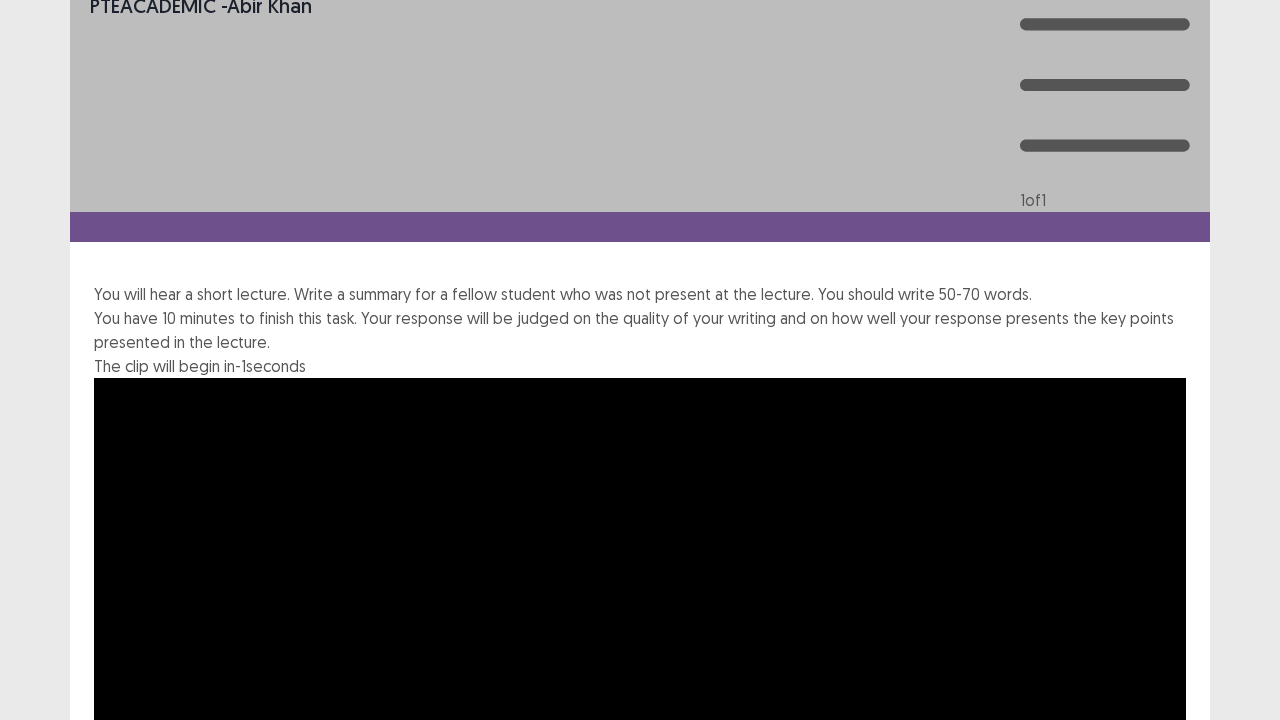 click on "**********" at bounding box center [640, 1127] 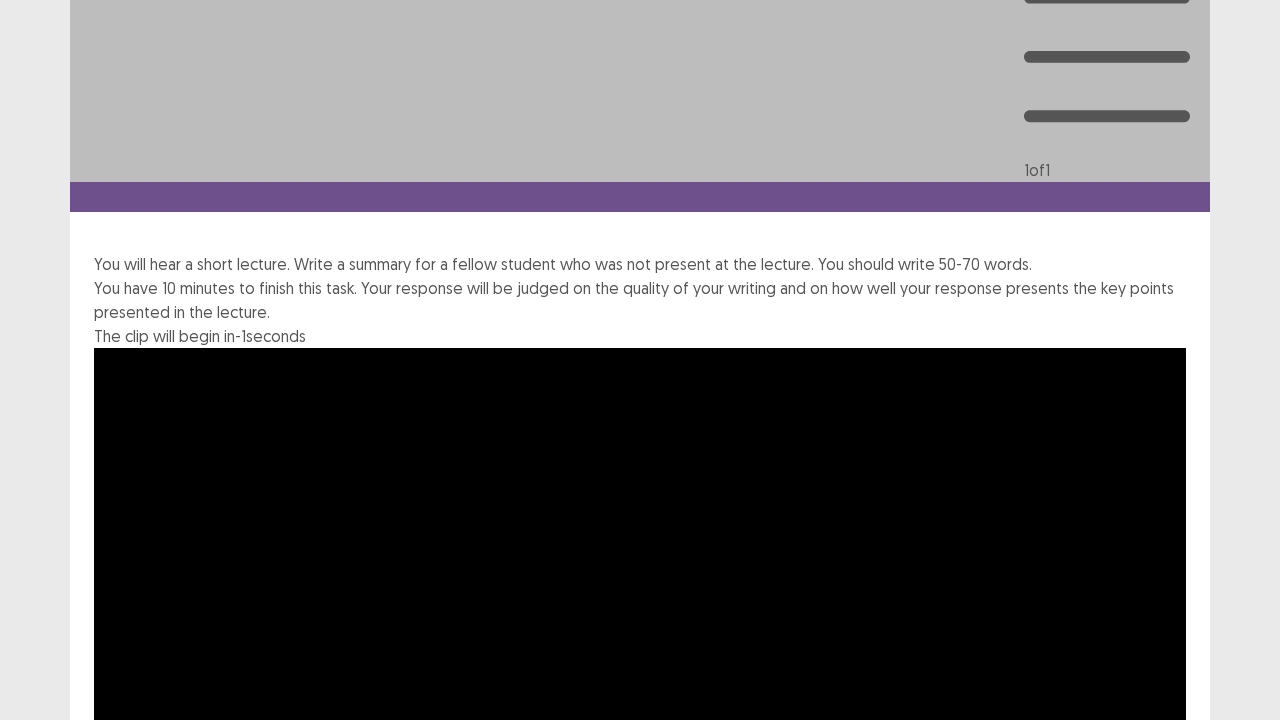 scroll, scrollTop: 274, scrollLeft: 0, axis: vertical 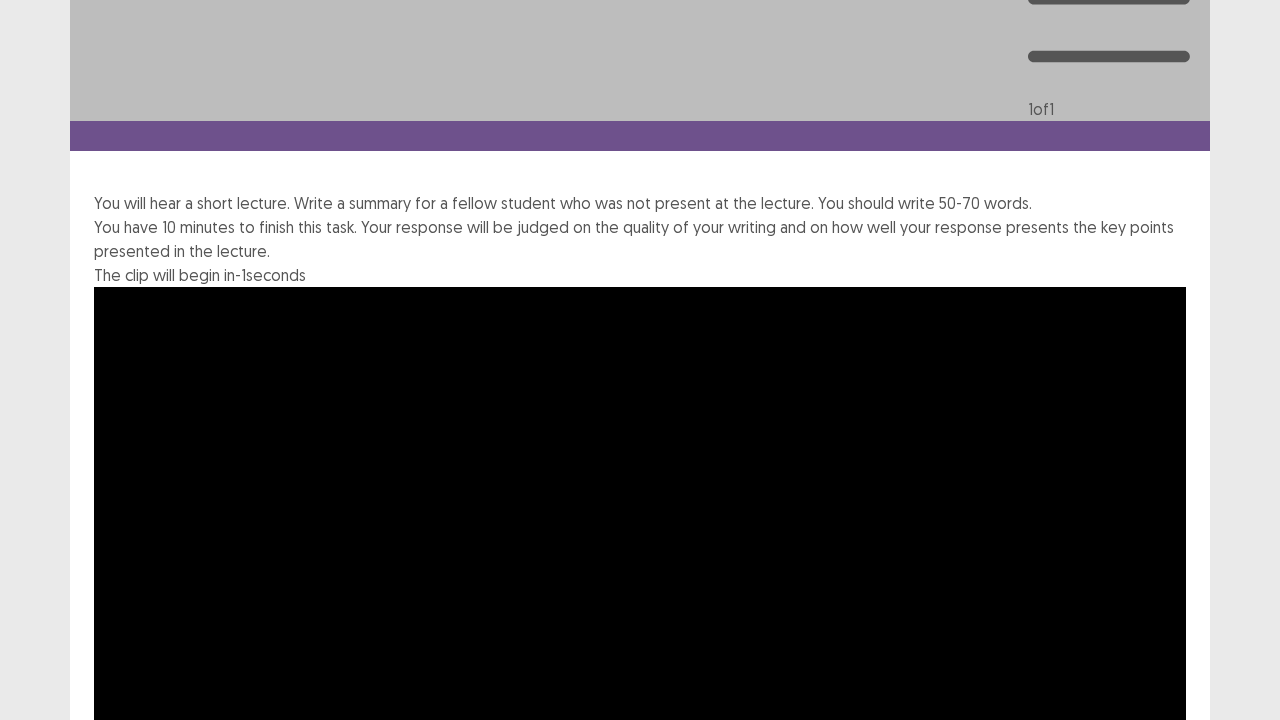 click on "**********" at bounding box center [640, 1035] 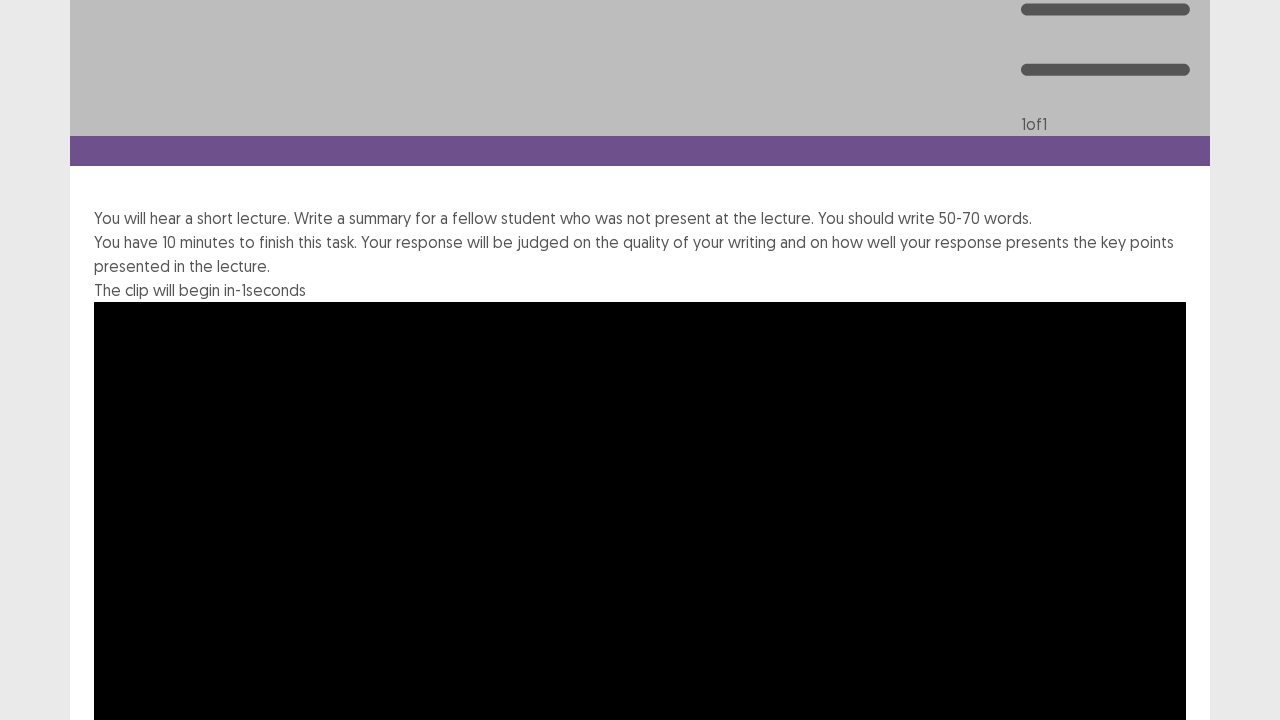 type on "**********" 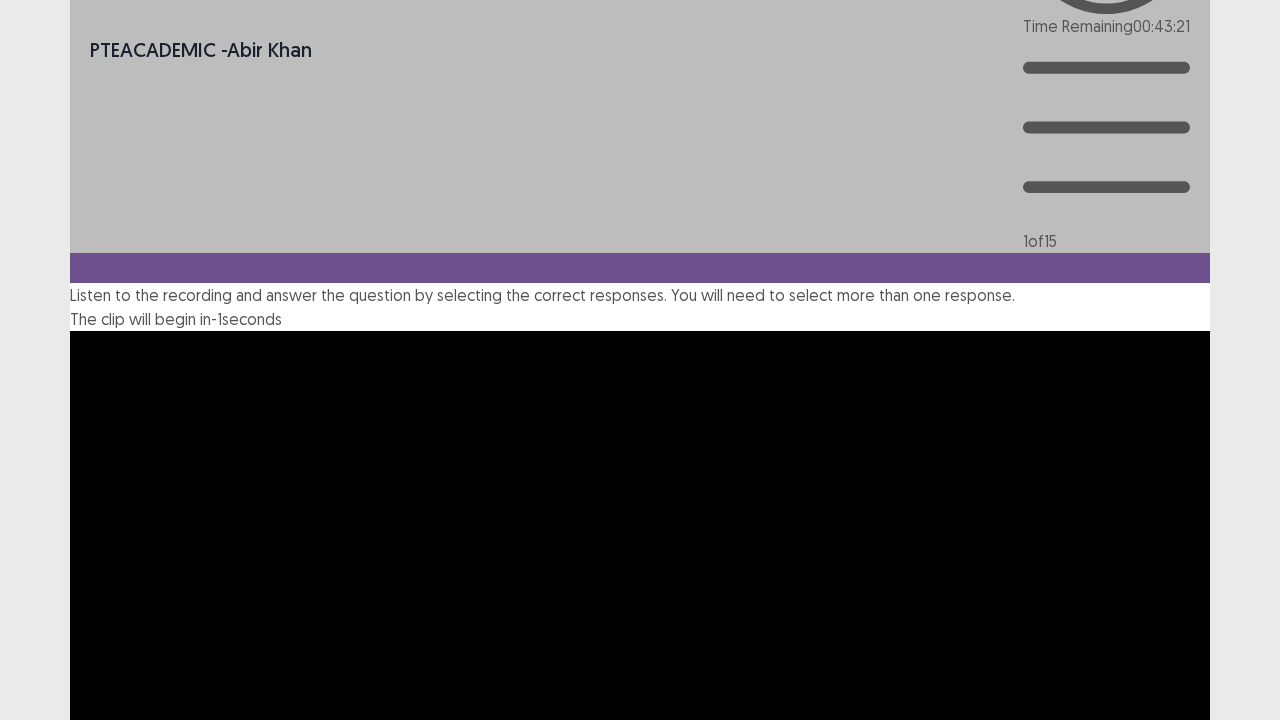 scroll, scrollTop: 182, scrollLeft: 0, axis: vertical 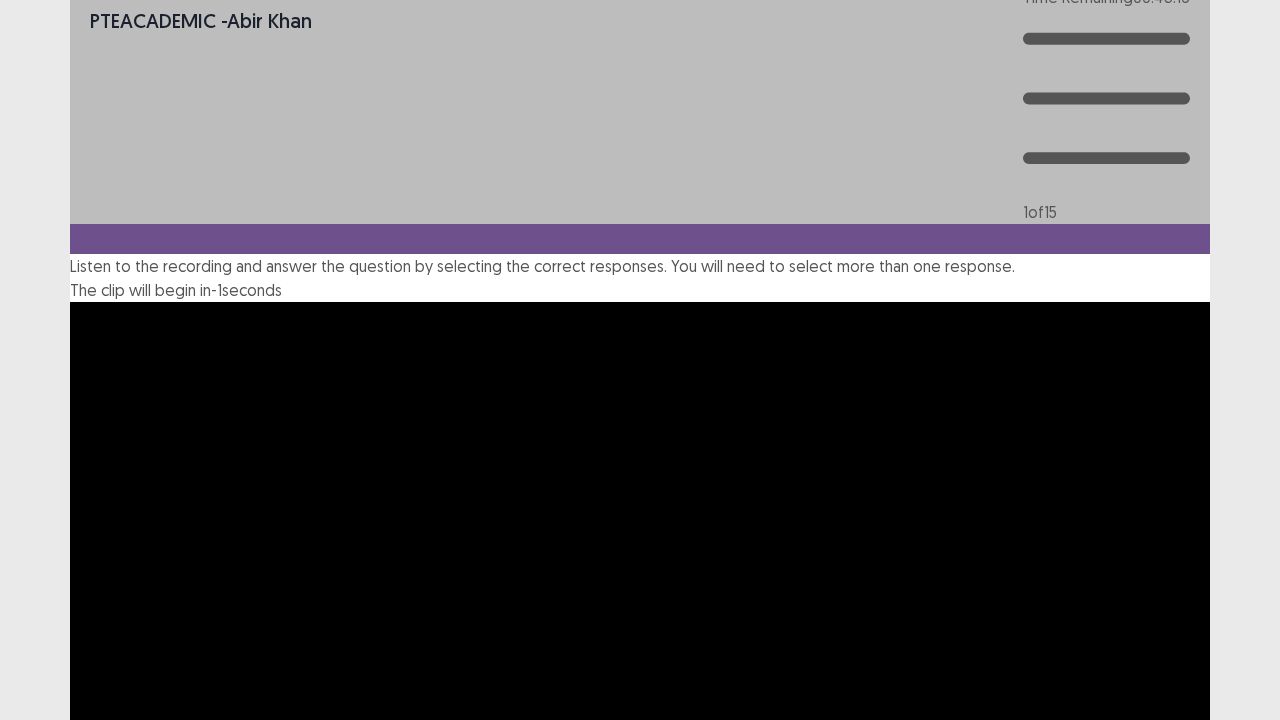 click on "Corporate strategy" at bounding box center [139, 979] 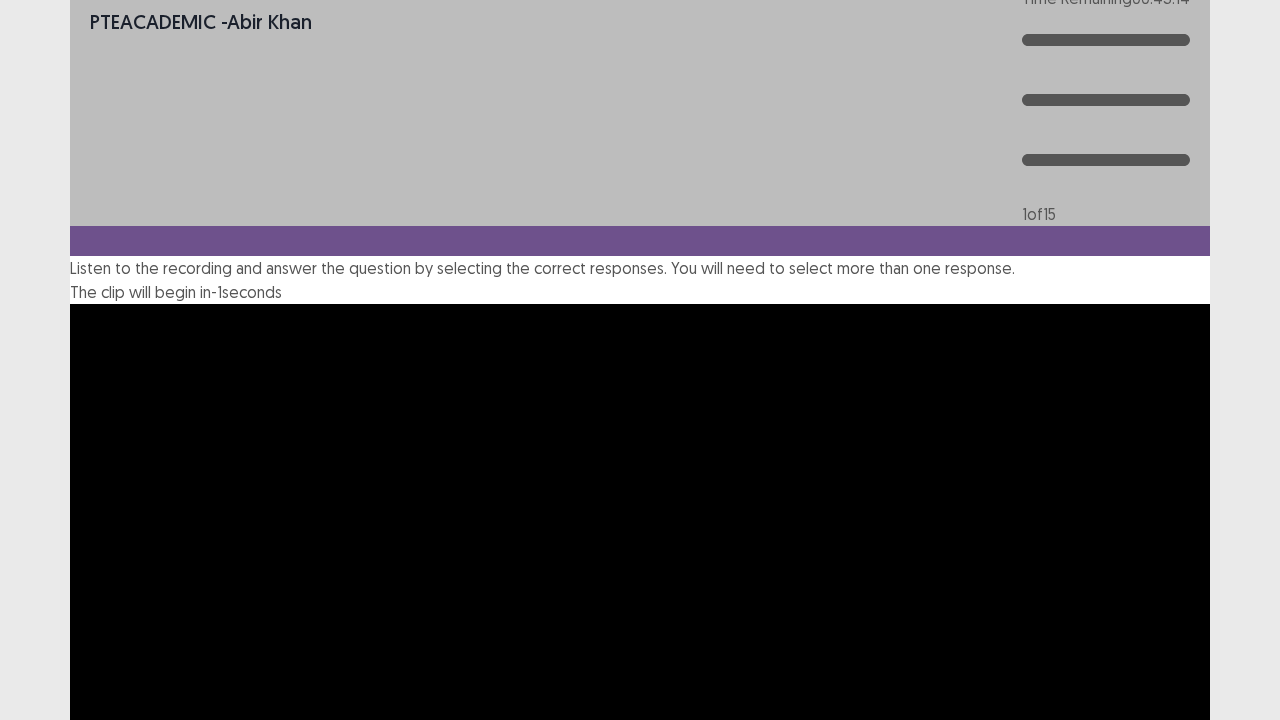 click on "People" at bounding box center (95, 1979) 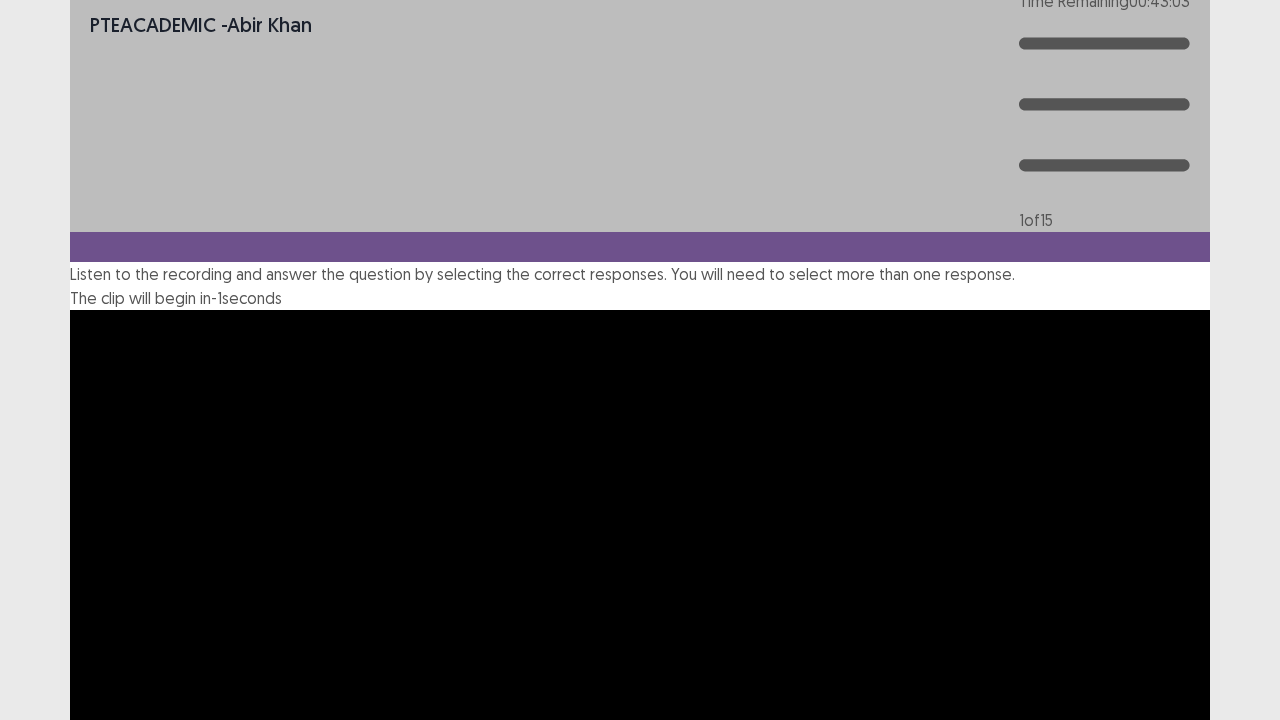 click on "Blockchain technology" at bounding box center [148, 1962] 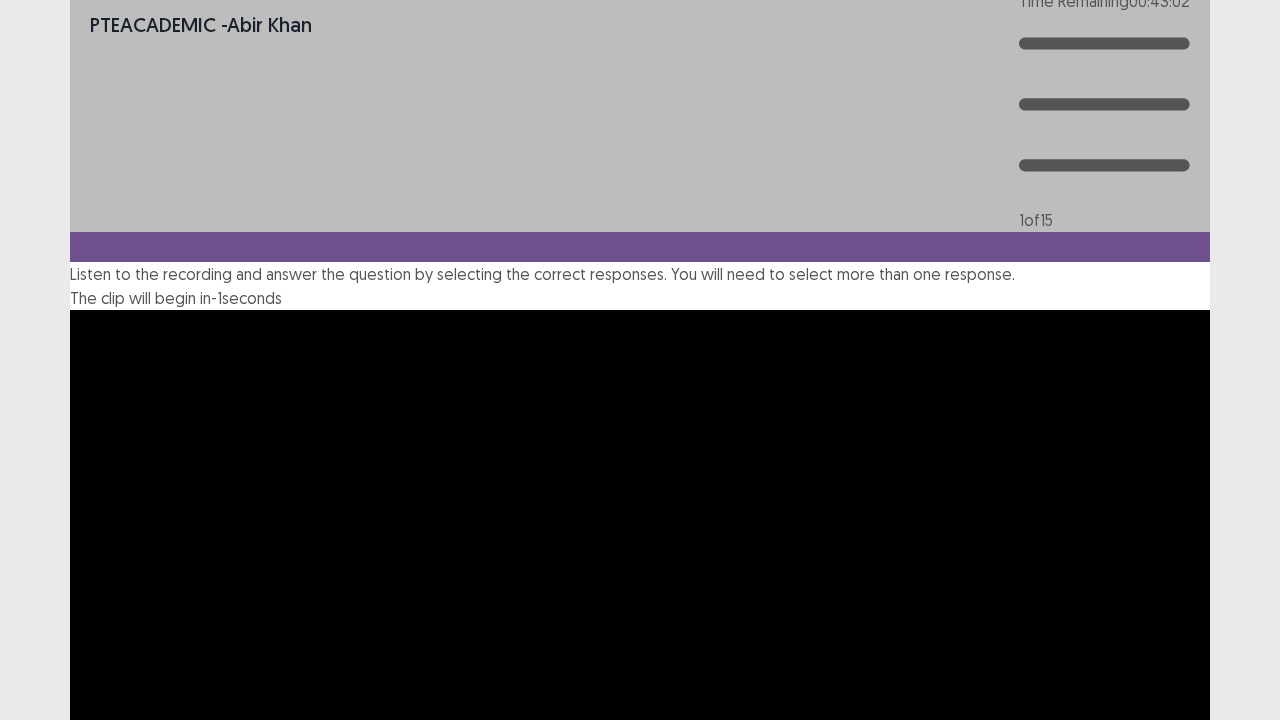 click on "Blockchain technology" at bounding box center [148, 2912] 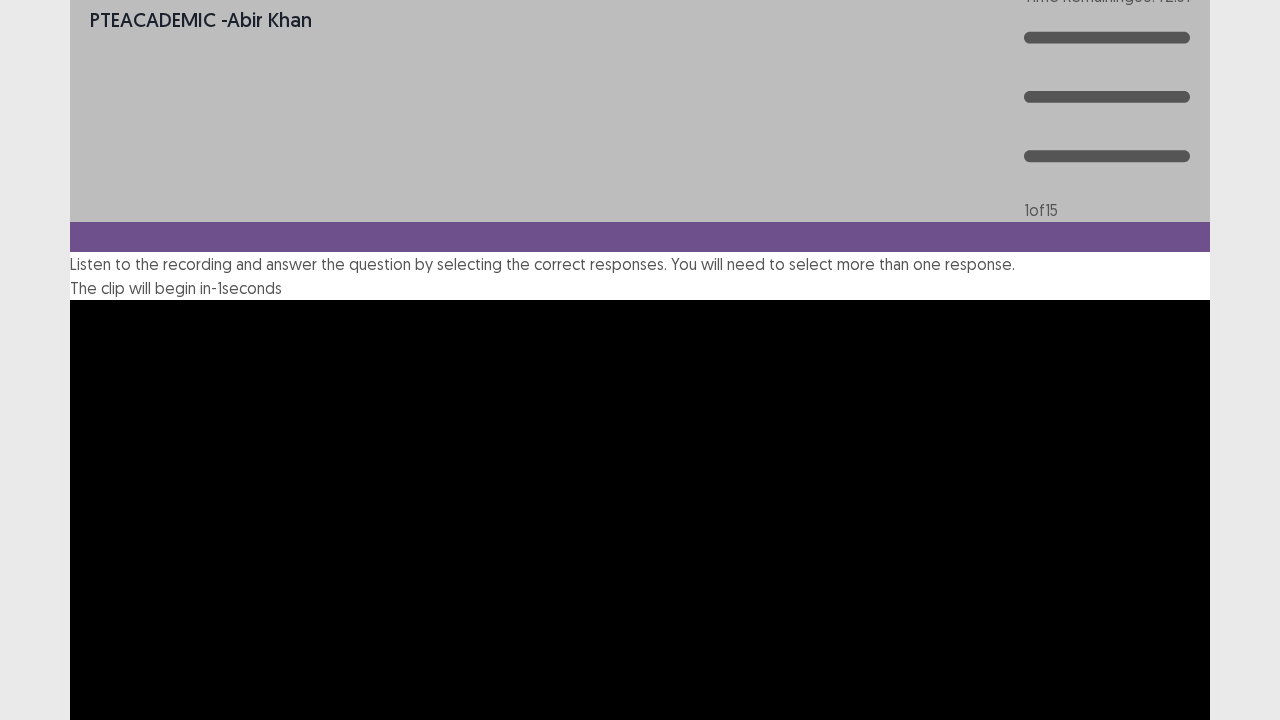 click on "Blockchain technology" at bounding box center [148, 1951] 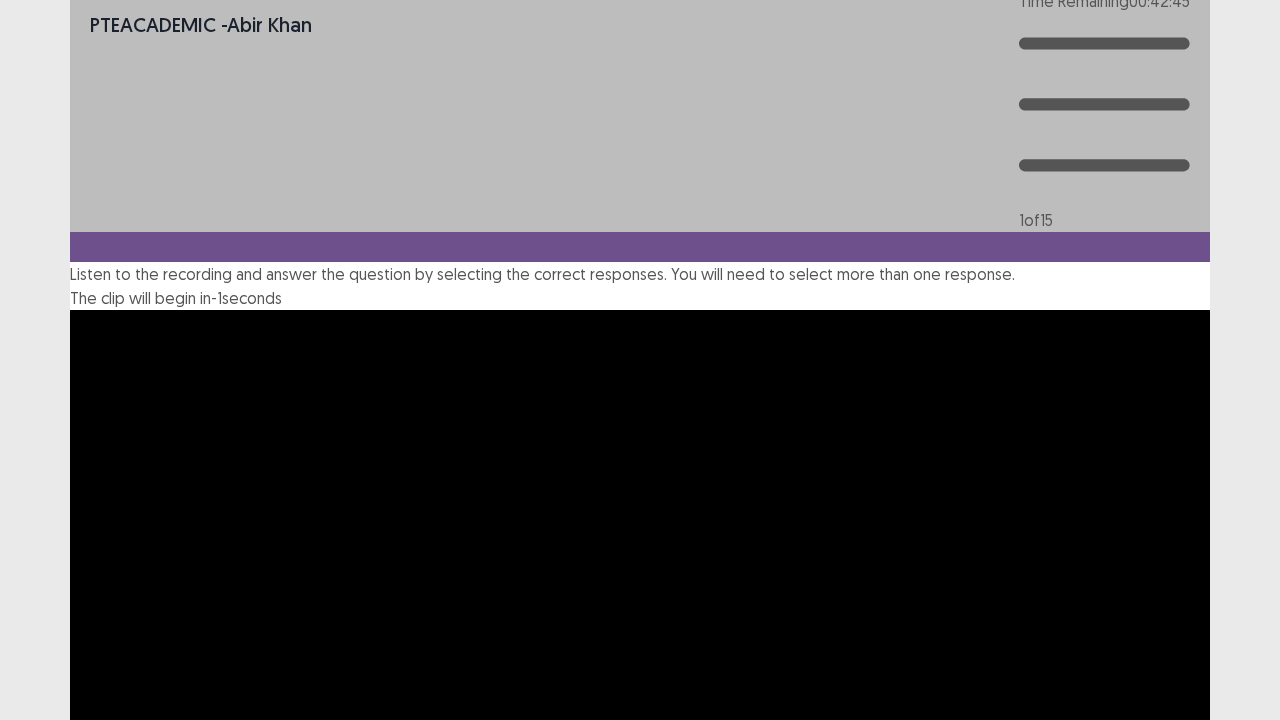 click on "Blockchain technology" at bounding box center (640, 2436) 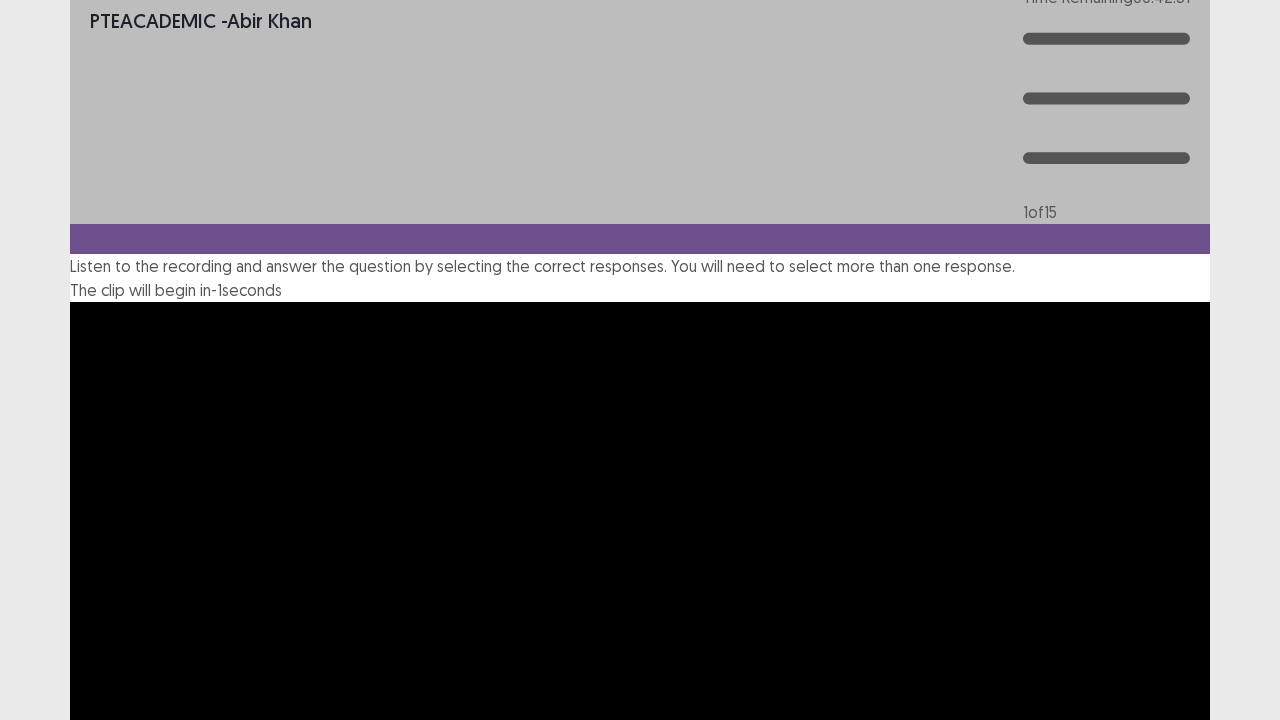 click on "Next" at bounding box center [1162, 2983] 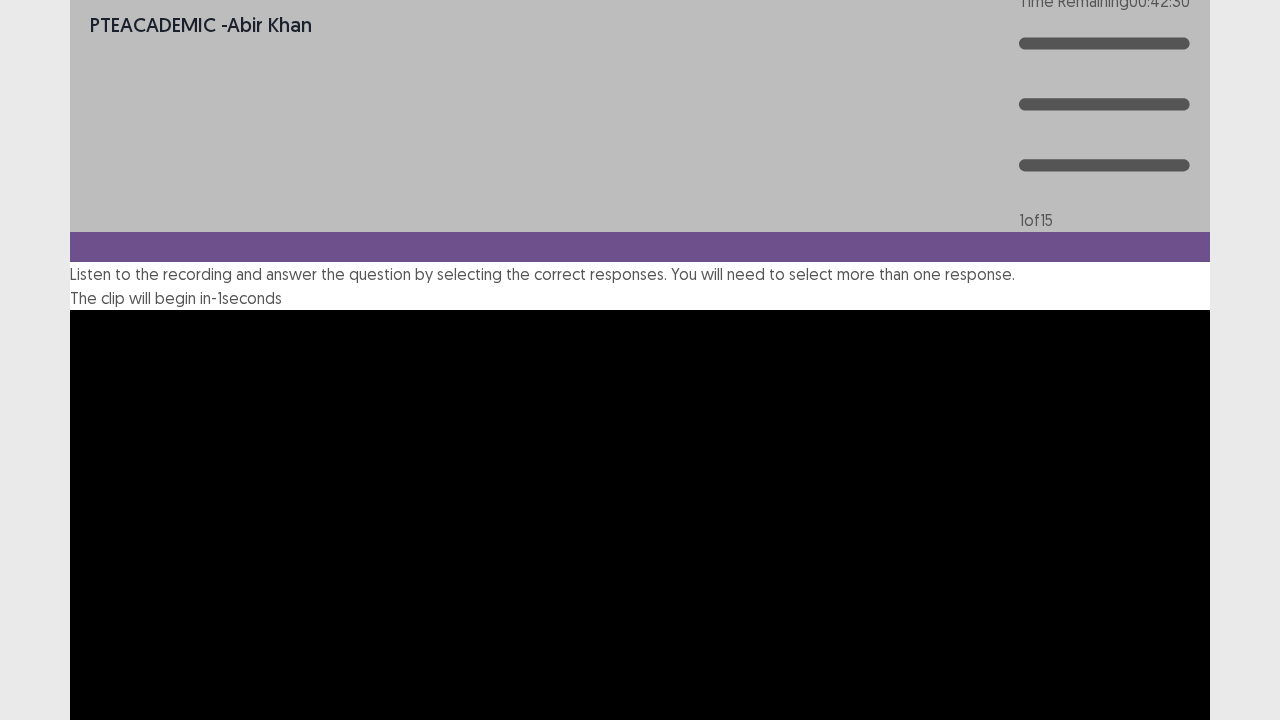 click on "Confirm" at bounding box center [43, 3078] 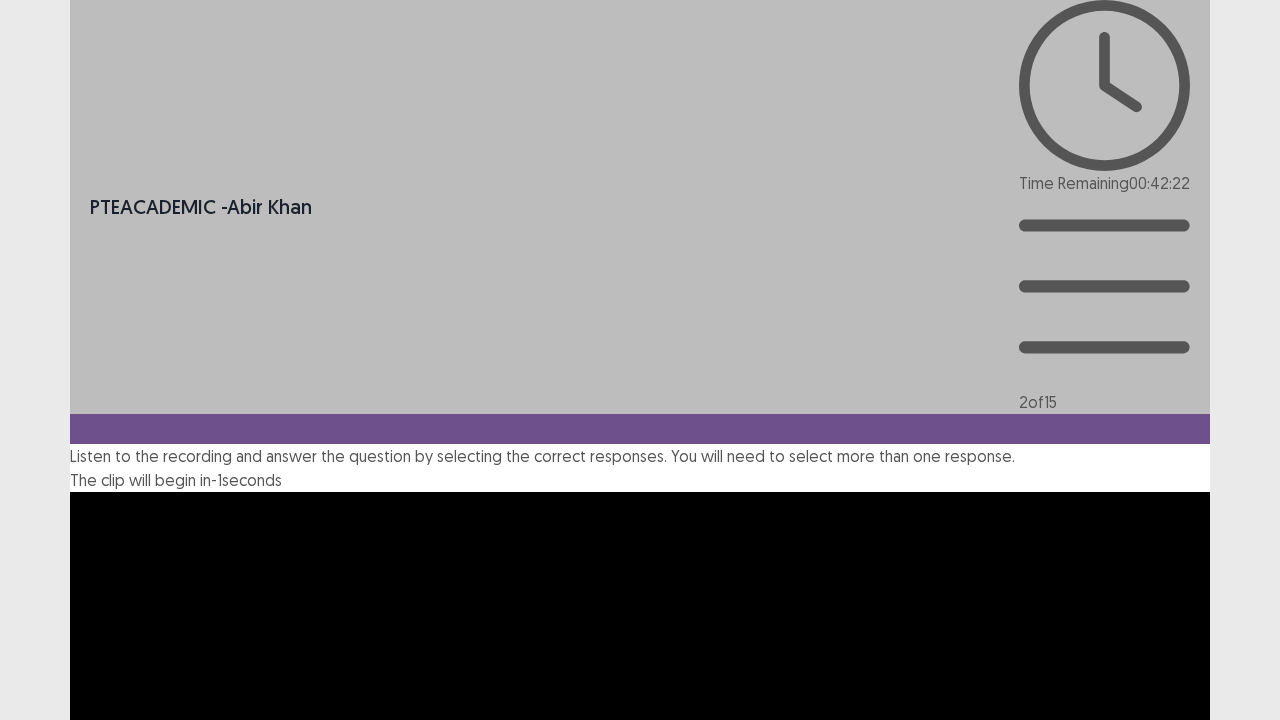 scroll, scrollTop: 182, scrollLeft: 0, axis: vertical 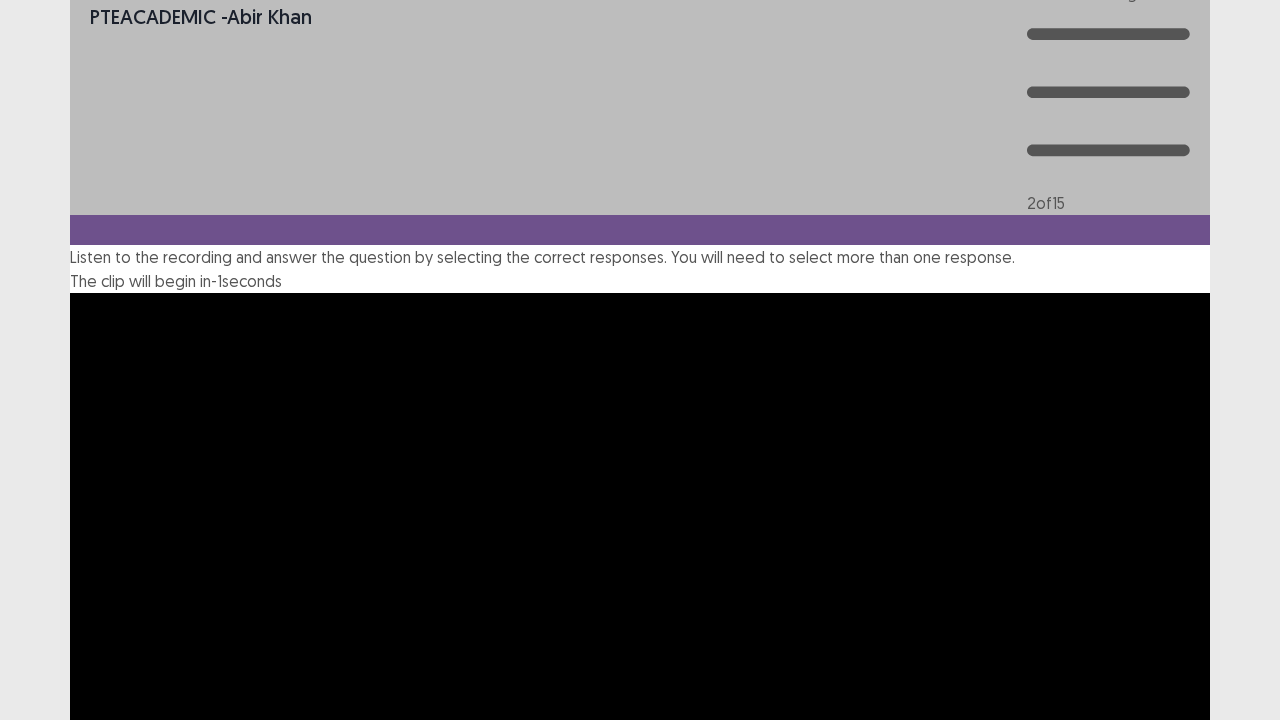 click on "Parents are a child's most important influence" at bounding box center [229, 971] 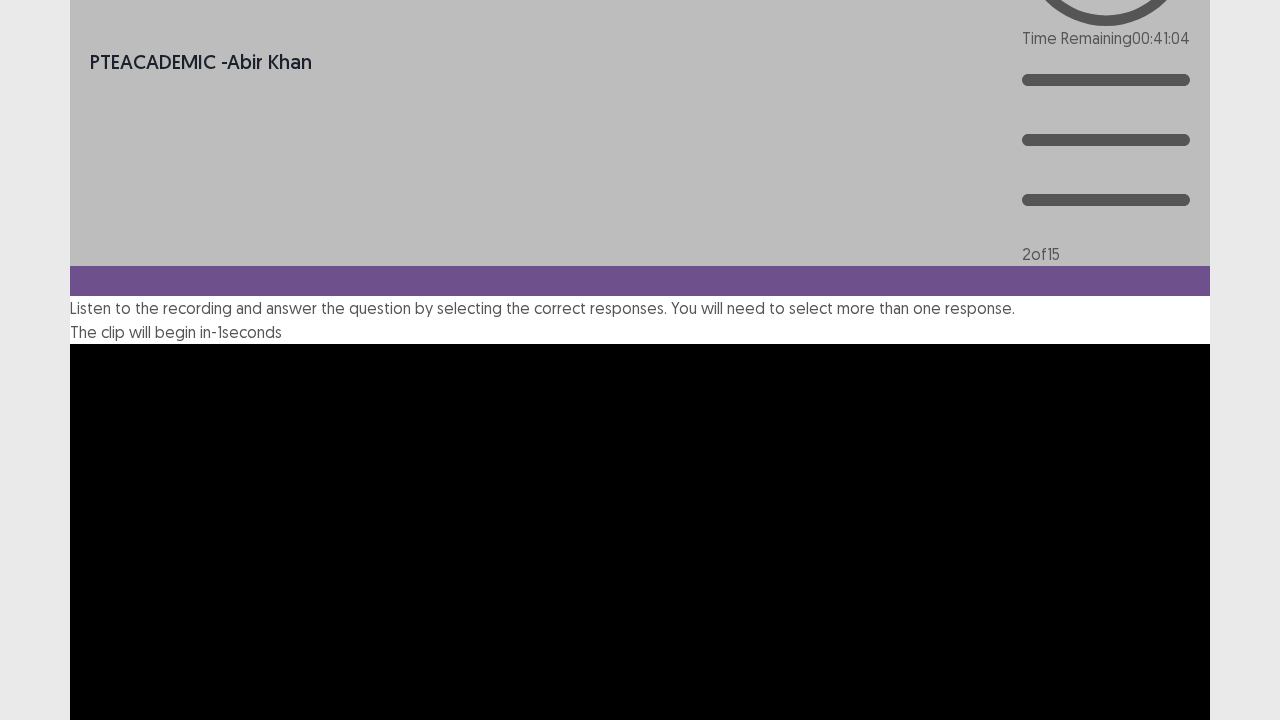 scroll, scrollTop: 182, scrollLeft: 0, axis: vertical 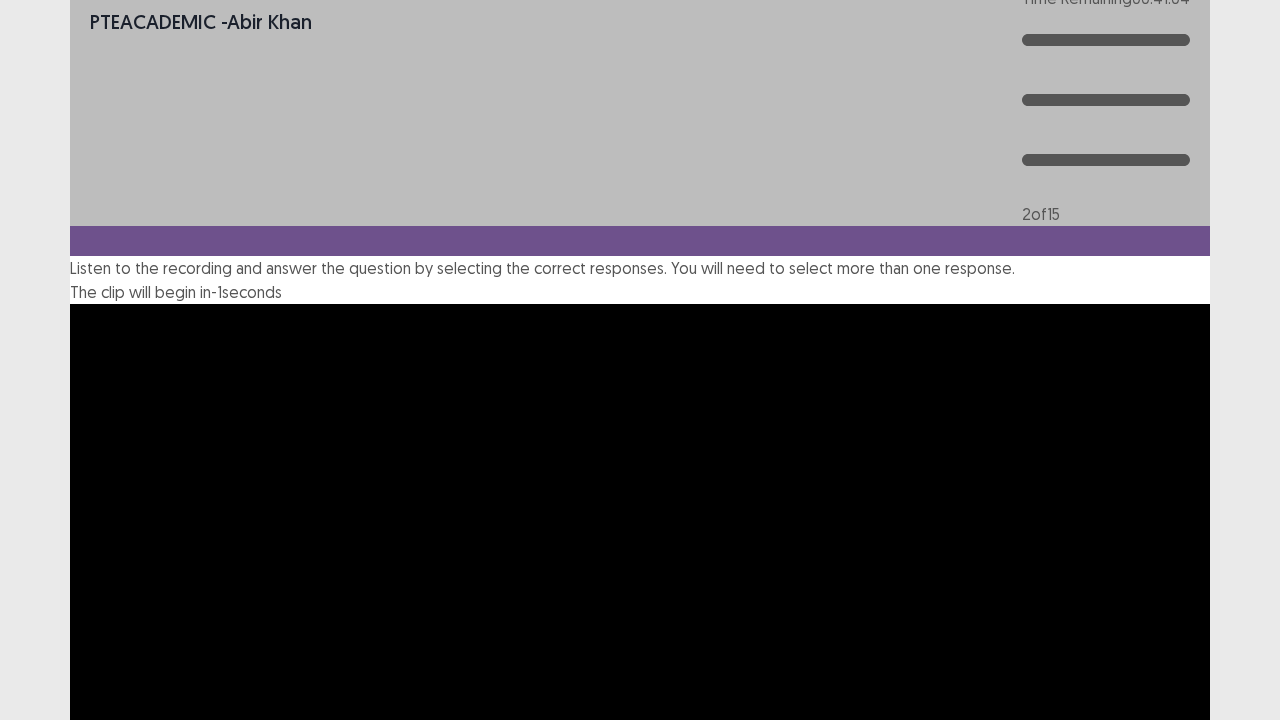 click on "**********" at bounding box center (640, 936) 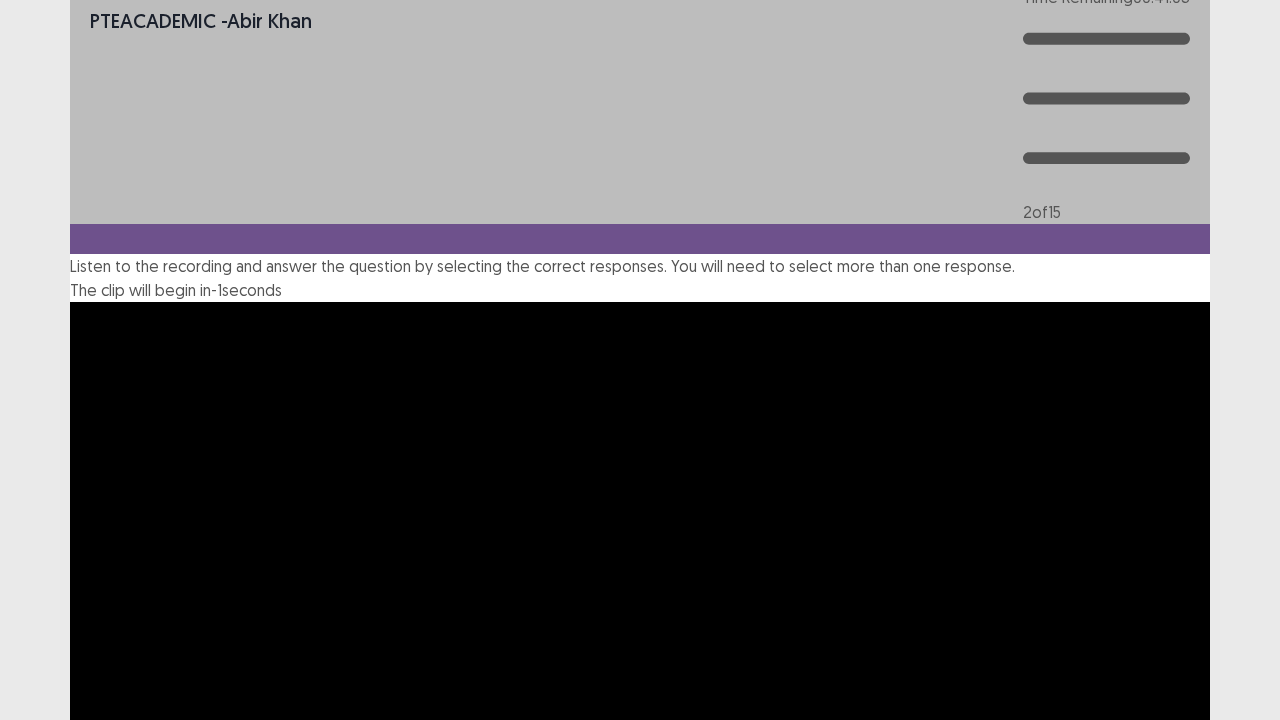 click on "Next" at bounding box center [1162, 2033] 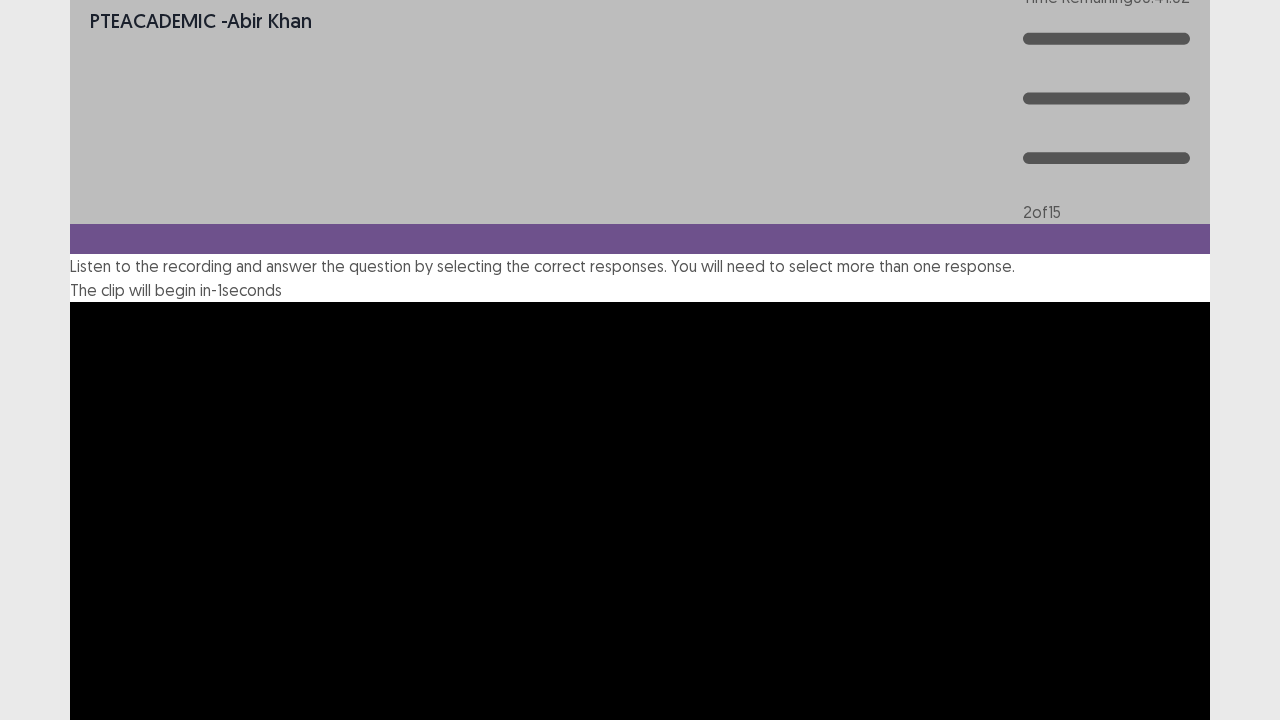 click on "Confirm" at bounding box center (43, 2119) 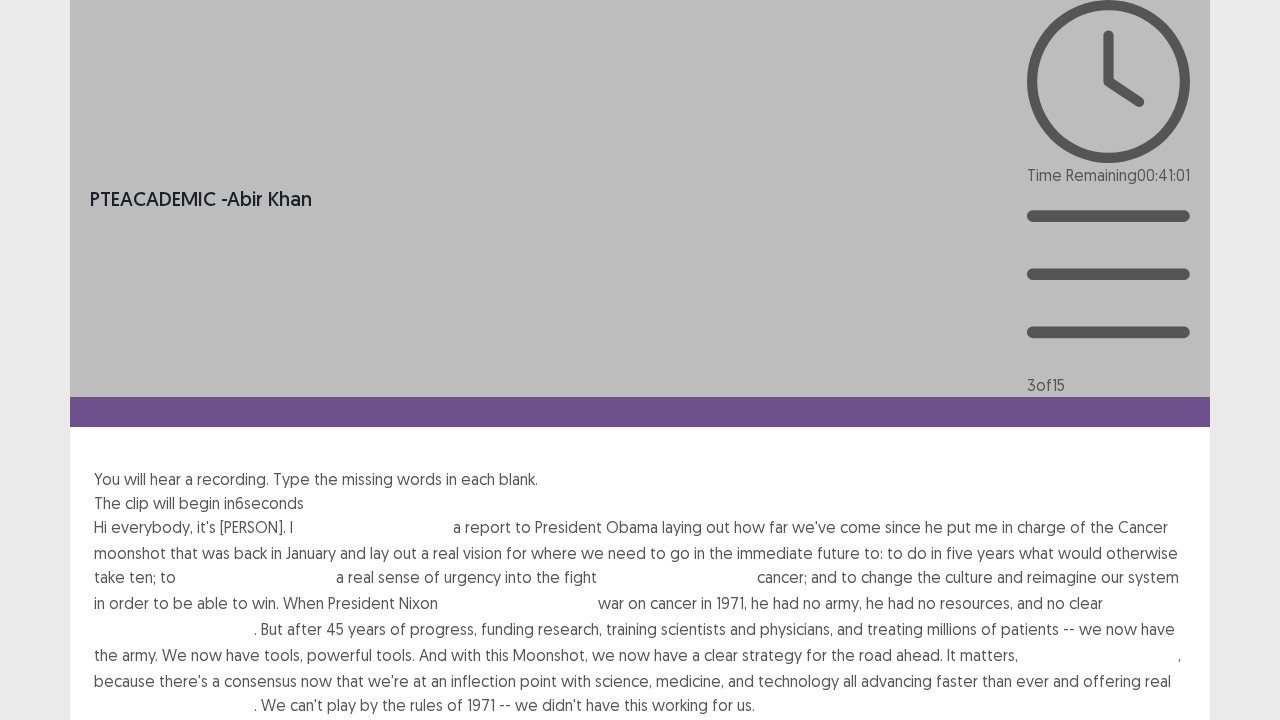 click at bounding box center (373, 529) 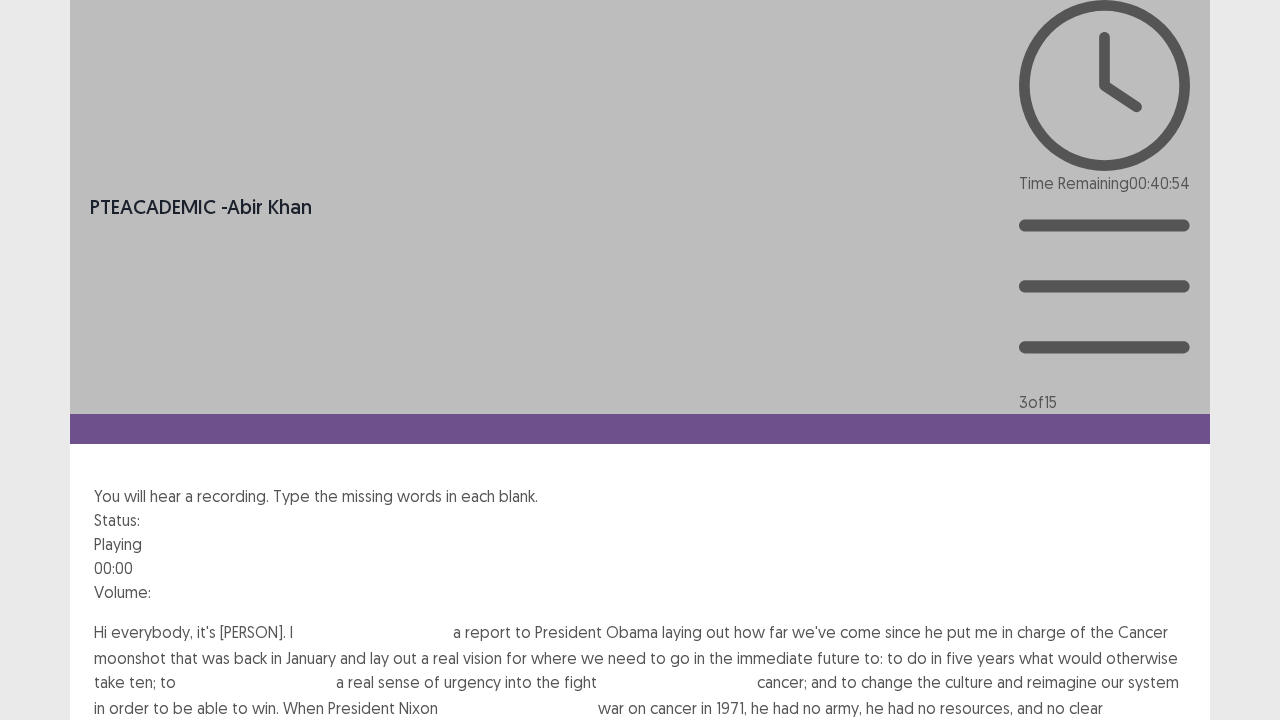 click on "Status: Playing 00:00 Volume:" at bounding box center (640, 564) 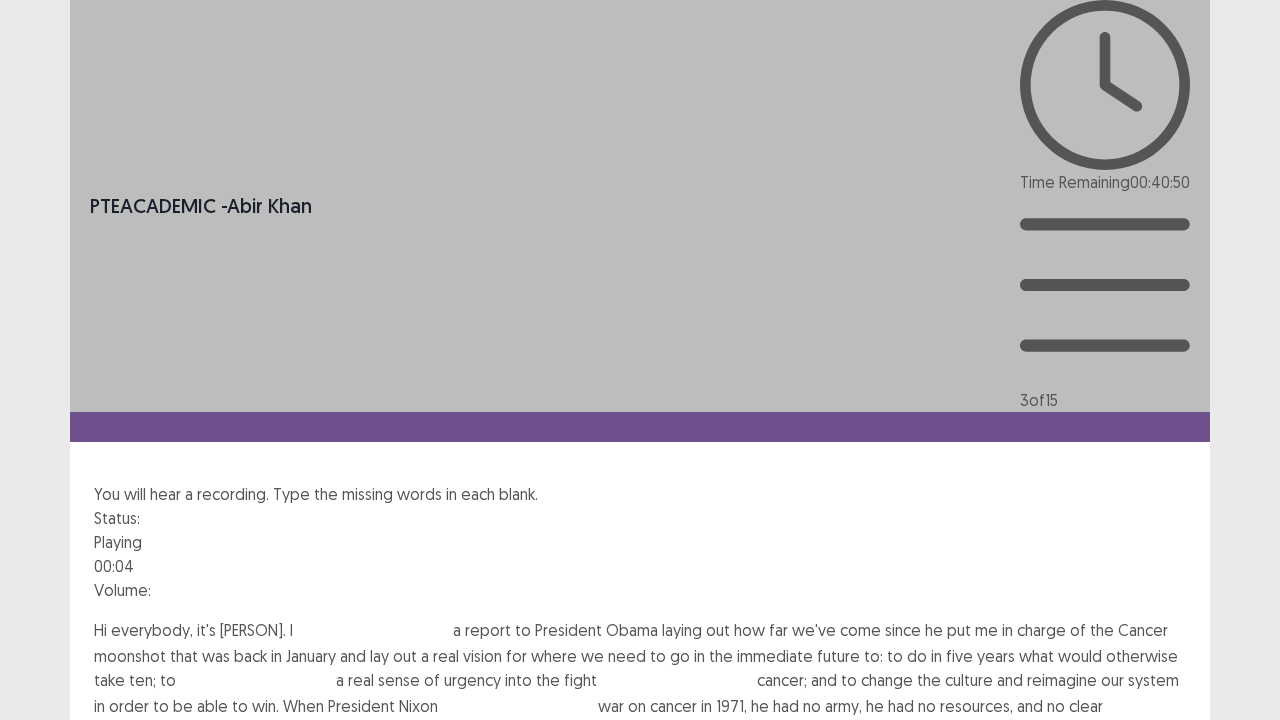 click at bounding box center [373, 632] 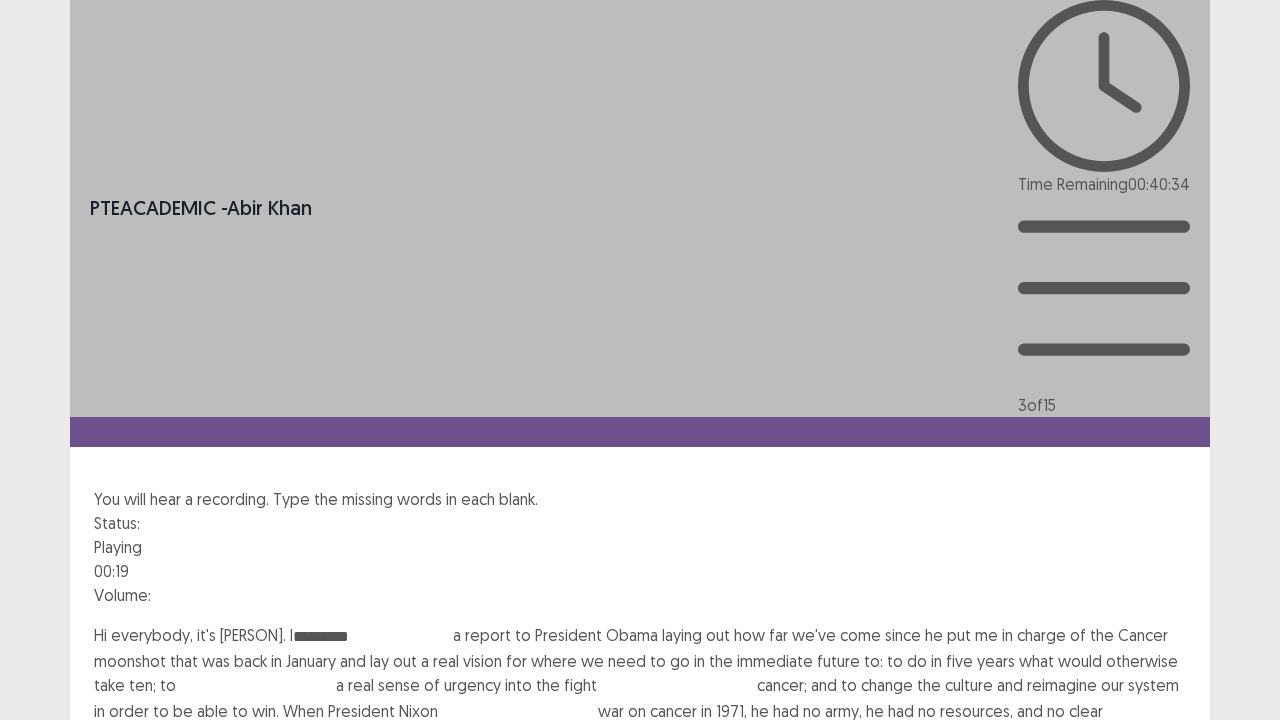 type on "*********" 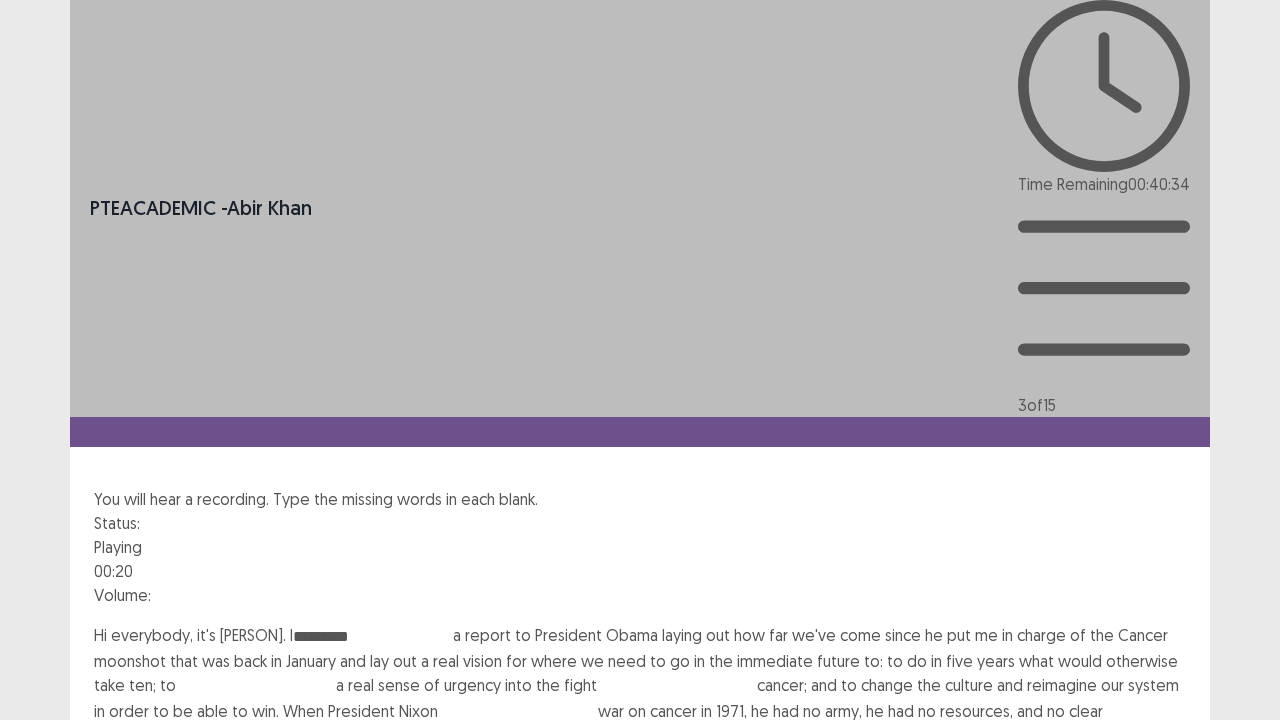 click at bounding box center [256, 687] 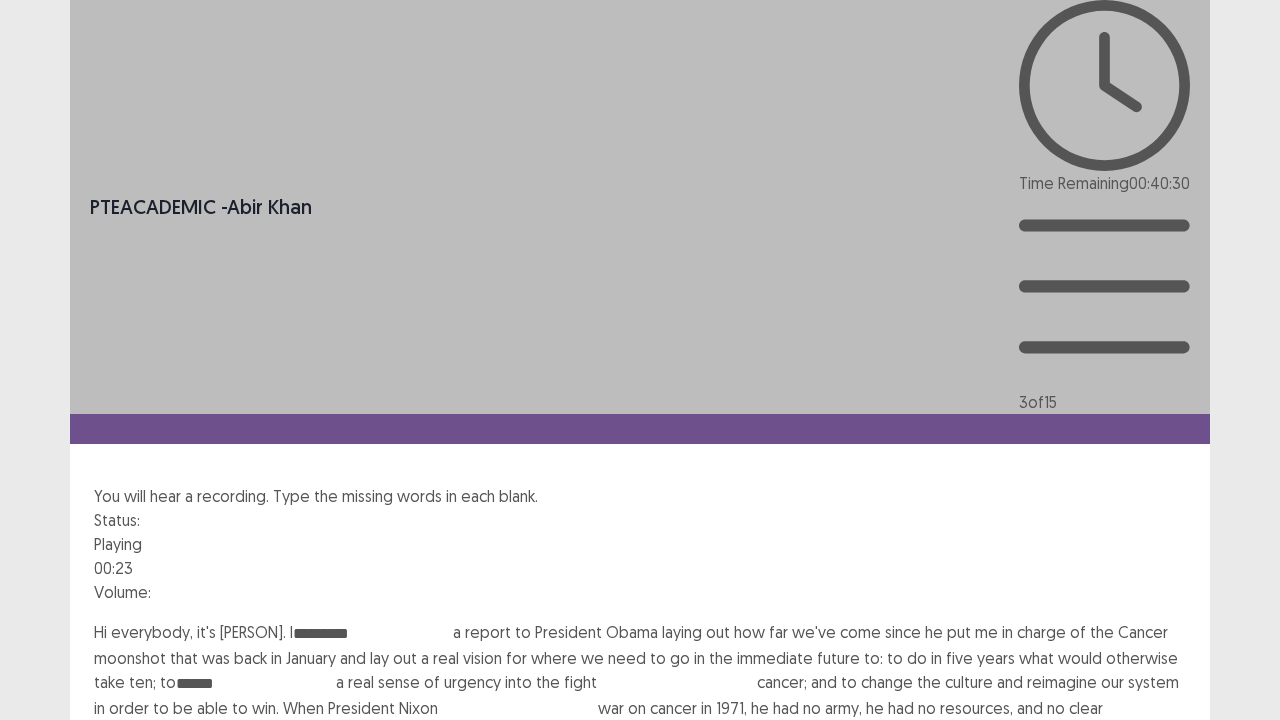 type on "******" 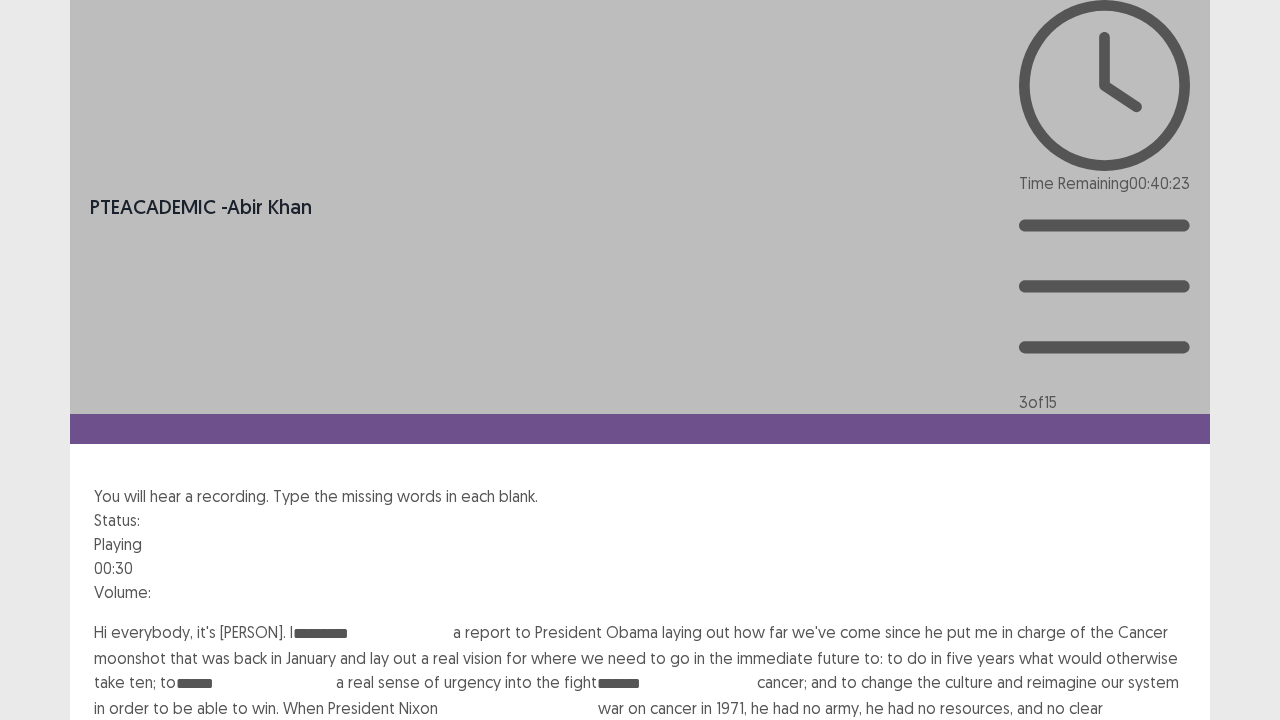 type on "*******" 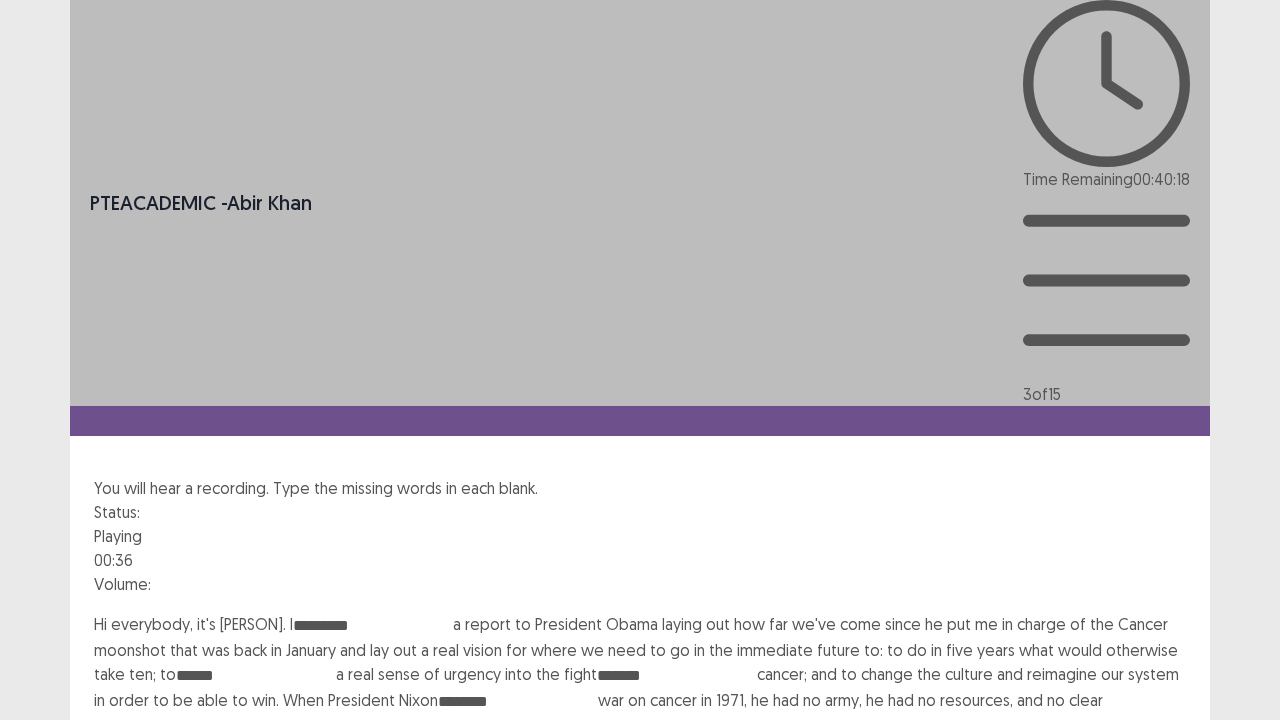 type on "********" 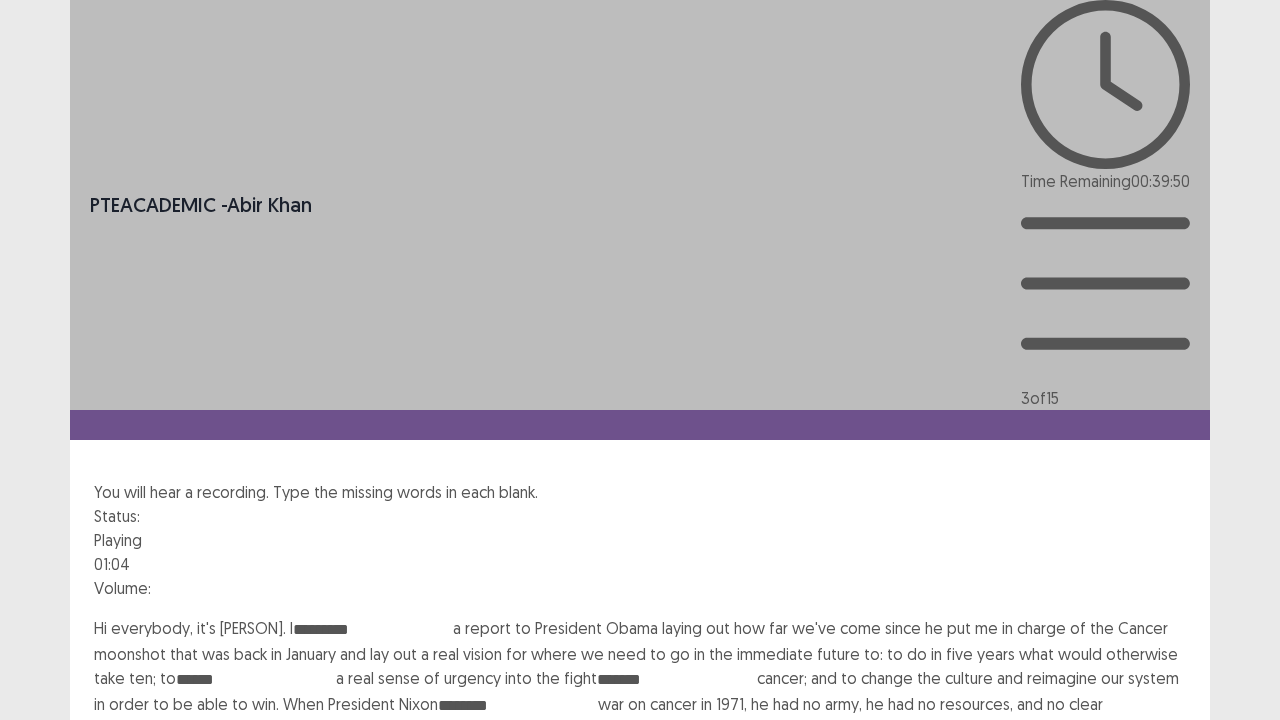 type on "********" 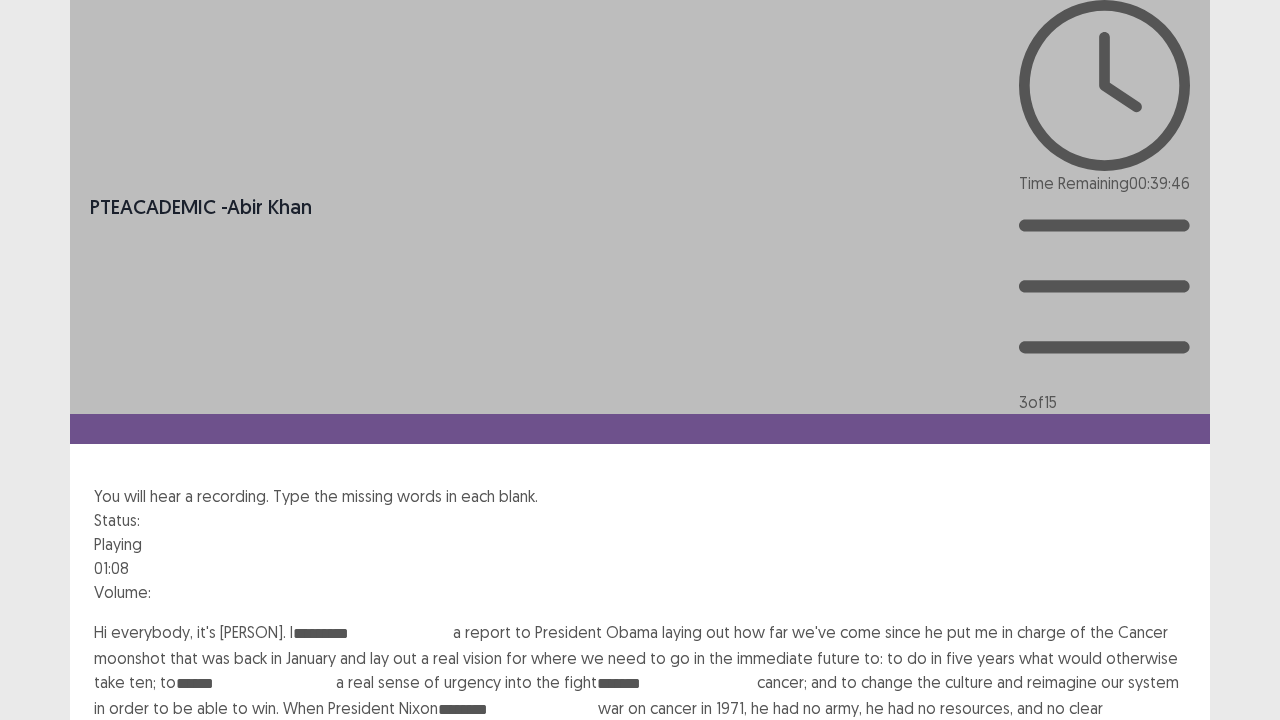 type on "*******" 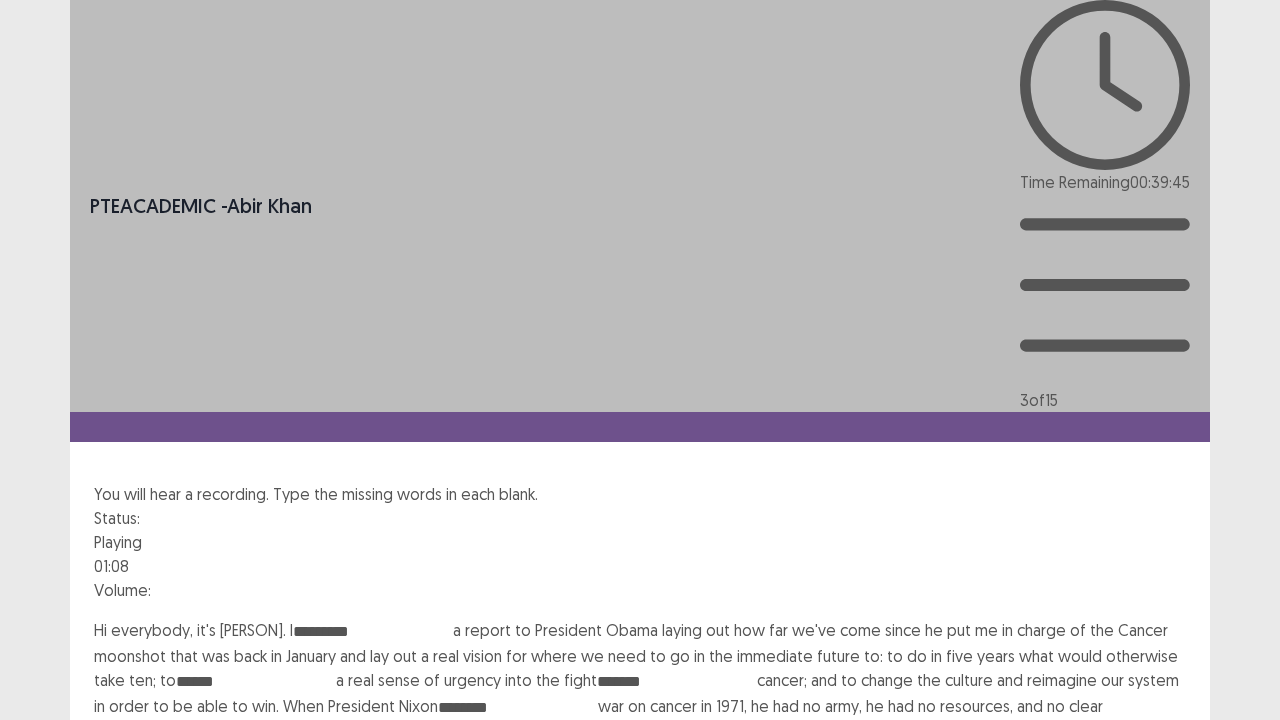 click on "********" at bounding box center (174, 734) 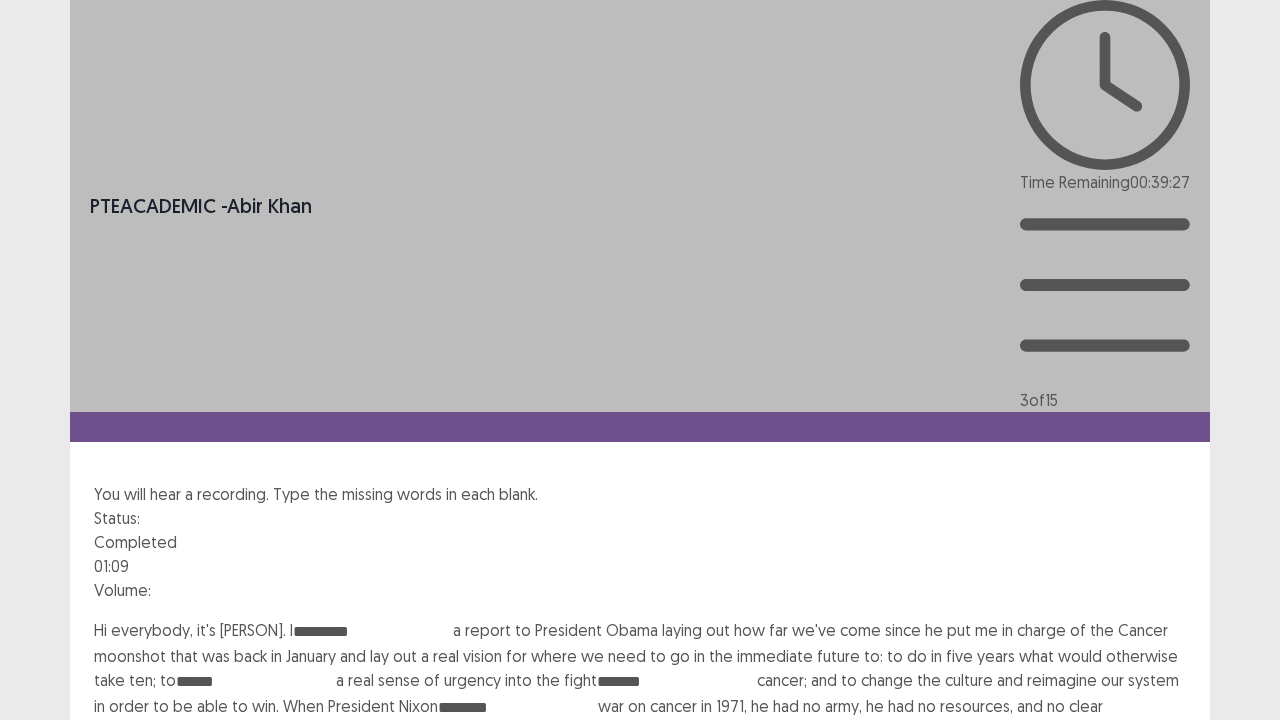type on "********" 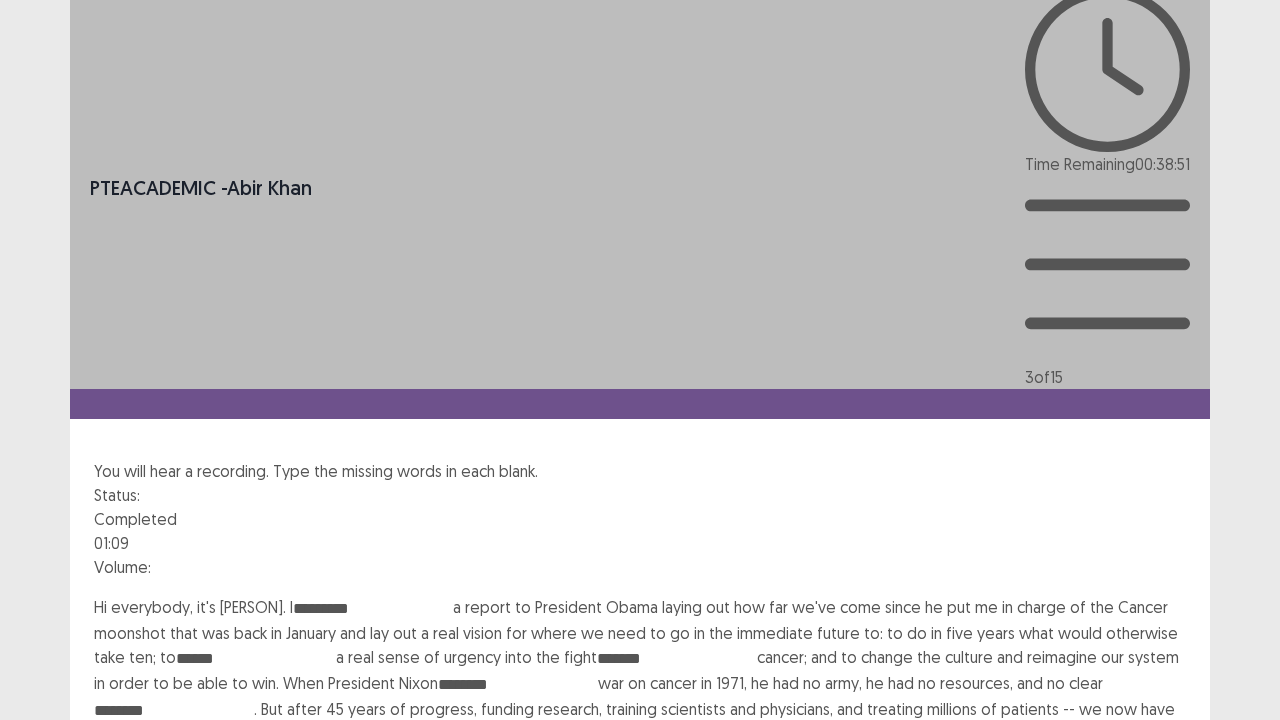 scroll, scrollTop: 17, scrollLeft: 0, axis: vertical 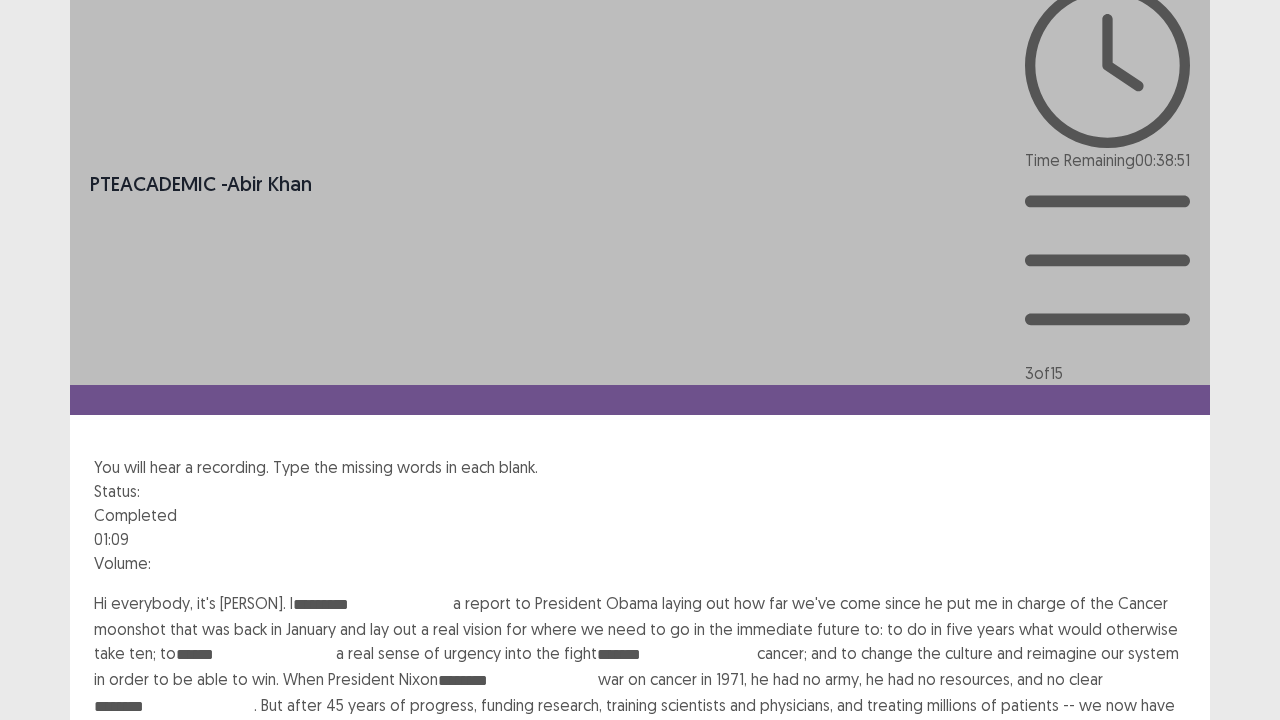 type on "*********" 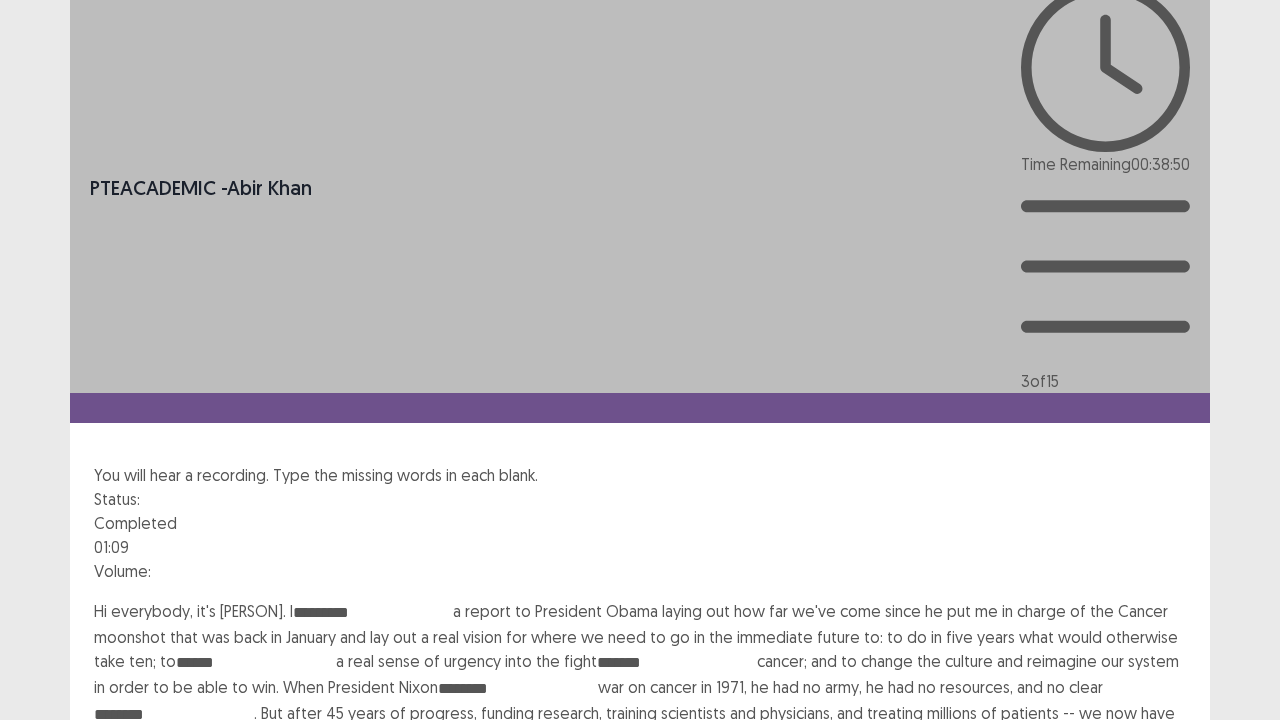 click on "Confirm" at bounding box center (43, 949) 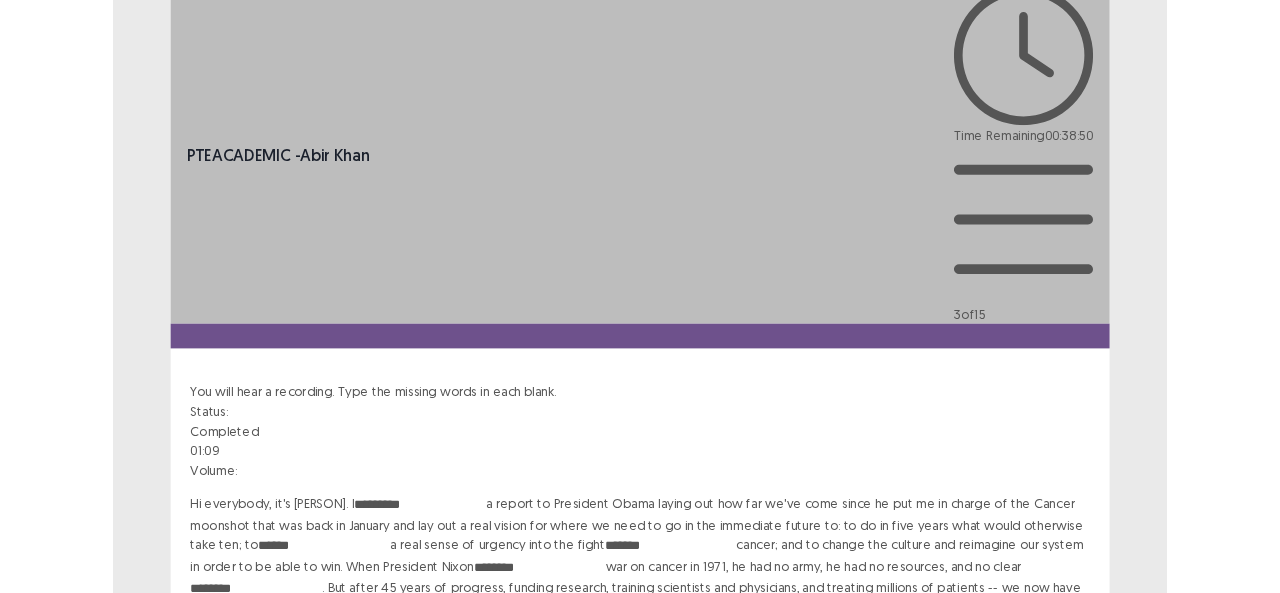 scroll, scrollTop: 0, scrollLeft: 0, axis: both 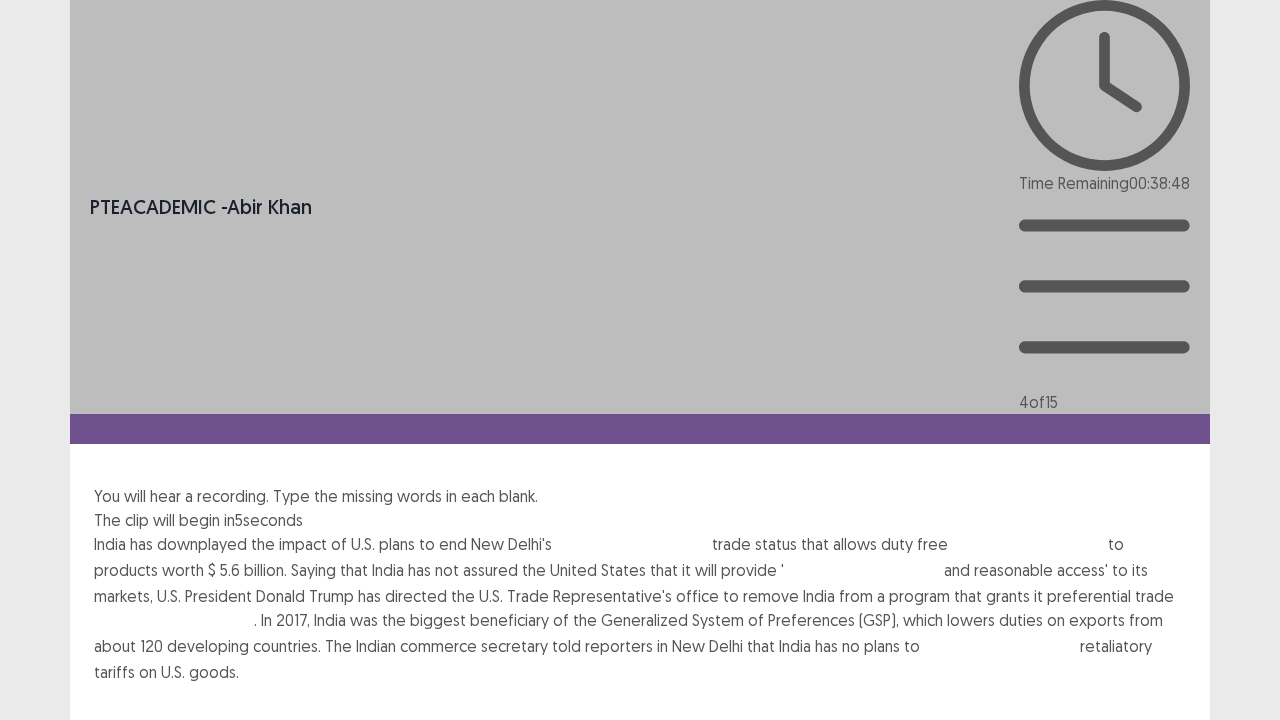 click at bounding box center (632, 546) 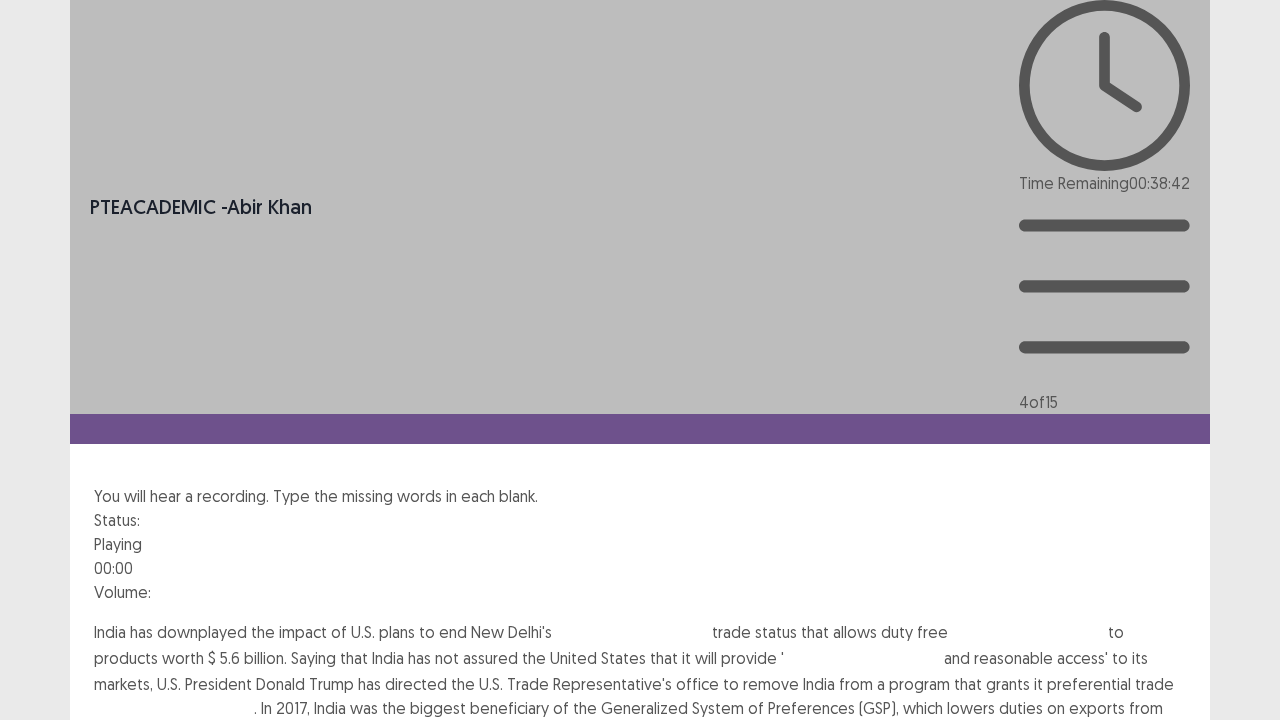 click on "Status: Playing 00:00 Volume:" at bounding box center (640, 564) 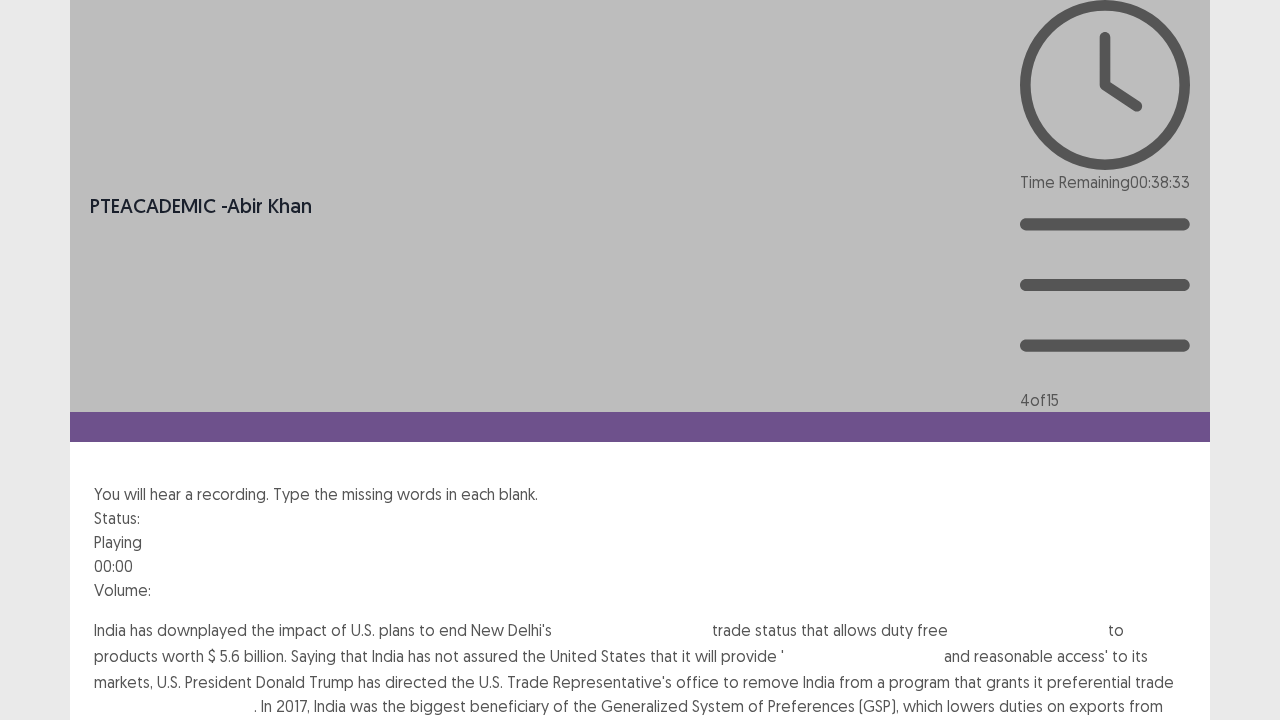 click at bounding box center (640, 554) 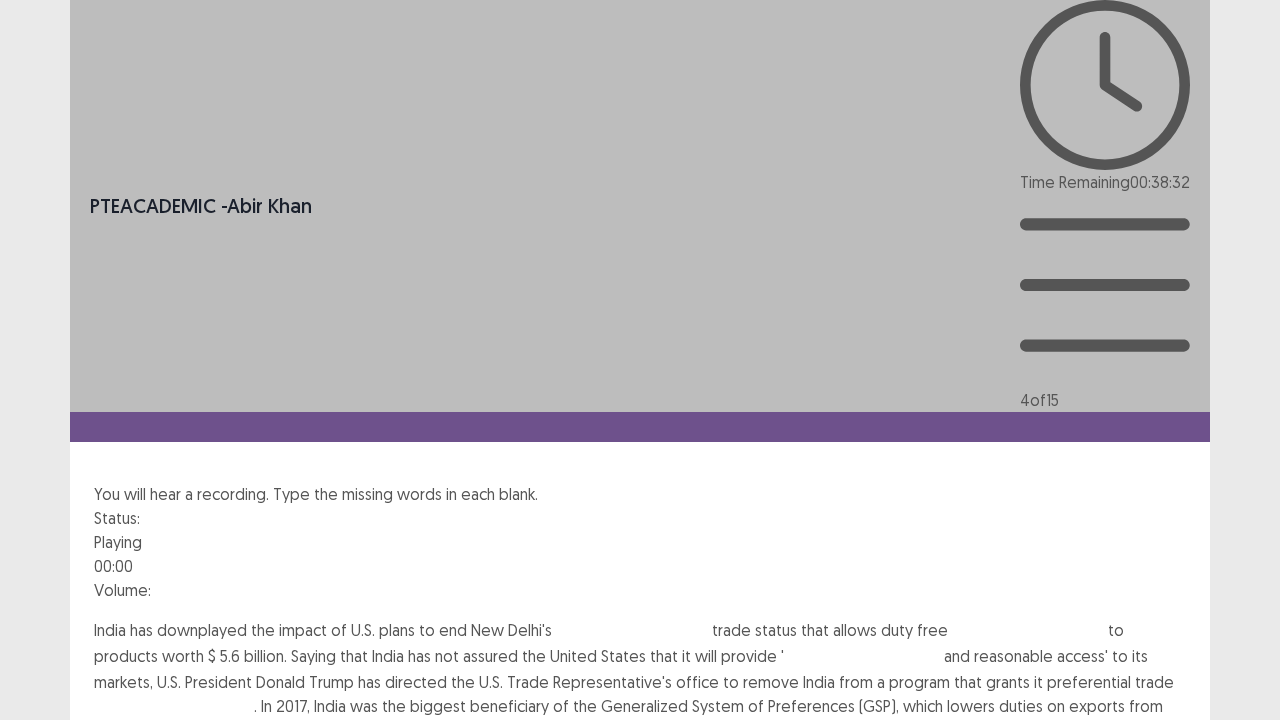 click on "Status: Playing 00:00 Volume:" at bounding box center [640, 562] 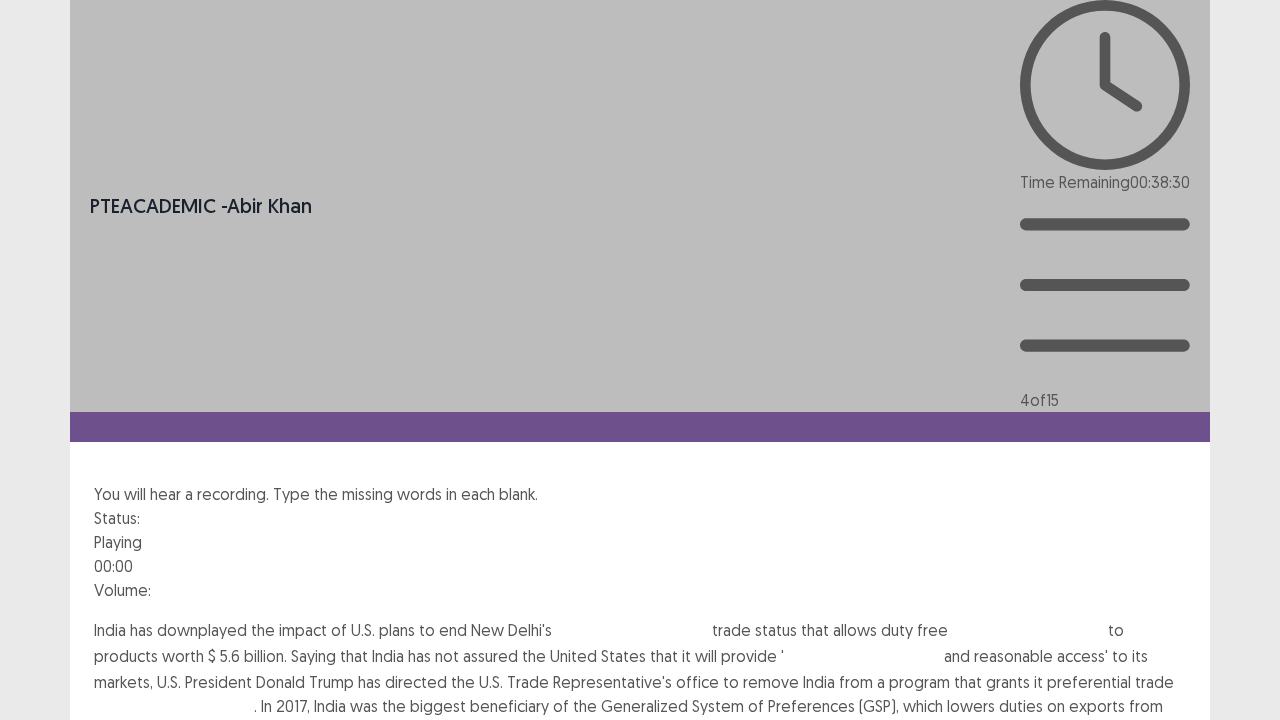 click at bounding box center [632, 632] 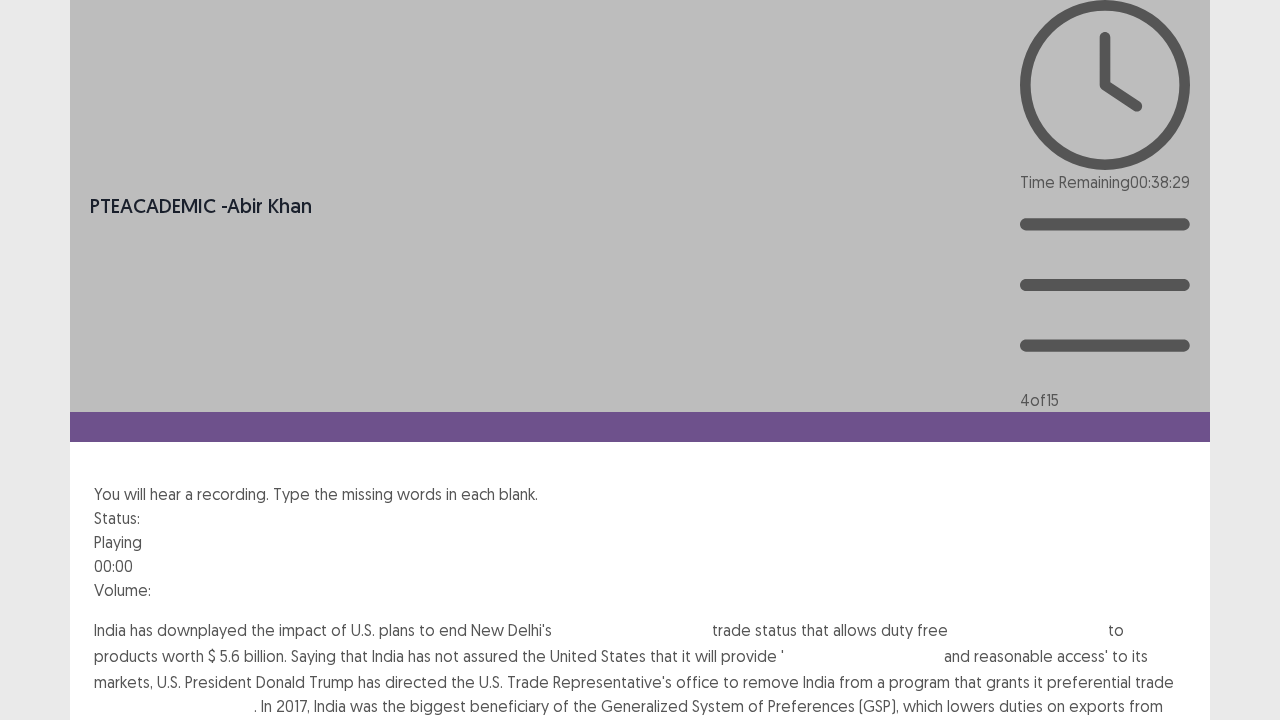 drag, startPoint x: 508, startPoint y: 232, endPoint x: 459, endPoint y: 240, distance: 49.648766 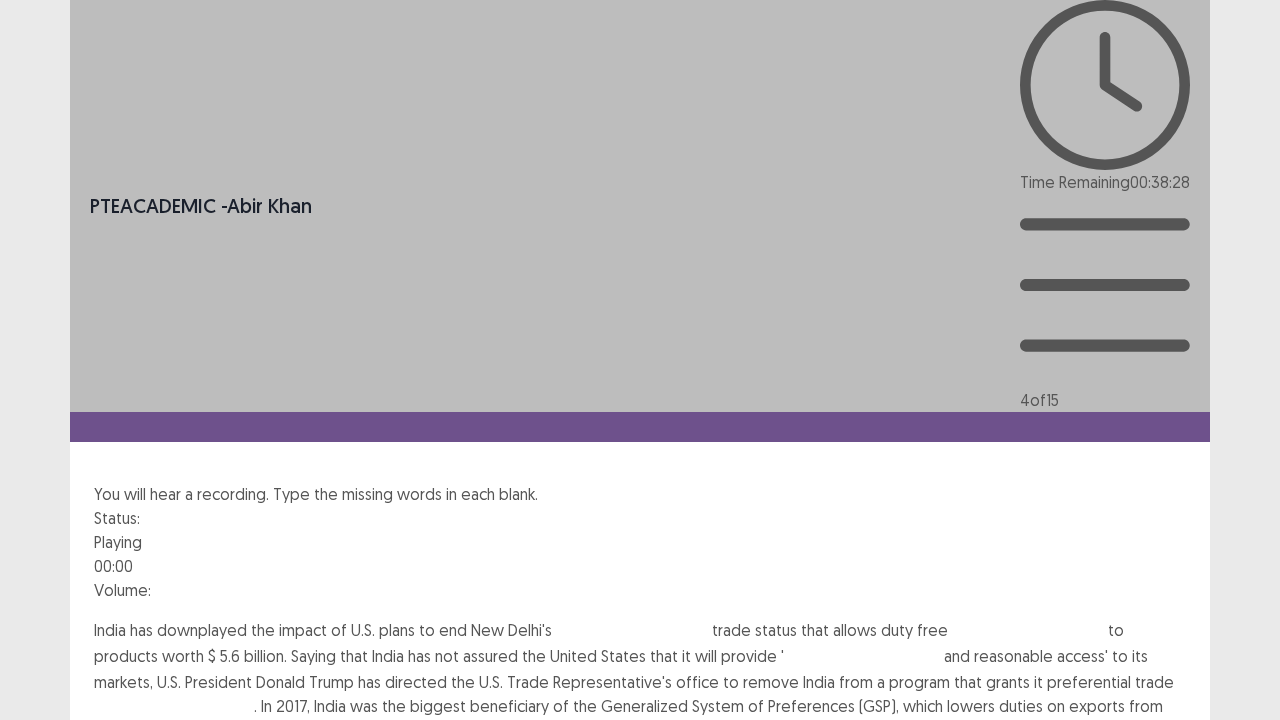 drag, startPoint x: 714, startPoint y: 222, endPoint x: 524, endPoint y: 209, distance: 190.44421 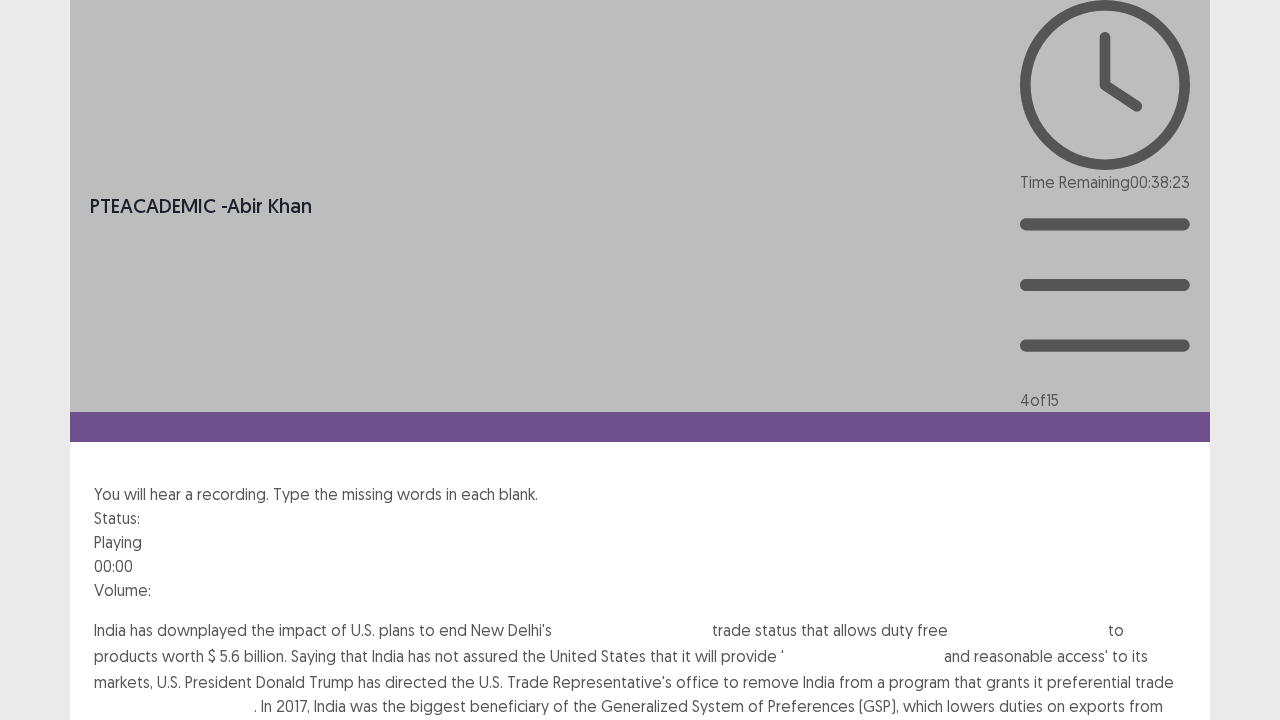 click at bounding box center (632, 632) 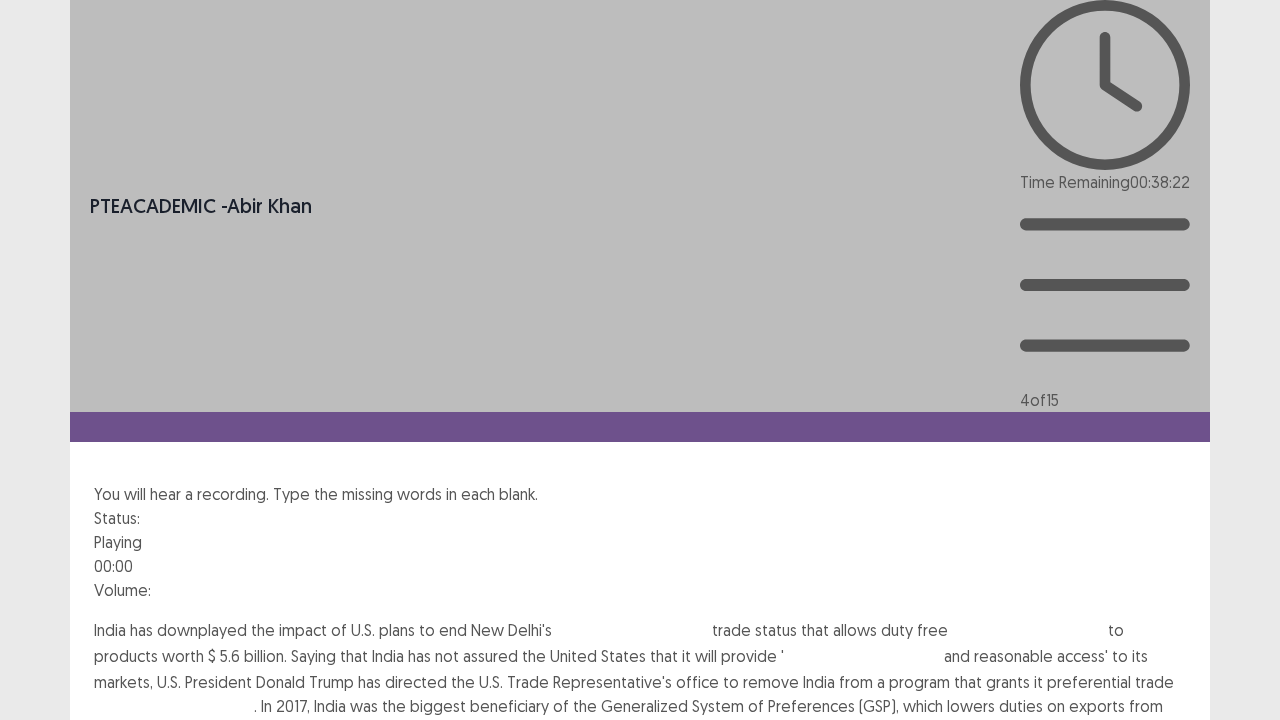 click at bounding box center [640, 610] 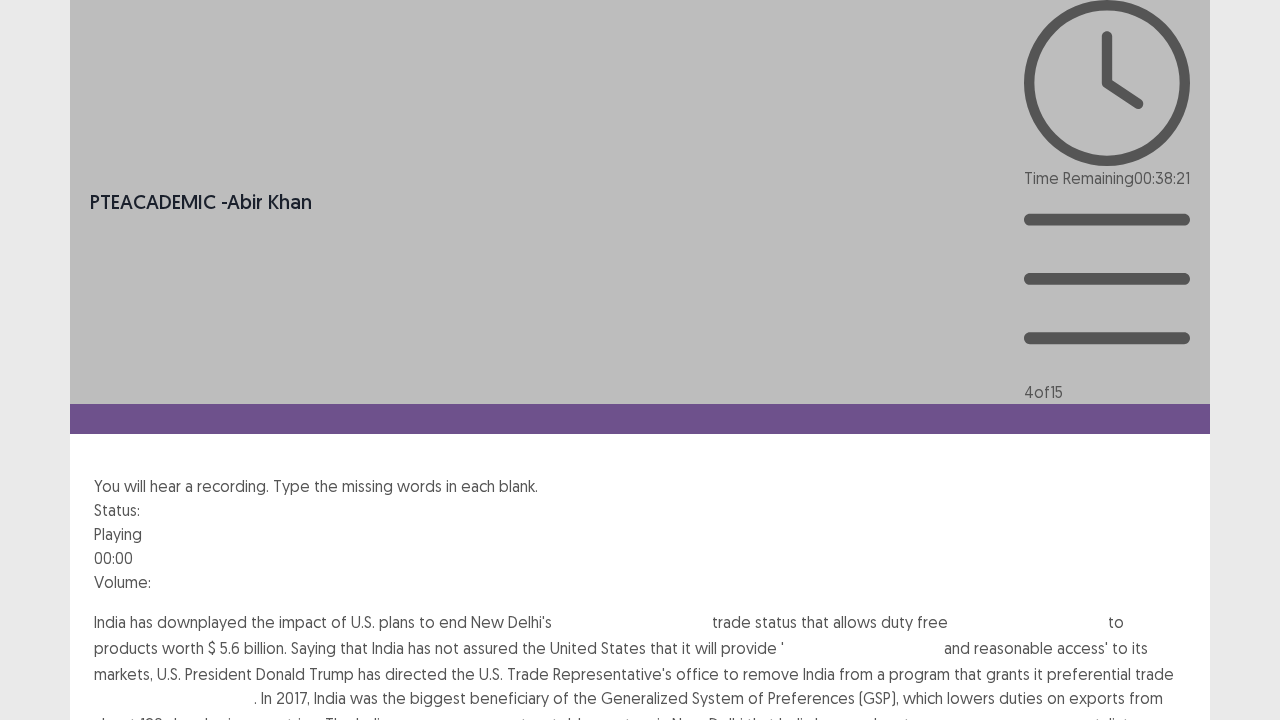 click on "Status: Playing 00:00 Volume:" at bounding box center [640, 554] 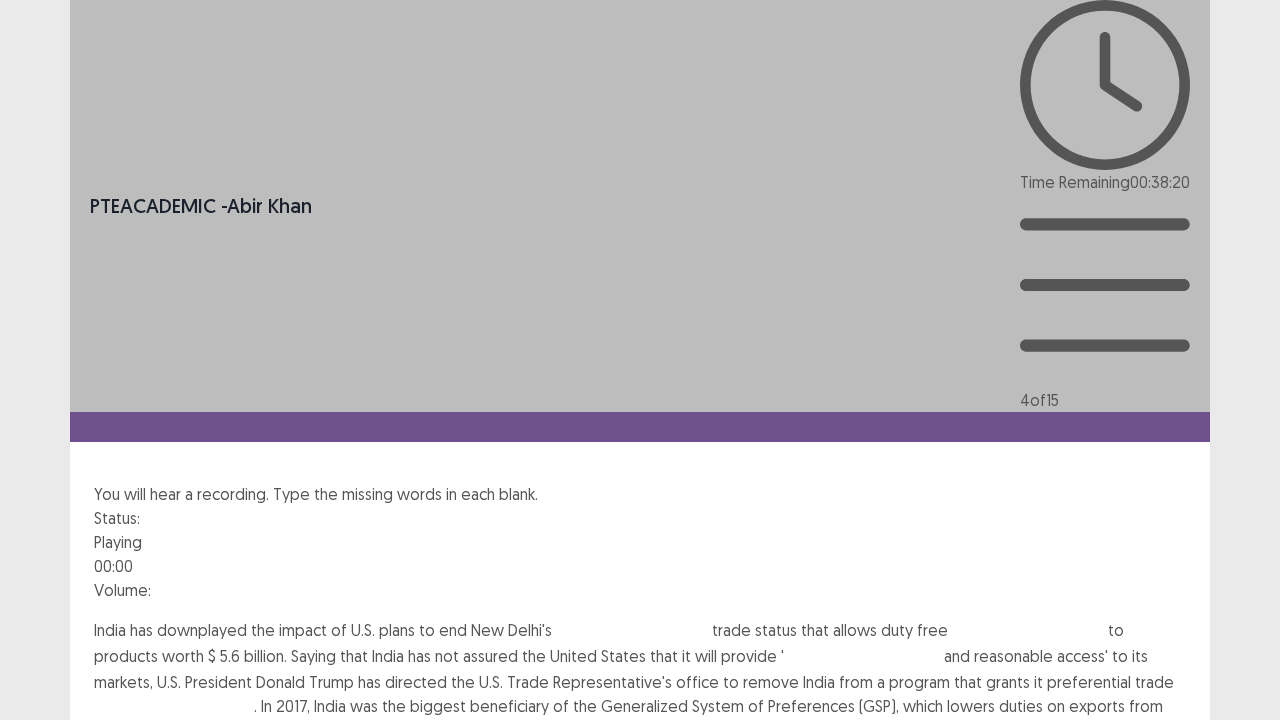 click on "Status:" at bounding box center [640, 518] 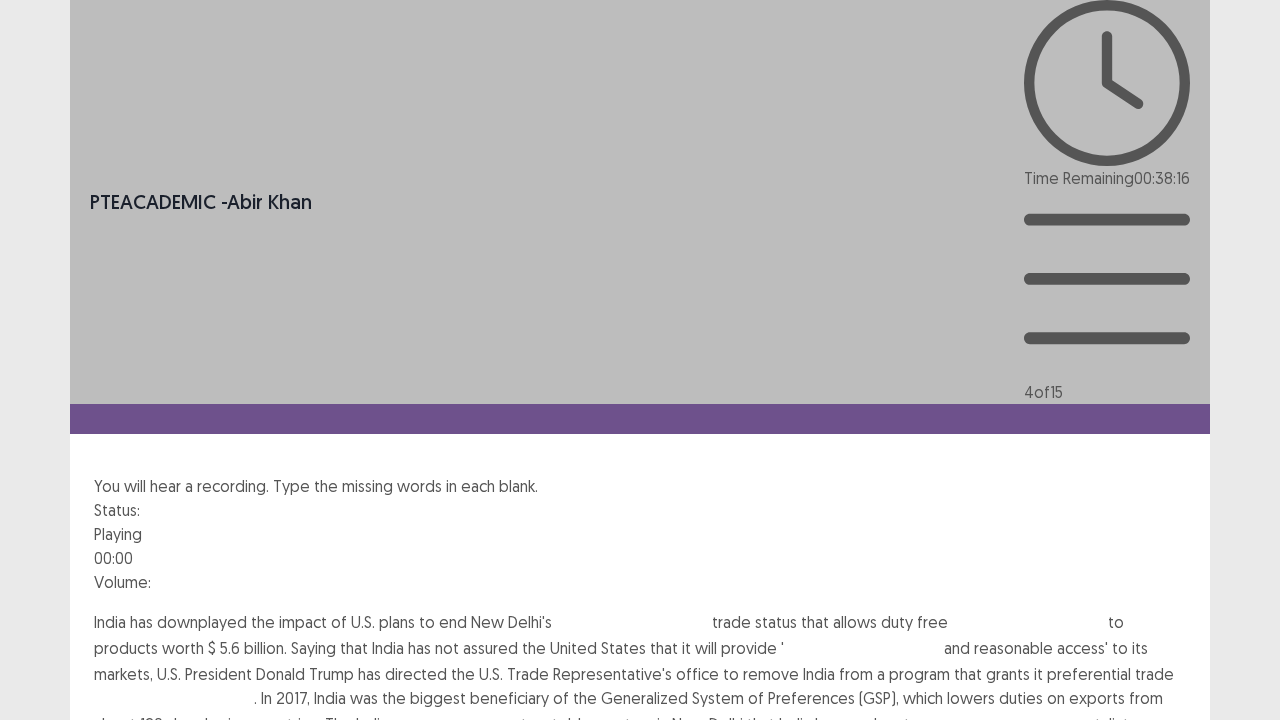 click on "PTE  academic   -  Abir Khan Time Remaining  00 : 38 : 16 4  of  15 You will hear a recording. Type the missing words in each blank. Status: Playing 00:00 Volume: India has downplayed the impact of U.S. plans to end New Delhi's   trade status that allows duty free   to products worth $ 5.6 billion. Saying that India has not assured the United States that it will provide '  and reasonable access' to its markets, U.S. President Donald Trump has directed the U.S. Trade Representative's office to remove India from a program that grants it preferential trade  . In 2017, India was the biggest beneficiary of the Generalized System of Preferences (GSP), which lowers duties on exports from about 120 developing countries. The Indian commerce secretary told reporters in New Delhi that India has no plans to   retaliatory tariffs on U.S. goods. Next" at bounding box center [640, 421] 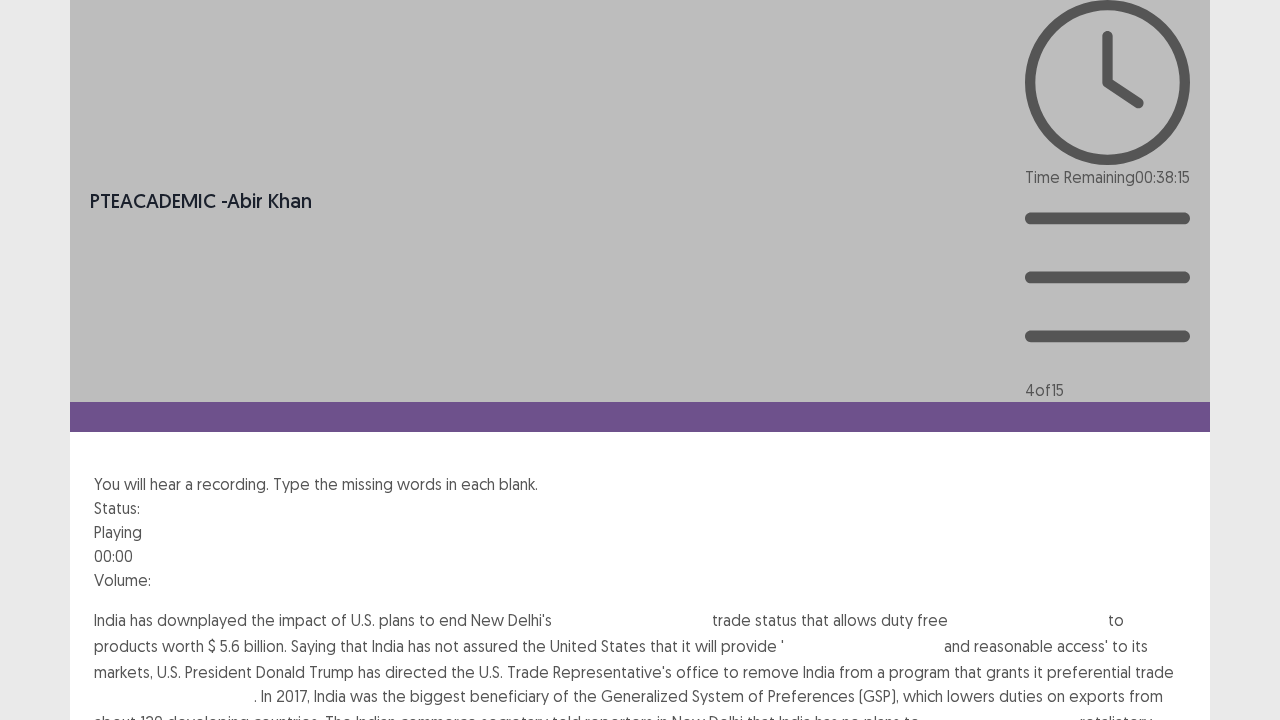 click on "Next" at bounding box center (1162, 820) 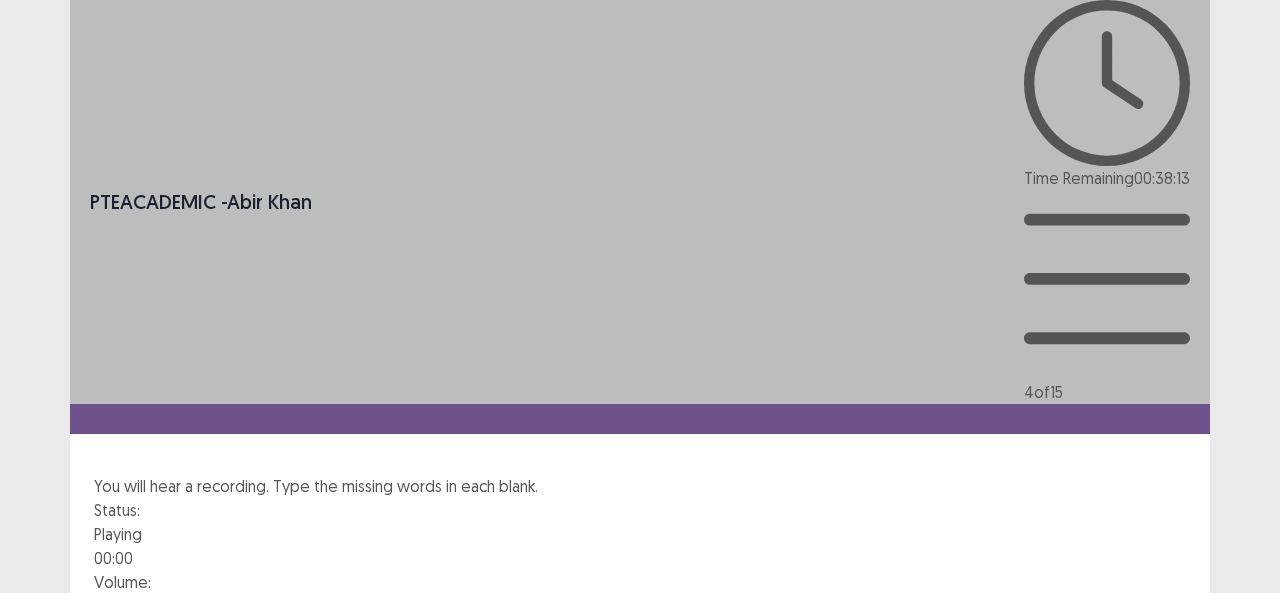 click on "Status: Playing 00:00 Volume:" at bounding box center (640, 554) 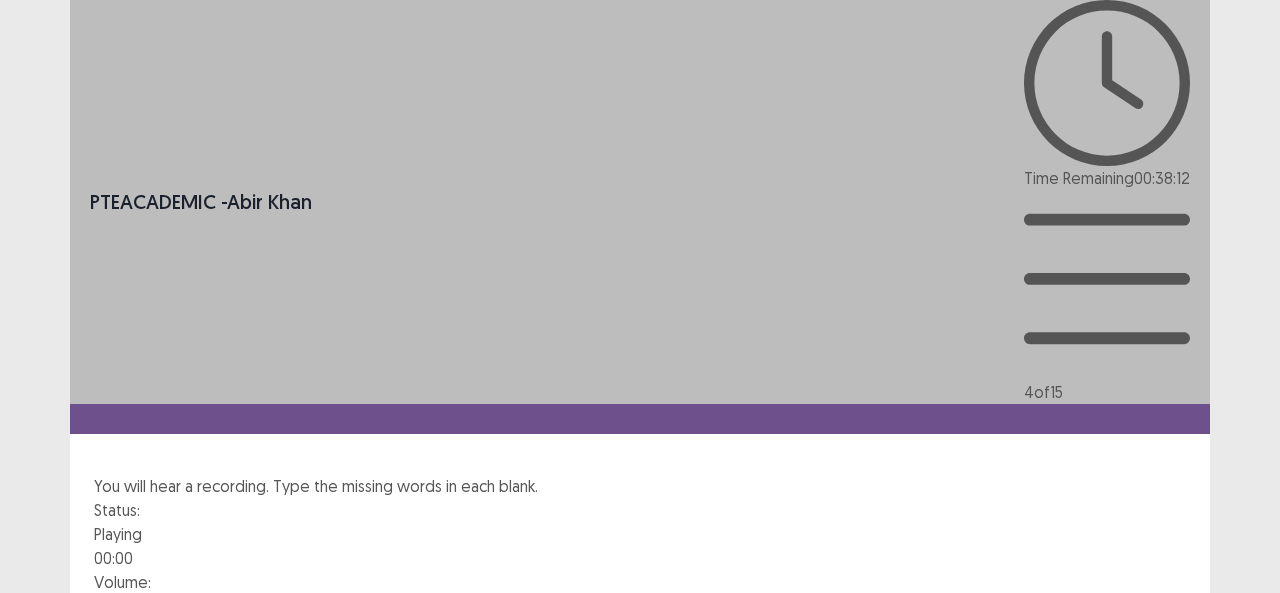 click on "Status: Playing 00:00 Volume:" at bounding box center [640, 554] 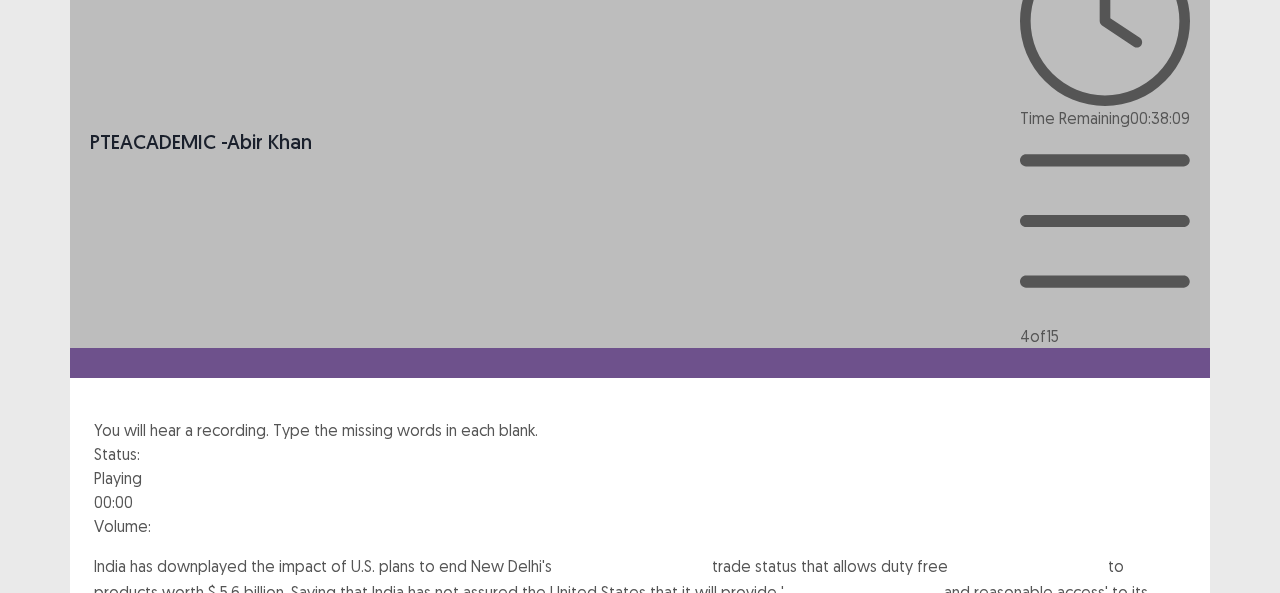 scroll, scrollTop: 0, scrollLeft: 0, axis: both 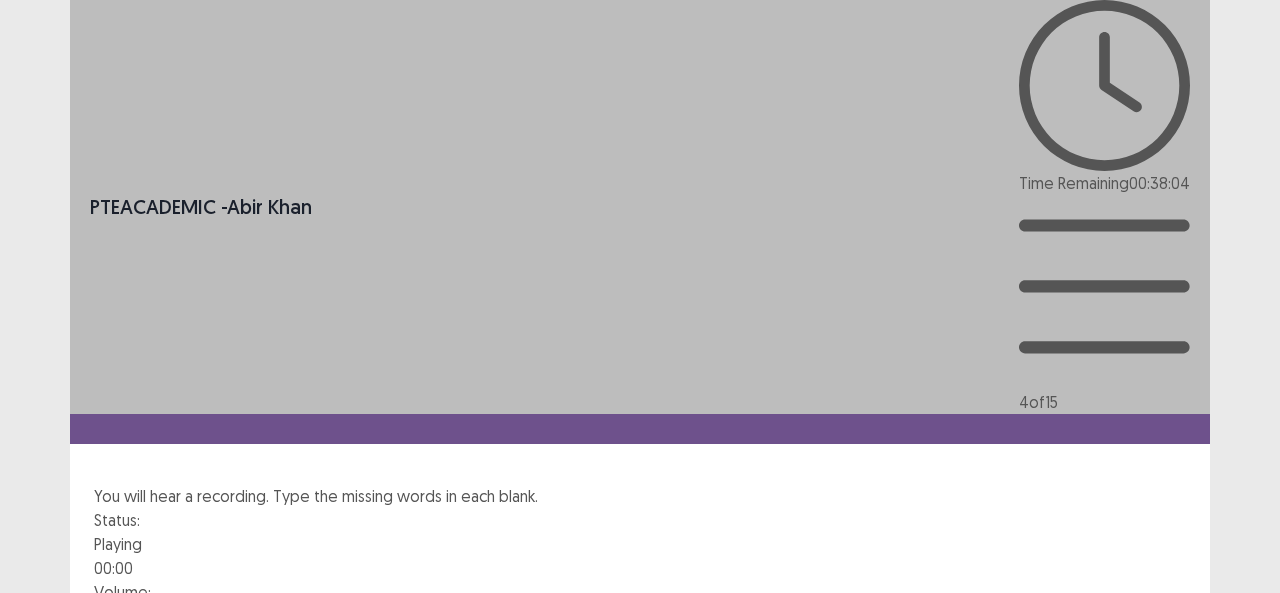 click at bounding box center [640, 556] 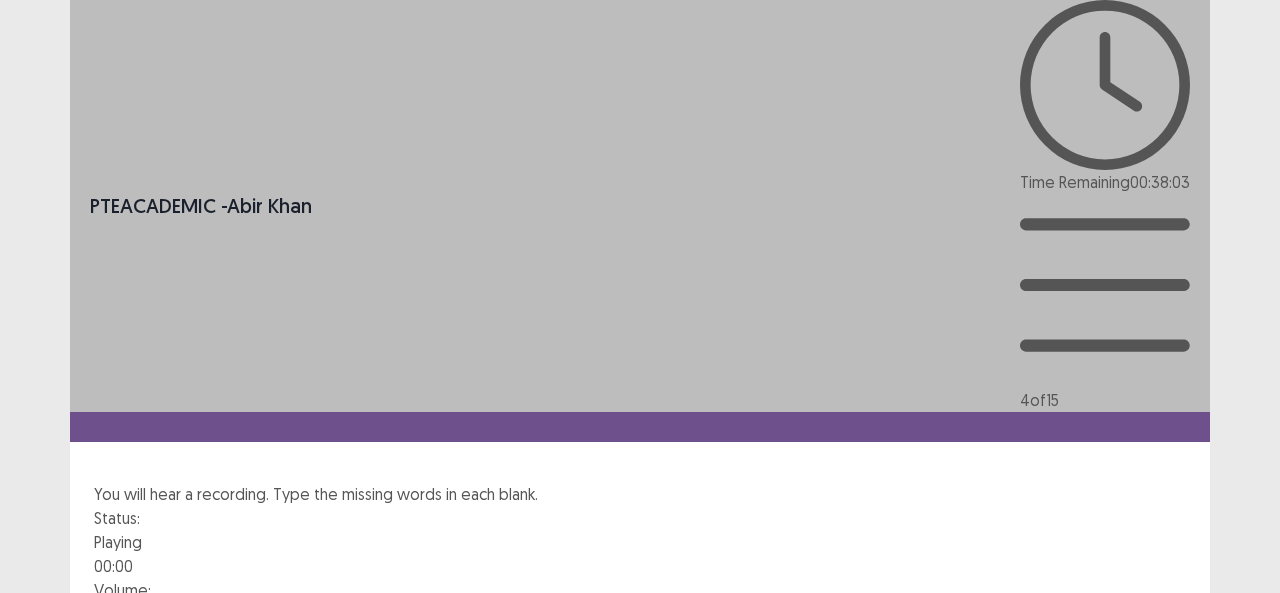 click at bounding box center (640, 554) 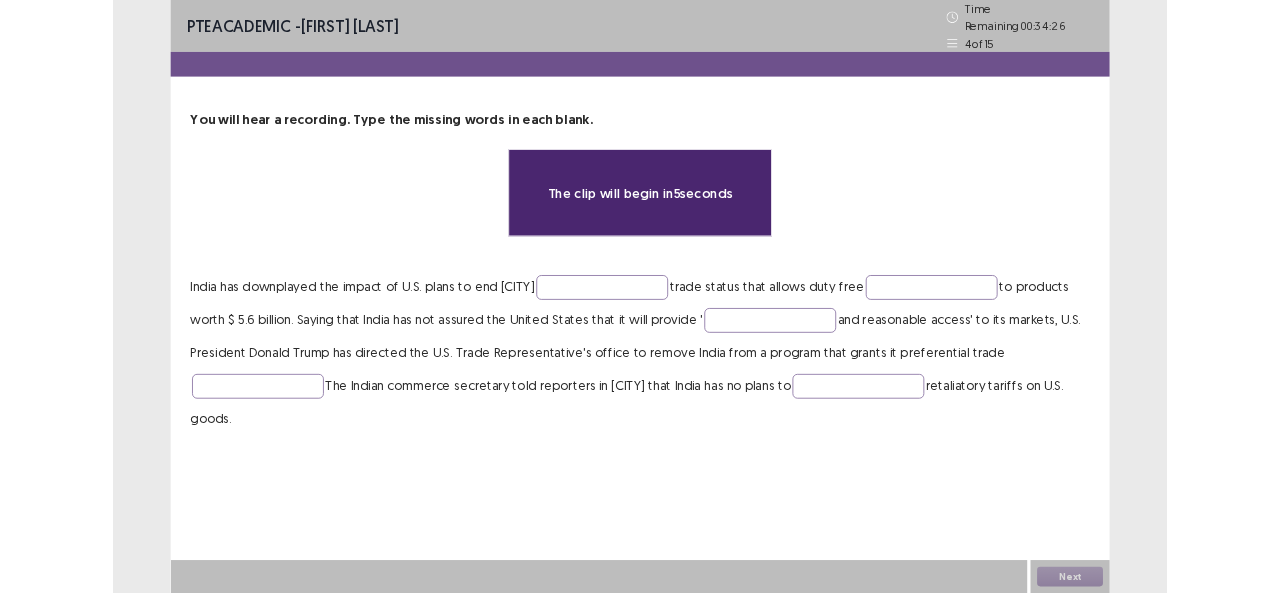 scroll, scrollTop: 0, scrollLeft: 0, axis: both 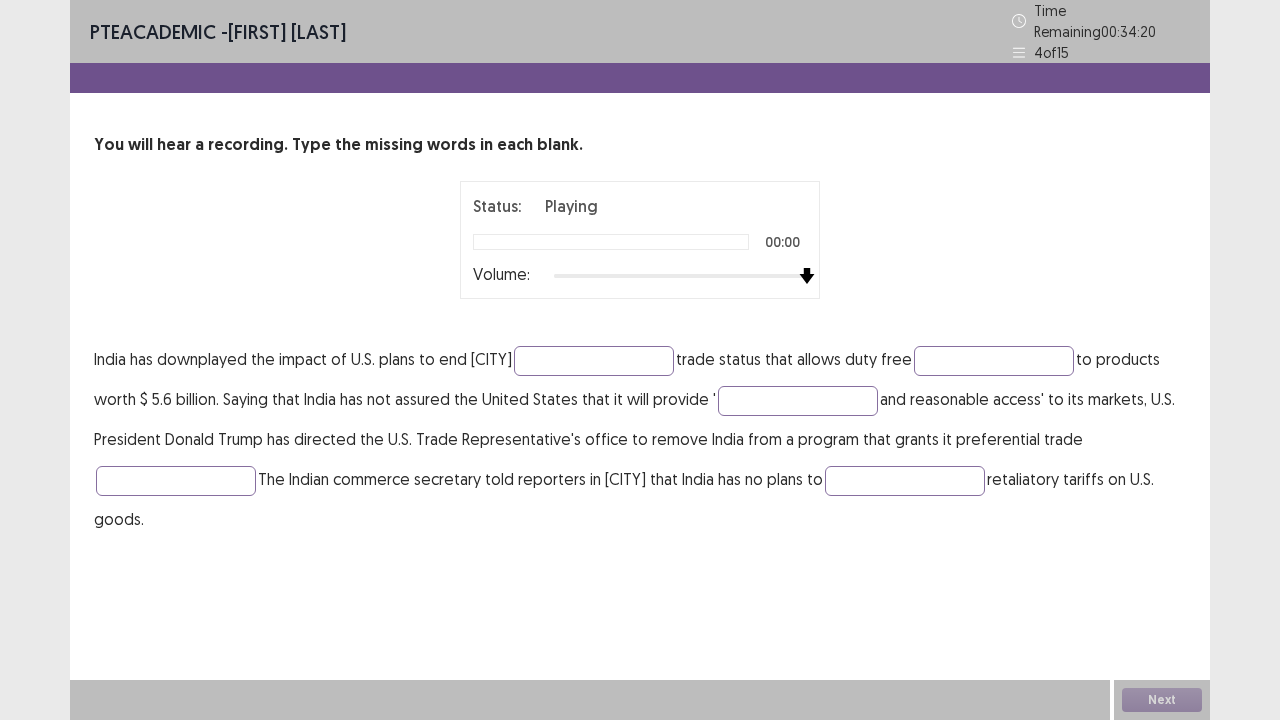 click on "Status: Playing 00:00 Volume:" at bounding box center (640, 240) 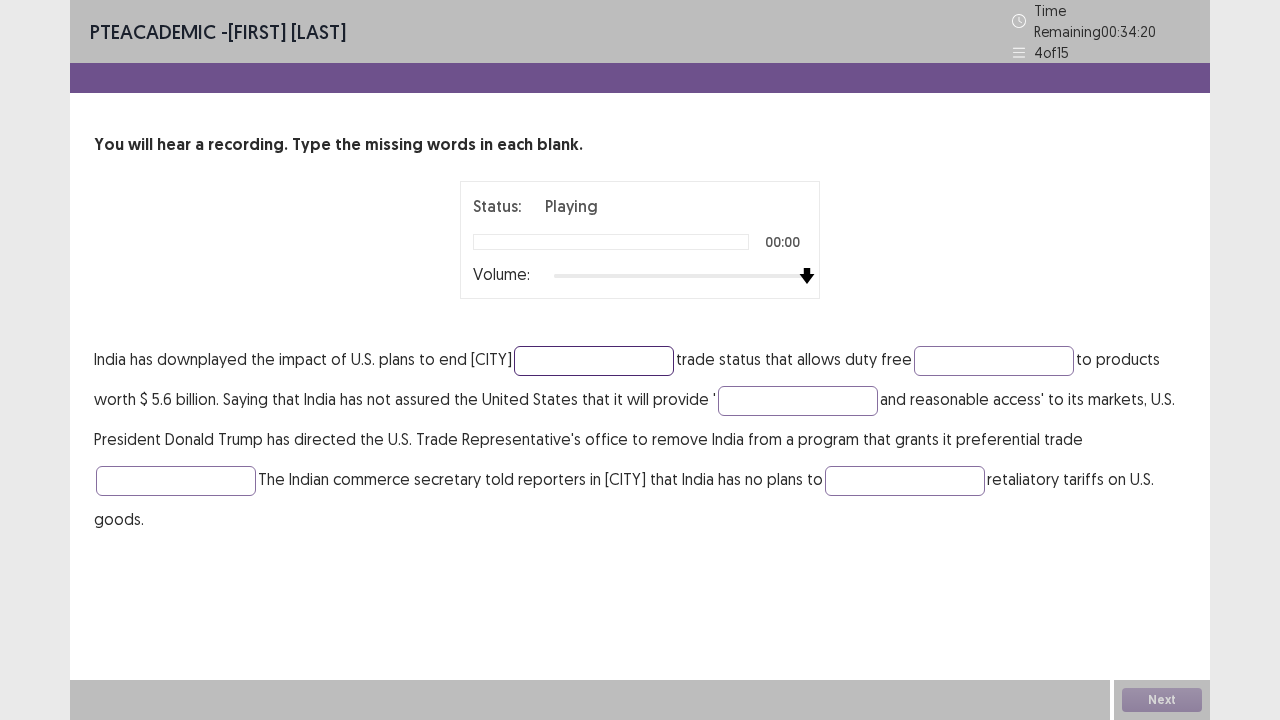 click at bounding box center [594, 361] 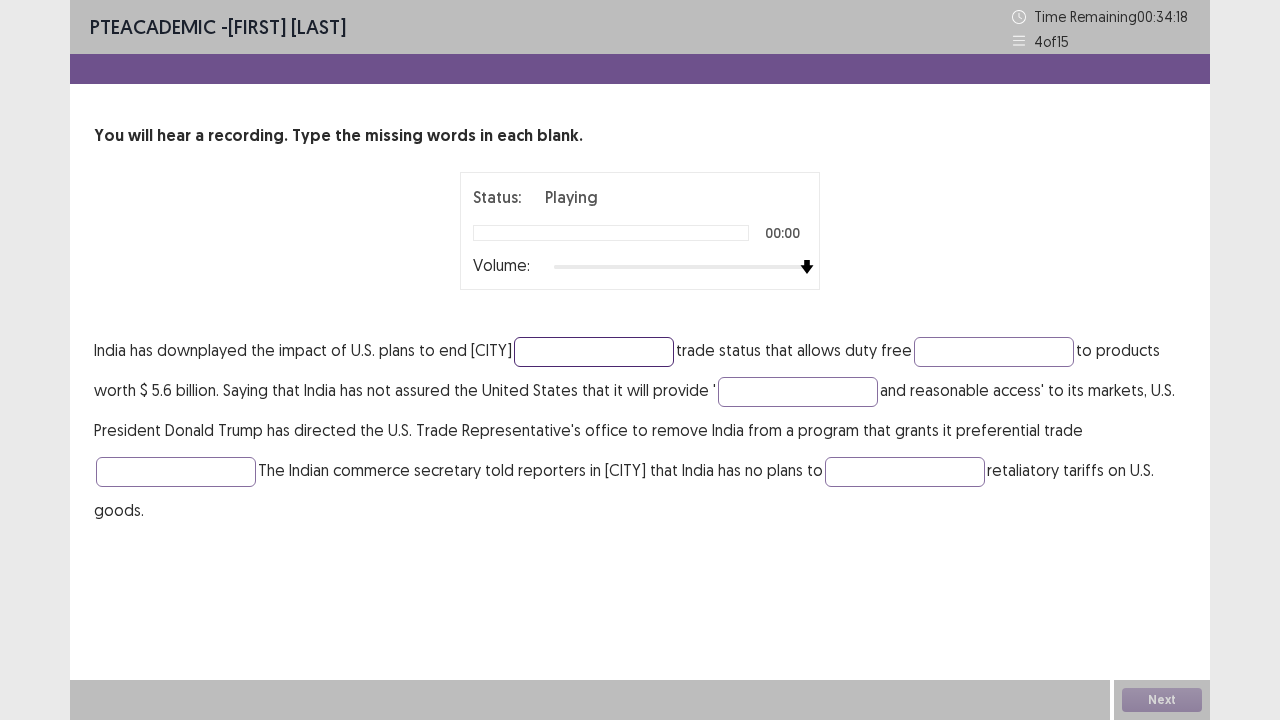 click at bounding box center [594, 352] 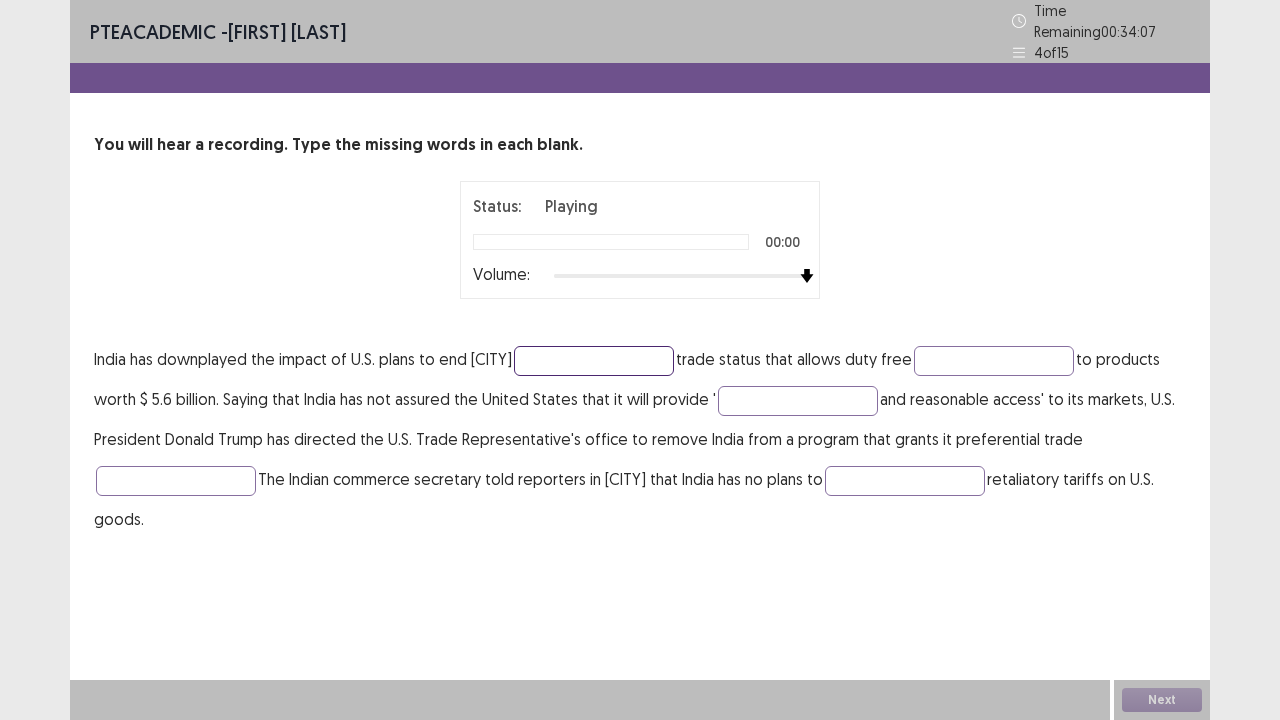 type on "*" 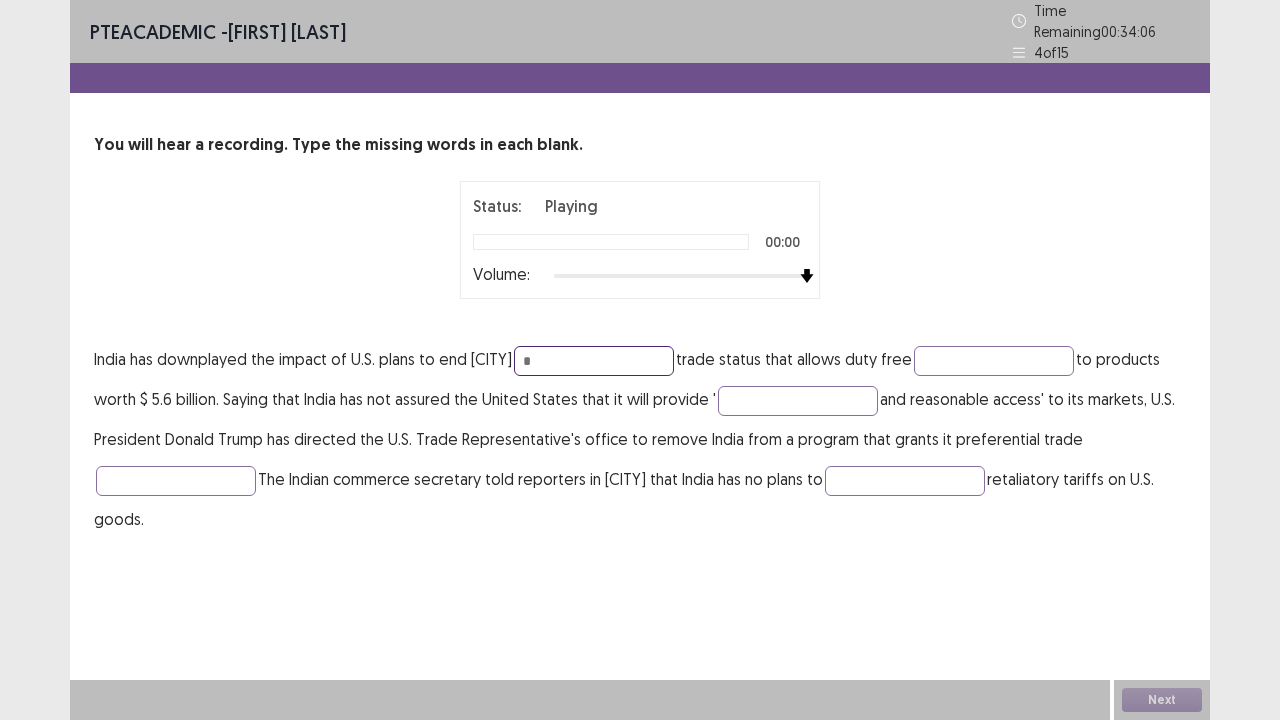 type 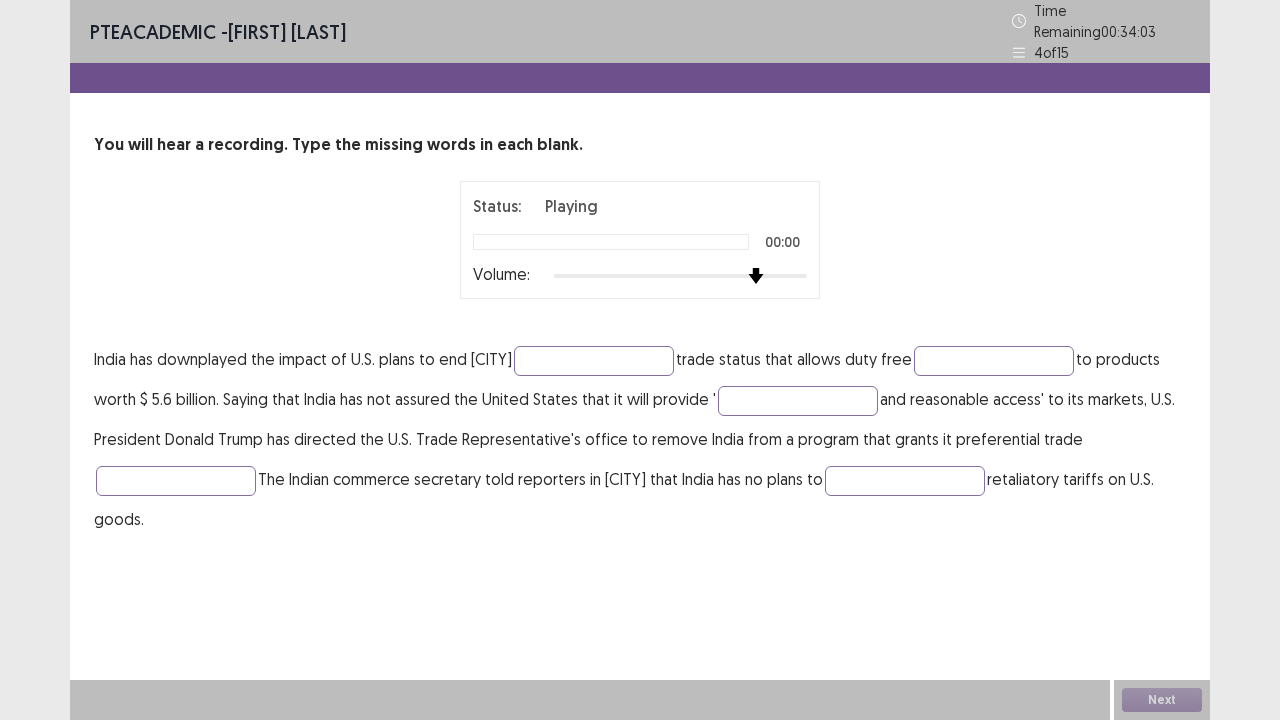 click on "Status: Playing 00:00 Volume:" at bounding box center [640, 240] 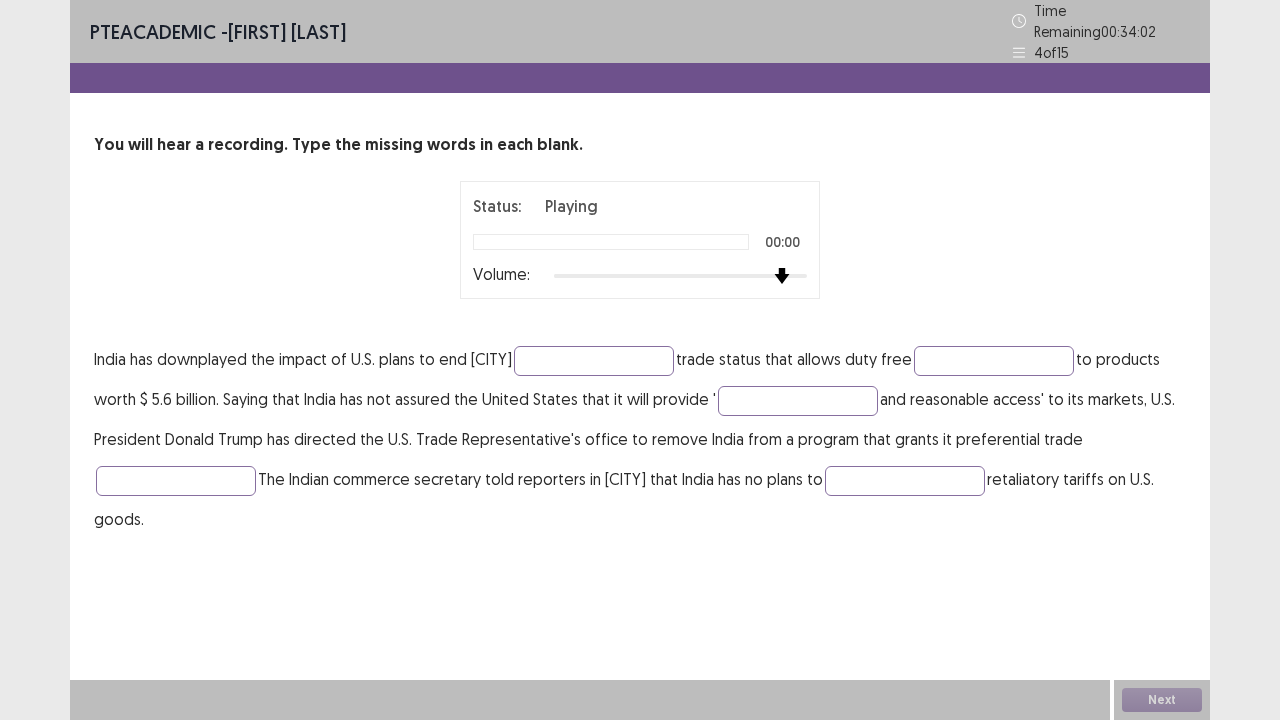 click on "Status: Playing 00:00 Volume:" at bounding box center [640, 240] 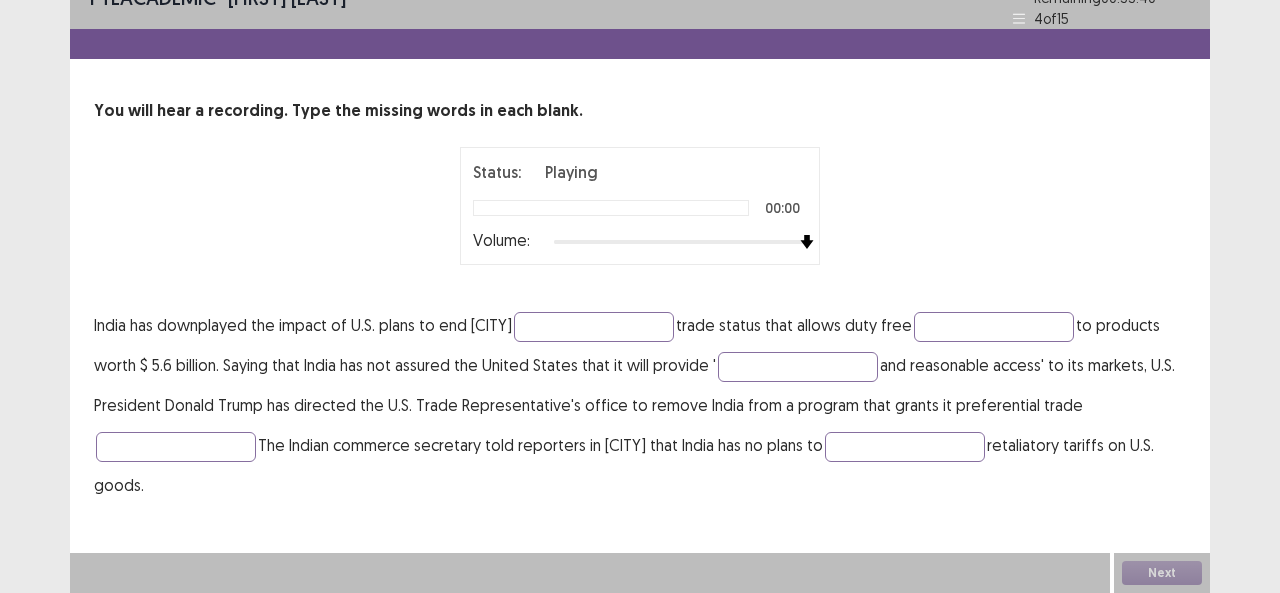scroll, scrollTop: 64, scrollLeft: 0, axis: vertical 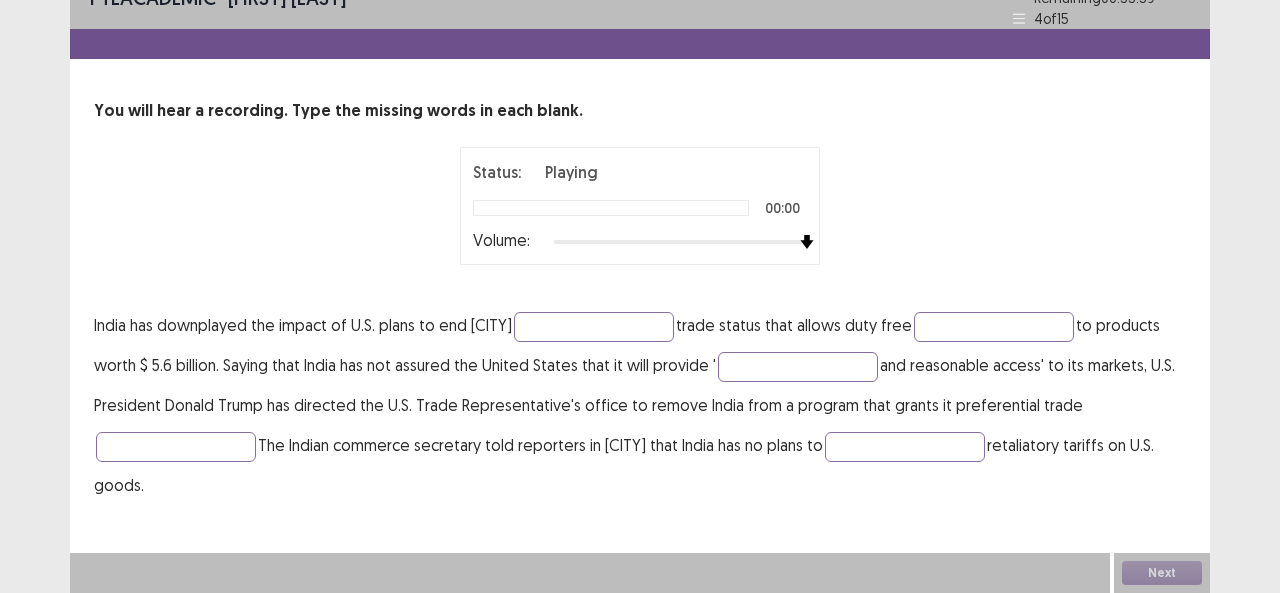 click on "Next" at bounding box center (1162, 573) 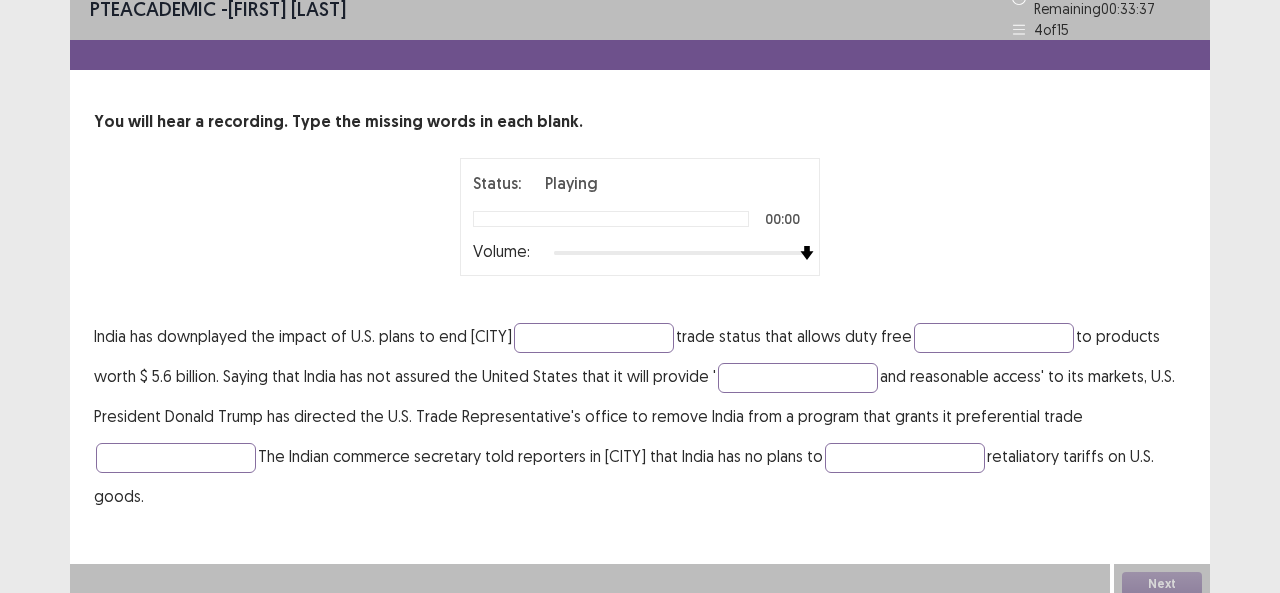 scroll, scrollTop: 0, scrollLeft: 0, axis: both 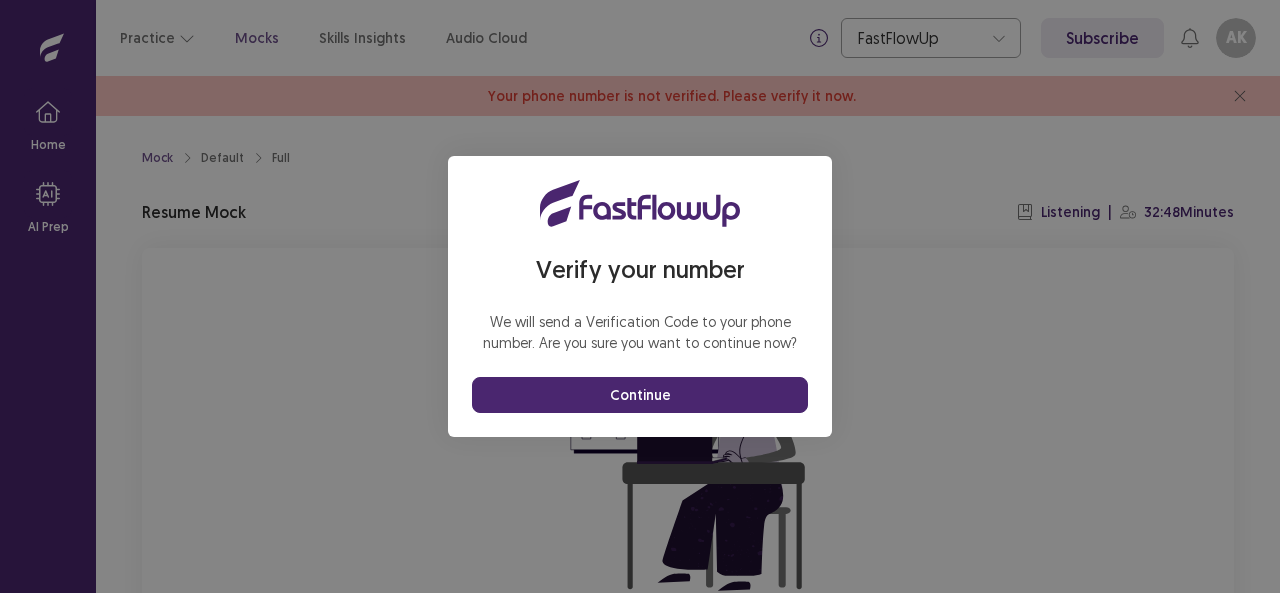 click on "Continue" at bounding box center (640, 395) 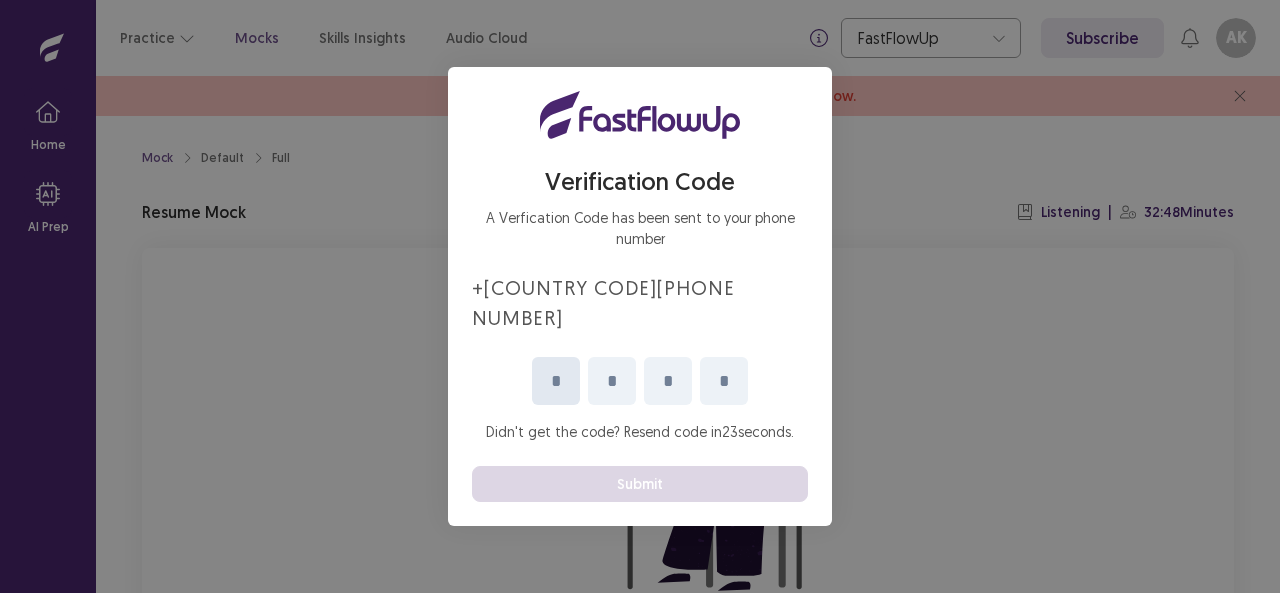click at bounding box center [556, 381] 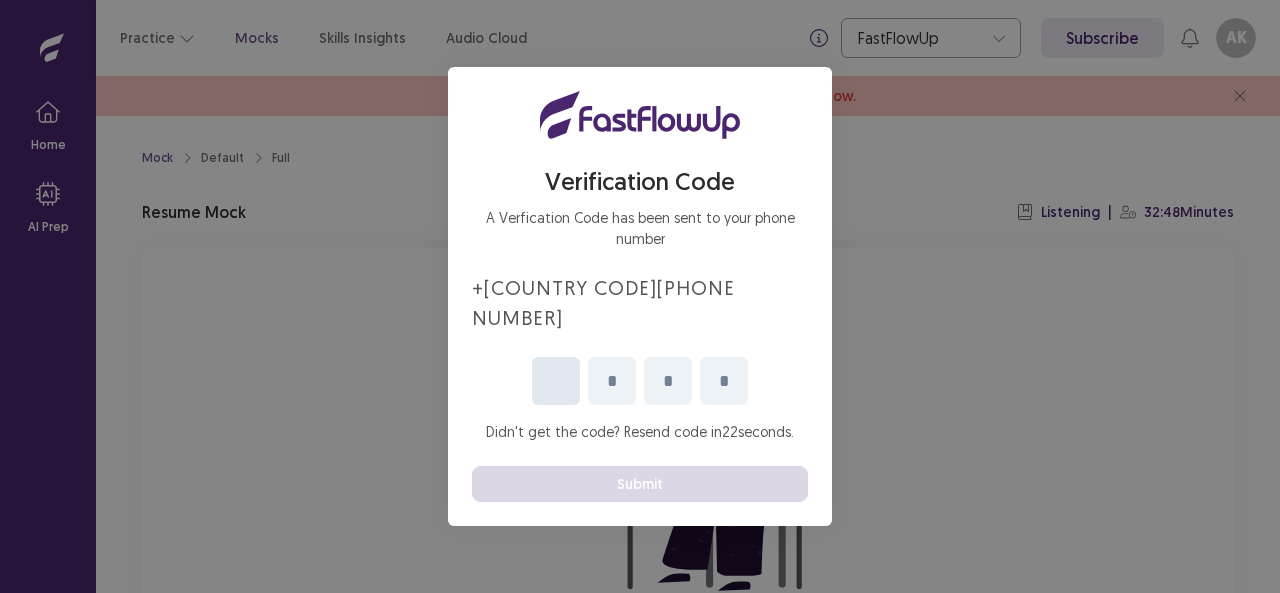 type on "*" 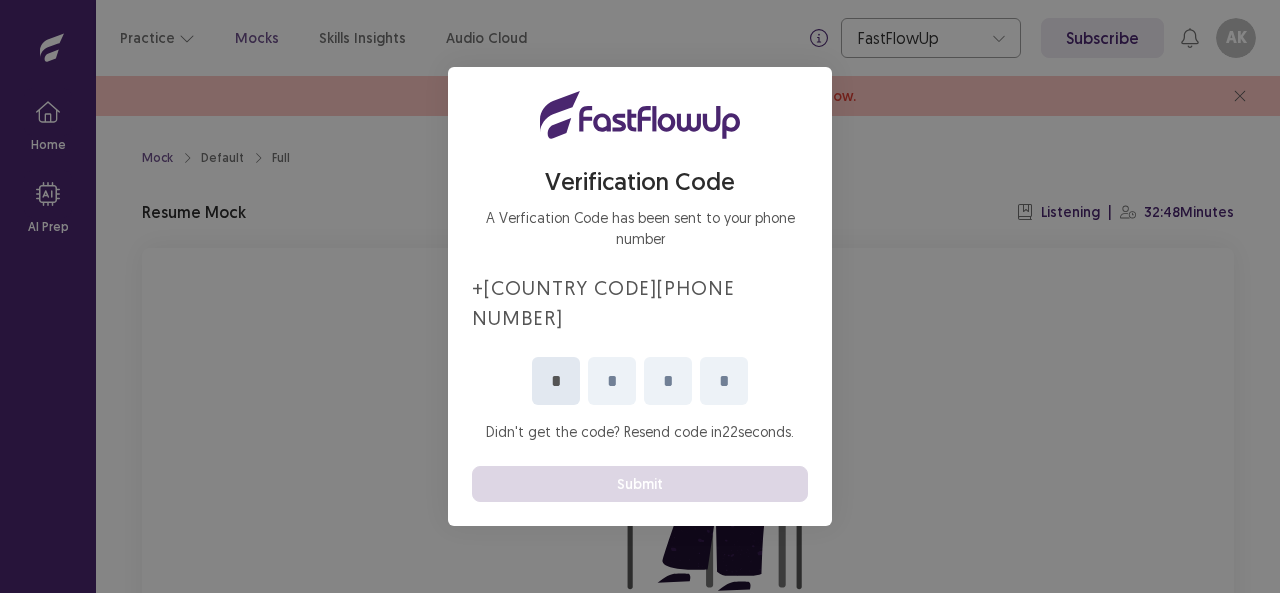type on "*" 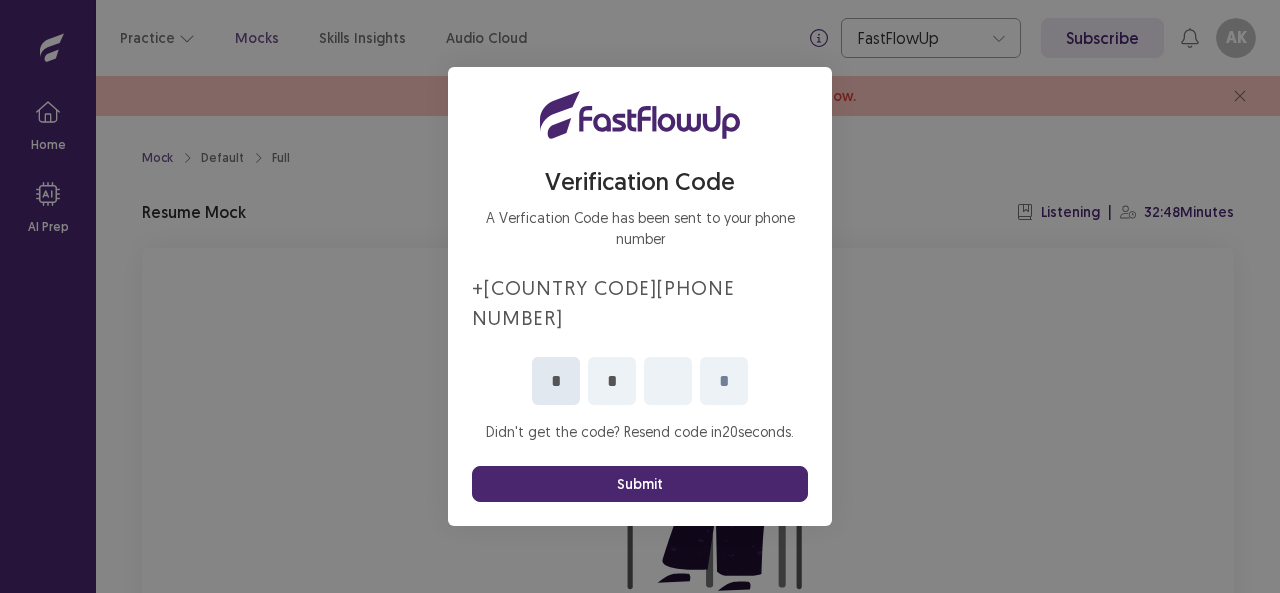 type on "*" 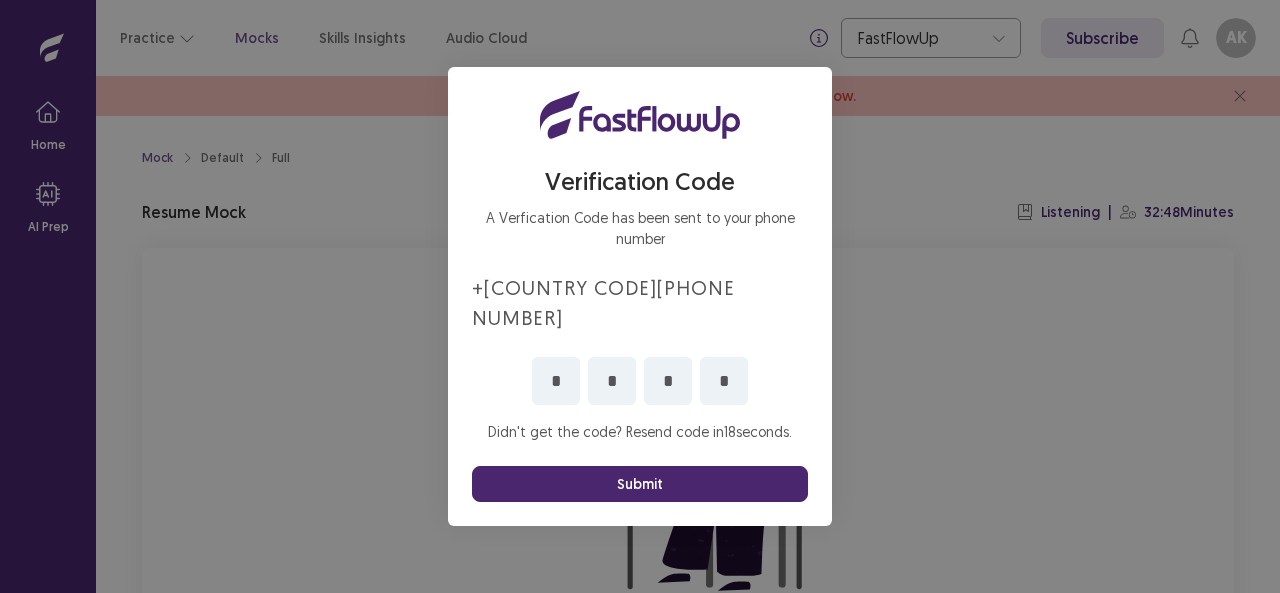 type on "*" 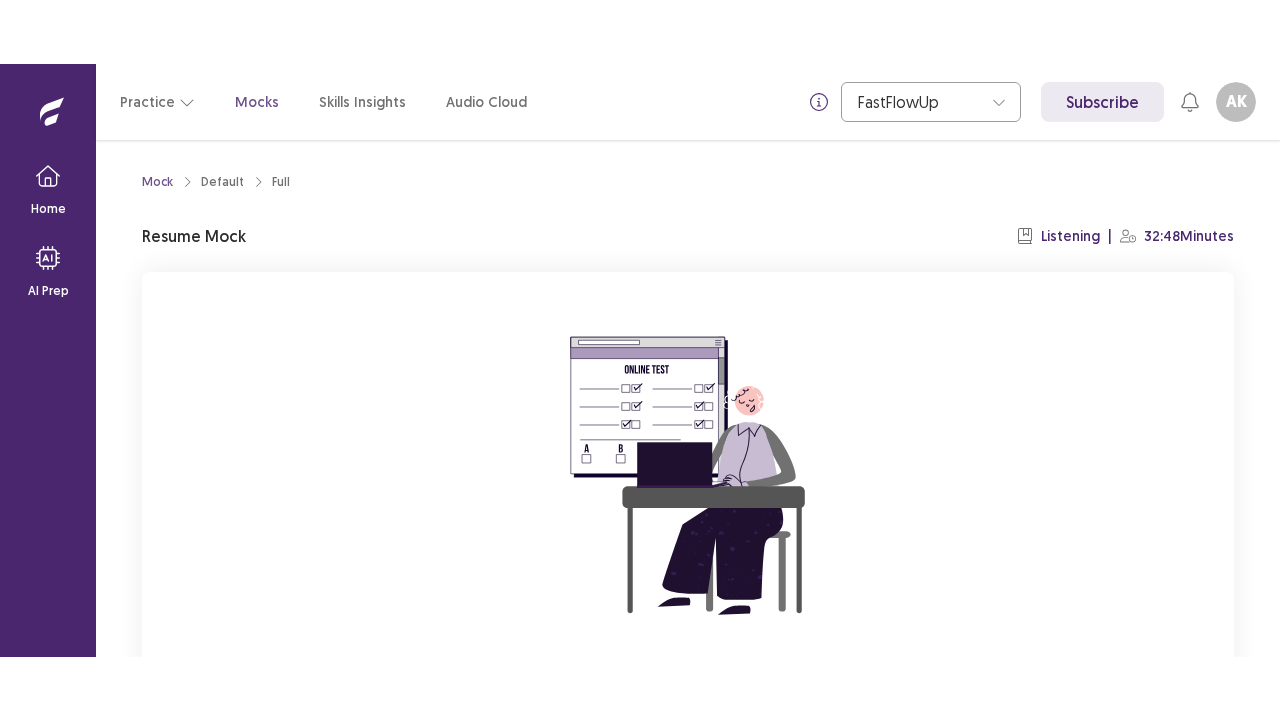 scroll, scrollTop: 196, scrollLeft: 0, axis: vertical 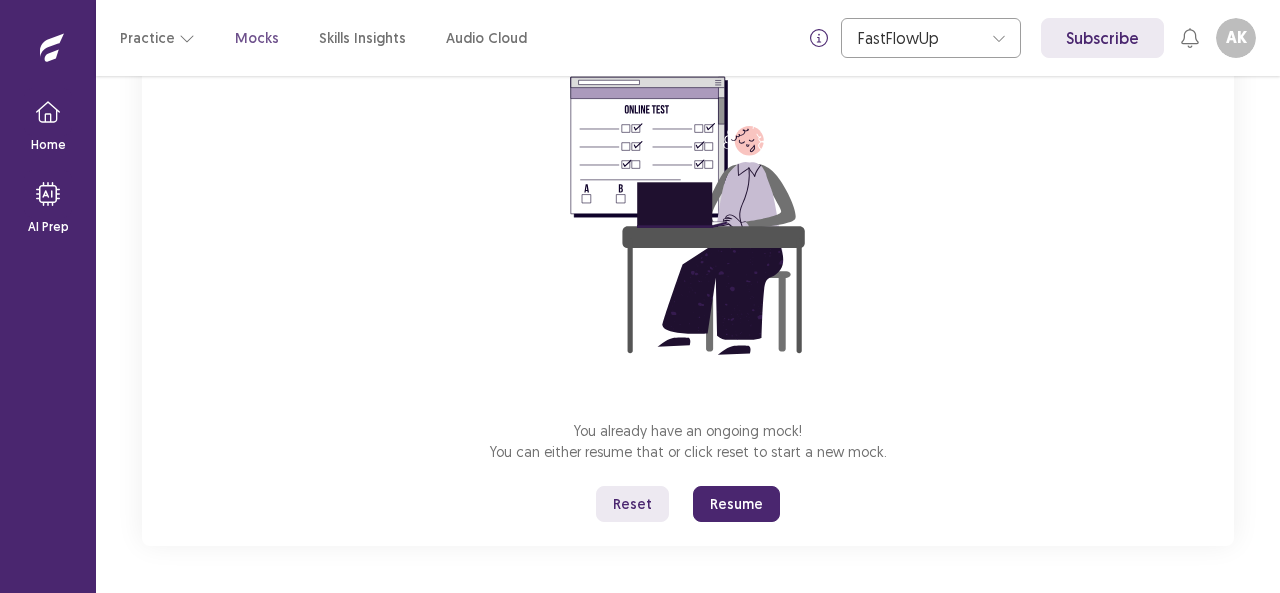 click on "Resume" at bounding box center [736, 504] 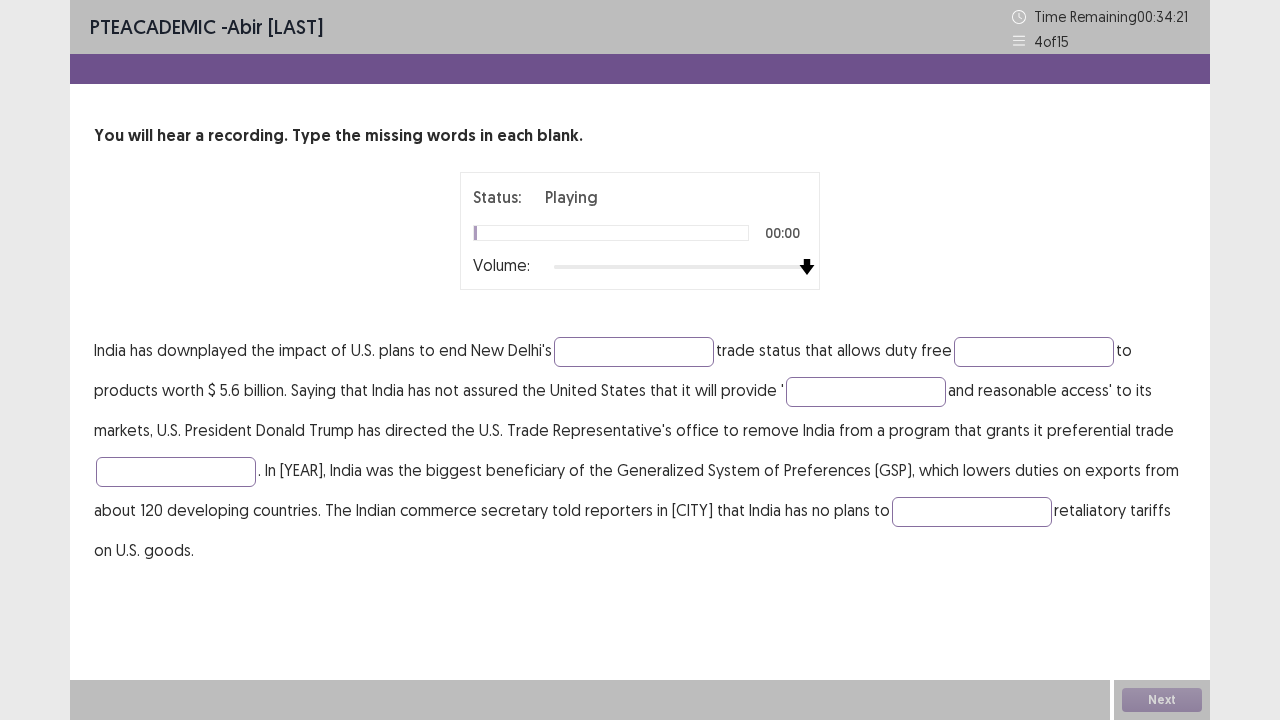 click on "Status: Playing 00:00 Volume:" at bounding box center [640, 231] 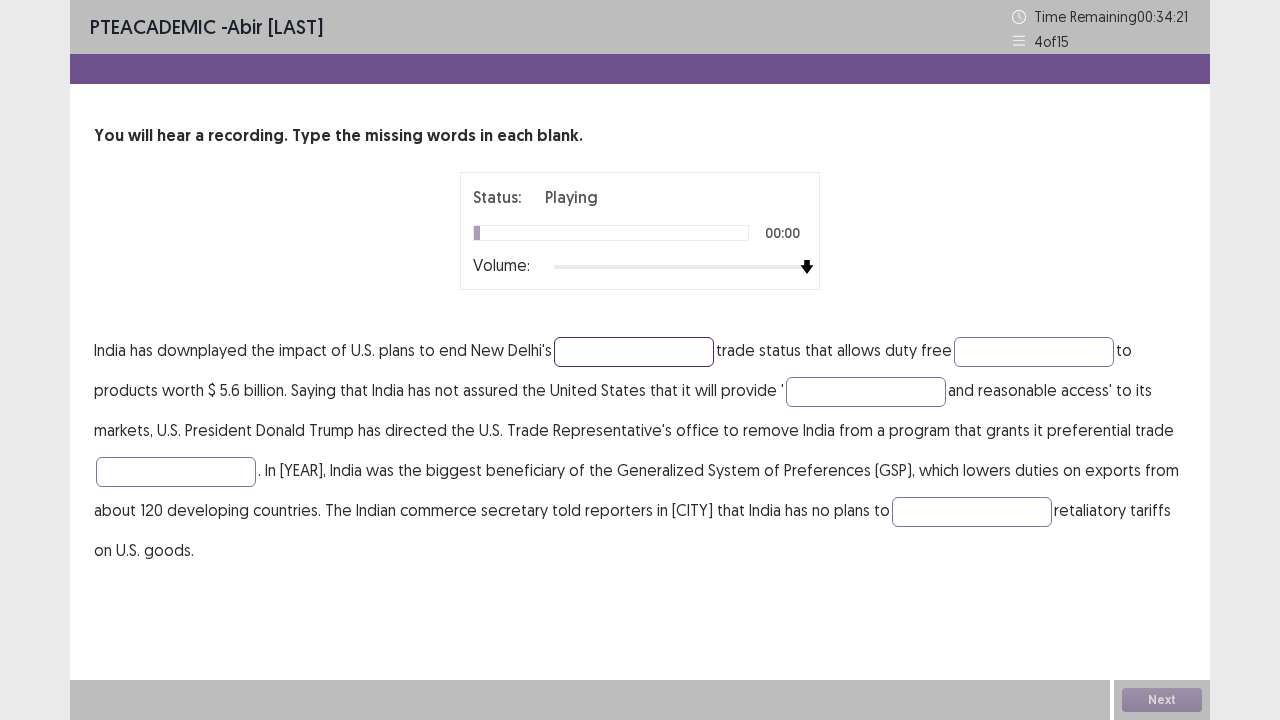 click at bounding box center (634, 352) 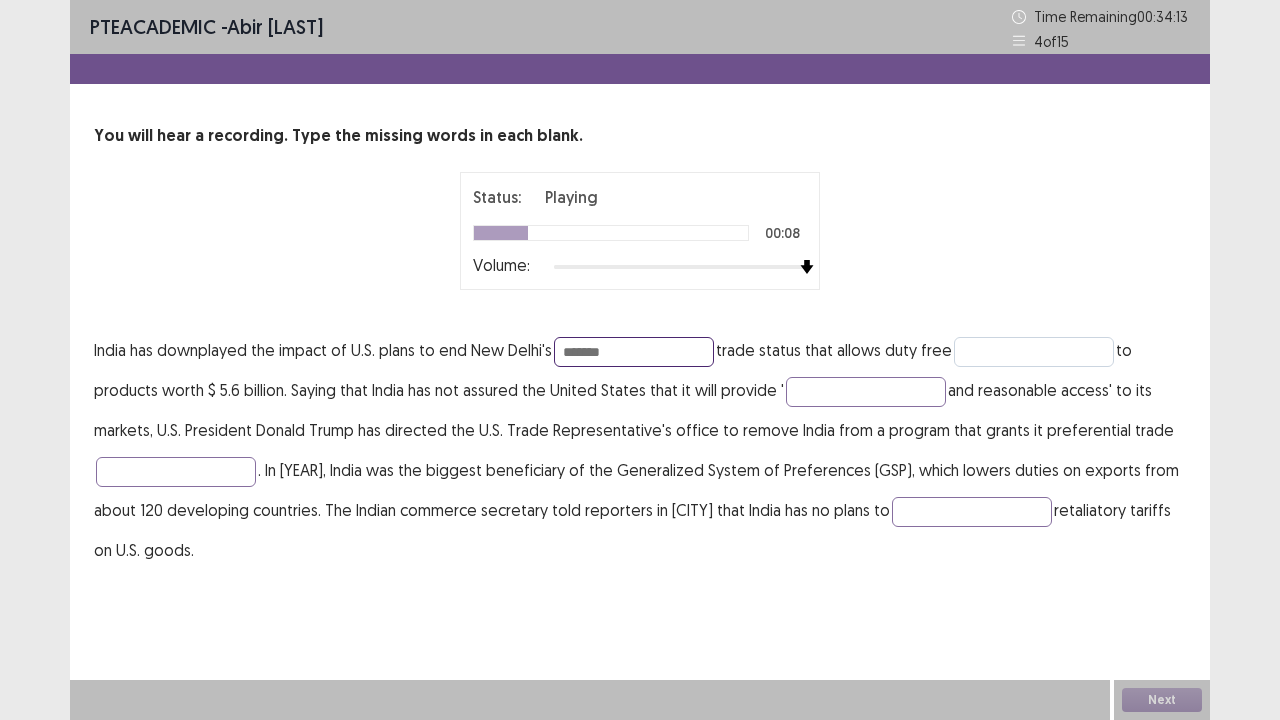 type on "*******" 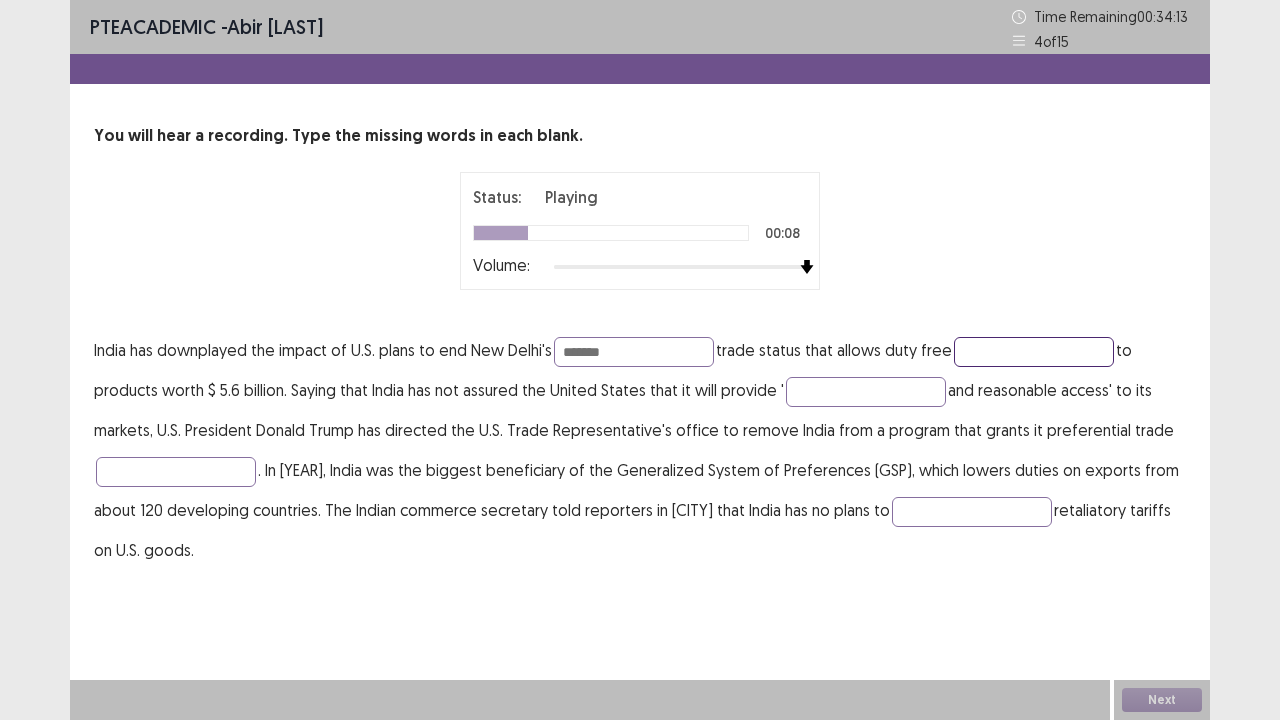 click at bounding box center [1034, 352] 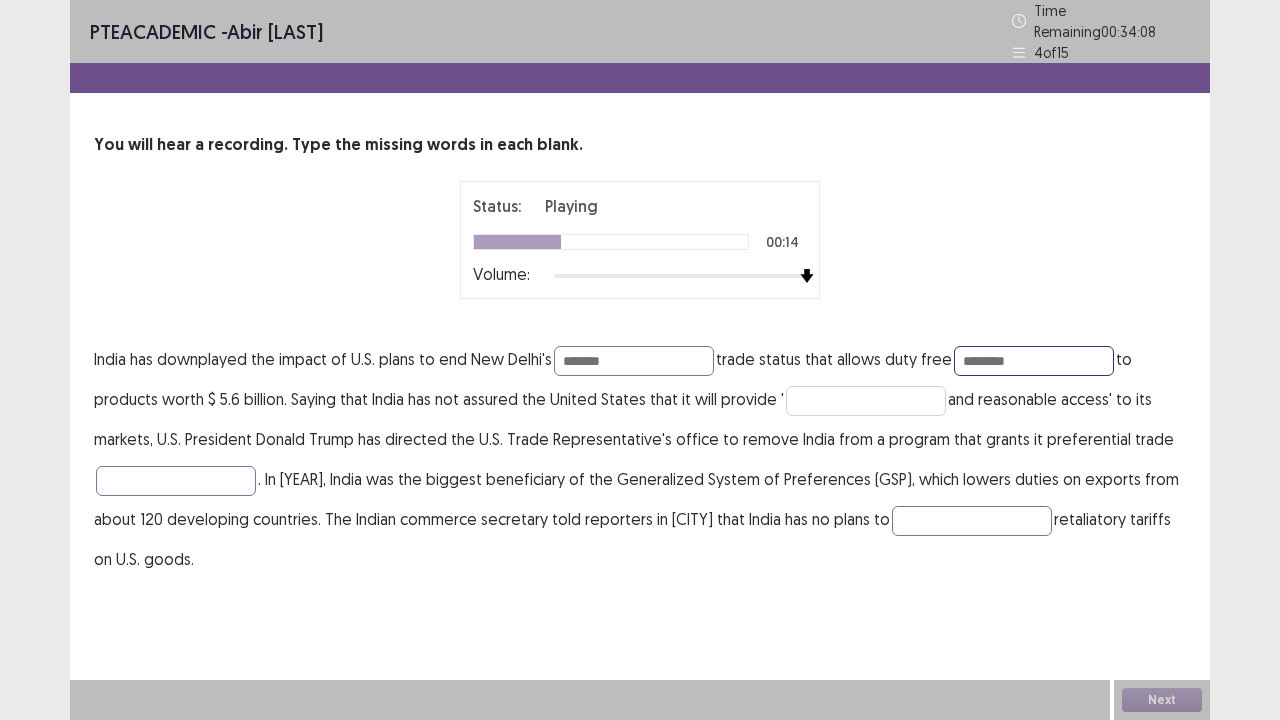type on "********" 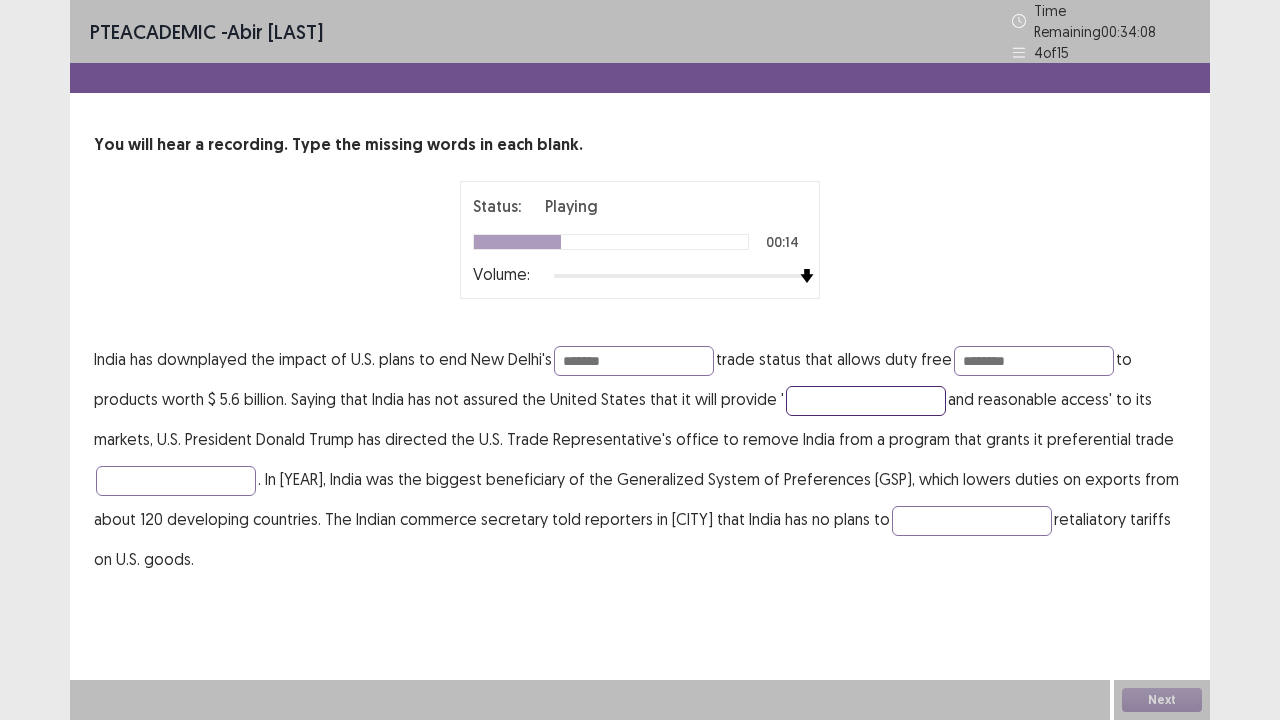 click at bounding box center (866, 401) 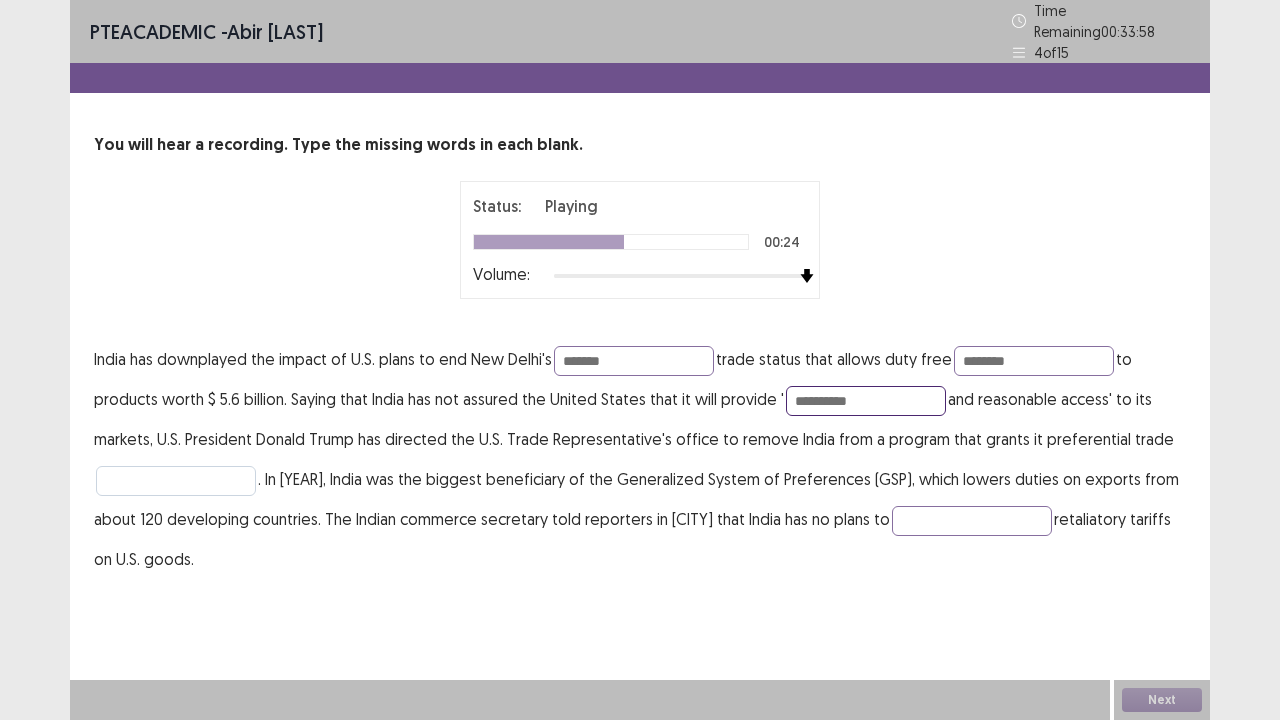 type on "**********" 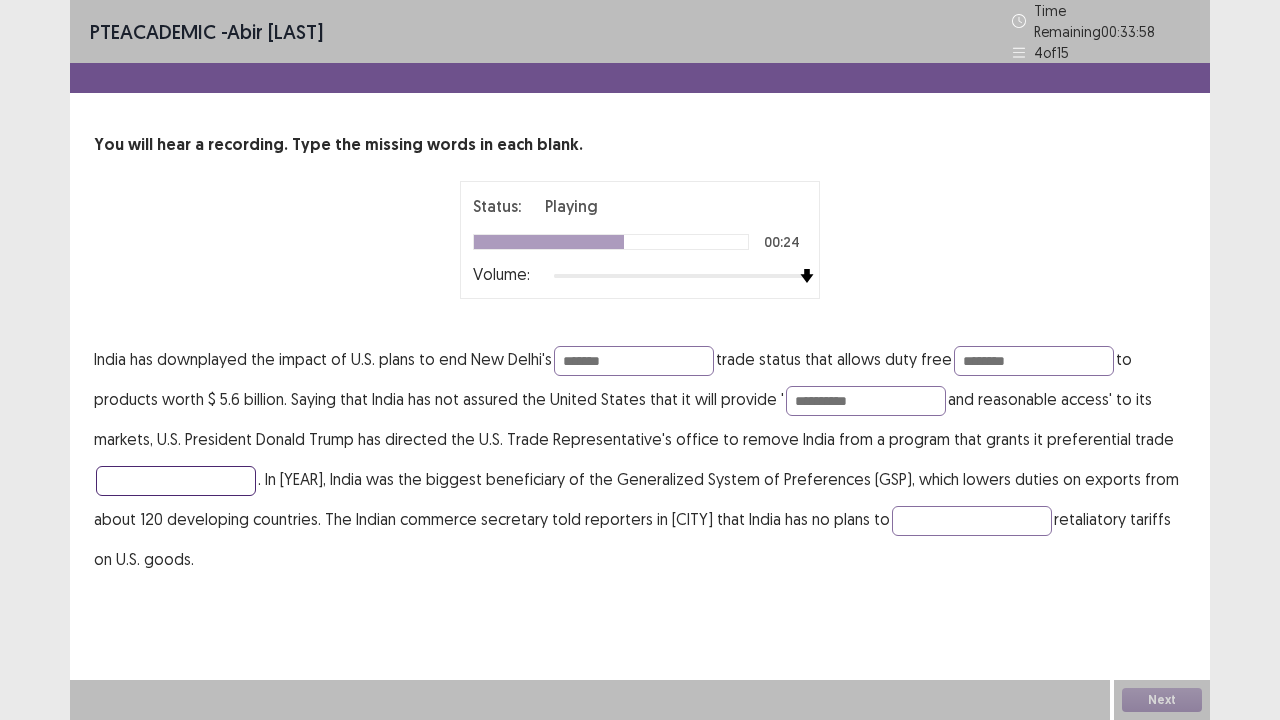 click at bounding box center [176, 481] 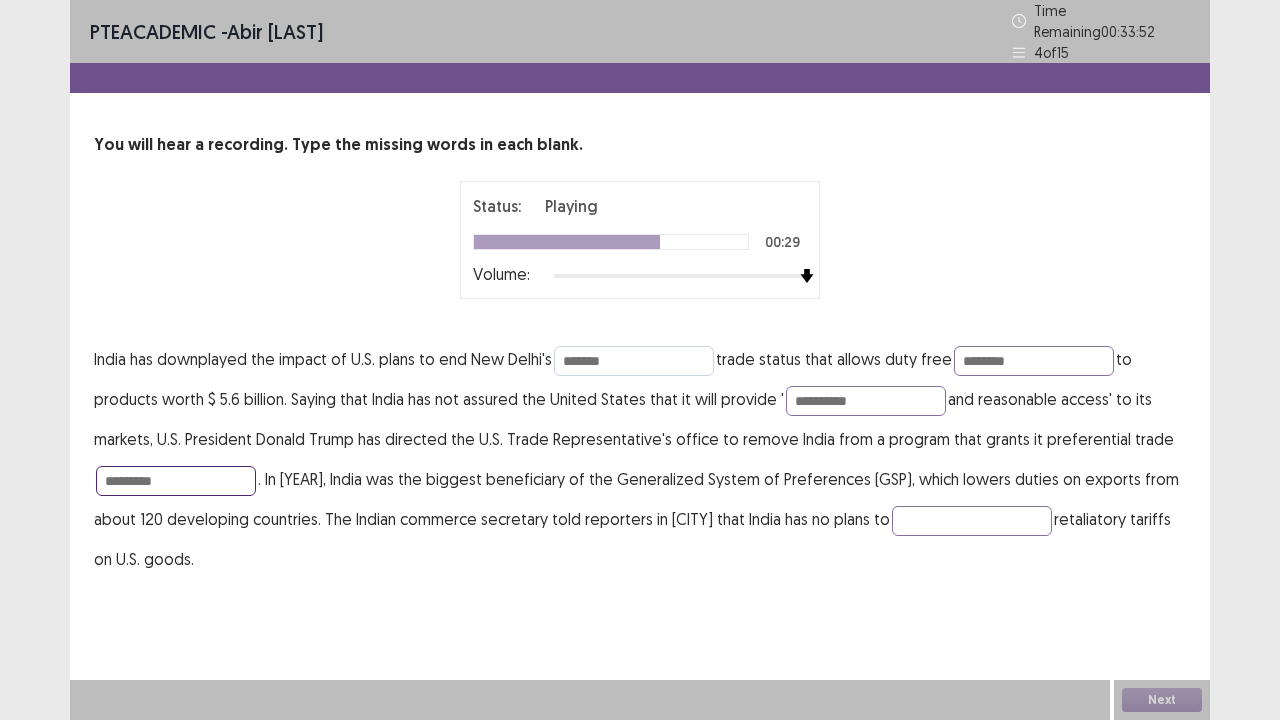 type on "*********" 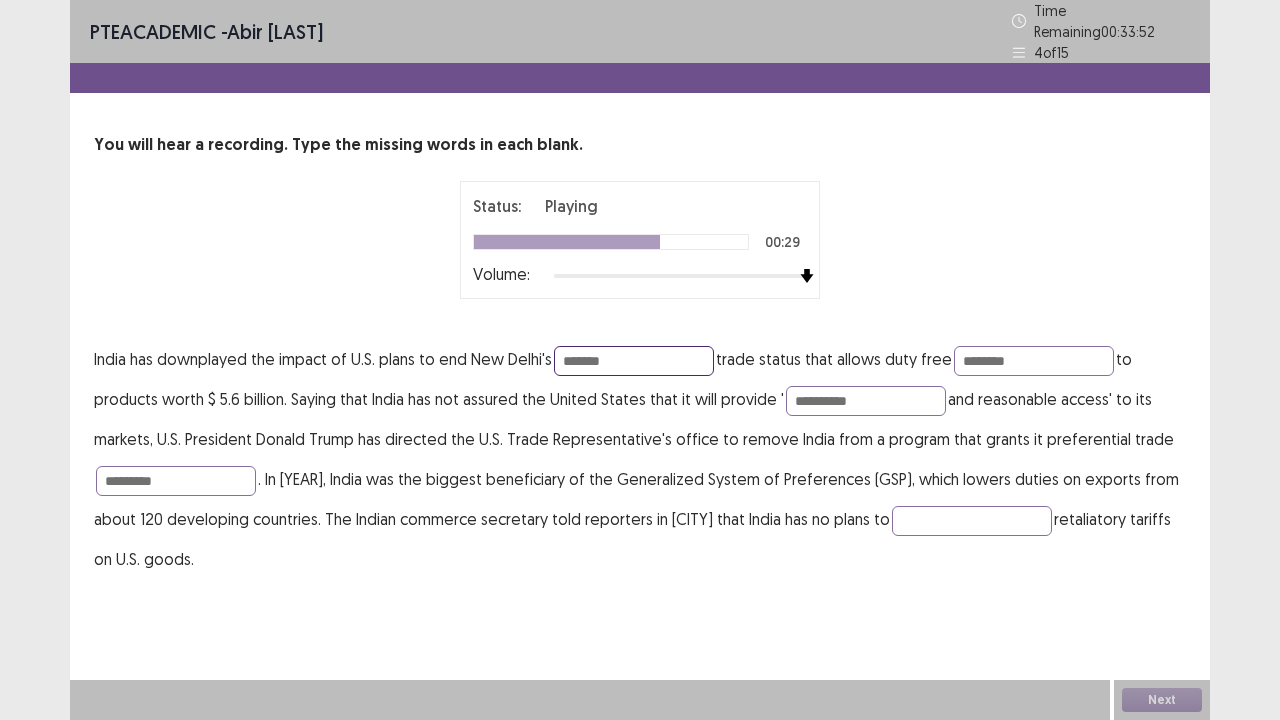 click on "*******" at bounding box center [634, 361] 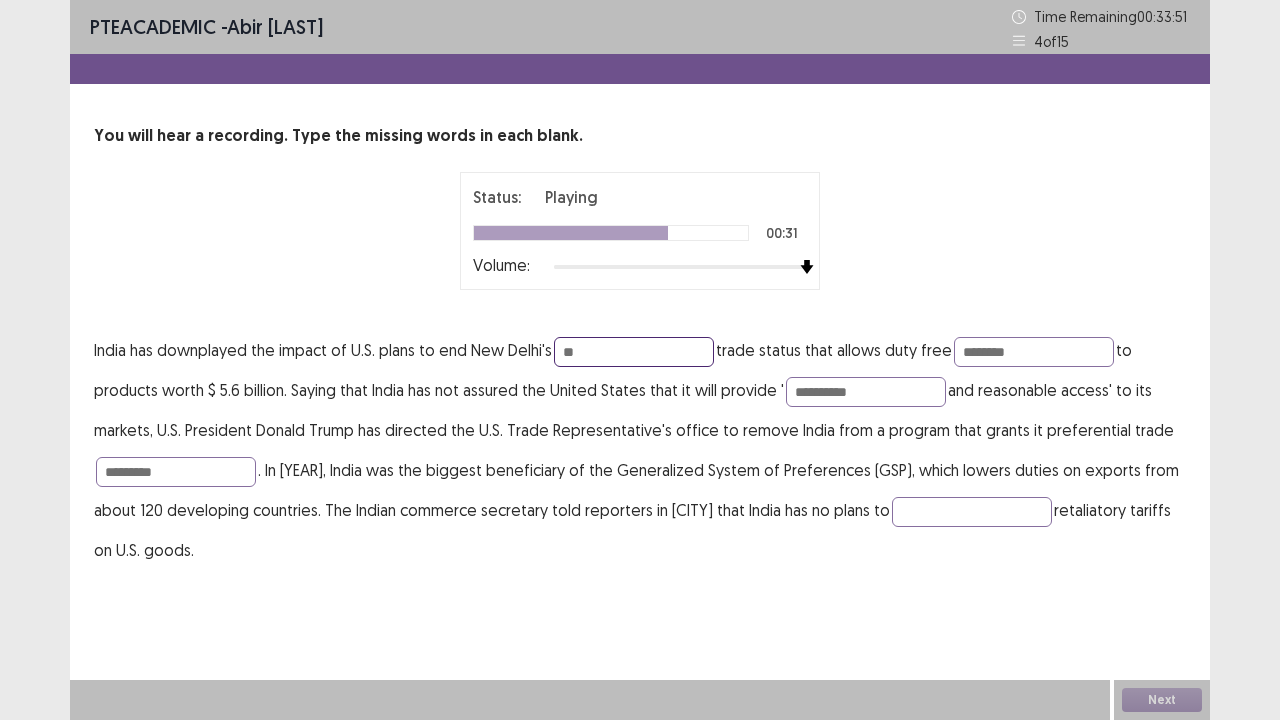type on "*" 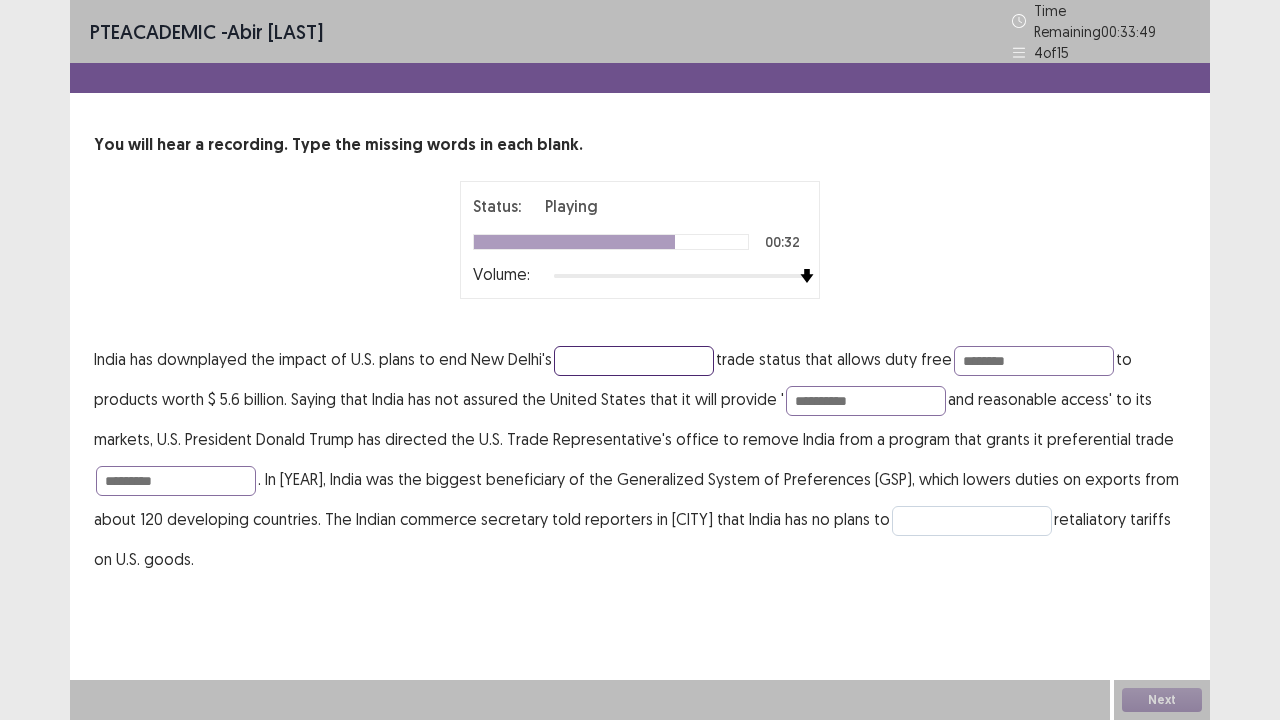 type 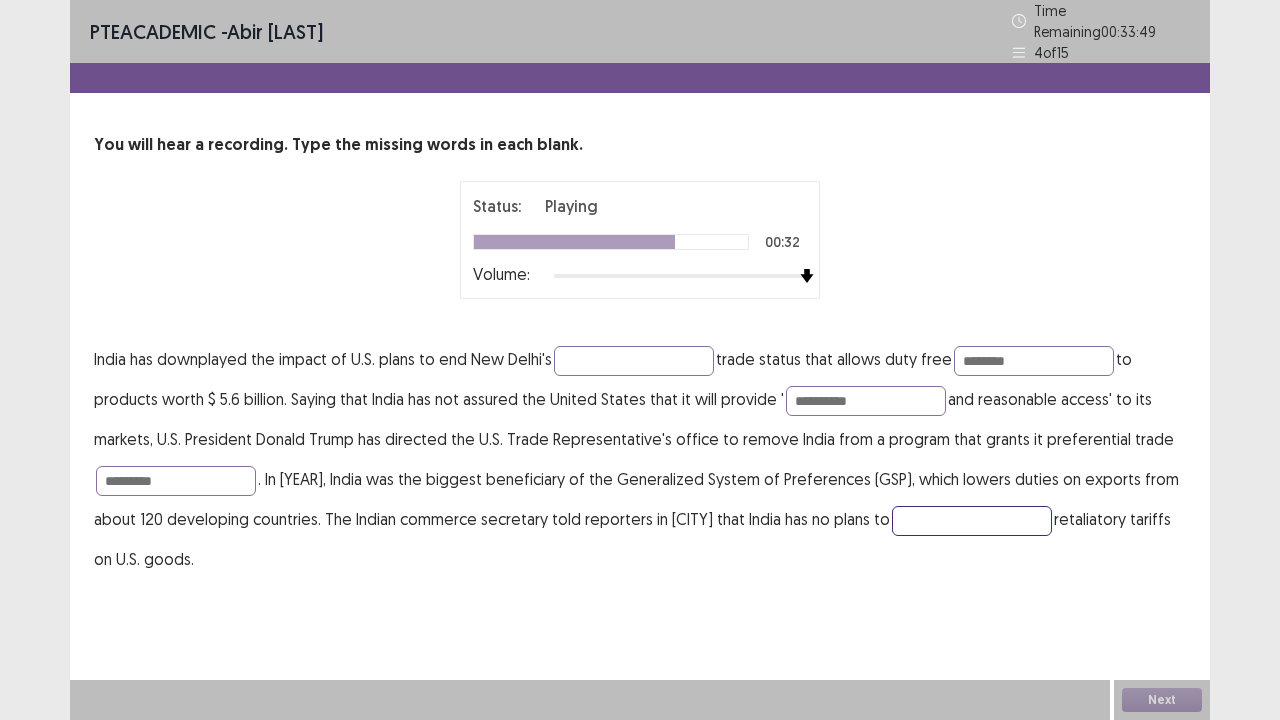 click at bounding box center (972, 521) 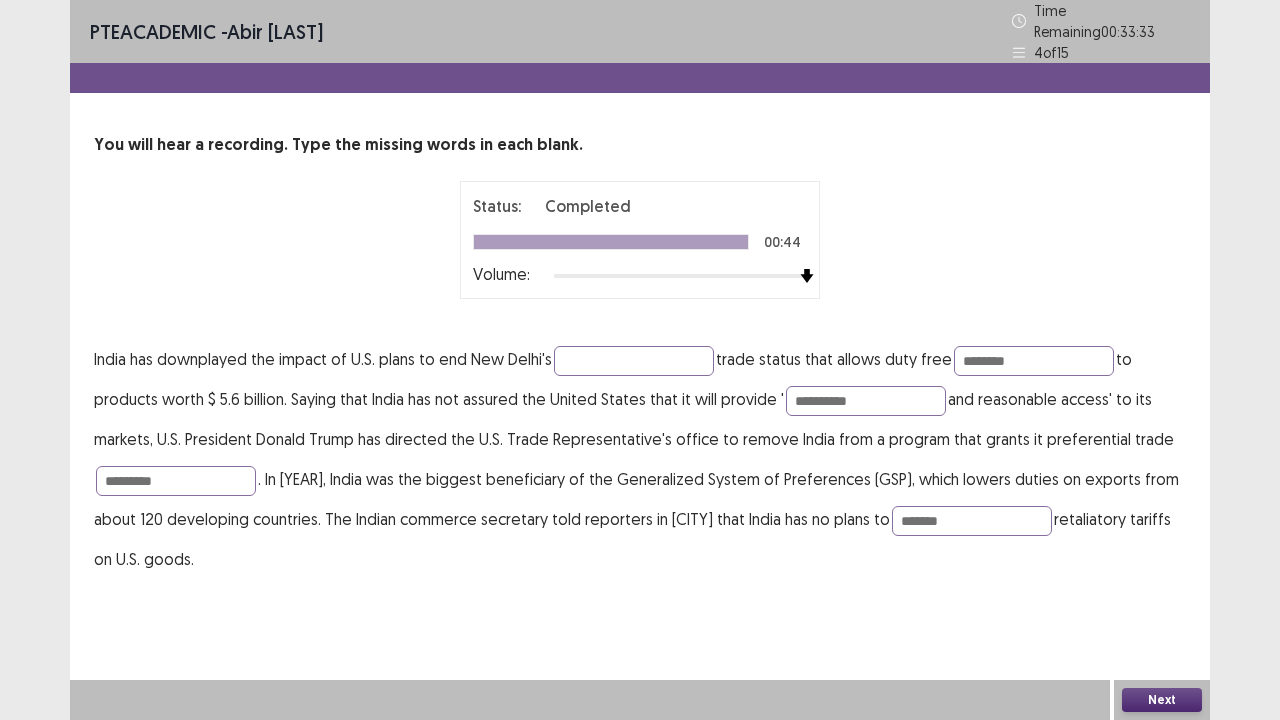 click on "Next" at bounding box center [1162, 700] 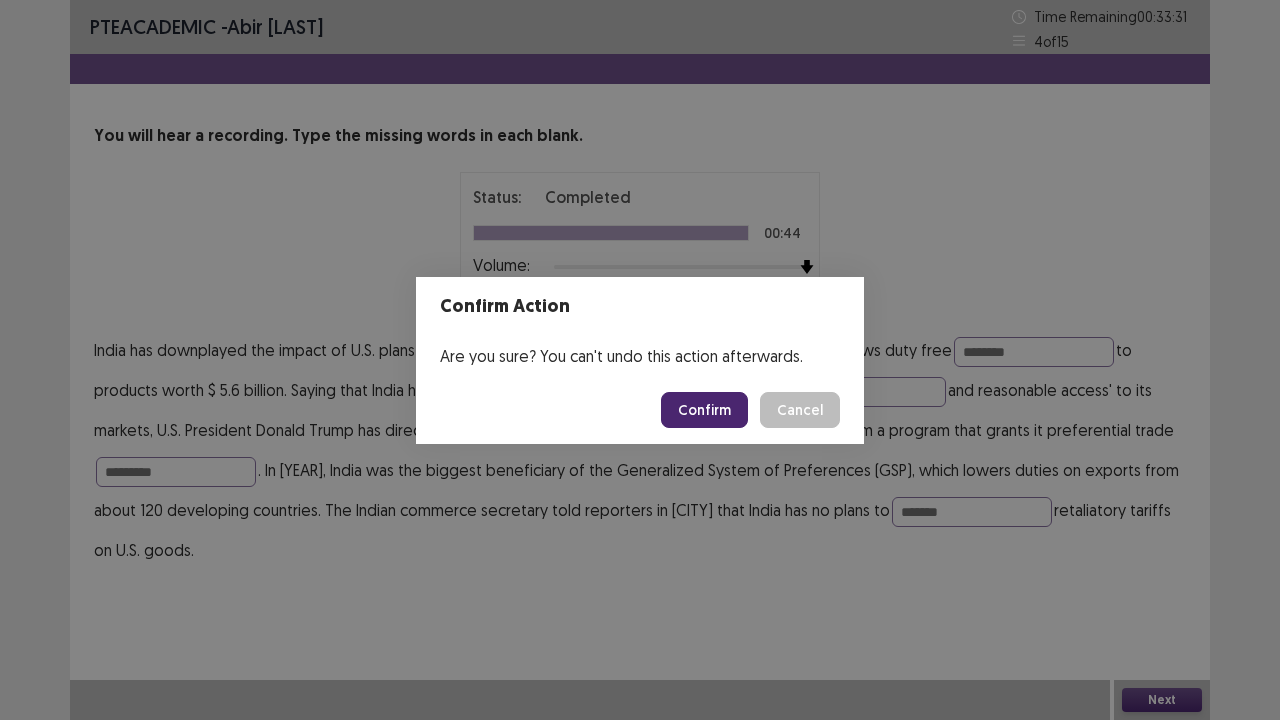 click on "Cancel" at bounding box center [800, 410] 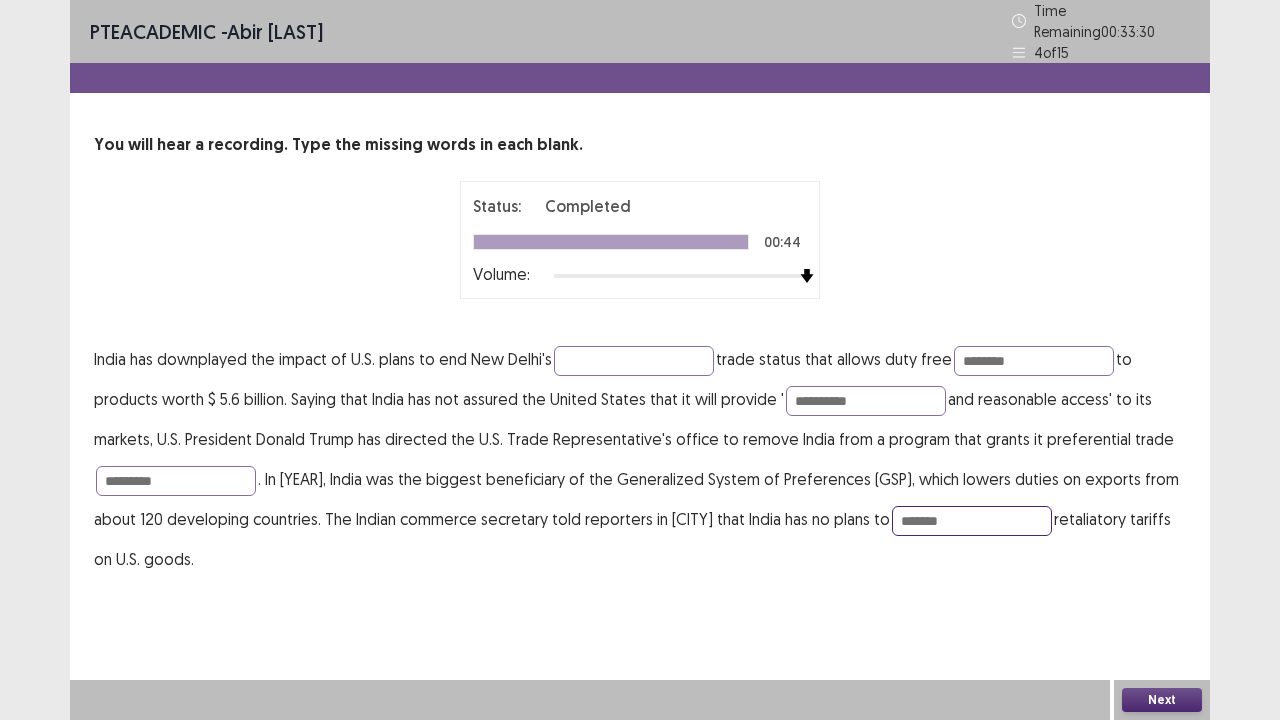 click on "*******" at bounding box center (972, 521) 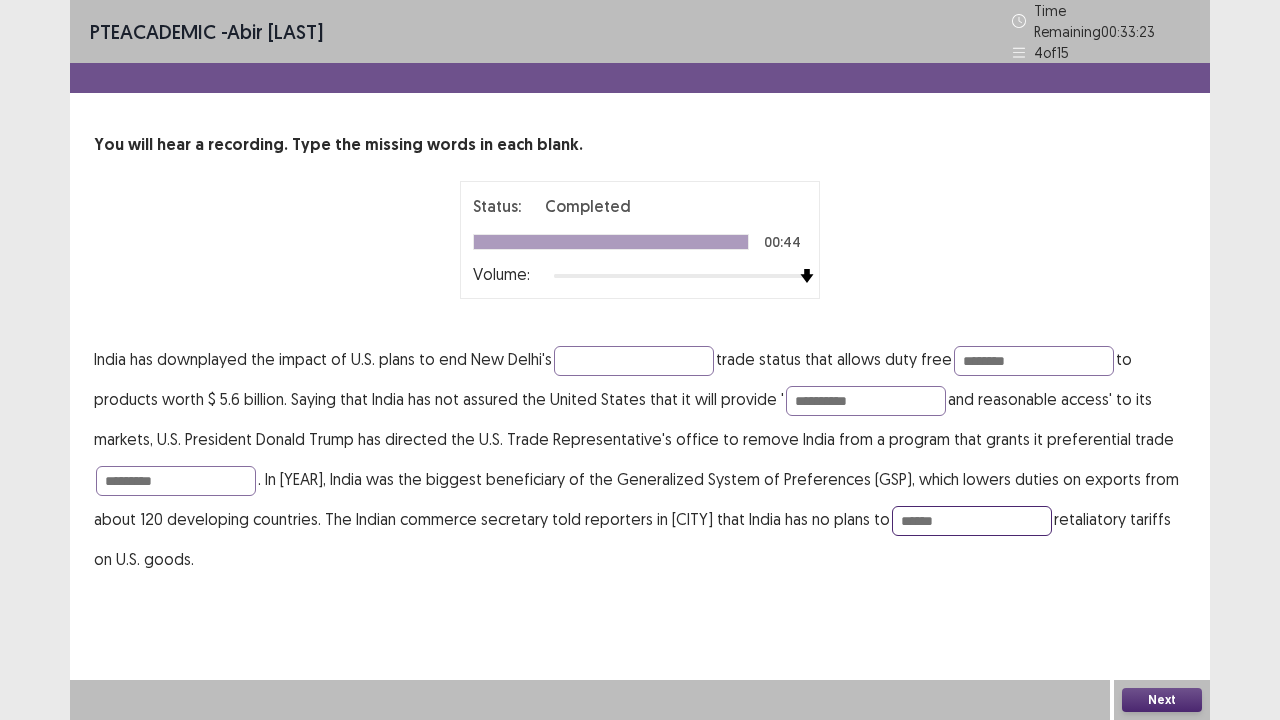 type on "*******" 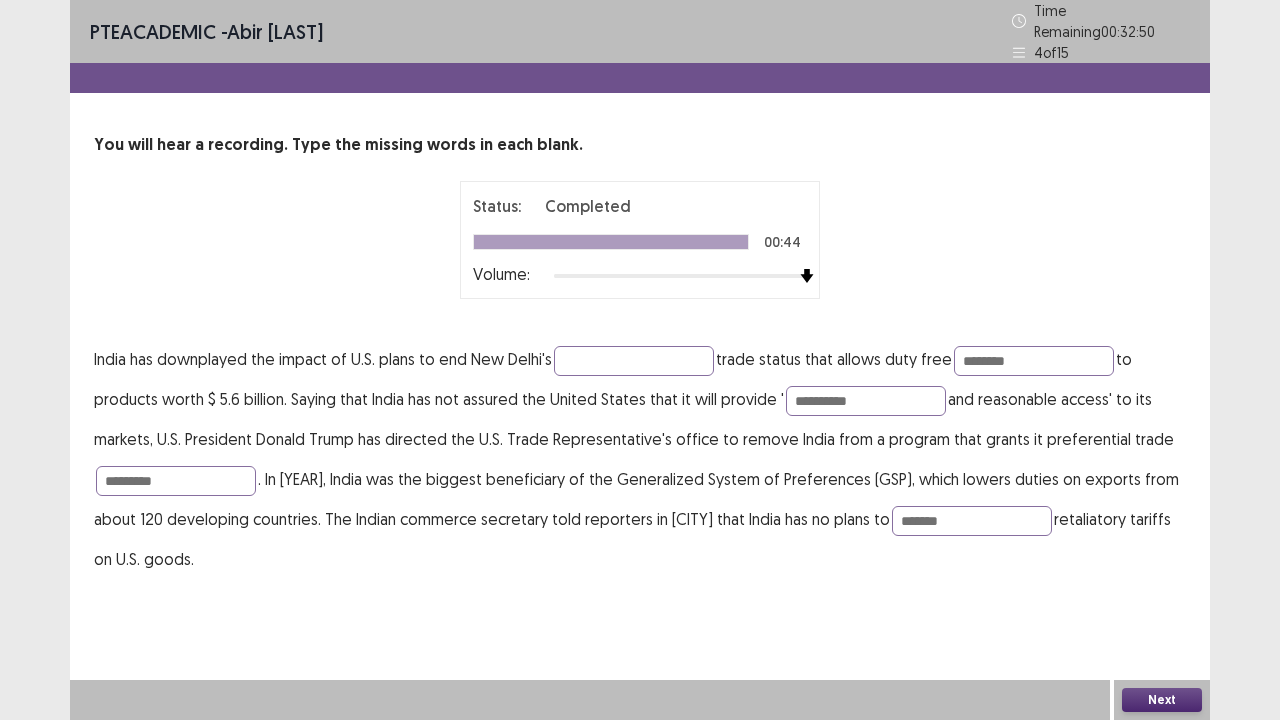 click on "Next" at bounding box center [1162, 700] 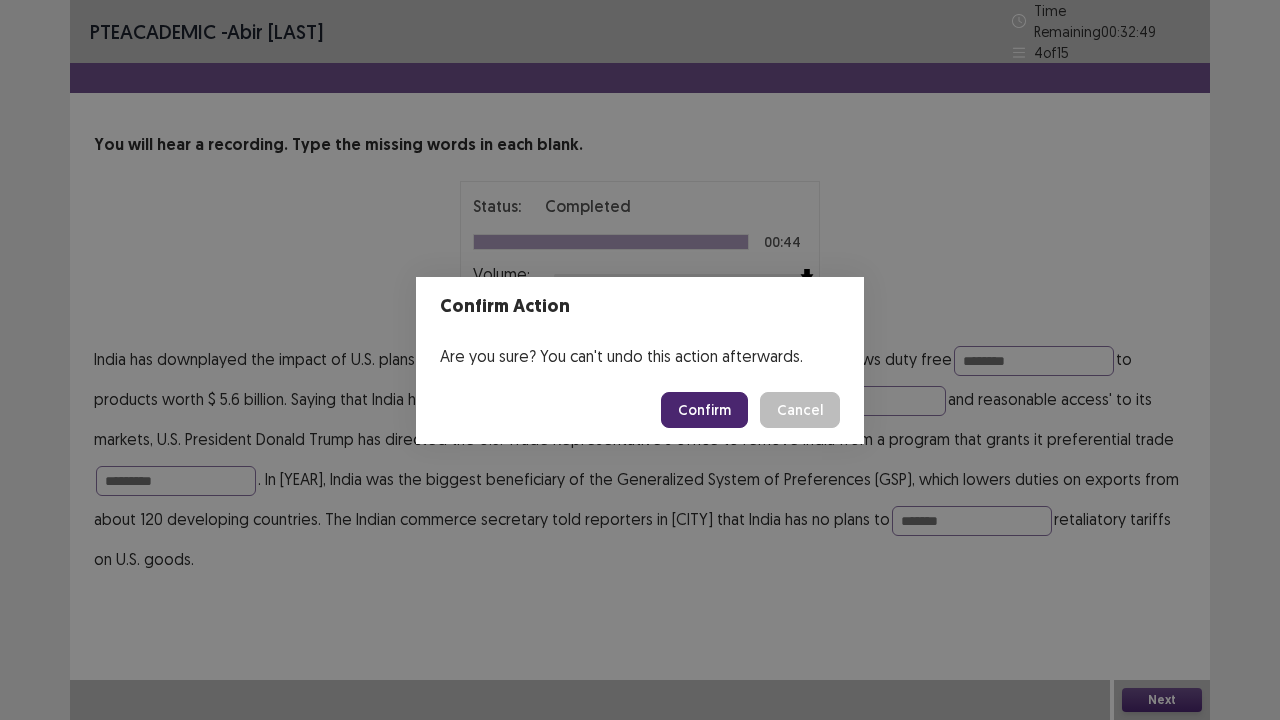 click on "Confirm" at bounding box center [704, 410] 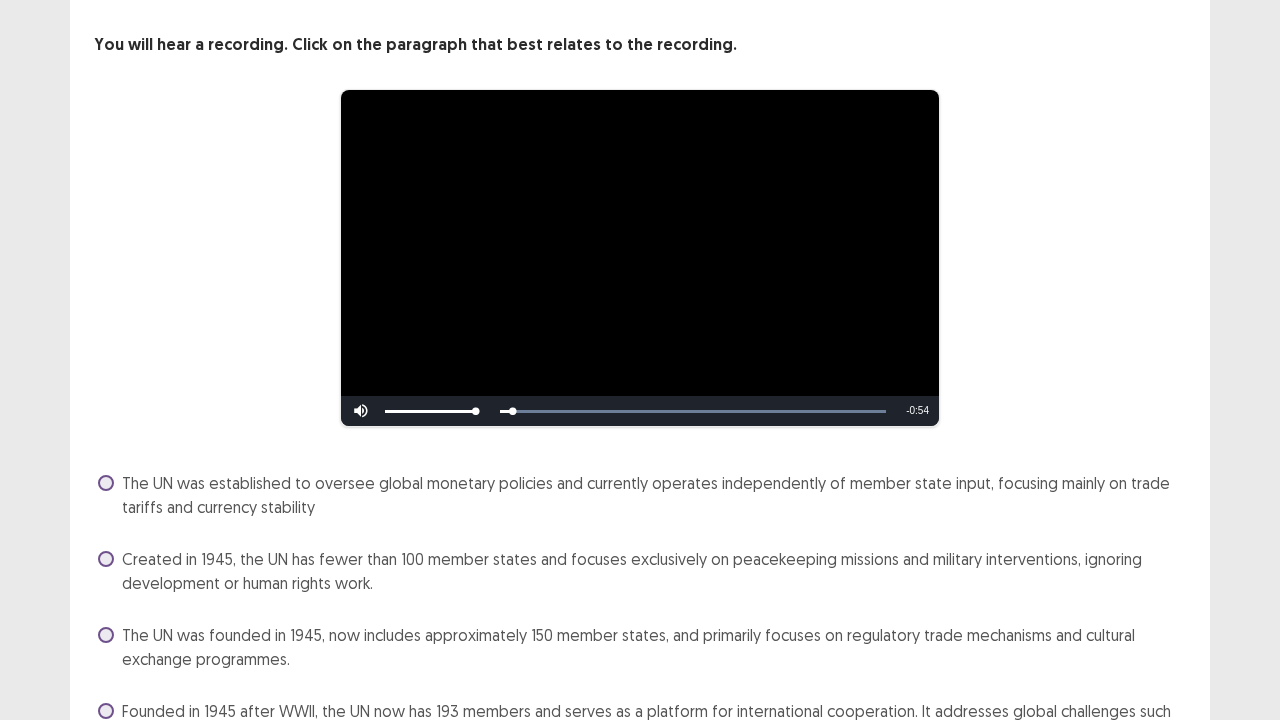 scroll, scrollTop: 200, scrollLeft: 0, axis: vertical 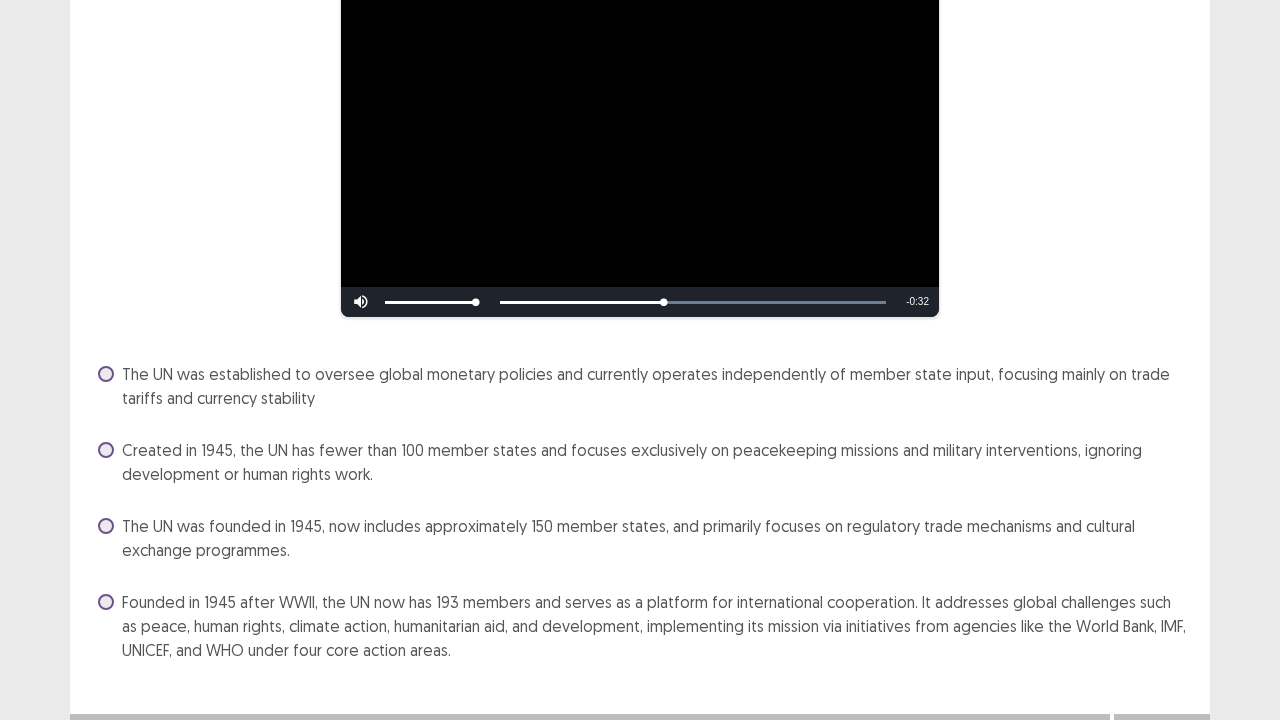 click on "Founded in 1945 after WWII, the UN now has 193 members and serves as a platform for international cooperation. It addresses global challenges such as peace, human rights, climate action, humanitarian aid, and development, implementing its mission via initiatives from agencies like the World Bank, IMF, UNICEF, and WHO under four core action areas." at bounding box center [654, 626] 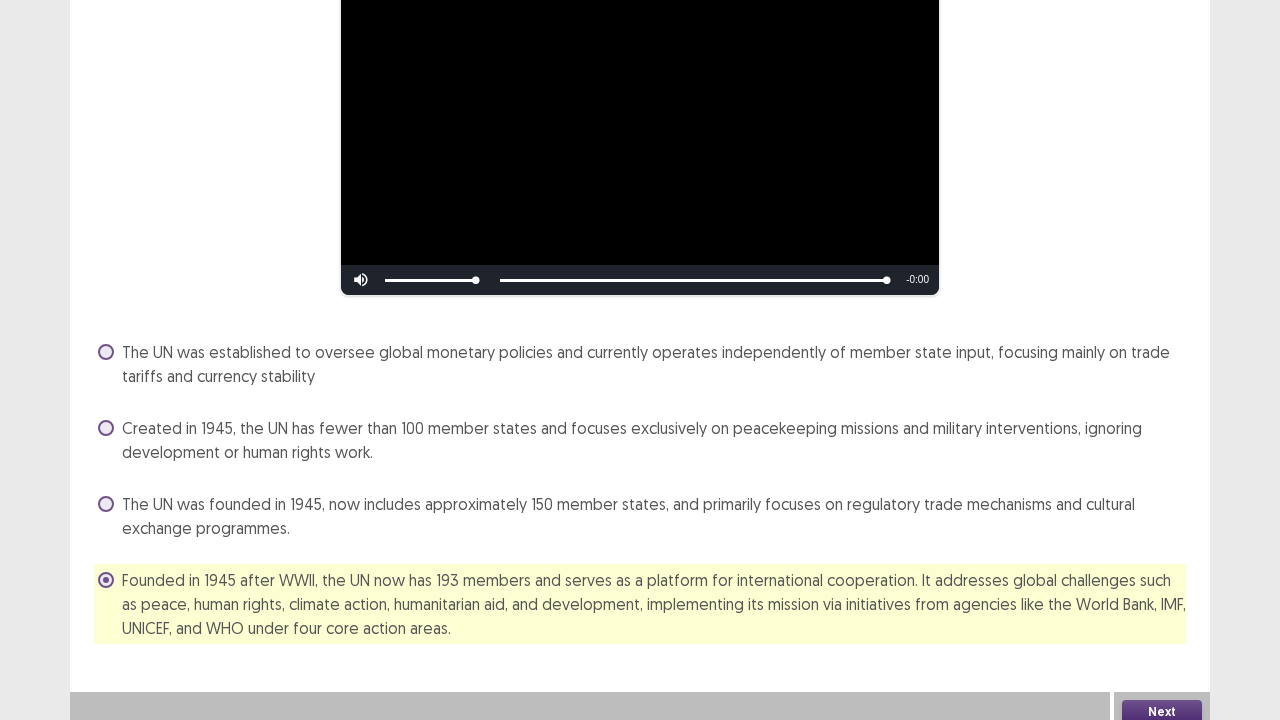 scroll, scrollTop: 234, scrollLeft: 0, axis: vertical 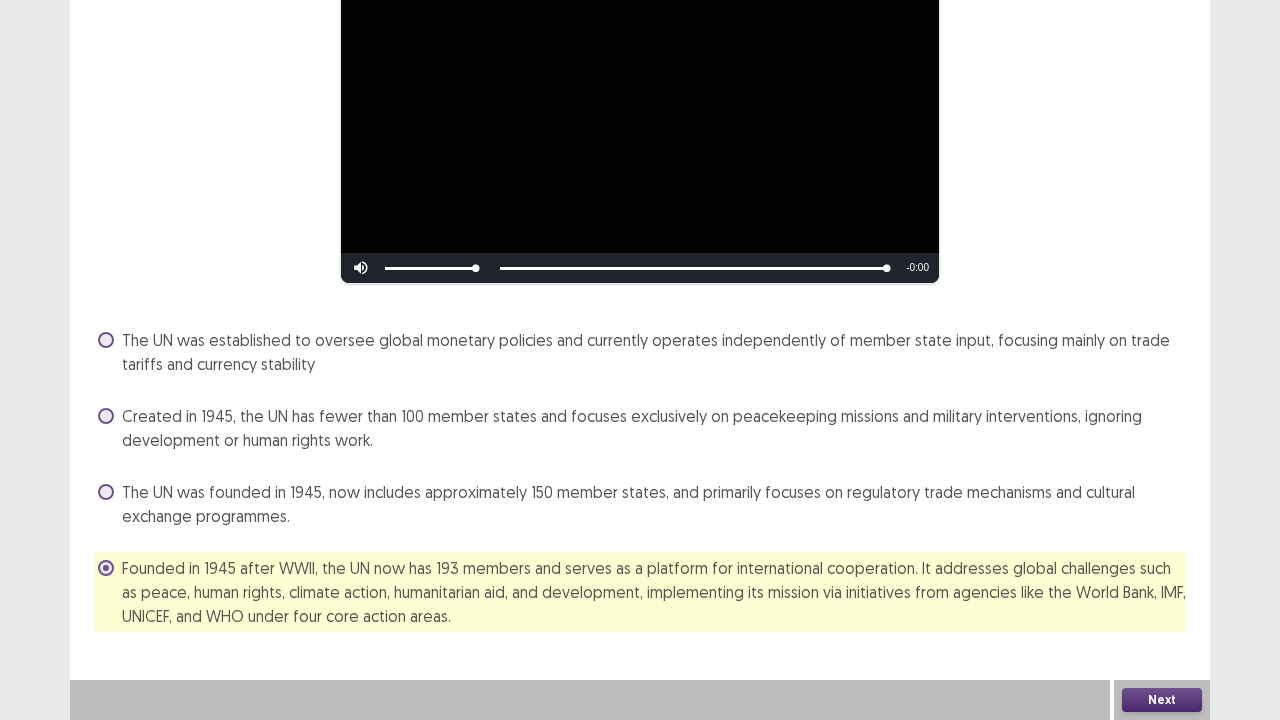 click on "Next" at bounding box center [1162, 700] 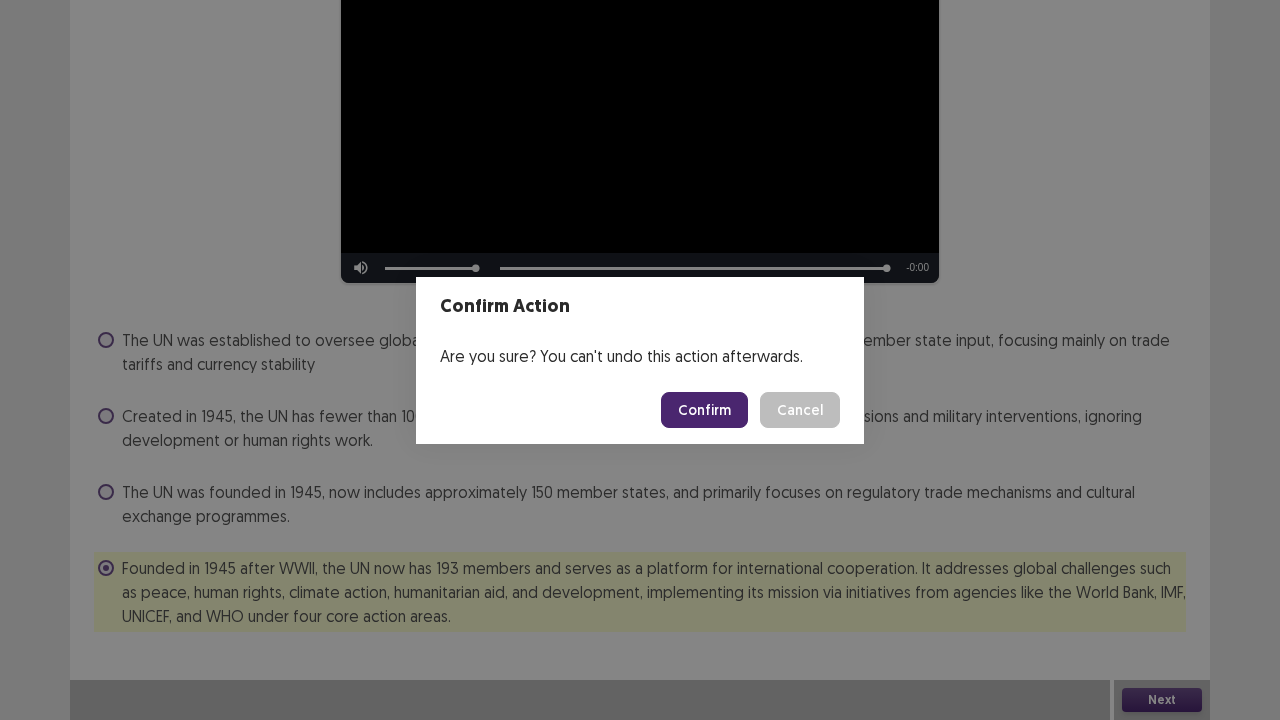 click on "Confirm" at bounding box center (704, 410) 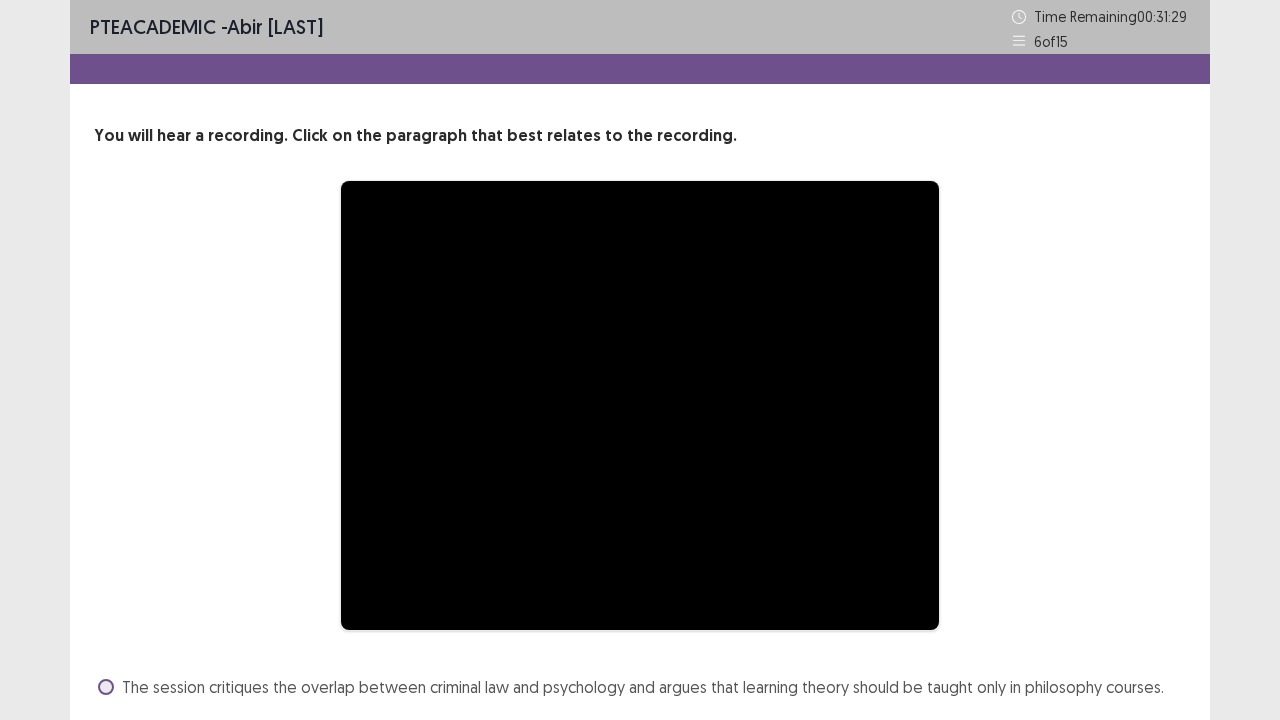 scroll, scrollTop: 200, scrollLeft: 0, axis: vertical 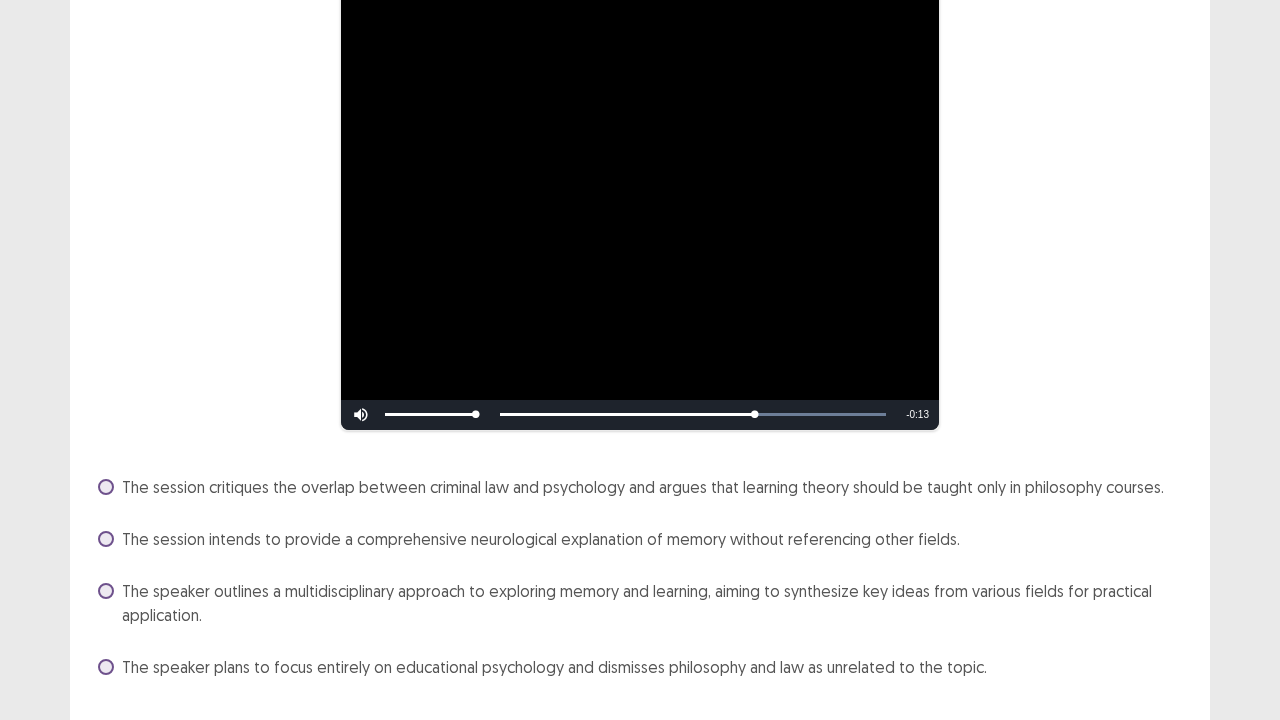 click on "The session critiques the overlap between criminal law and psychology and argues that learning theory should be taught only in philosophy courses." at bounding box center [643, 487] 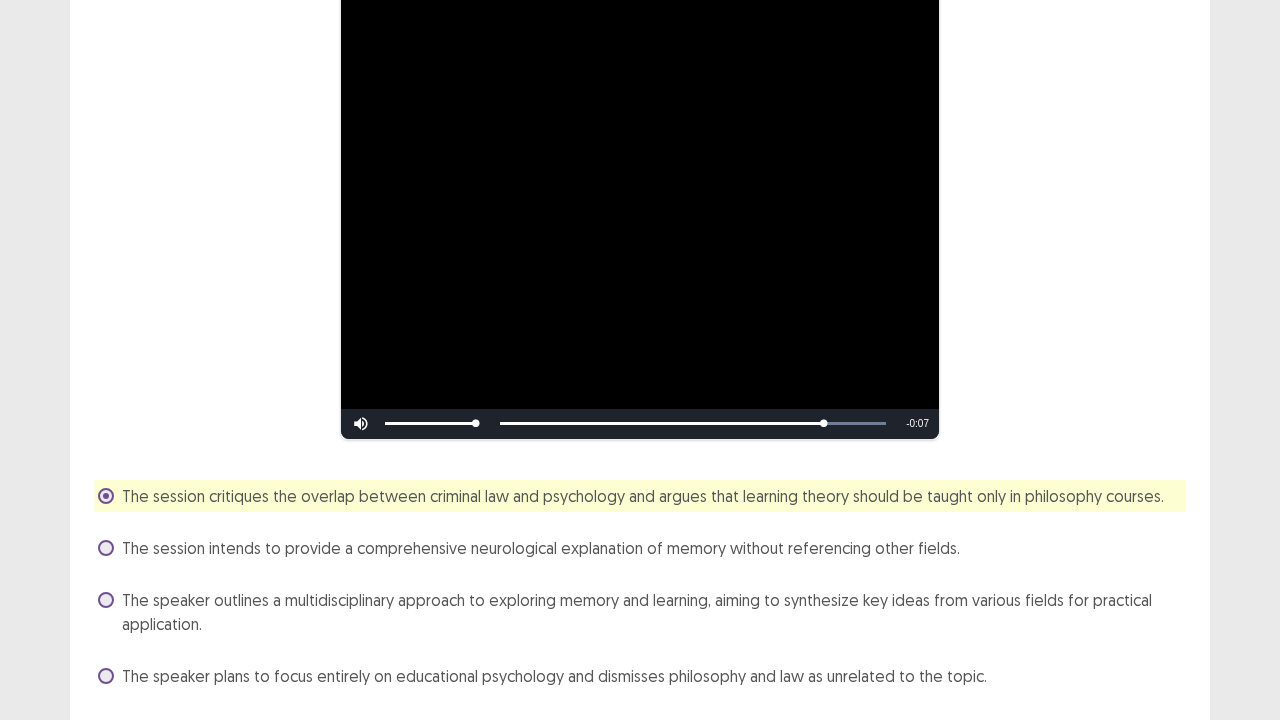drag, startPoint x: 862, startPoint y: 598, endPoint x: 834, endPoint y: 592, distance: 28.635643 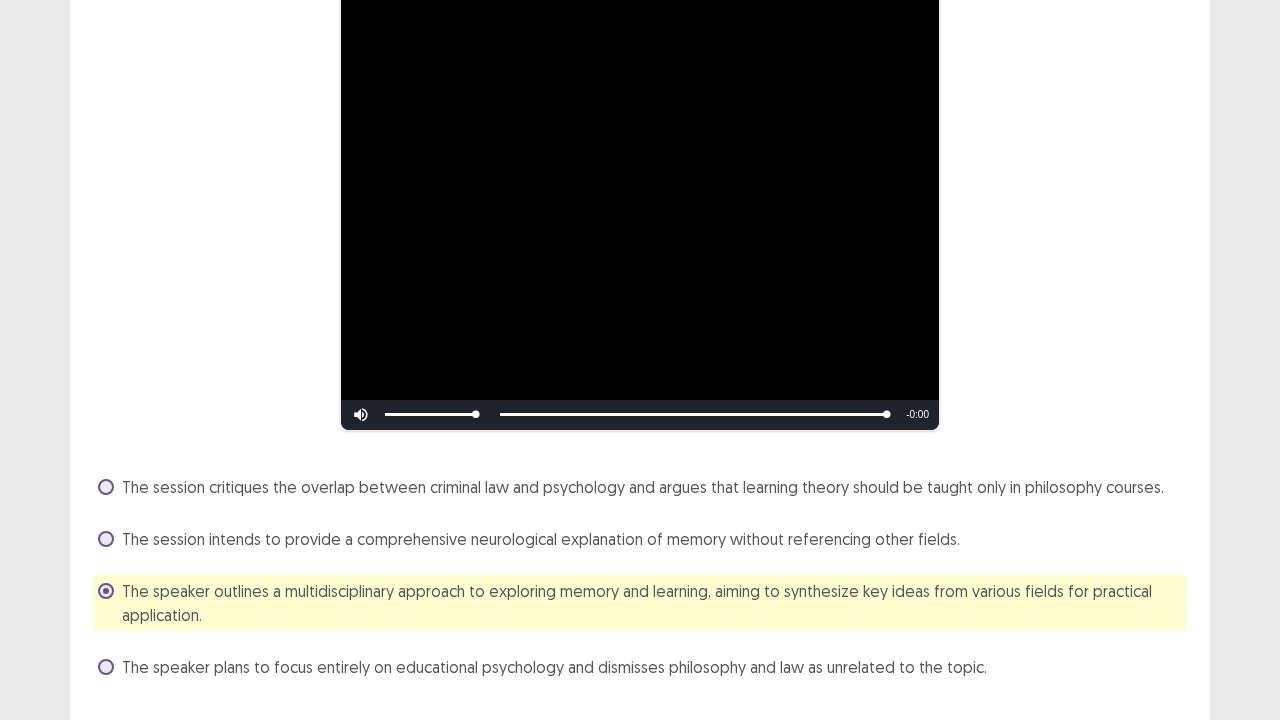 scroll, scrollTop: 250, scrollLeft: 0, axis: vertical 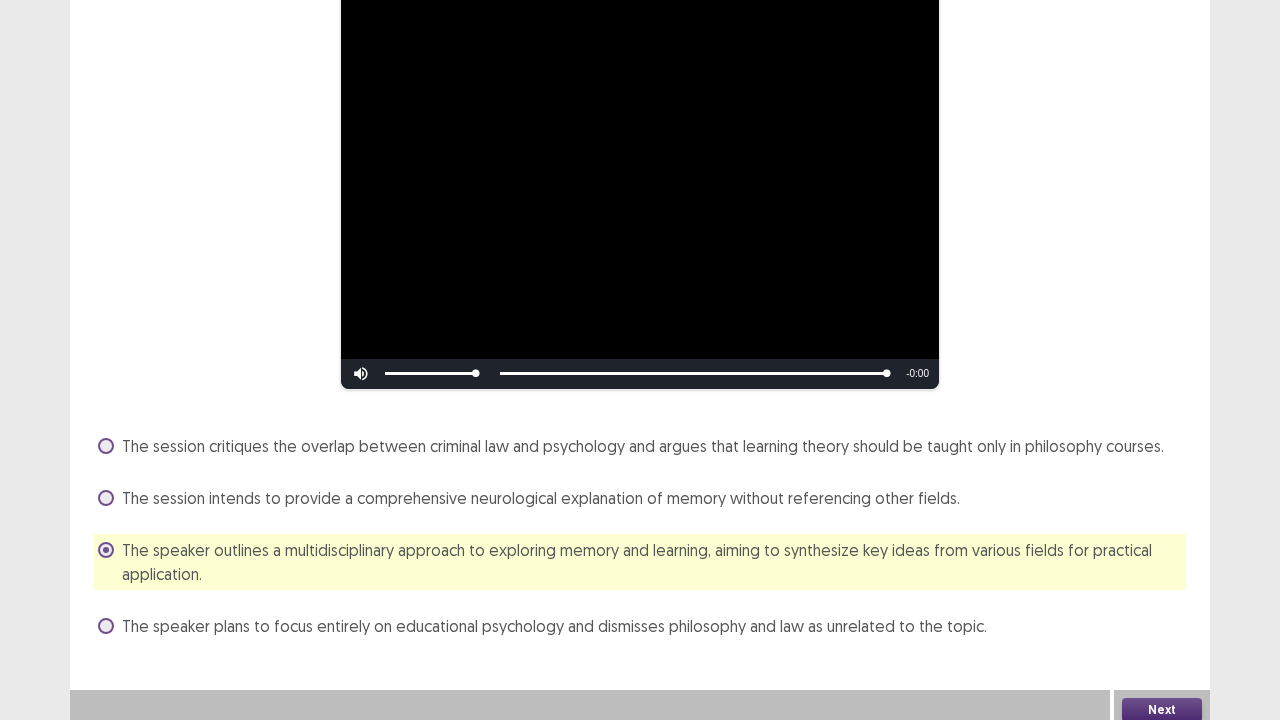 click on "The session critiques the overlap between criminal law and psychology and argues that learning theory should be taught only in philosophy courses." at bounding box center (643, 446) 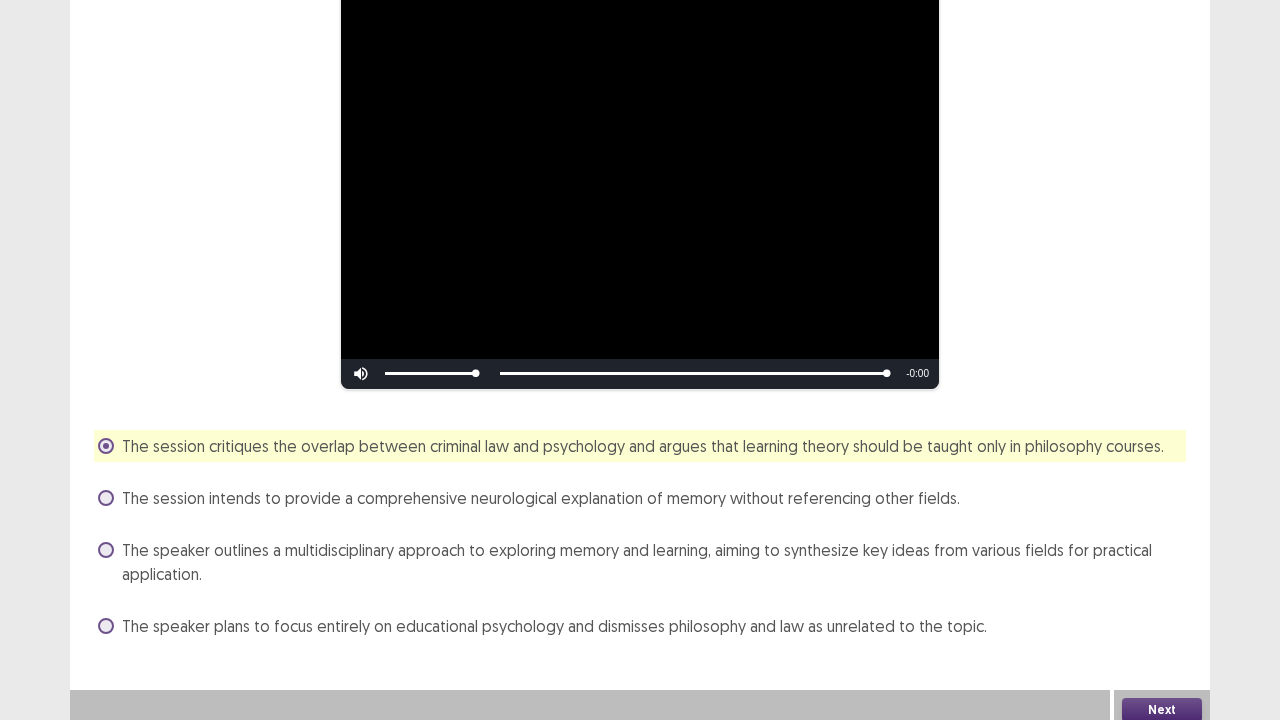 click on "Next" at bounding box center (1162, 710) 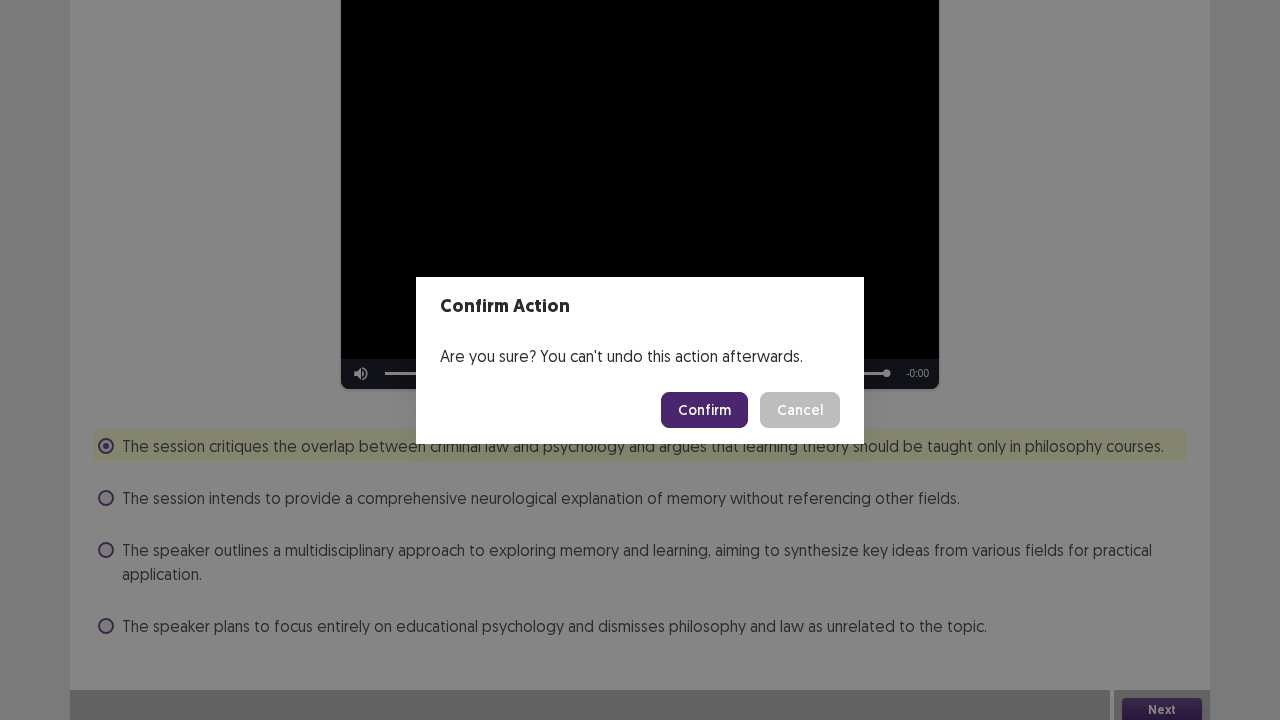 click on "Confirm" at bounding box center [704, 410] 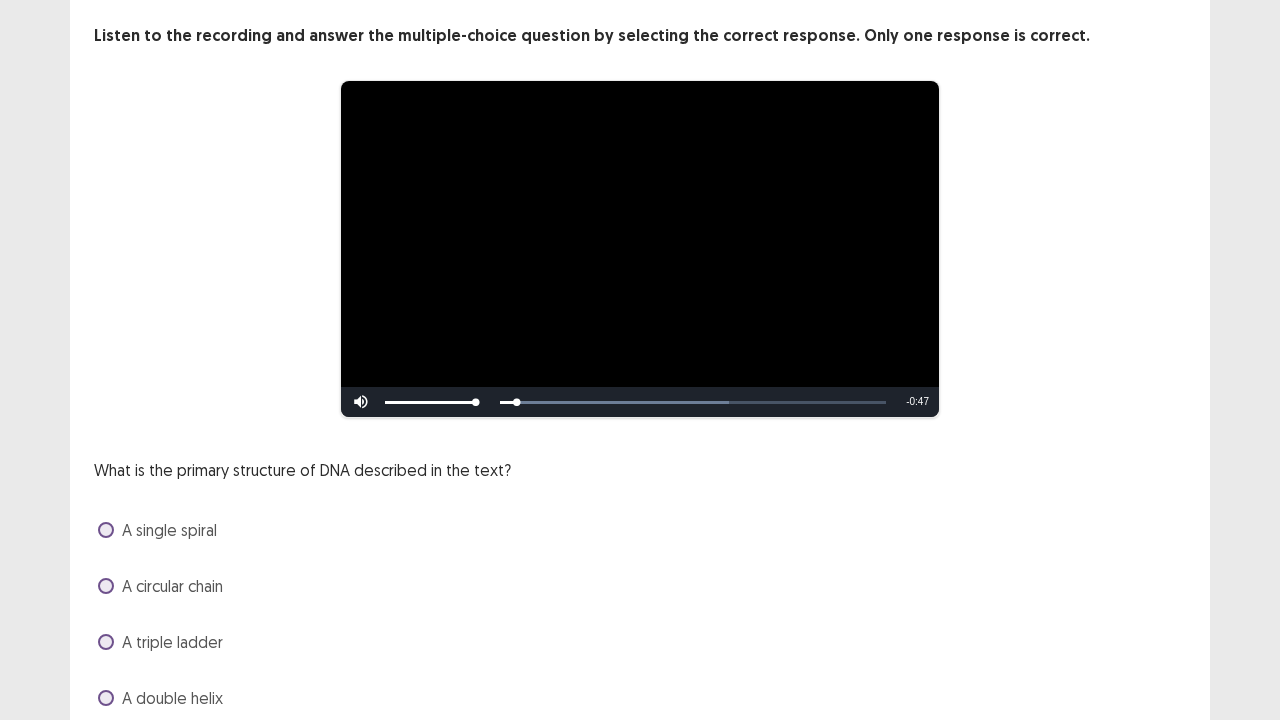 scroll, scrollTop: 182, scrollLeft: 0, axis: vertical 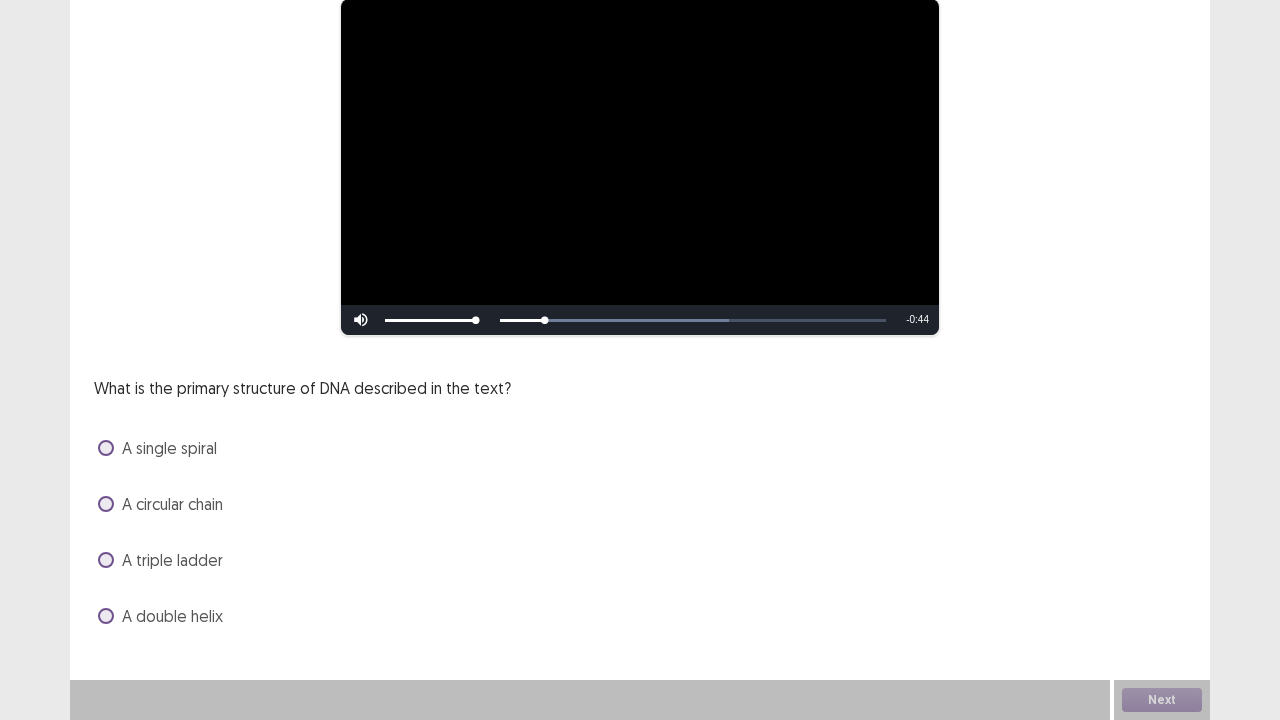 click at bounding box center (106, 616) 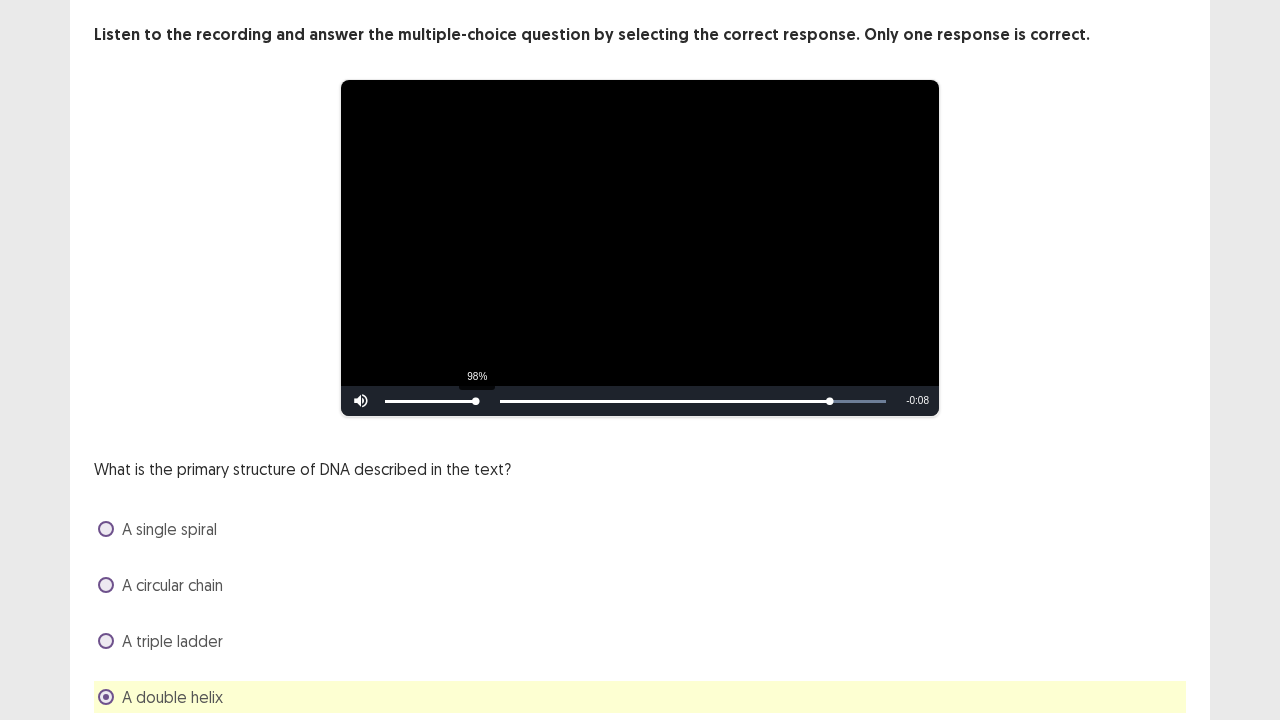 scroll, scrollTop: 182, scrollLeft: 0, axis: vertical 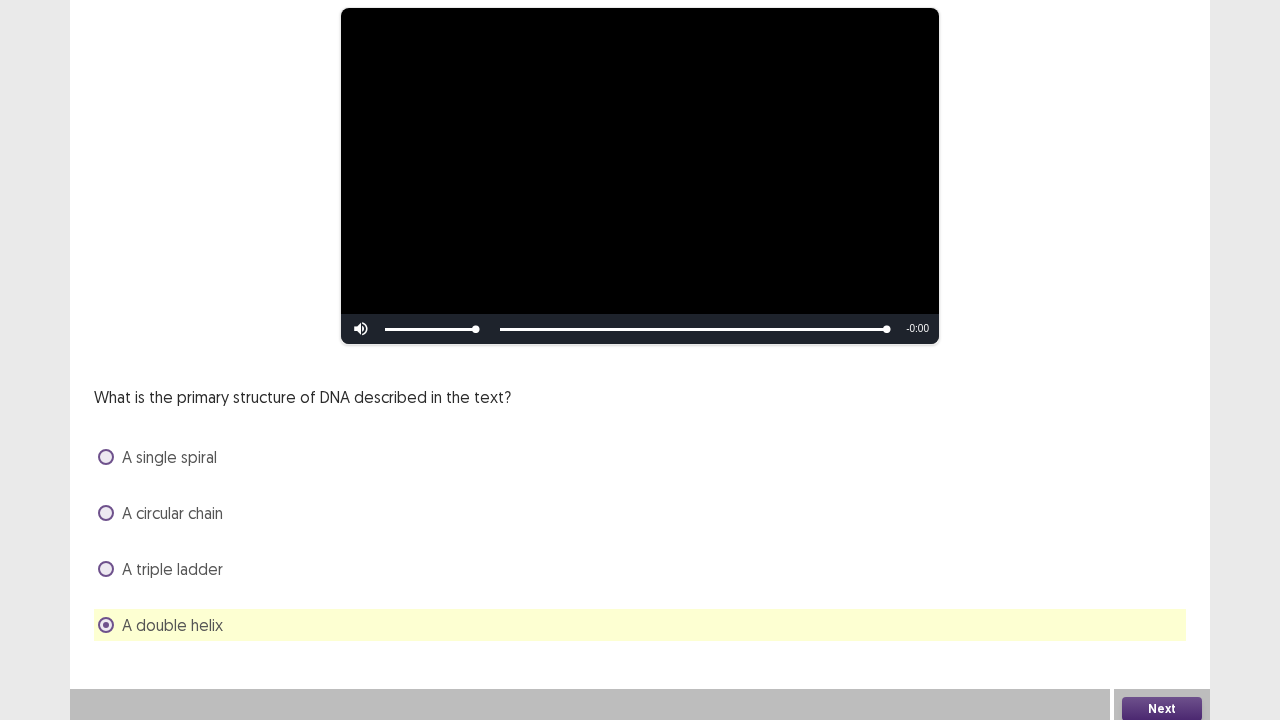 click on "Next" at bounding box center [1162, 709] 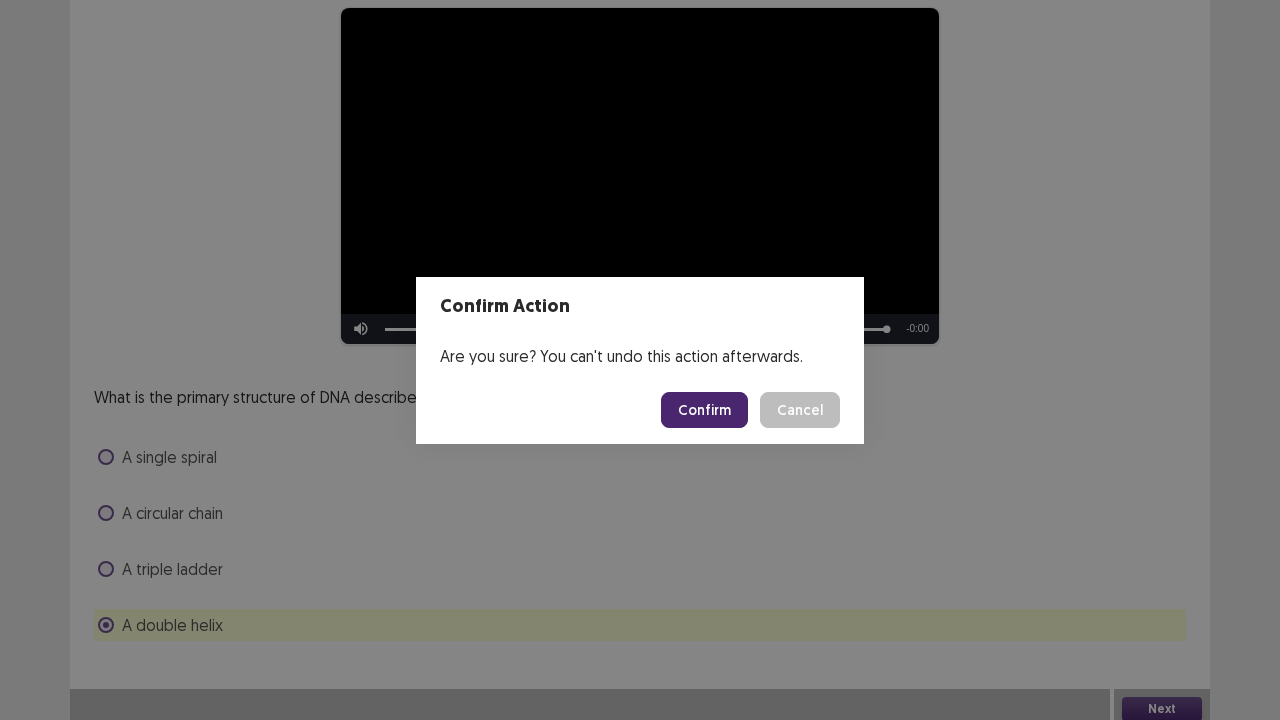 click on "Confirm" at bounding box center [704, 410] 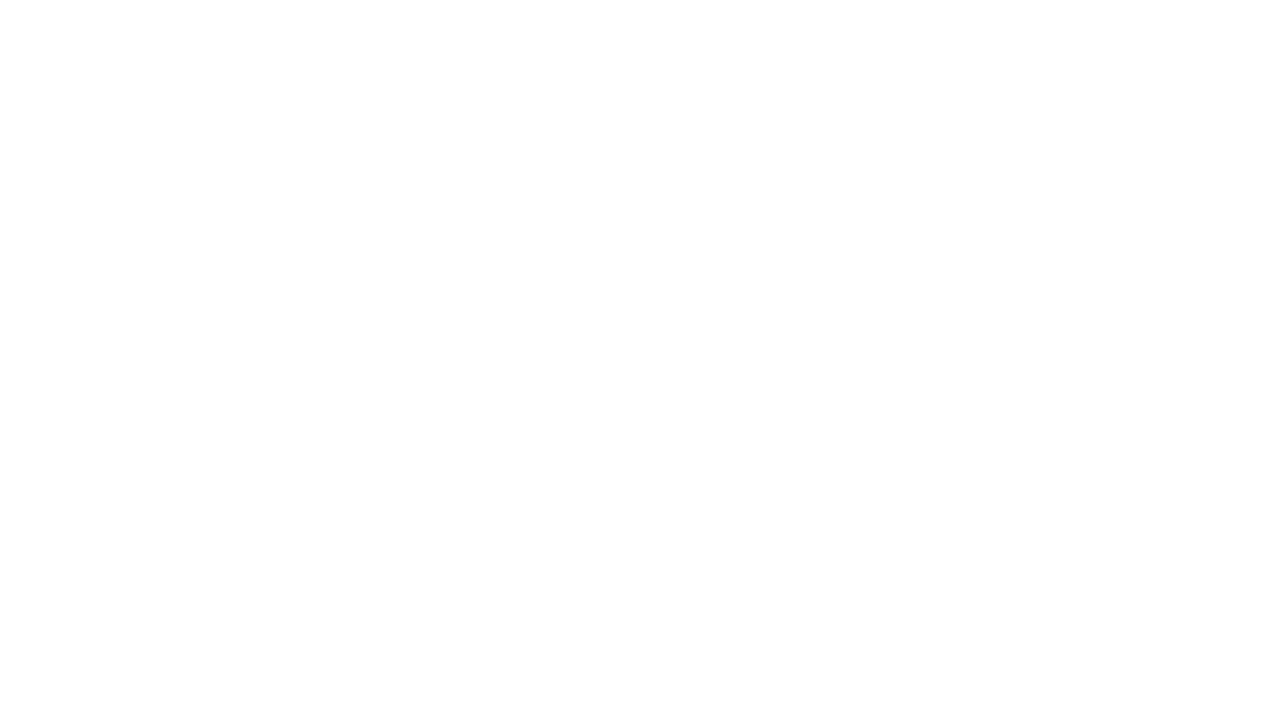 scroll, scrollTop: 0, scrollLeft: 0, axis: both 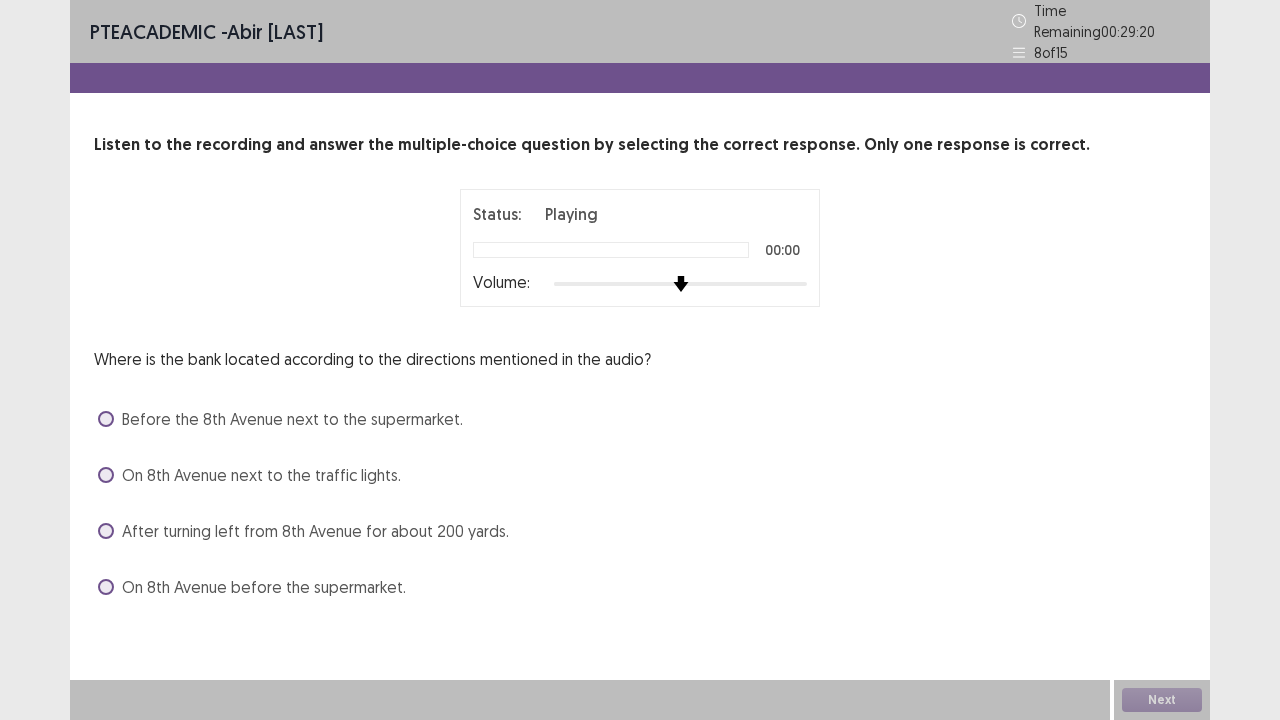 click on "Status: Playing 00:00 Volume:" at bounding box center [640, 248] 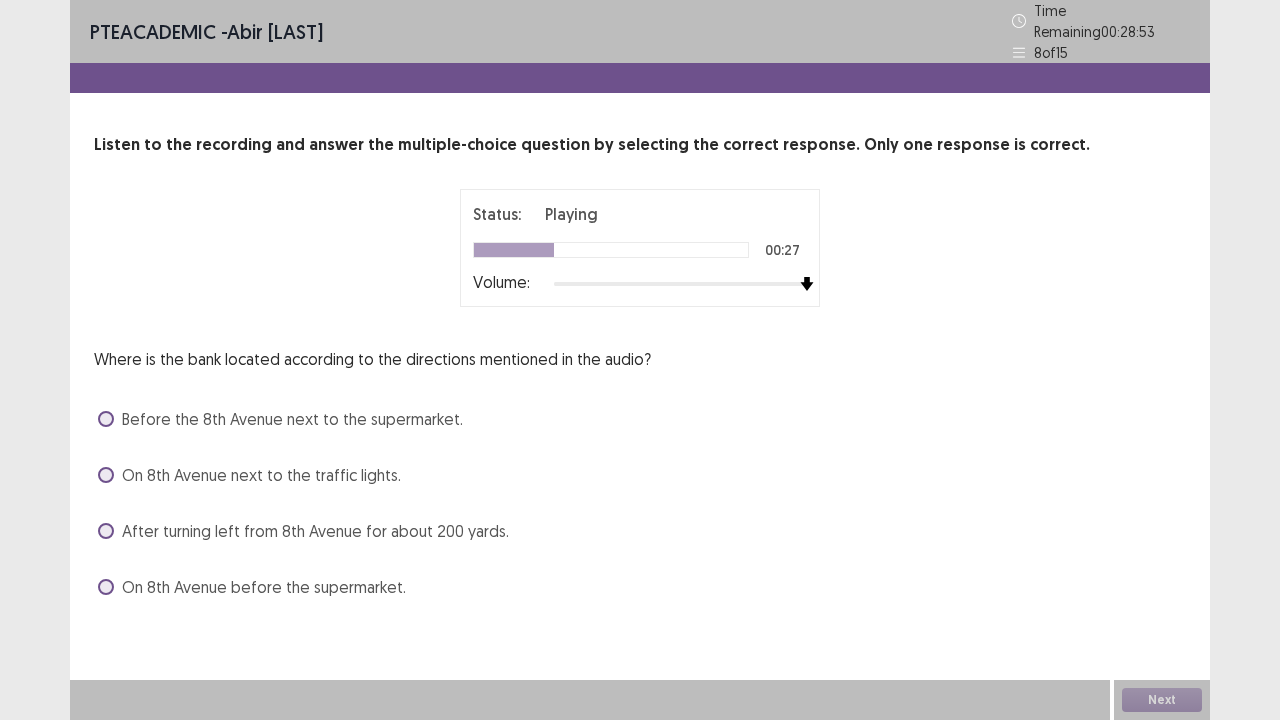 click on "On 8th Avenue next to the traffic lights." at bounding box center (261, 475) 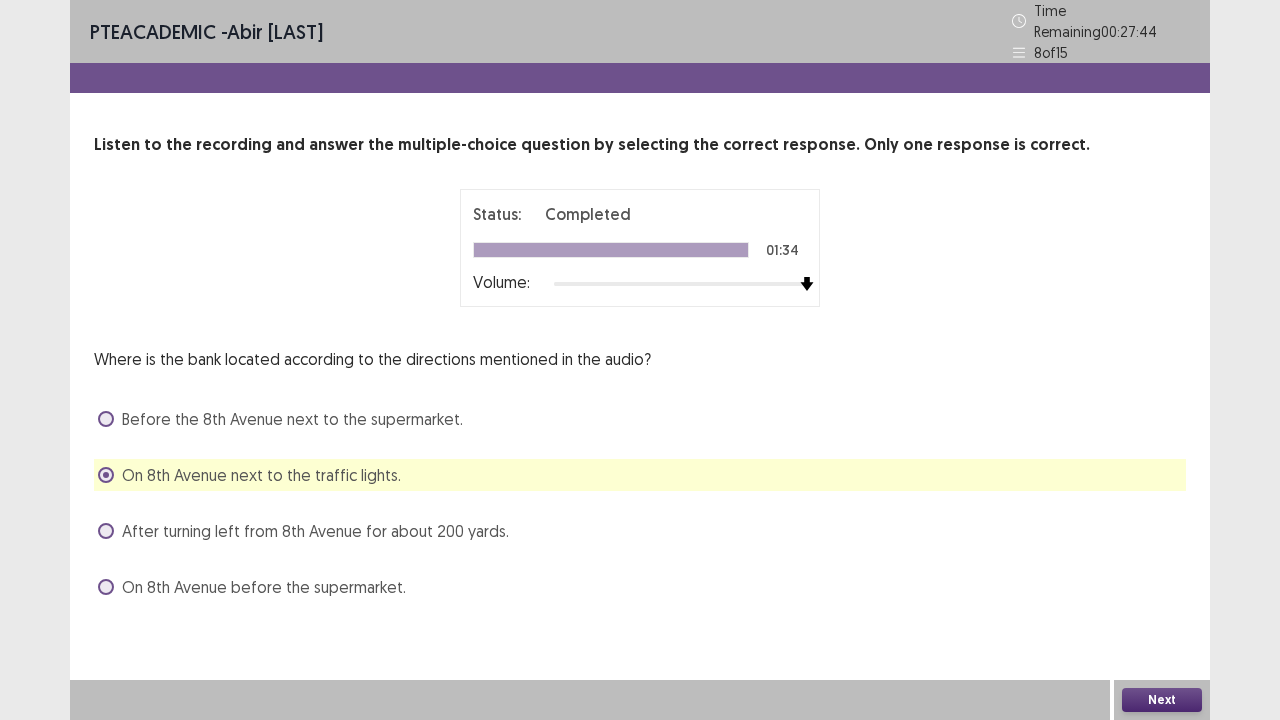 click on "Next" at bounding box center (1162, 700) 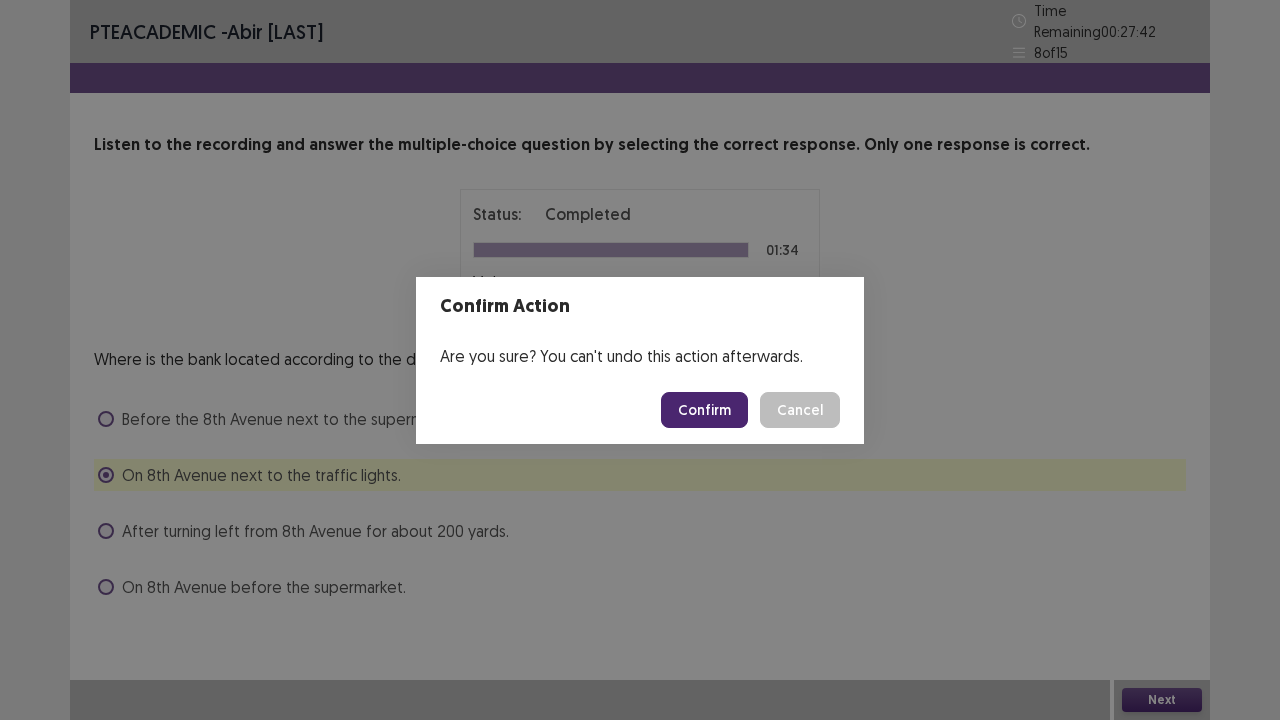 click on "Confirm" at bounding box center (704, 410) 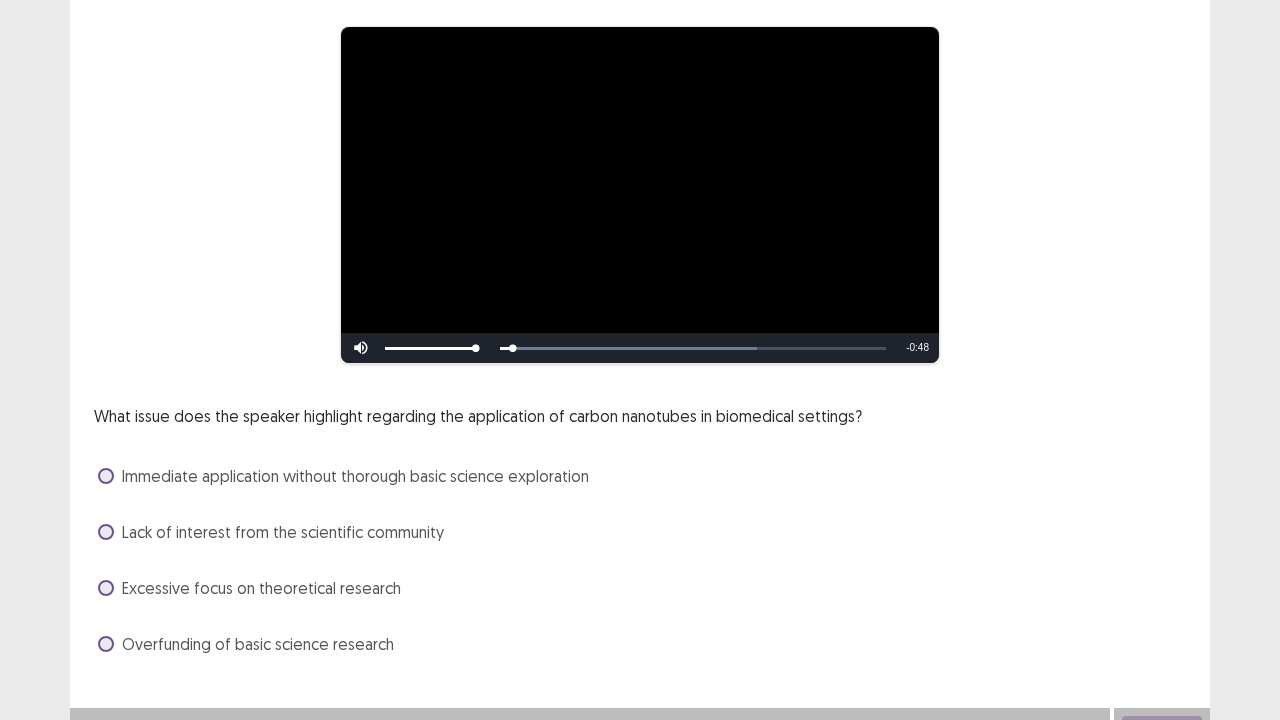 scroll, scrollTop: 182, scrollLeft: 0, axis: vertical 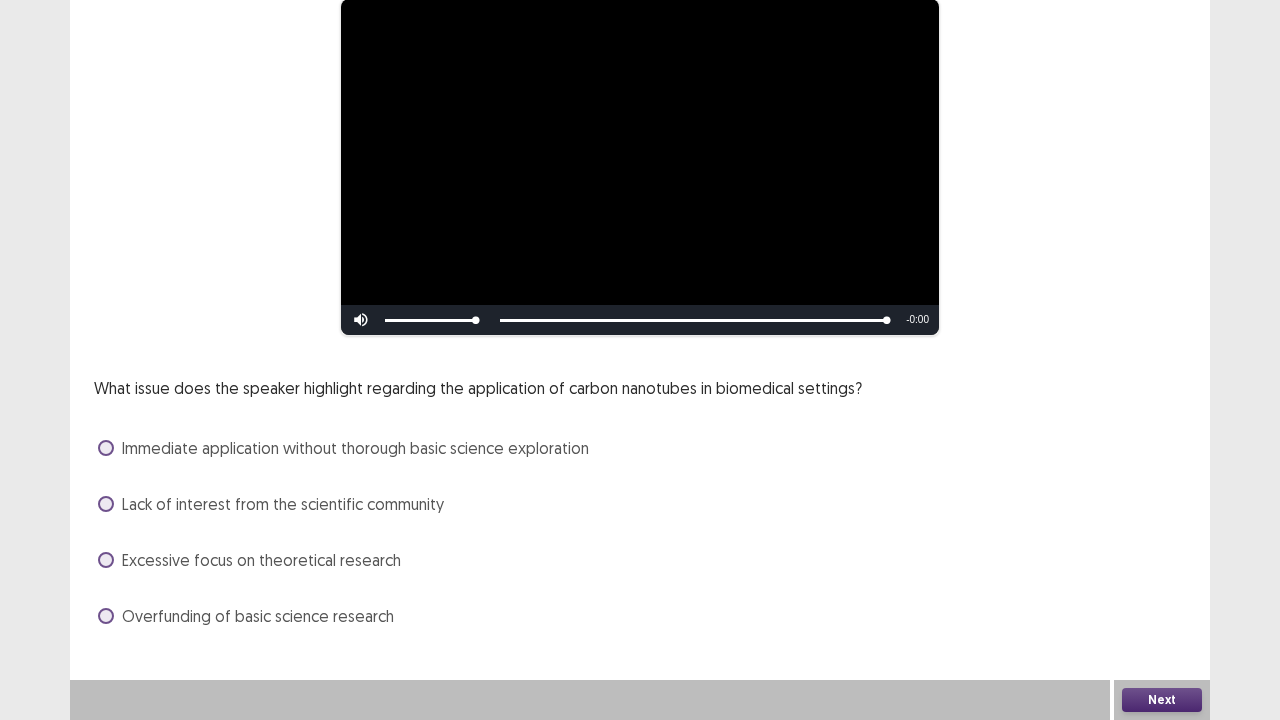 drag, startPoint x: 113, startPoint y: 564, endPoint x: 183, endPoint y: 573, distance: 70.5762 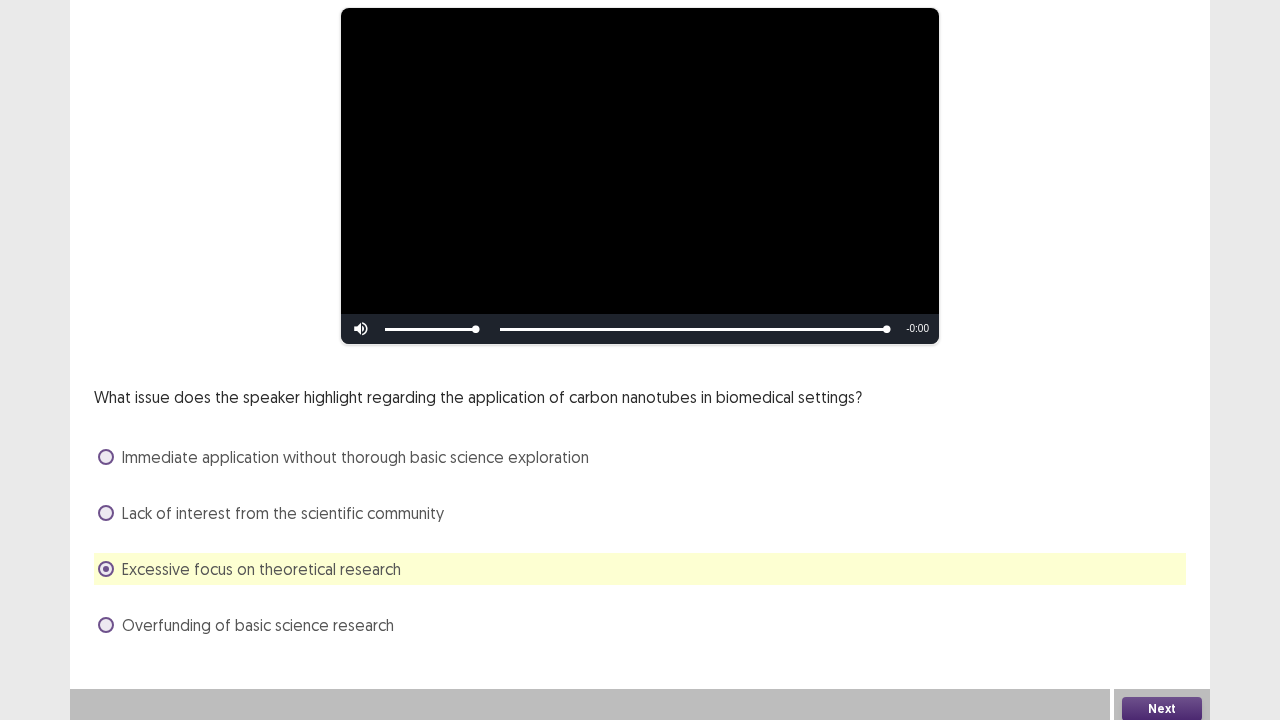 click on "Next" at bounding box center [1162, 709] 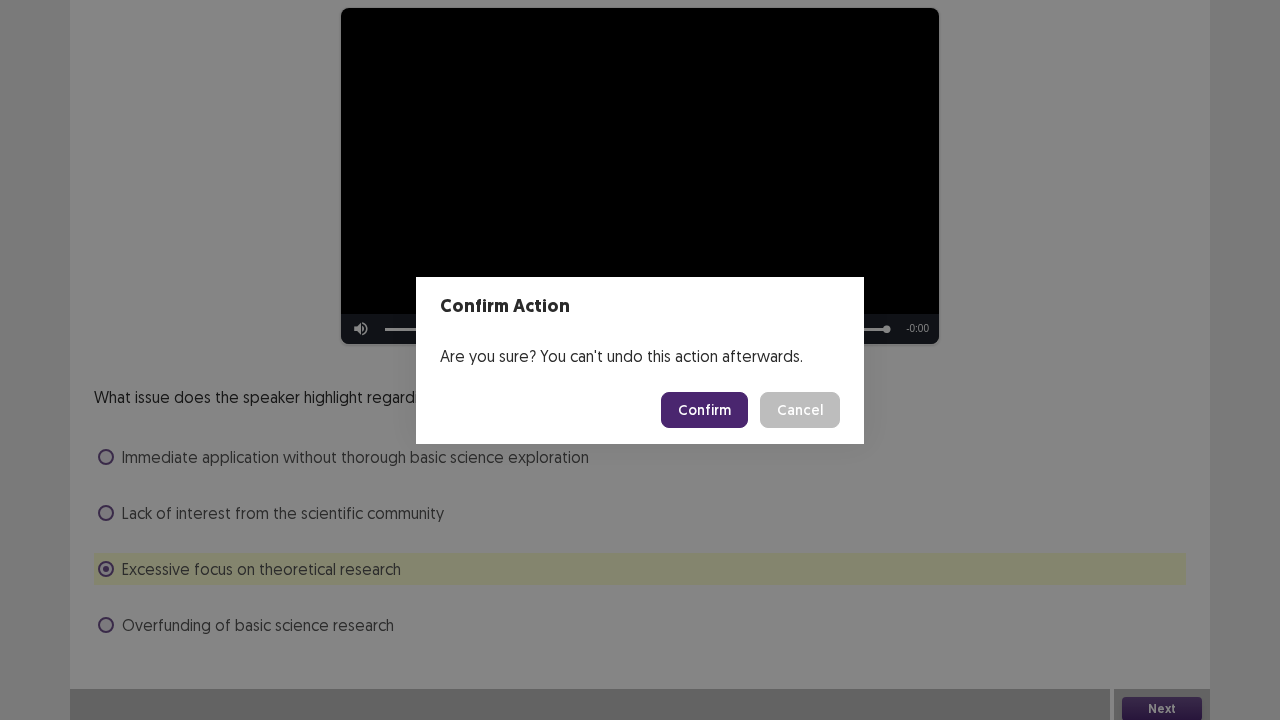 click on "Cancel" at bounding box center [800, 410] 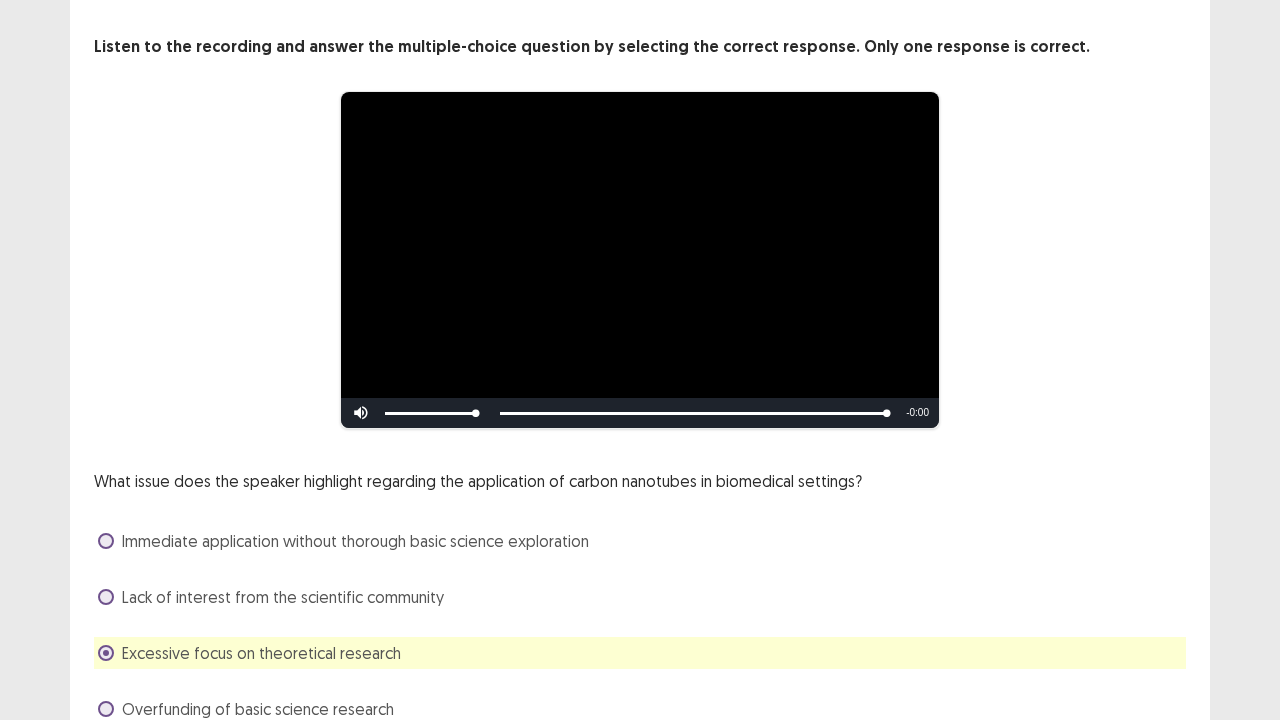 scroll, scrollTop: 0, scrollLeft: 0, axis: both 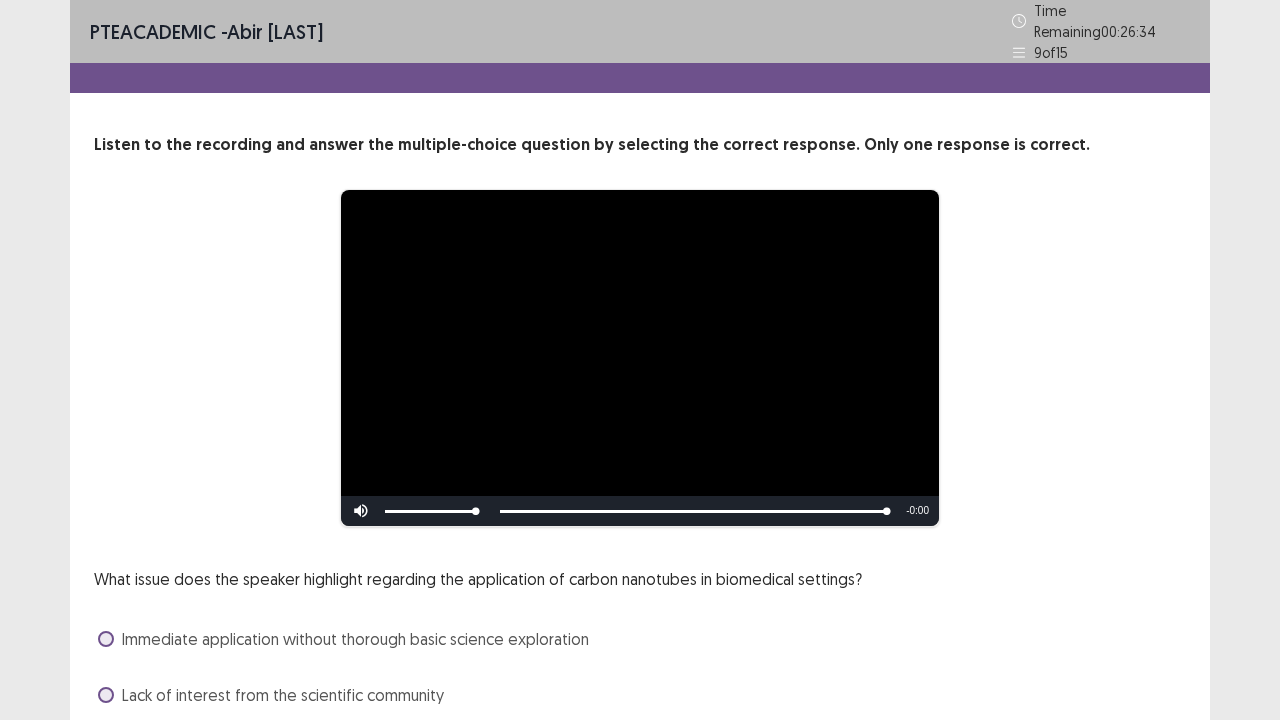 drag, startPoint x: 882, startPoint y: 498, endPoint x: 844, endPoint y: 499, distance: 38.013157 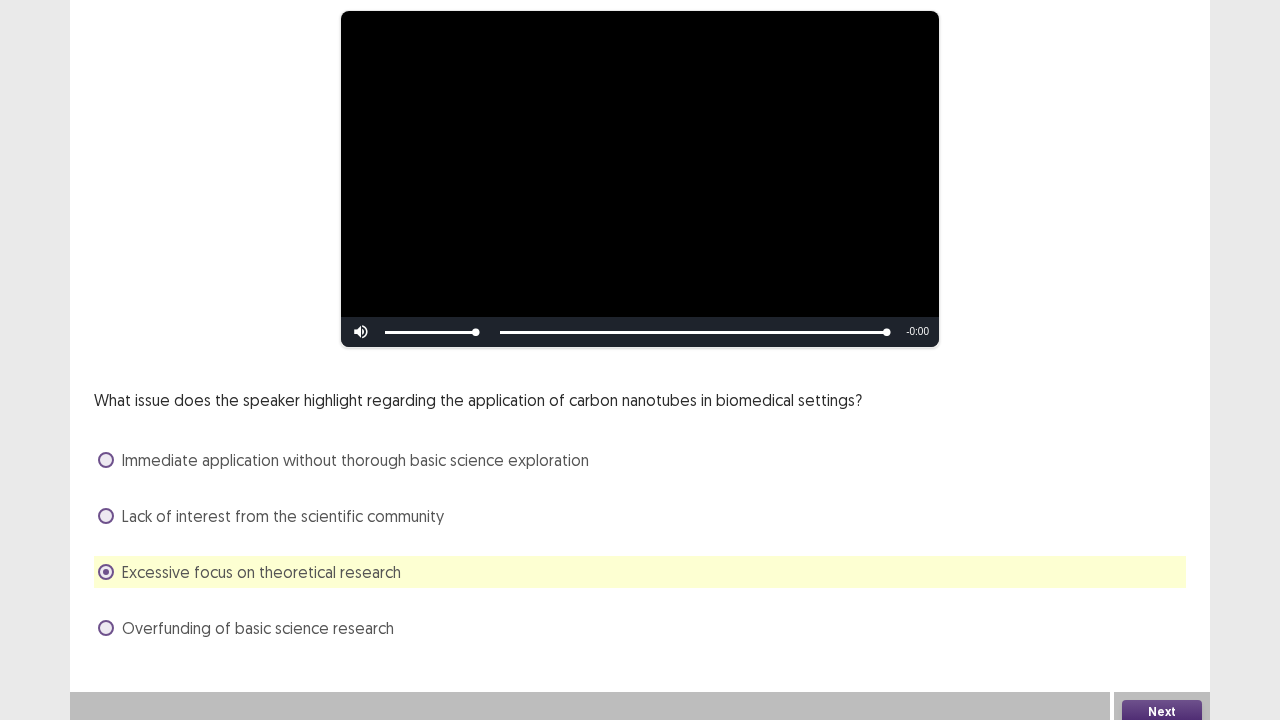 scroll, scrollTop: 182, scrollLeft: 0, axis: vertical 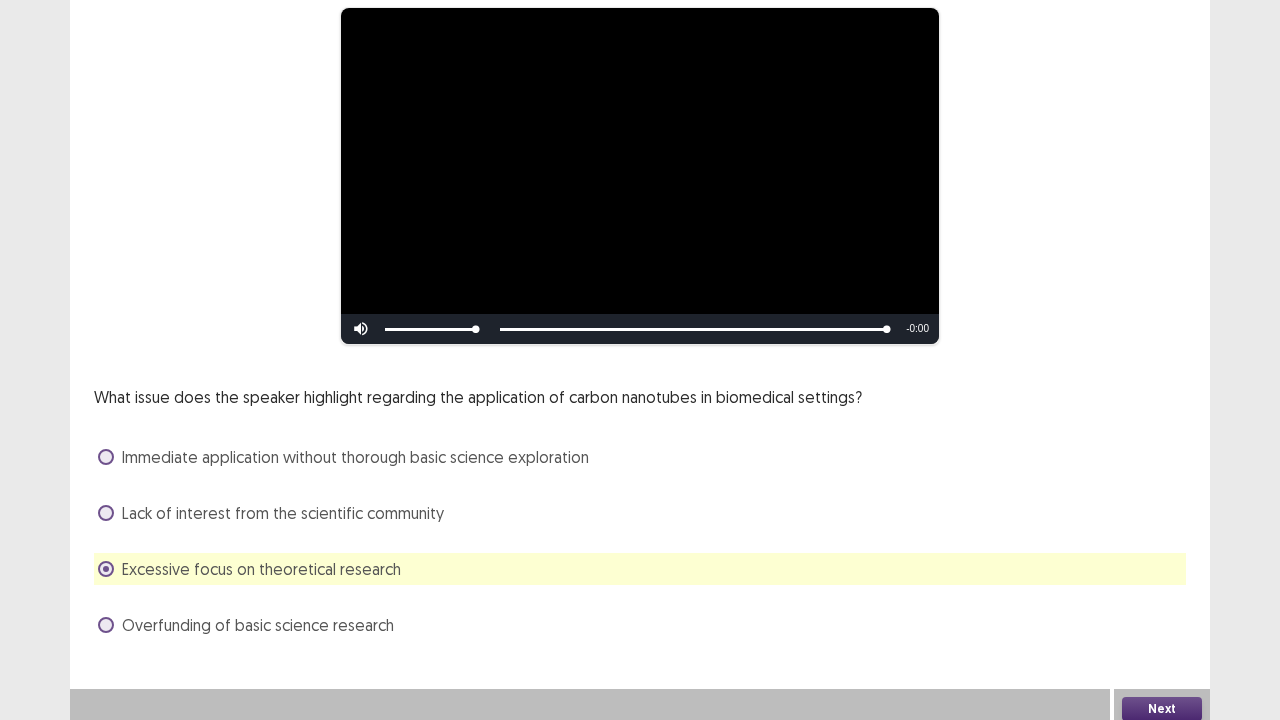 click on "Next" at bounding box center [1162, 709] 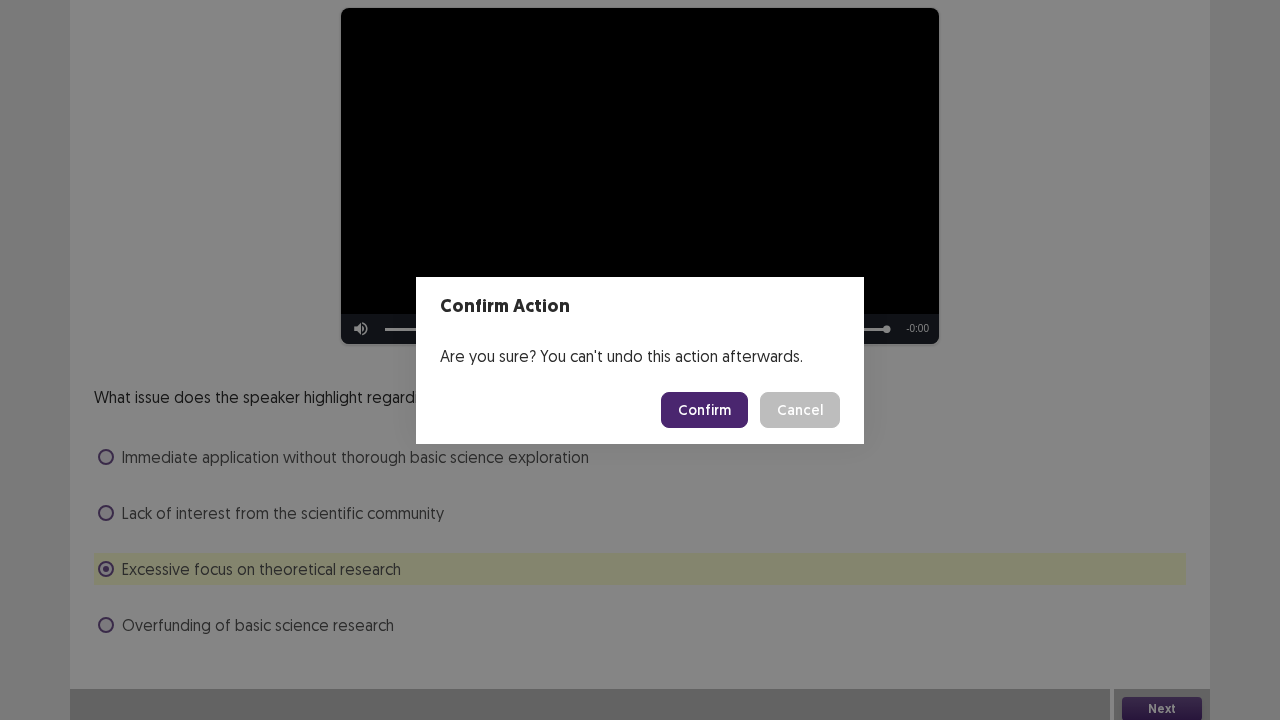 click on "Confirm" at bounding box center [704, 410] 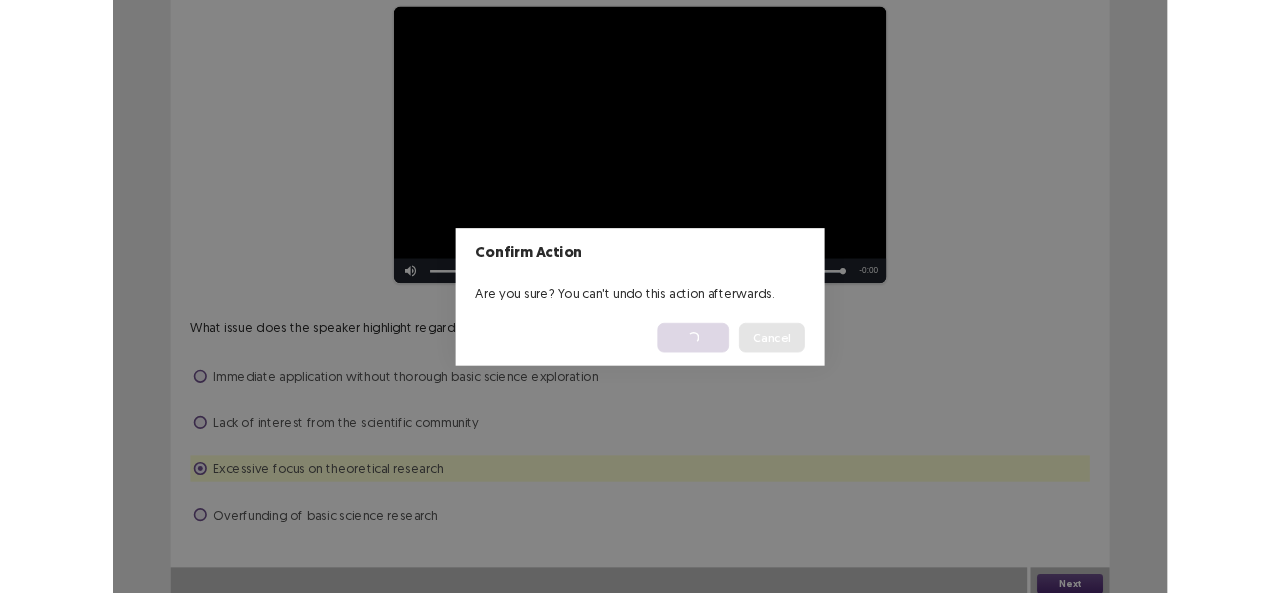 scroll, scrollTop: 0, scrollLeft: 0, axis: both 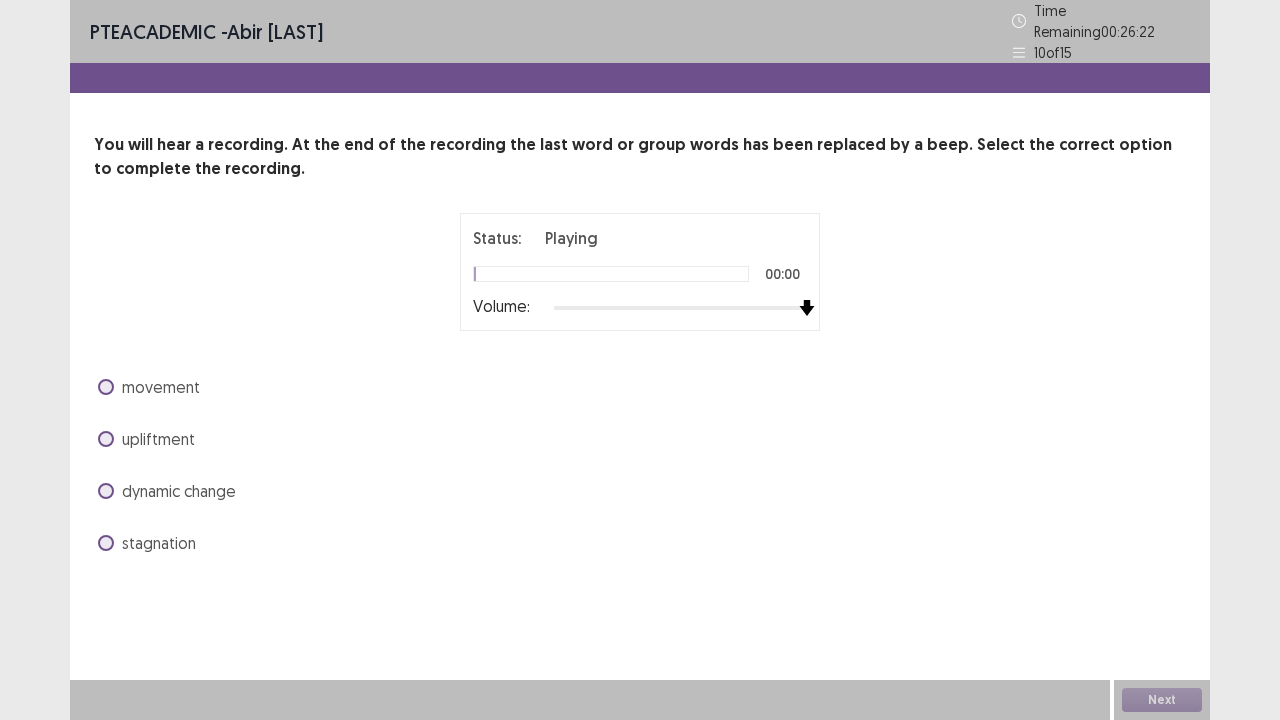 click on "Status: Playing 00:00 Volume:" at bounding box center (640, 272) 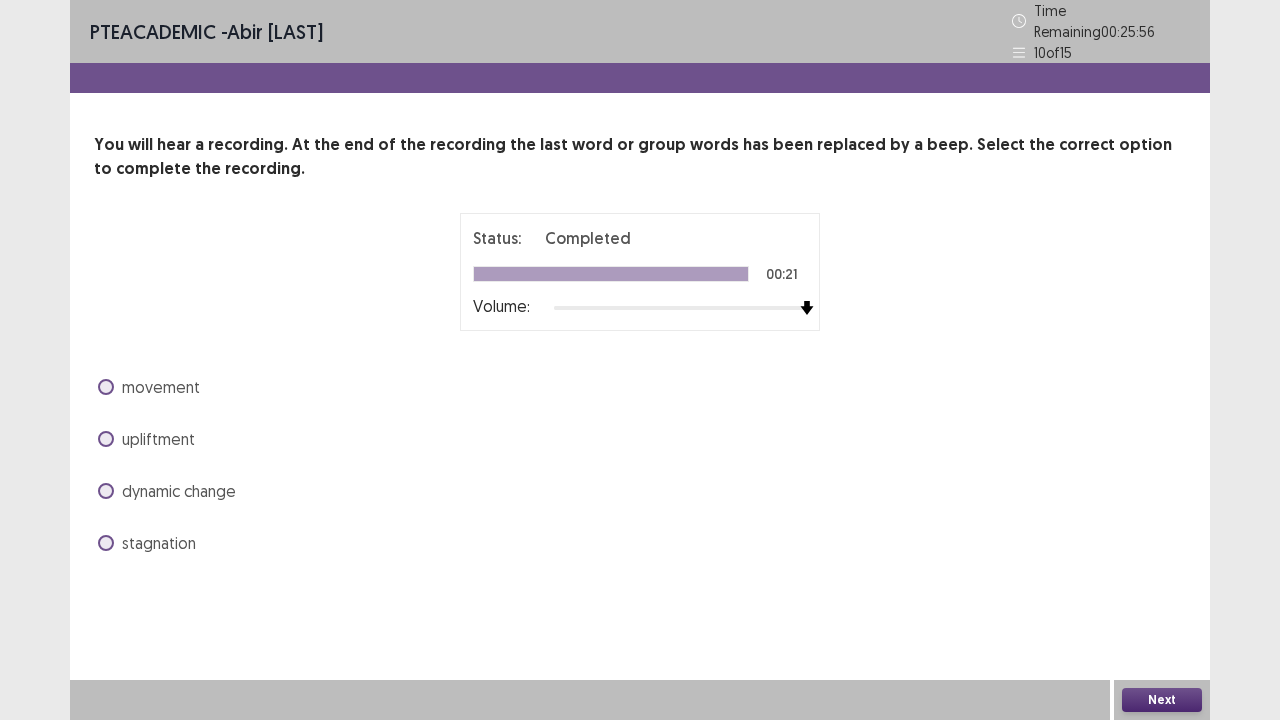 click on "movement" at bounding box center [149, 387] 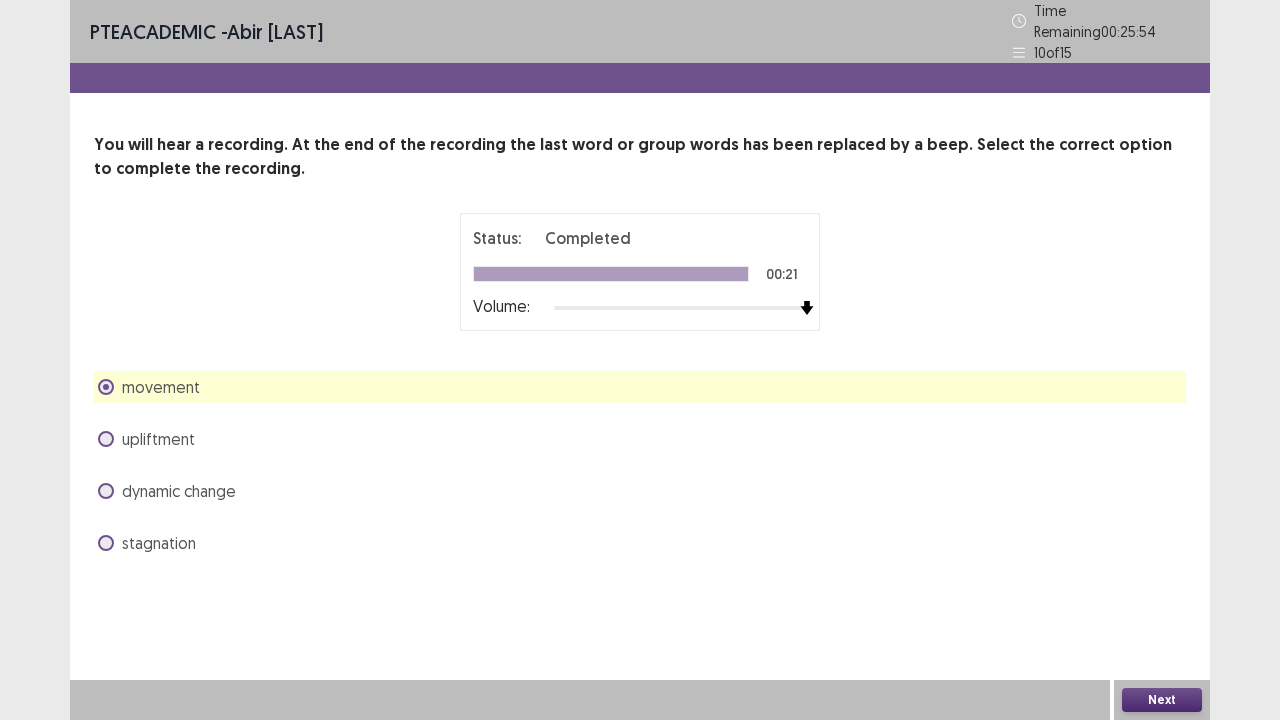 click on "Next" at bounding box center [1162, 700] 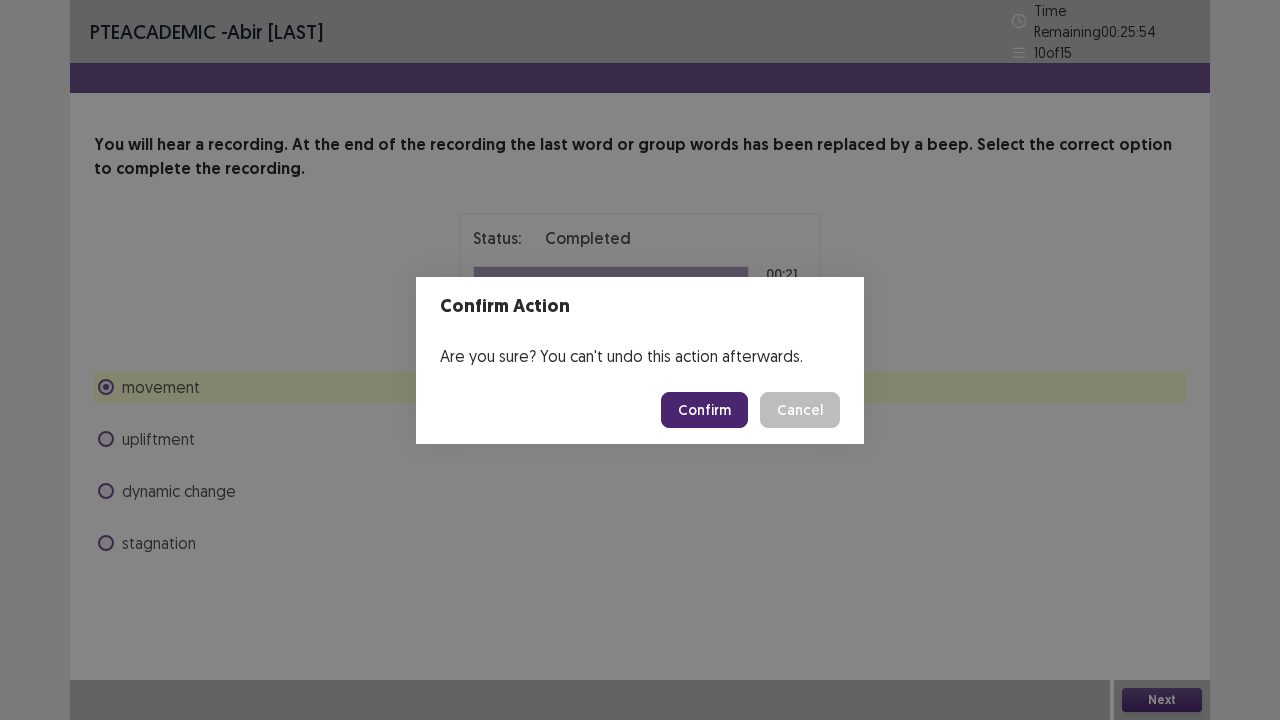click on "Confirm" at bounding box center (704, 410) 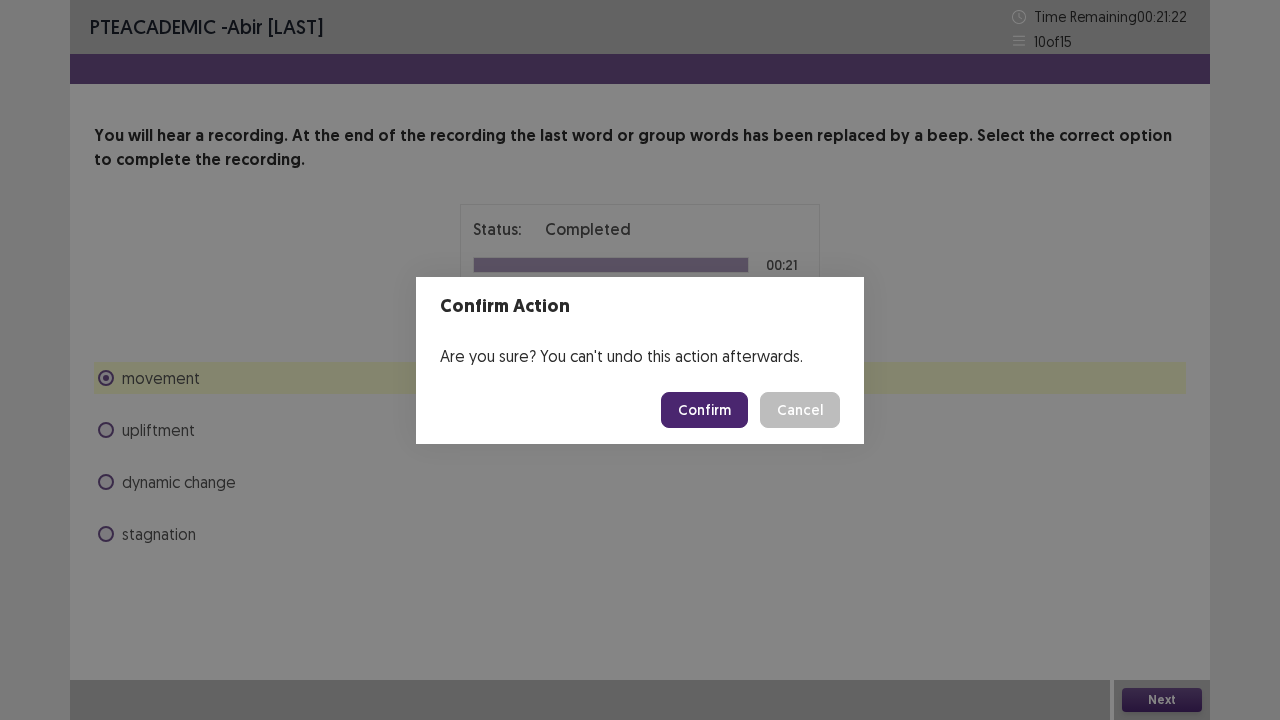 click on "Confirm" at bounding box center (704, 410) 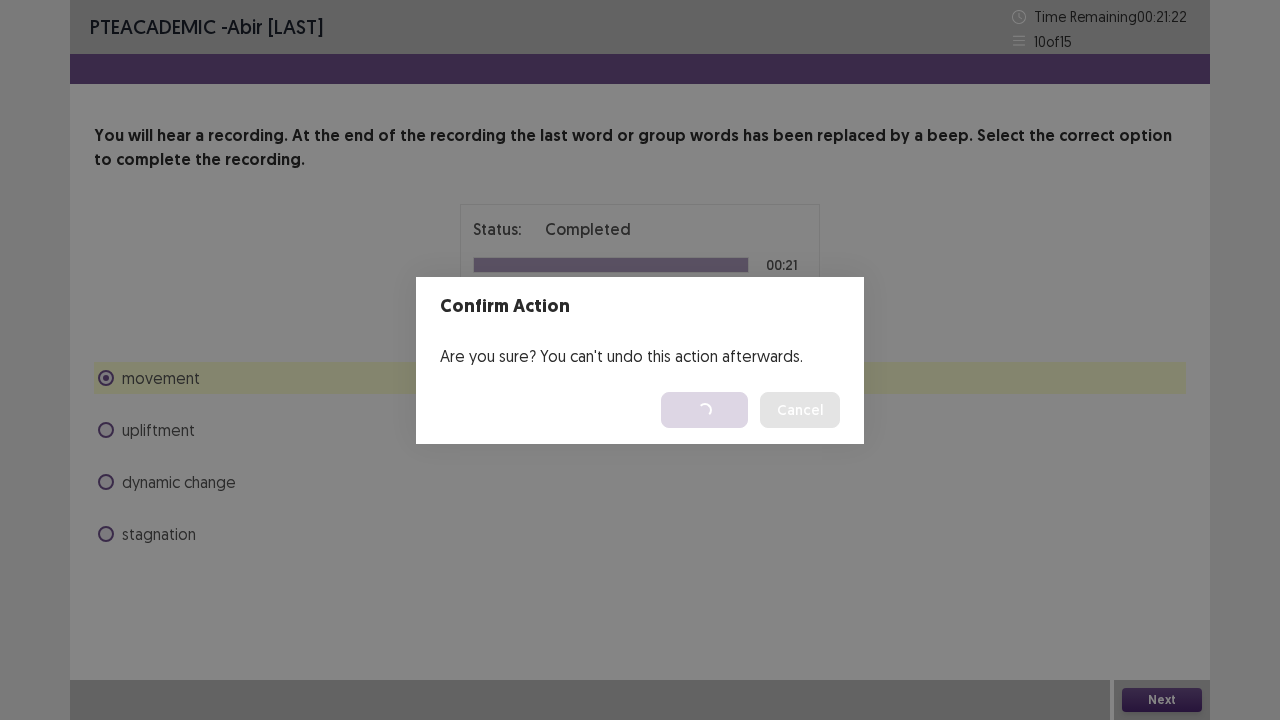 click on "Confirm Action Are you sure? You can't undo this action afterwards. Loading... Confirm Cancel" at bounding box center (640, 360) 